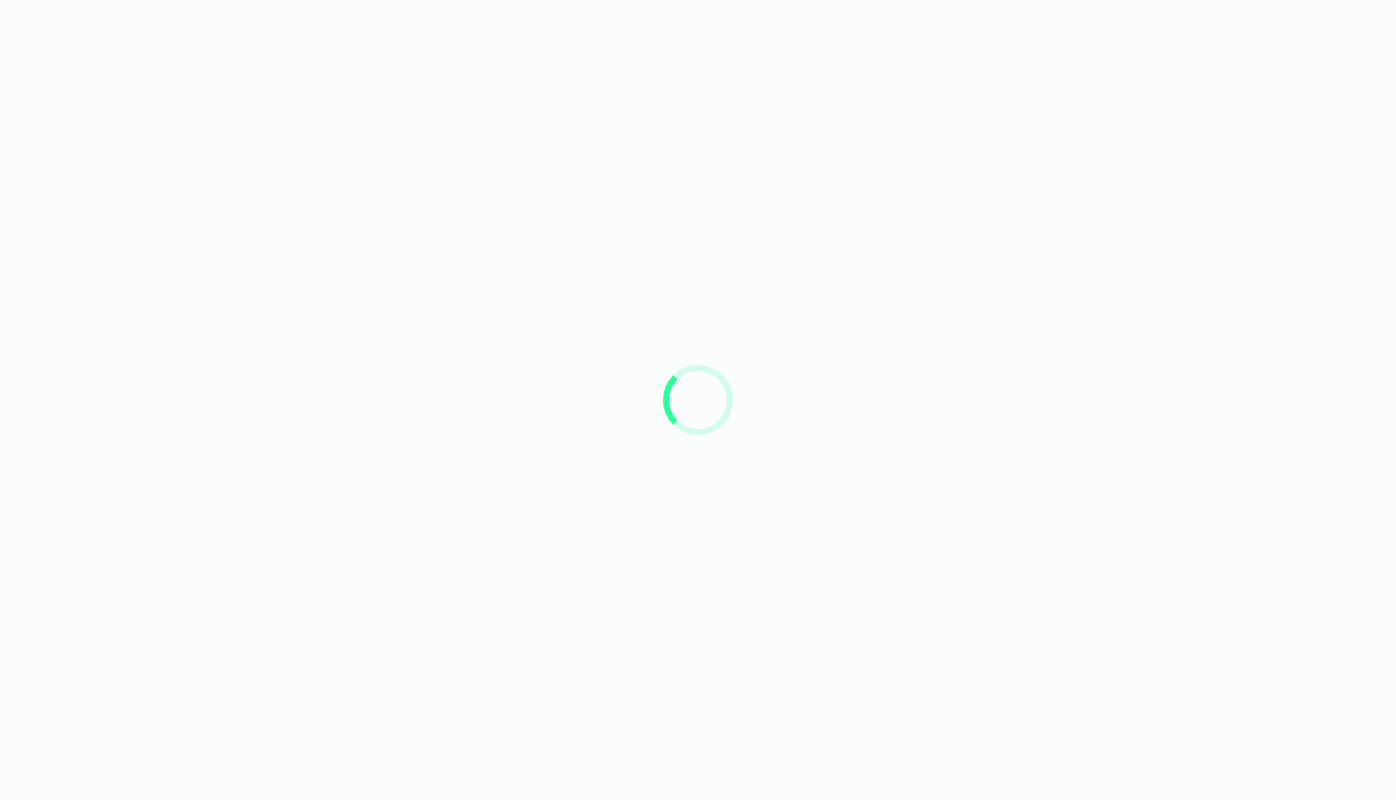 scroll, scrollTop: 0, scrollLeft: 0, axis: both 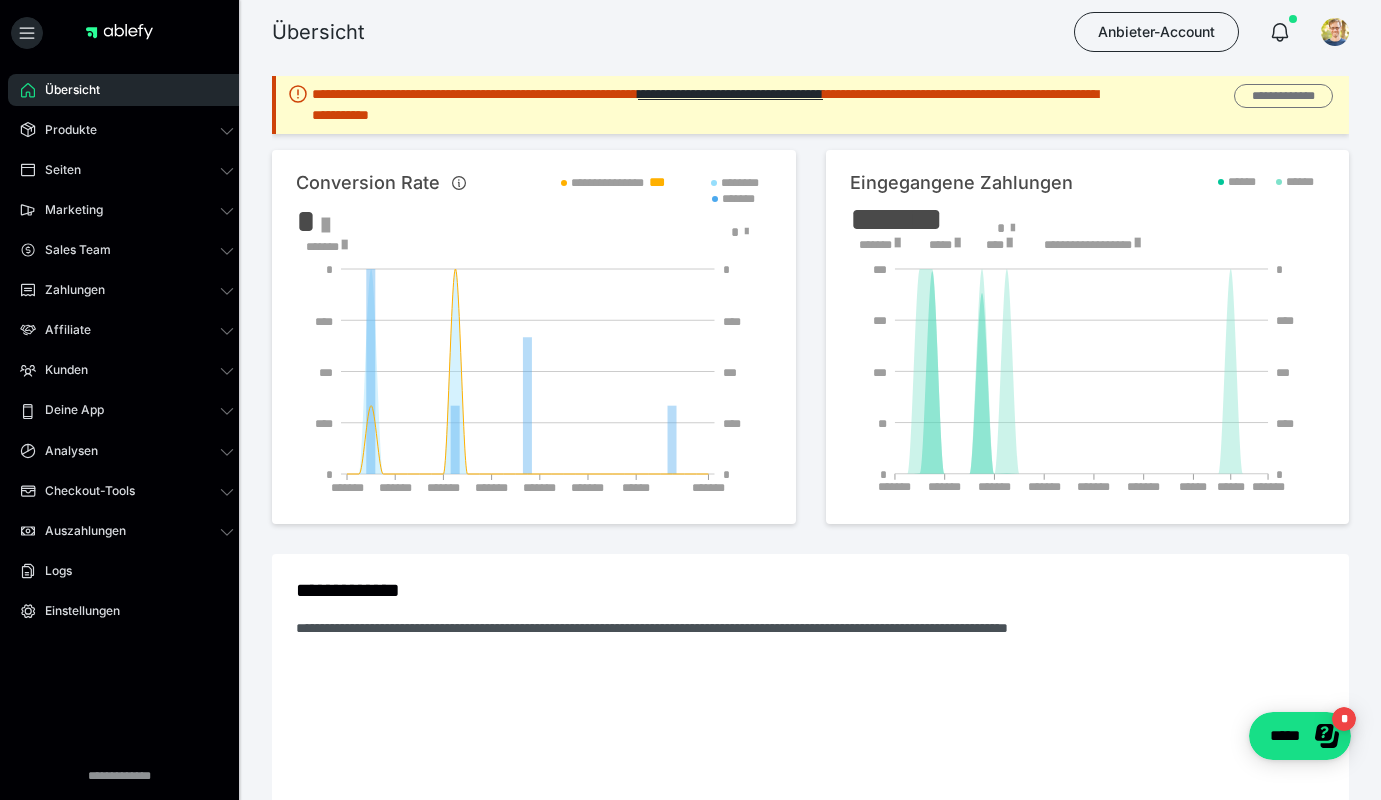 click on "**********" at bounding box center [1283, 96] 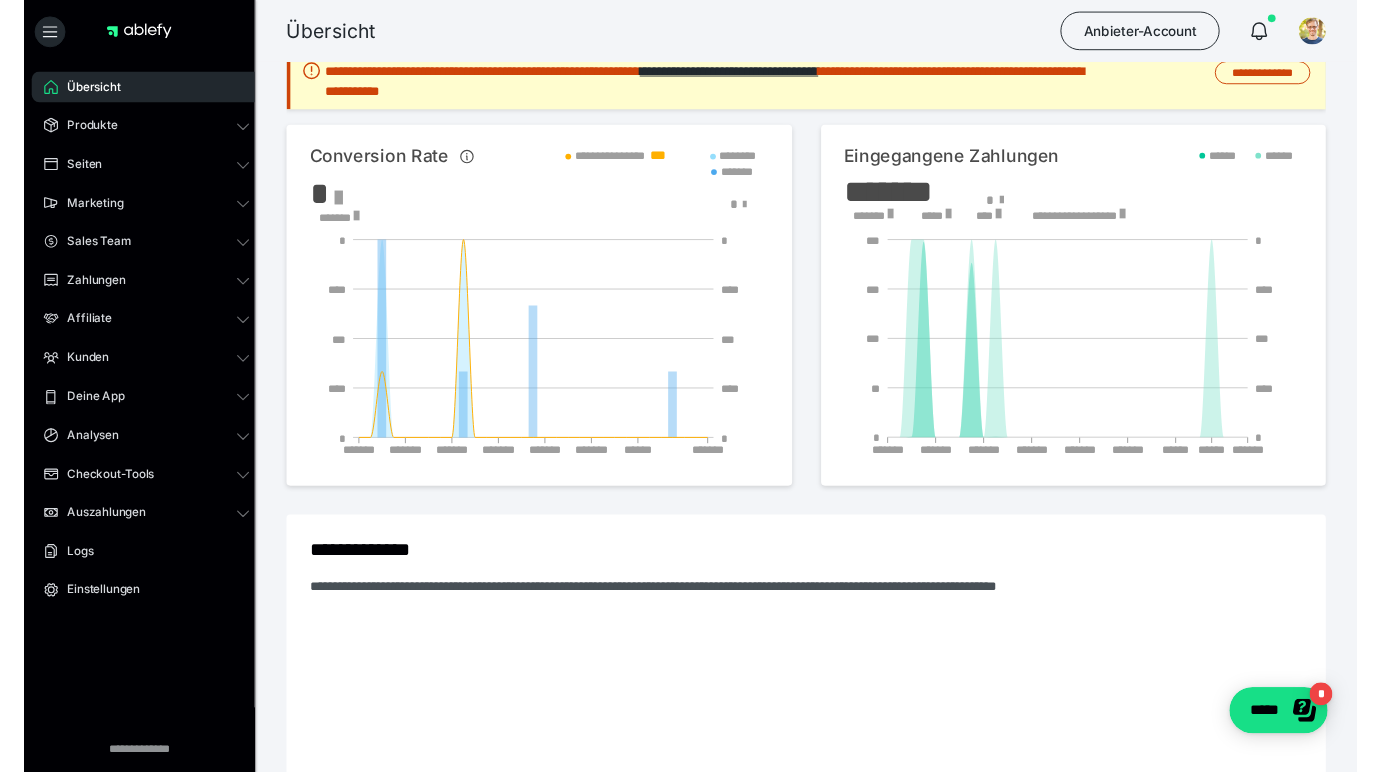 scroll, scrollTop: 22, scrollLeft: 0, axis: vertical 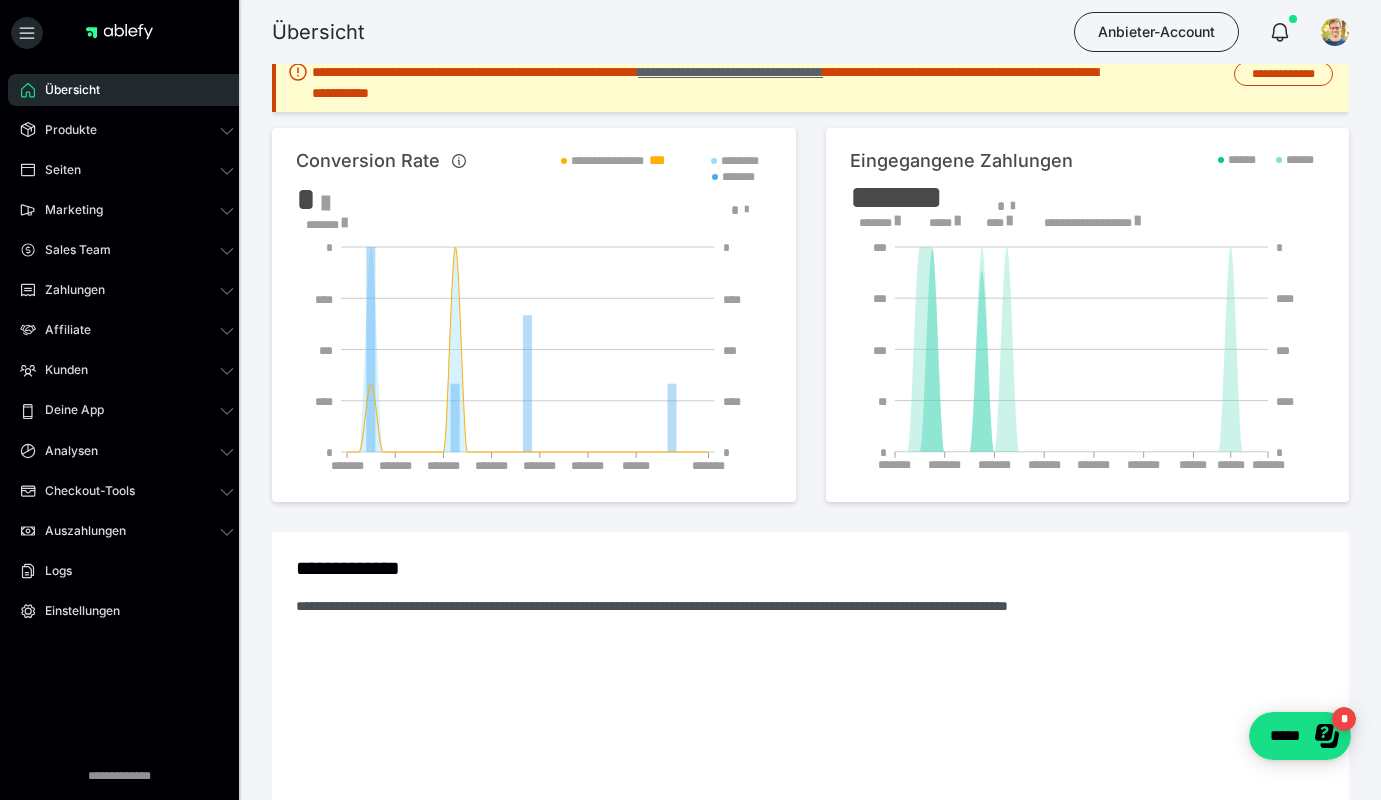 click on "**********" at bounding box center (730, 72) 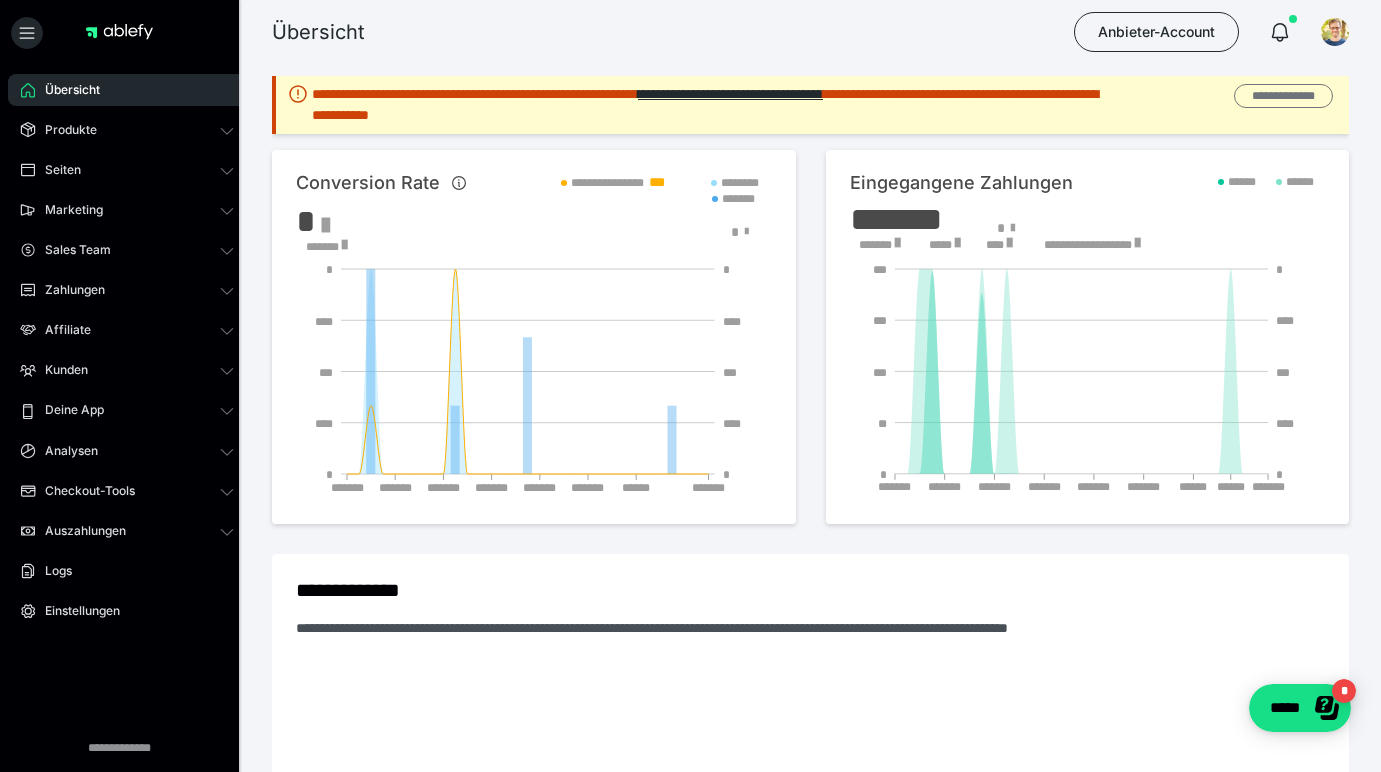 scroll, scrollTop: 0, scrollLeft: 0, axis: both 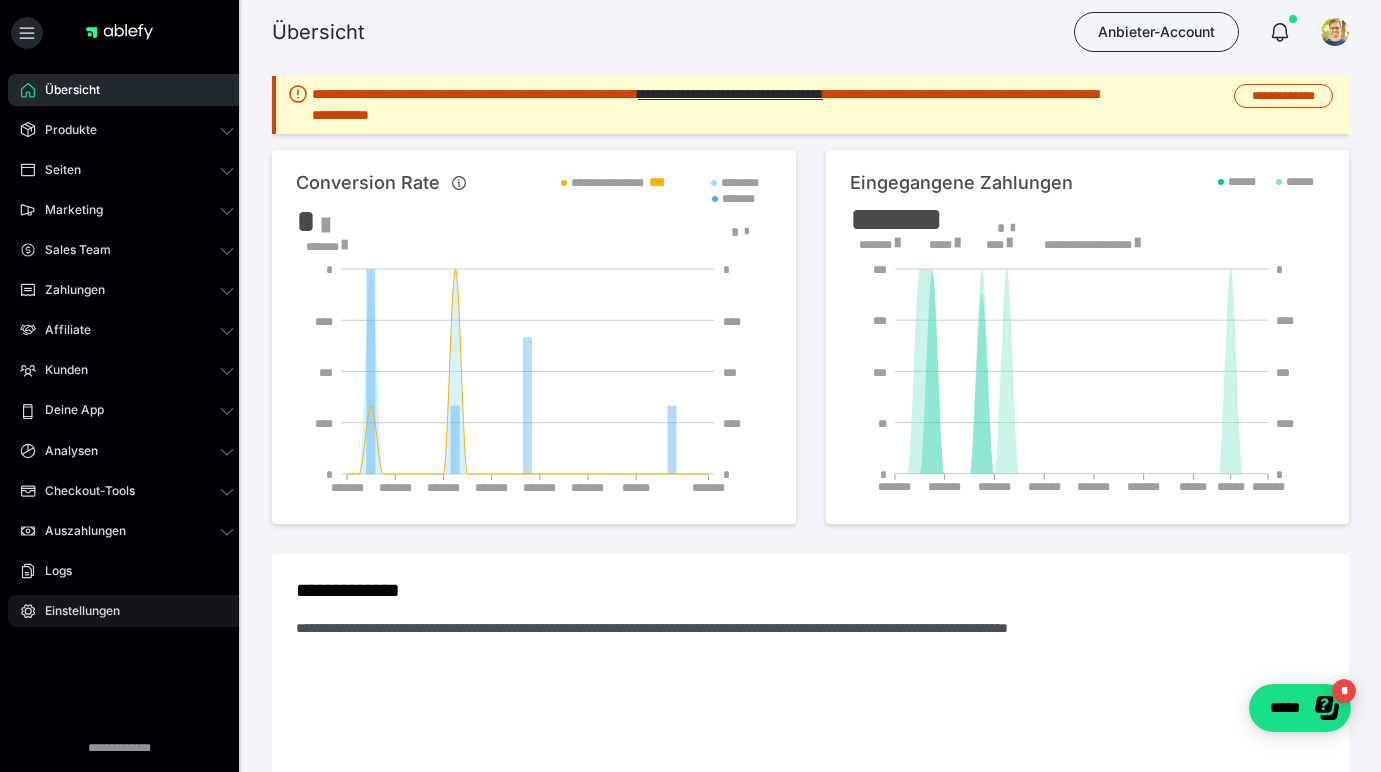 click on "Einstellungen" at bounding box center [75, 611] 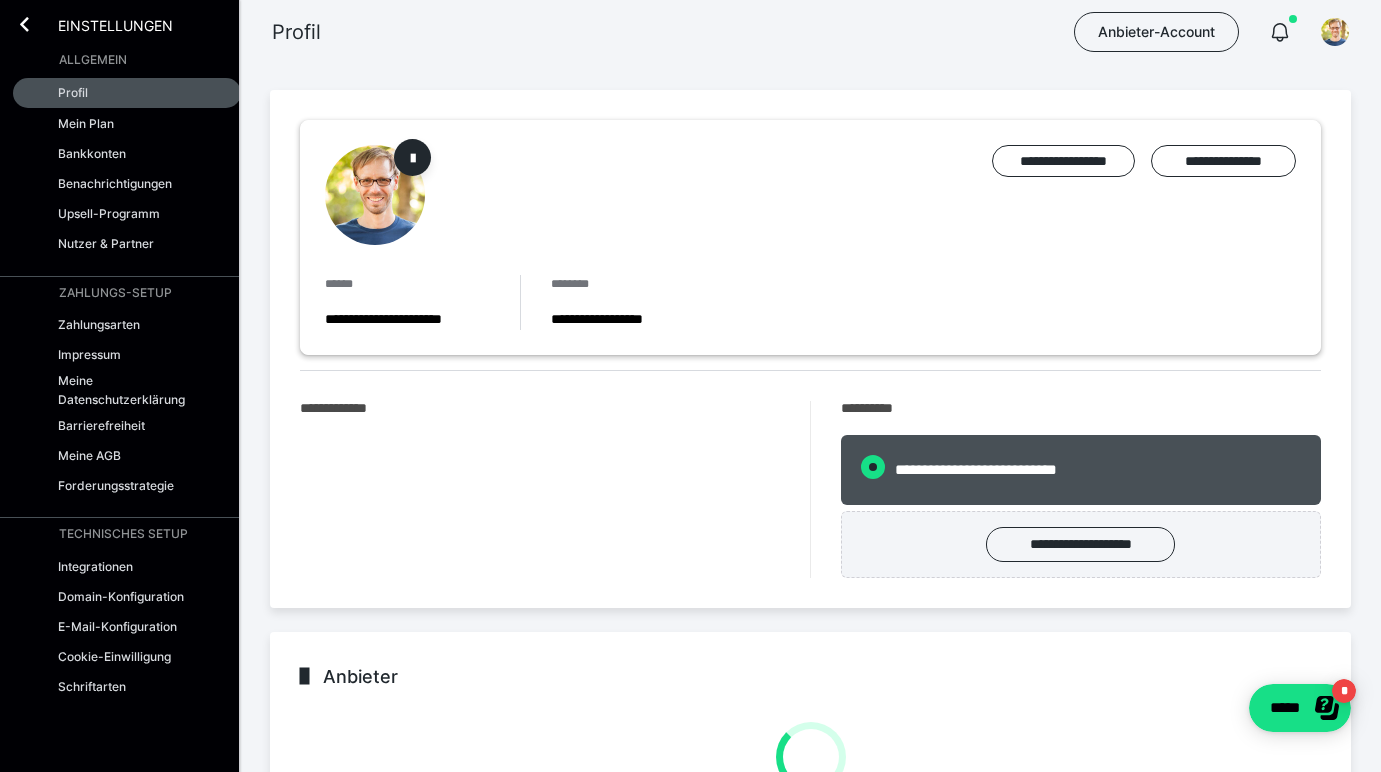 radio on "****" 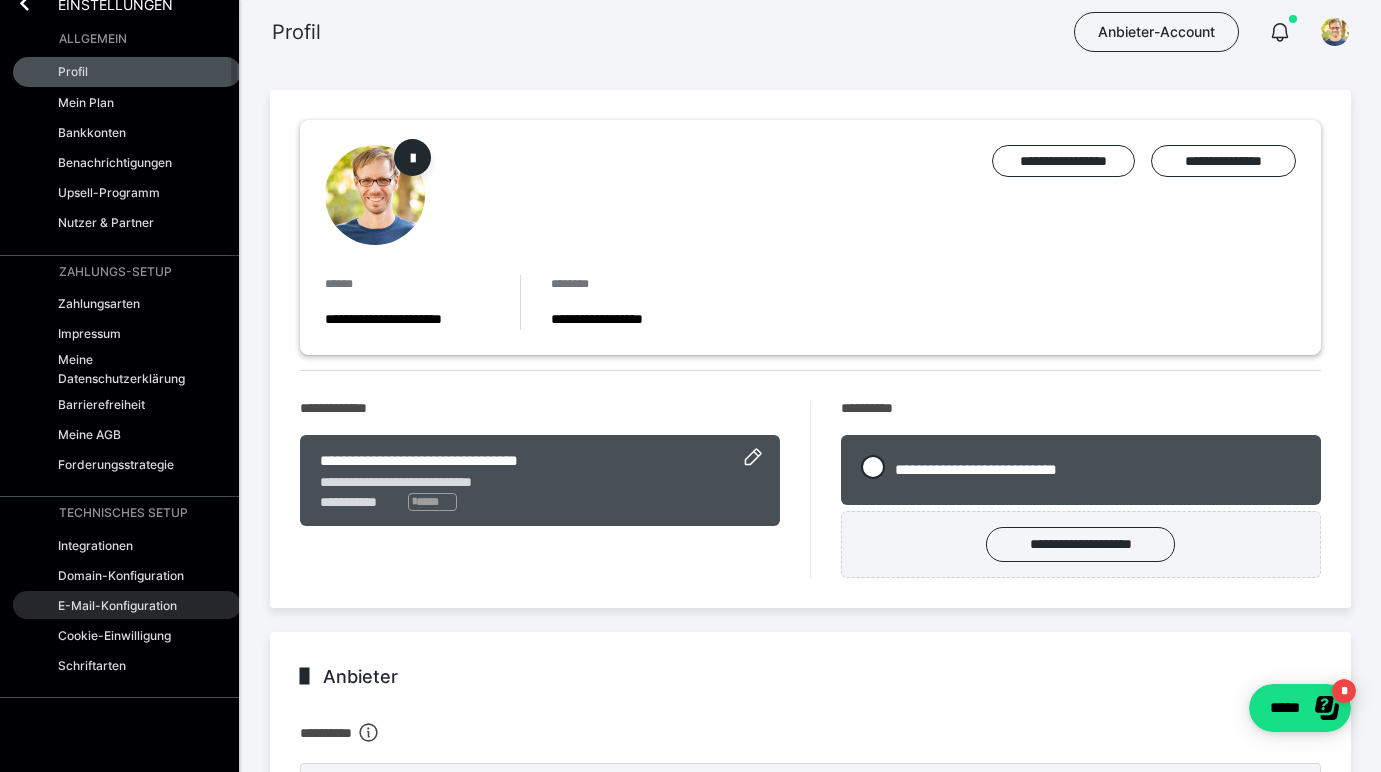 scroll, scrollTop: 9, scrollLeft: 0, axis: vertical 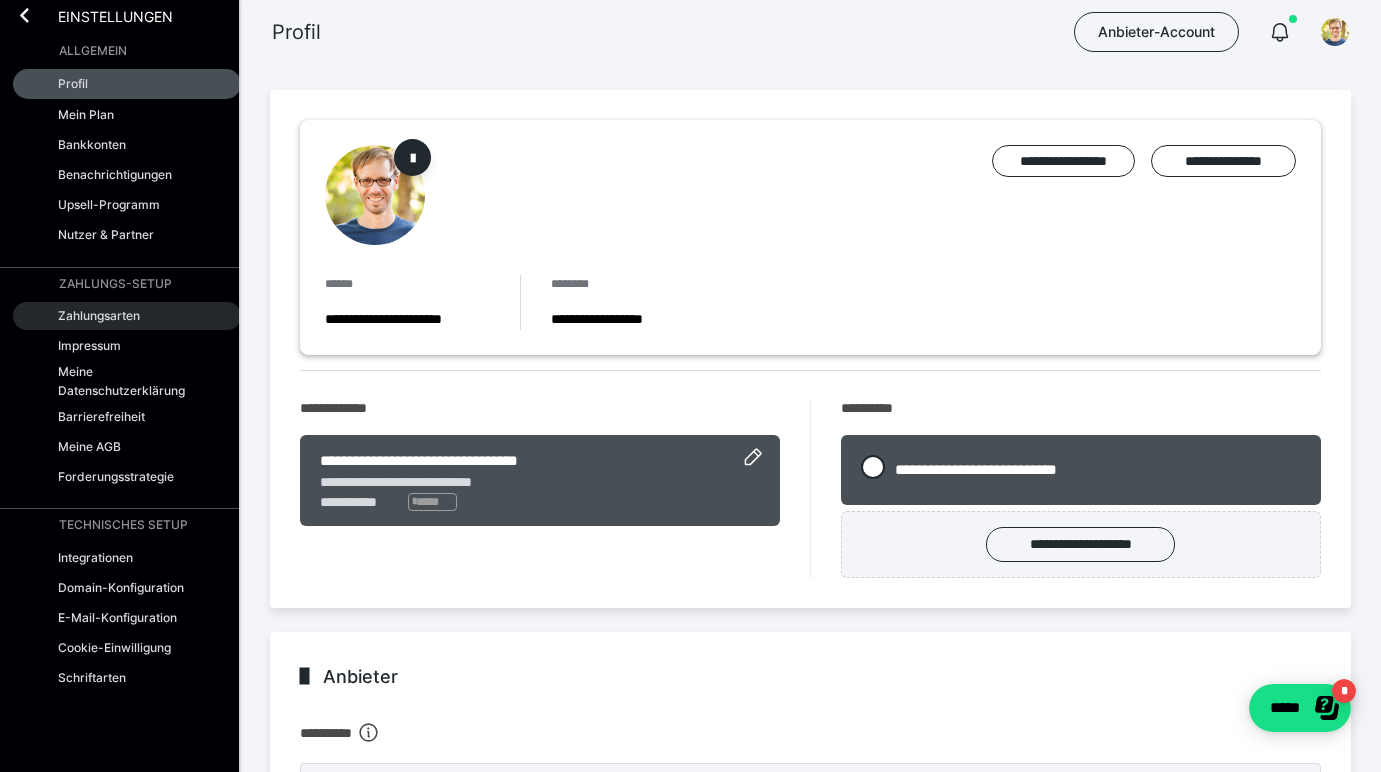 click on "Zahlungsarten" at bounding box center (99, 315) 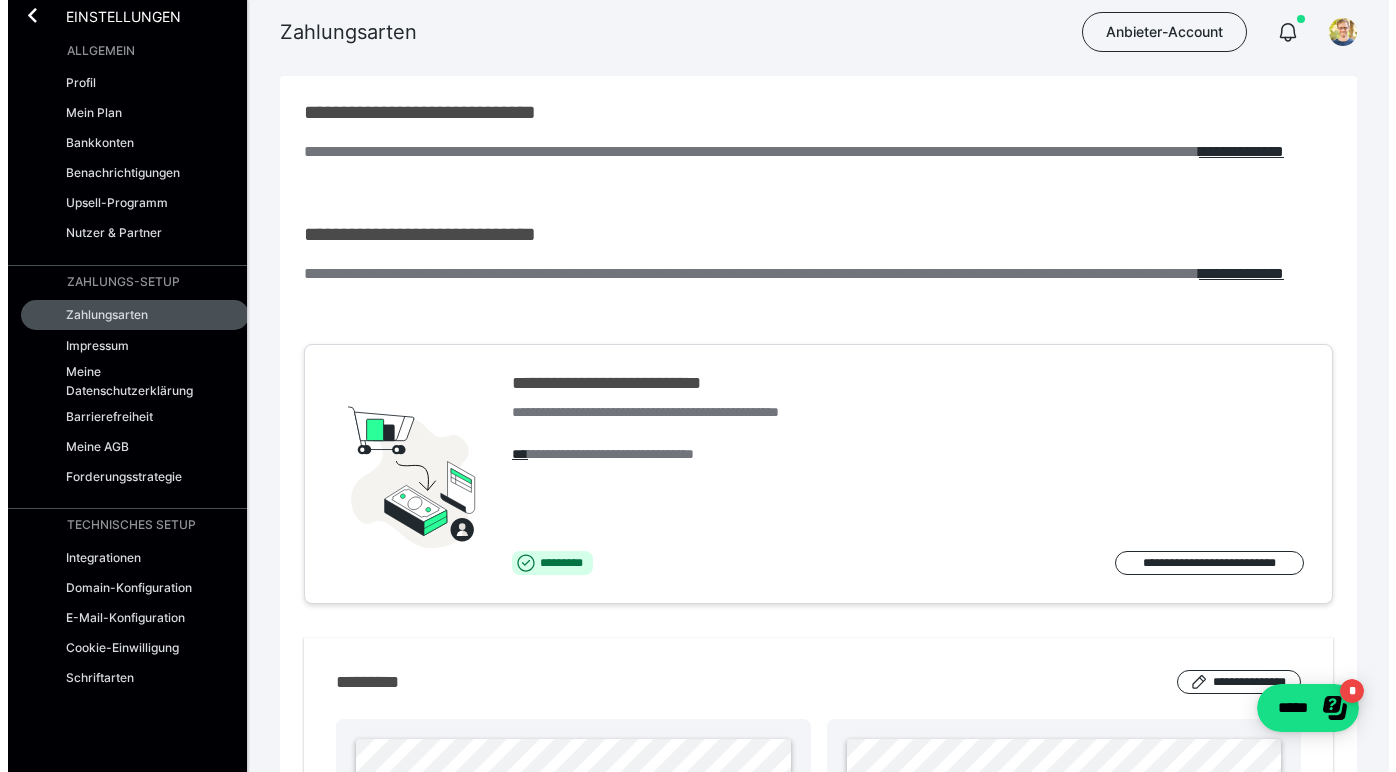 scroll, scrollTop: 0, scrollLeft: 0, axis: both 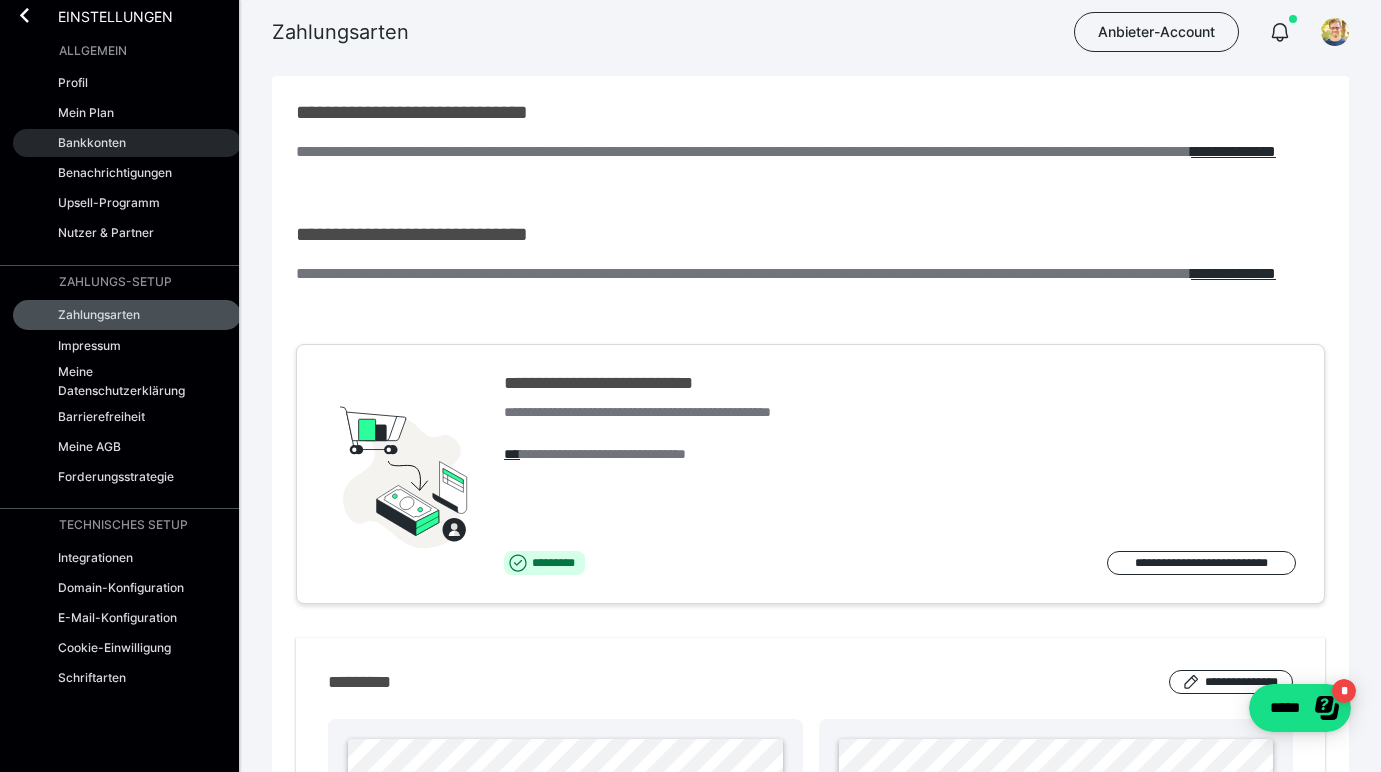 click on "Bankkonten" at bounding box center (92, 142) 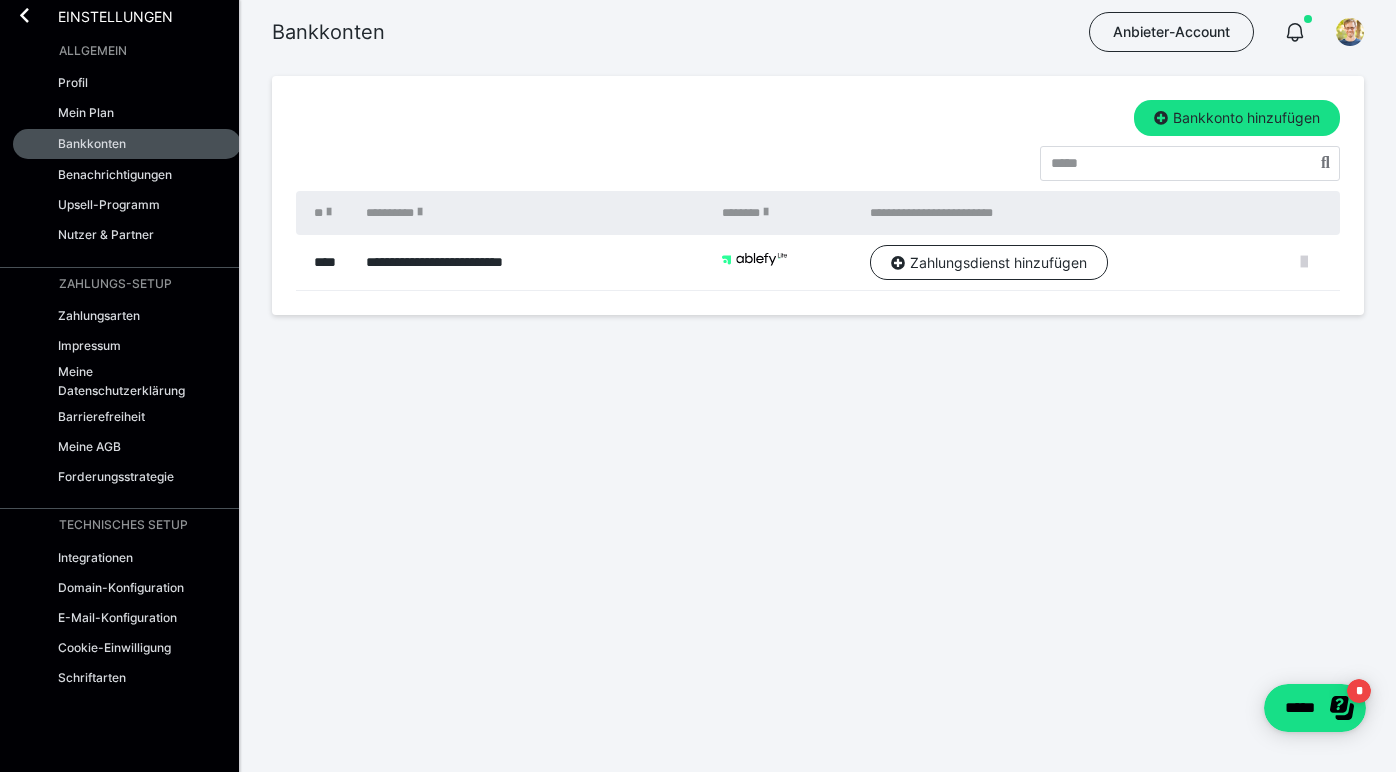 click at bounding box center [1304, 262] 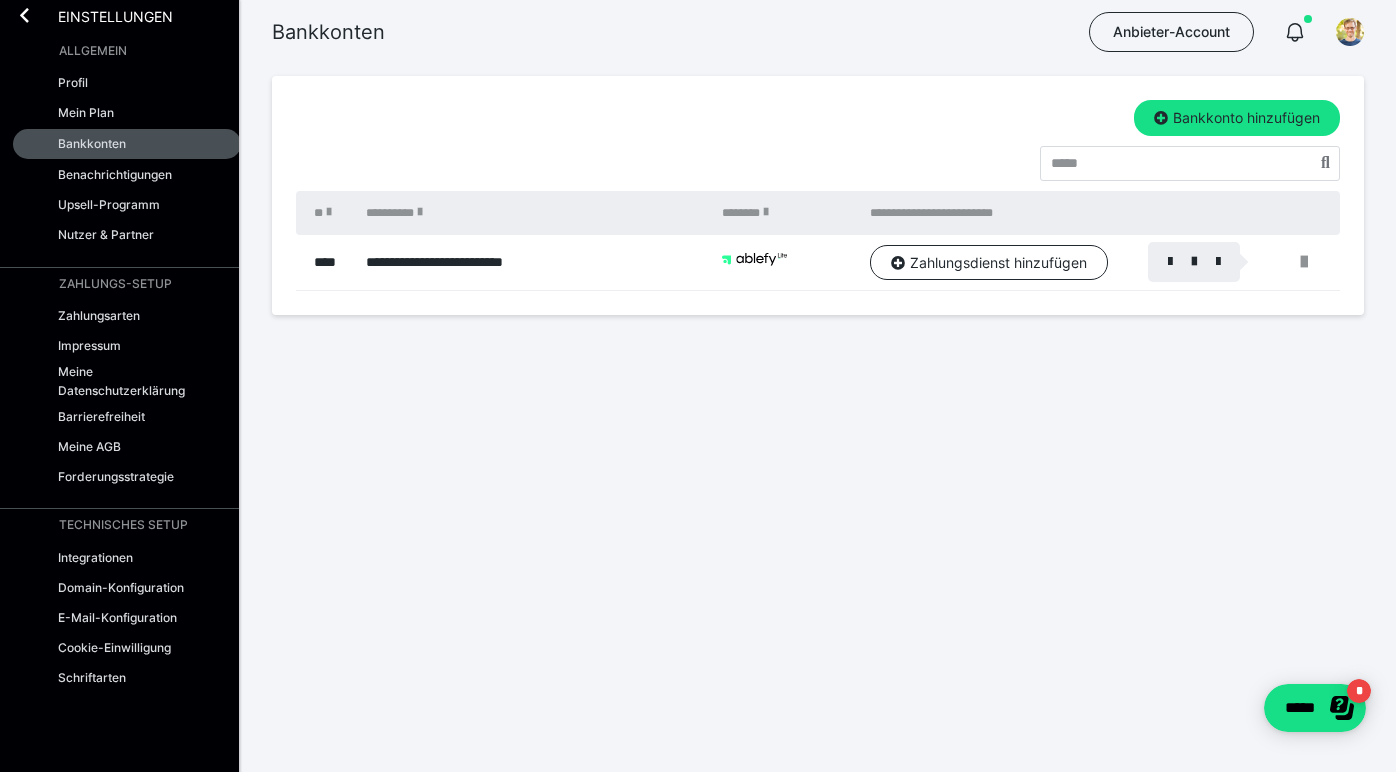 click at bounding box center (698, 386) 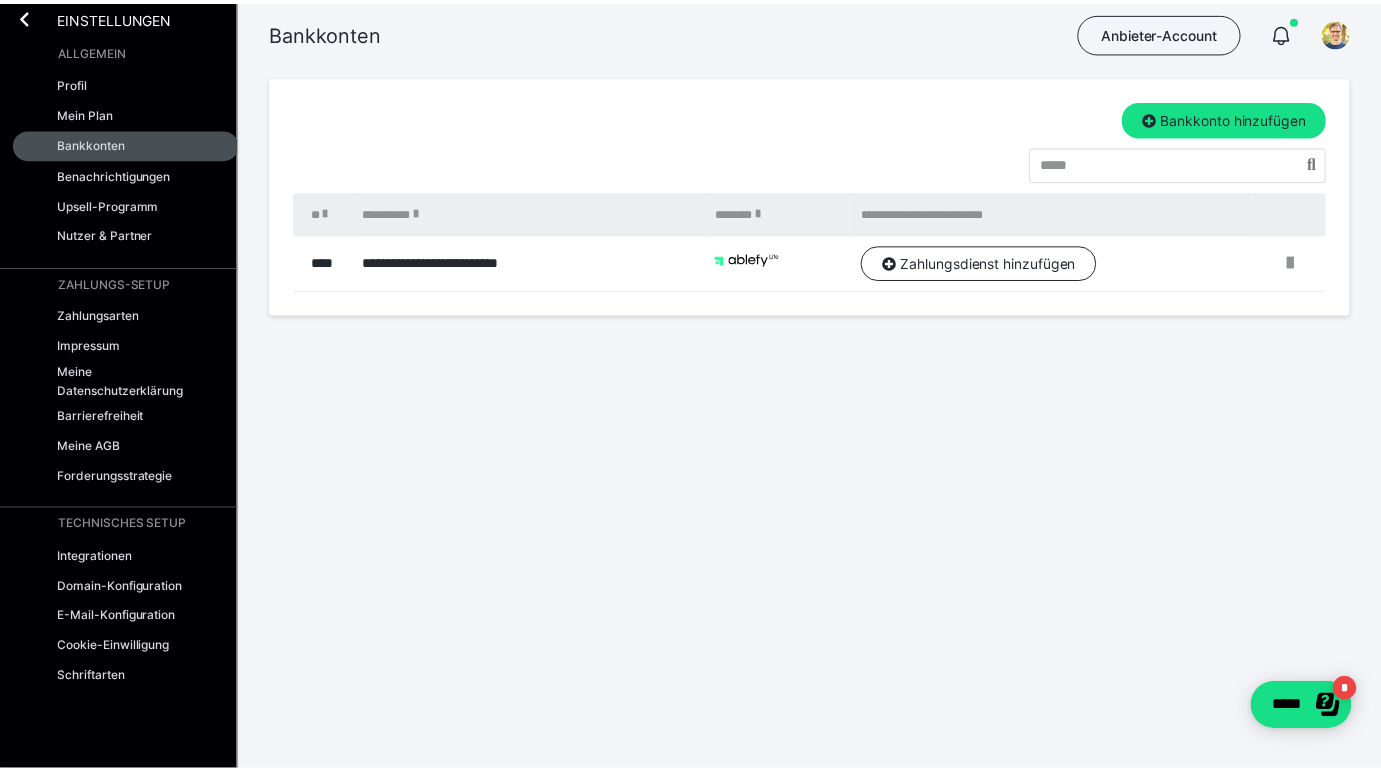 scroll, scrollTop: 0, scrollLeft: 0, axis: both 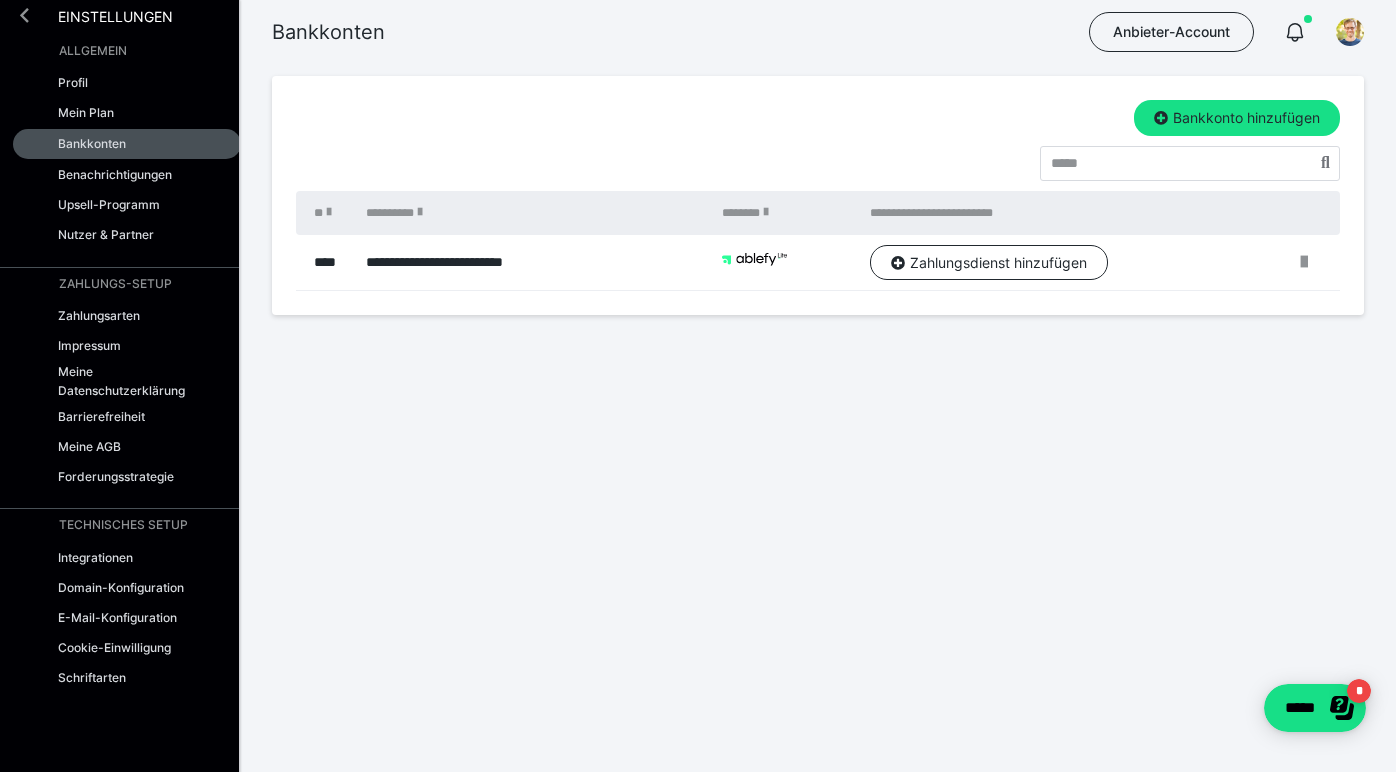 click at bounding box center [24, 15] 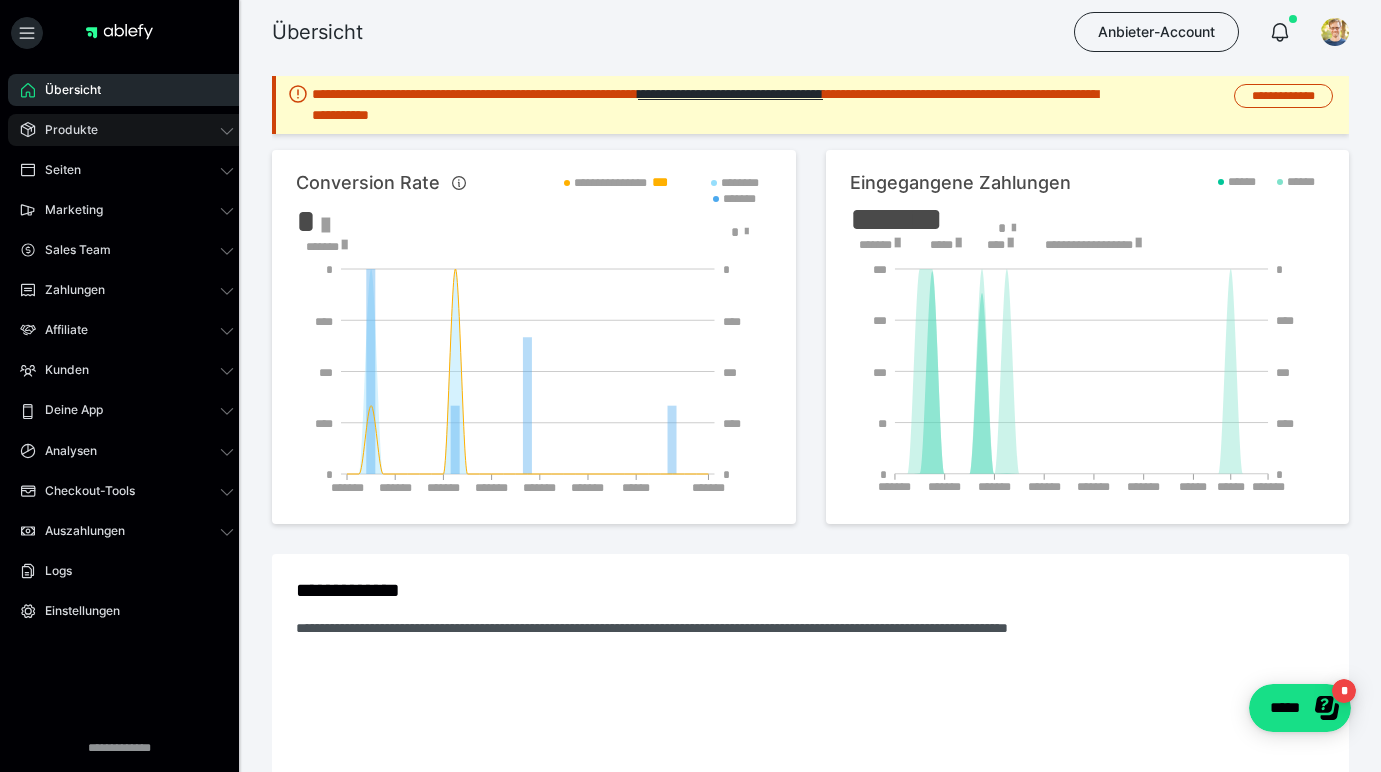 click on "Produkte" at bounding box center [64, 130] 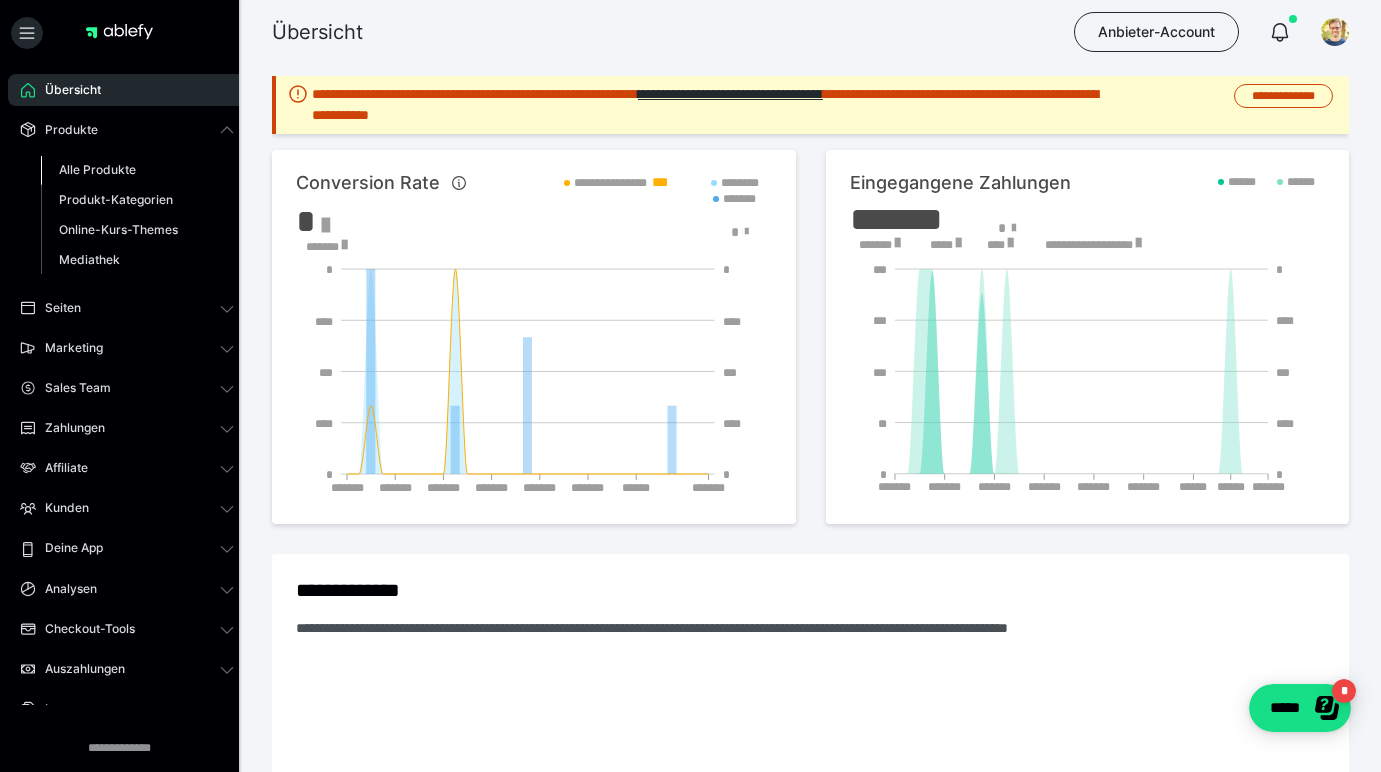 click on "Alle Produkte" at bounding box center [97, 169] 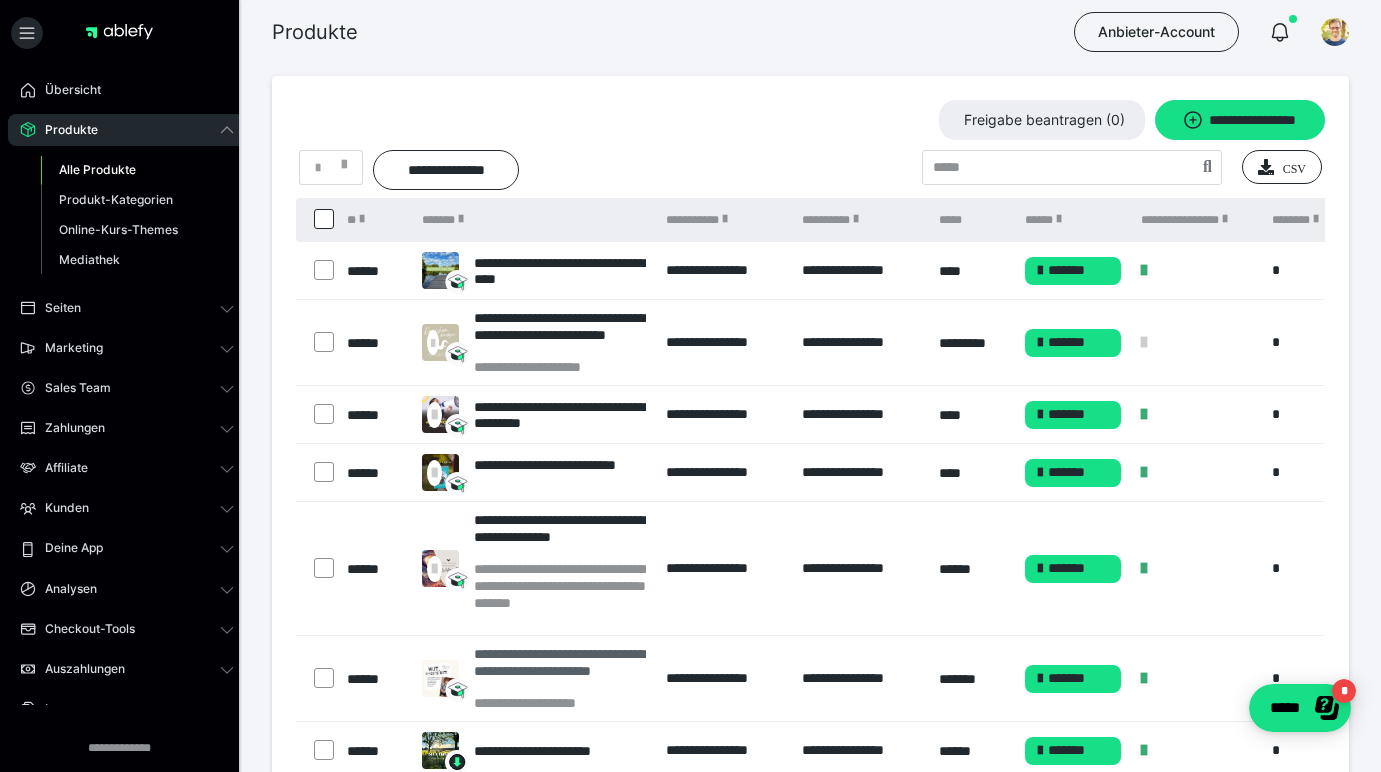 click on "**********" at bounding box center [560, 670] 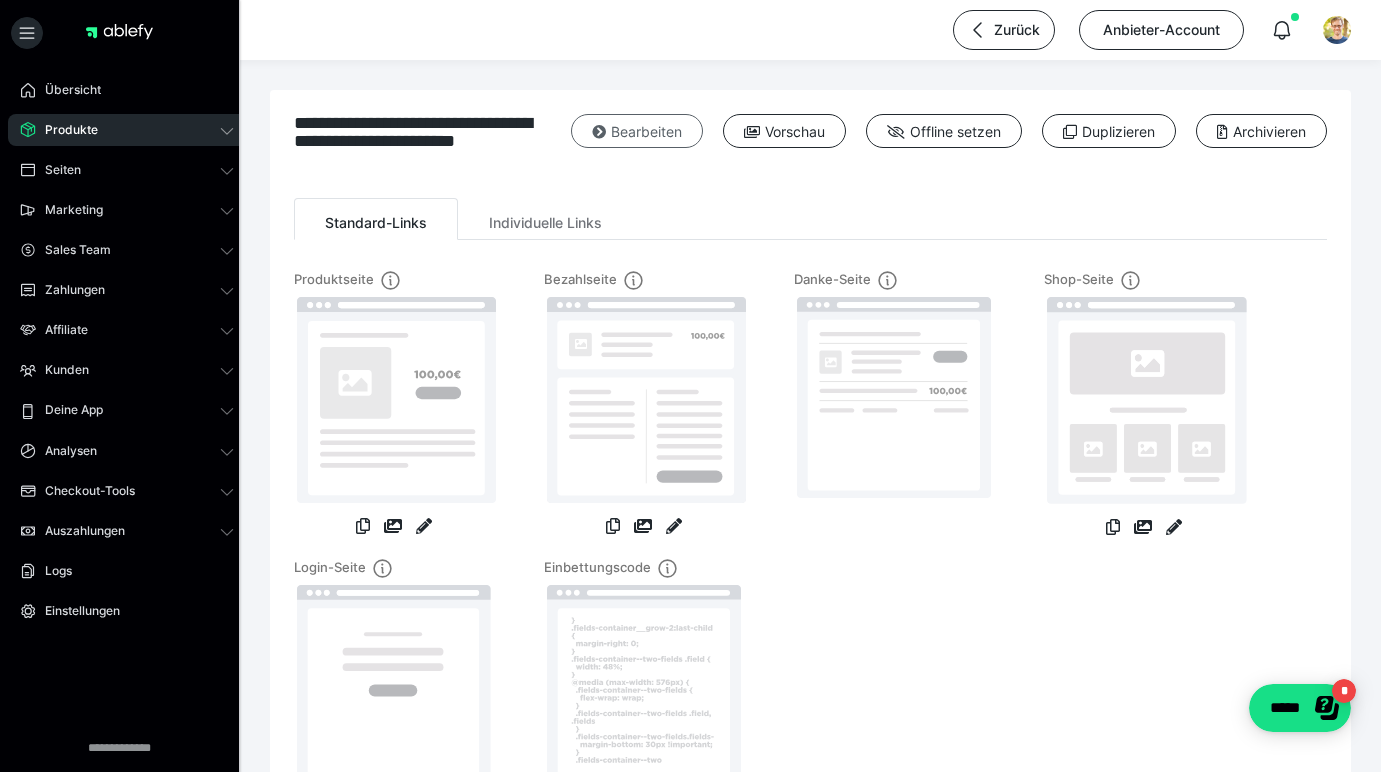 click on "Bearbeiten" at bounding box center [637, 131] 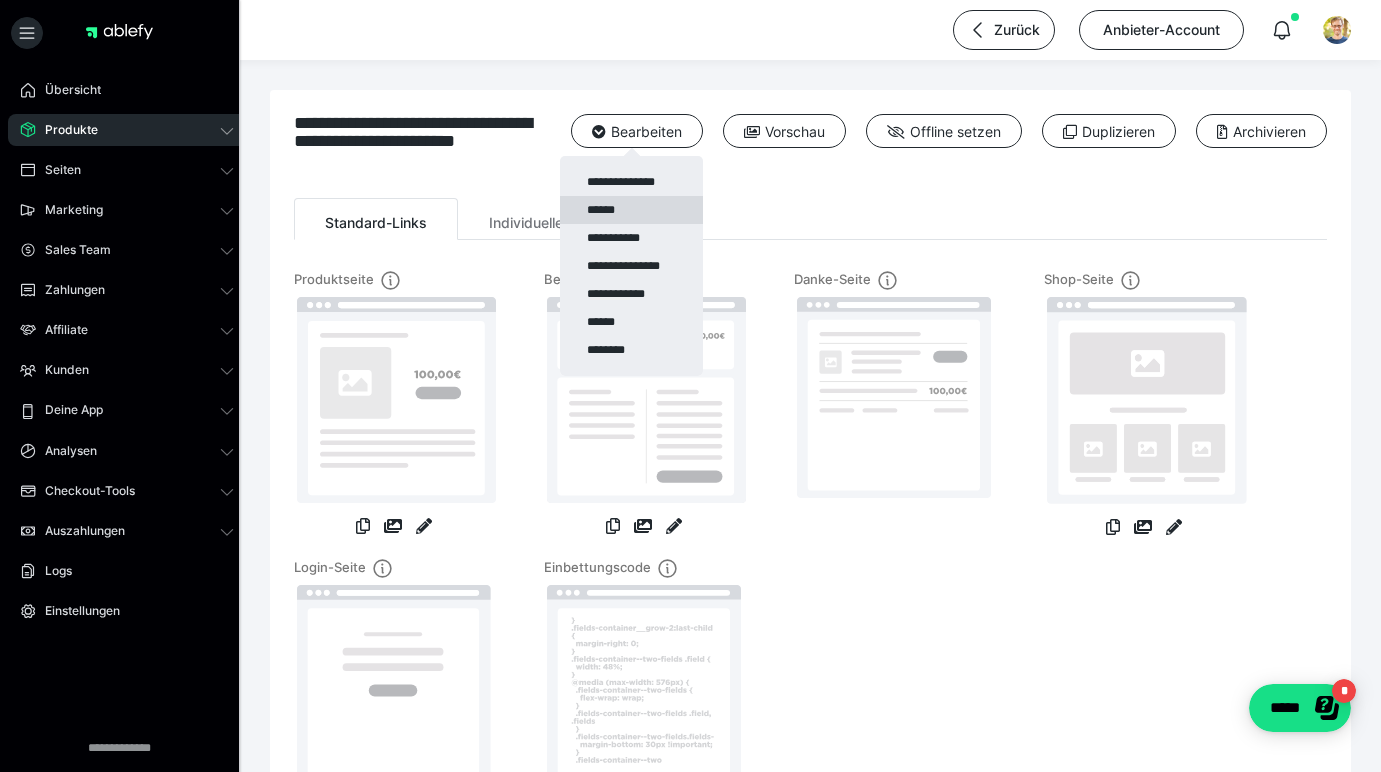 click on "******" at bounding box center (631, 210) 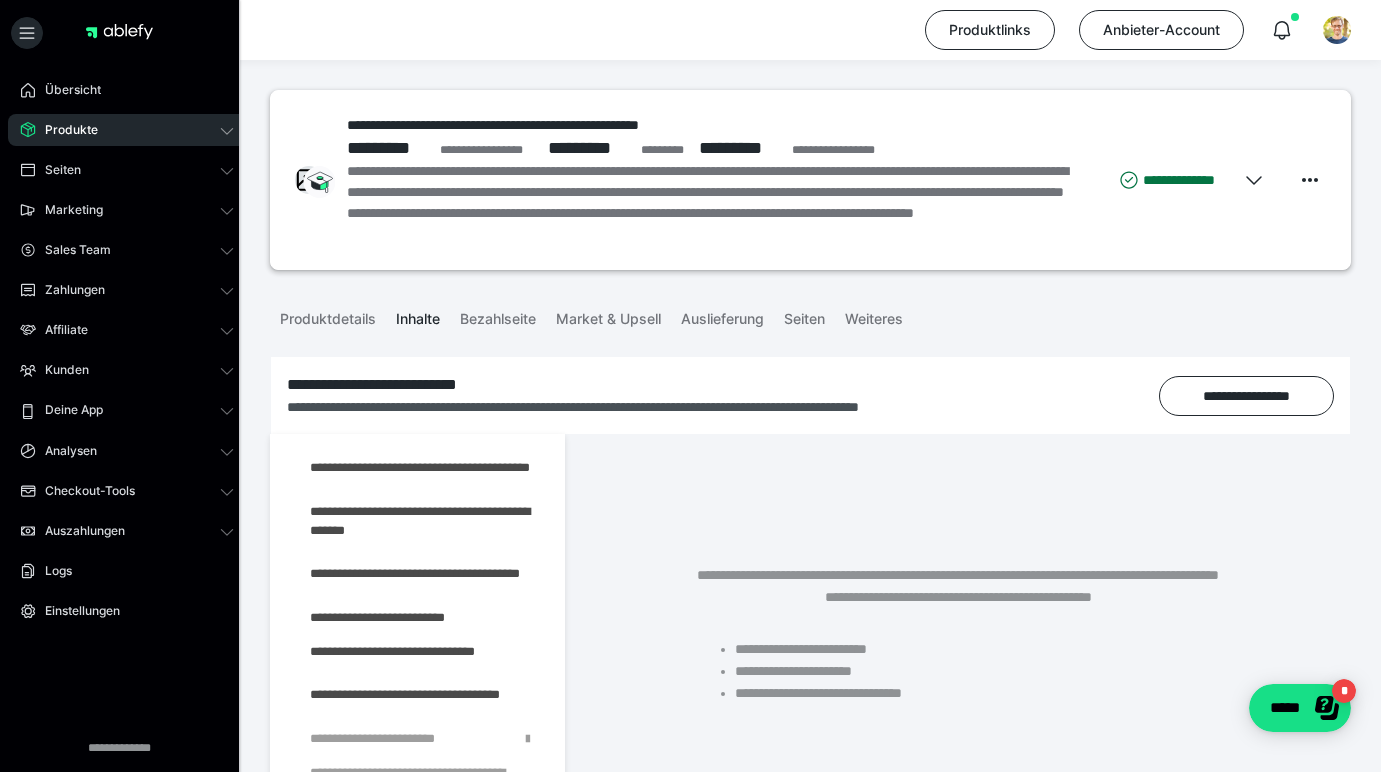 scroll, scrollTop: 1542, scrollLeft: 0, axis: vertical 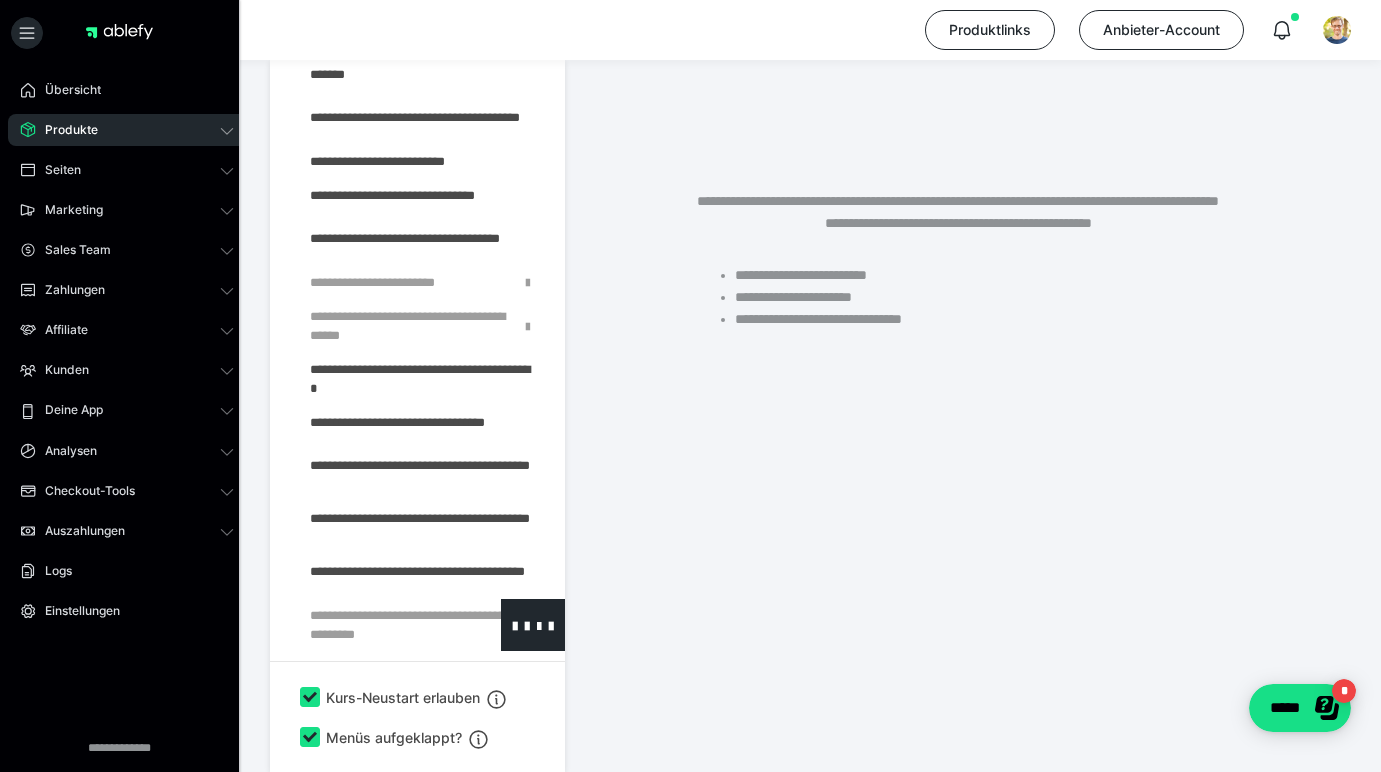 click at bounding box center [375, 625] 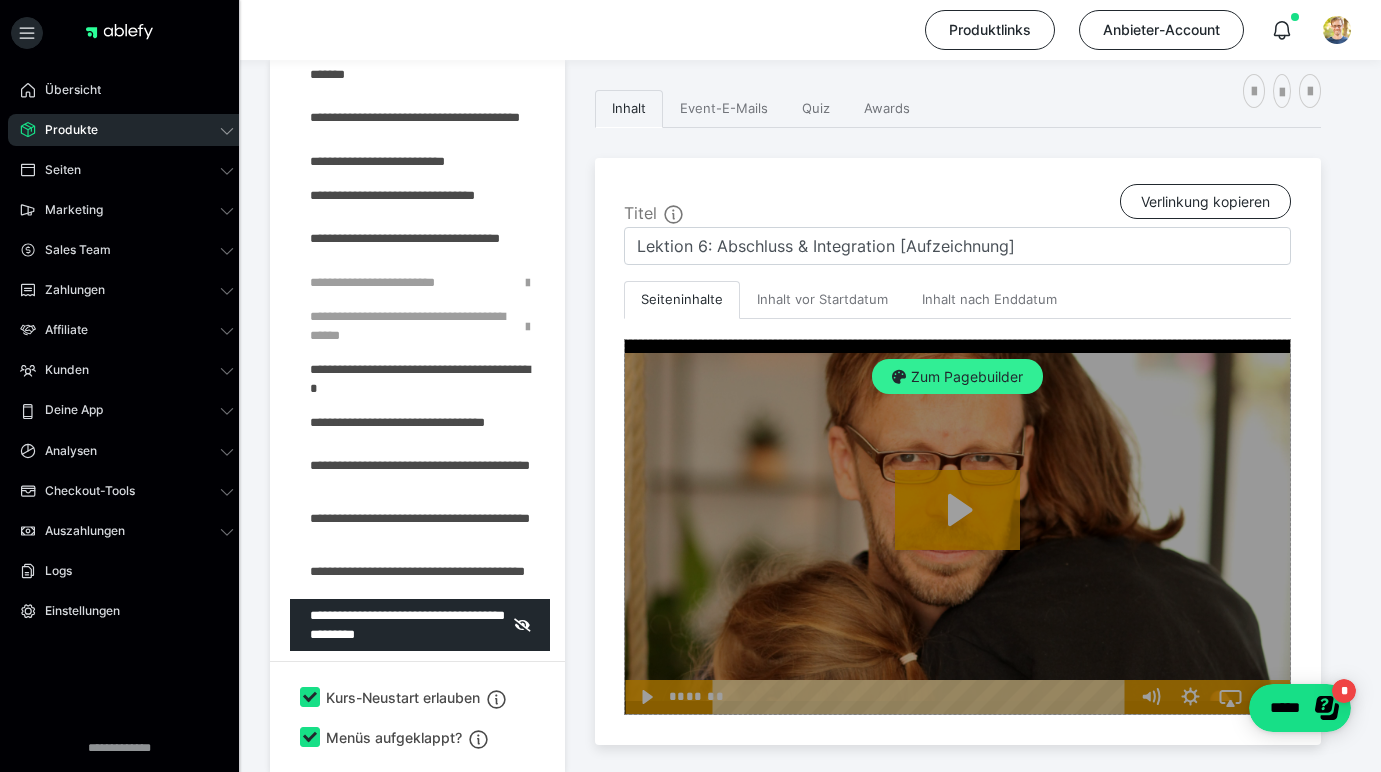 click on "Zum Pagebuilder" at bounding box center [957, 377] 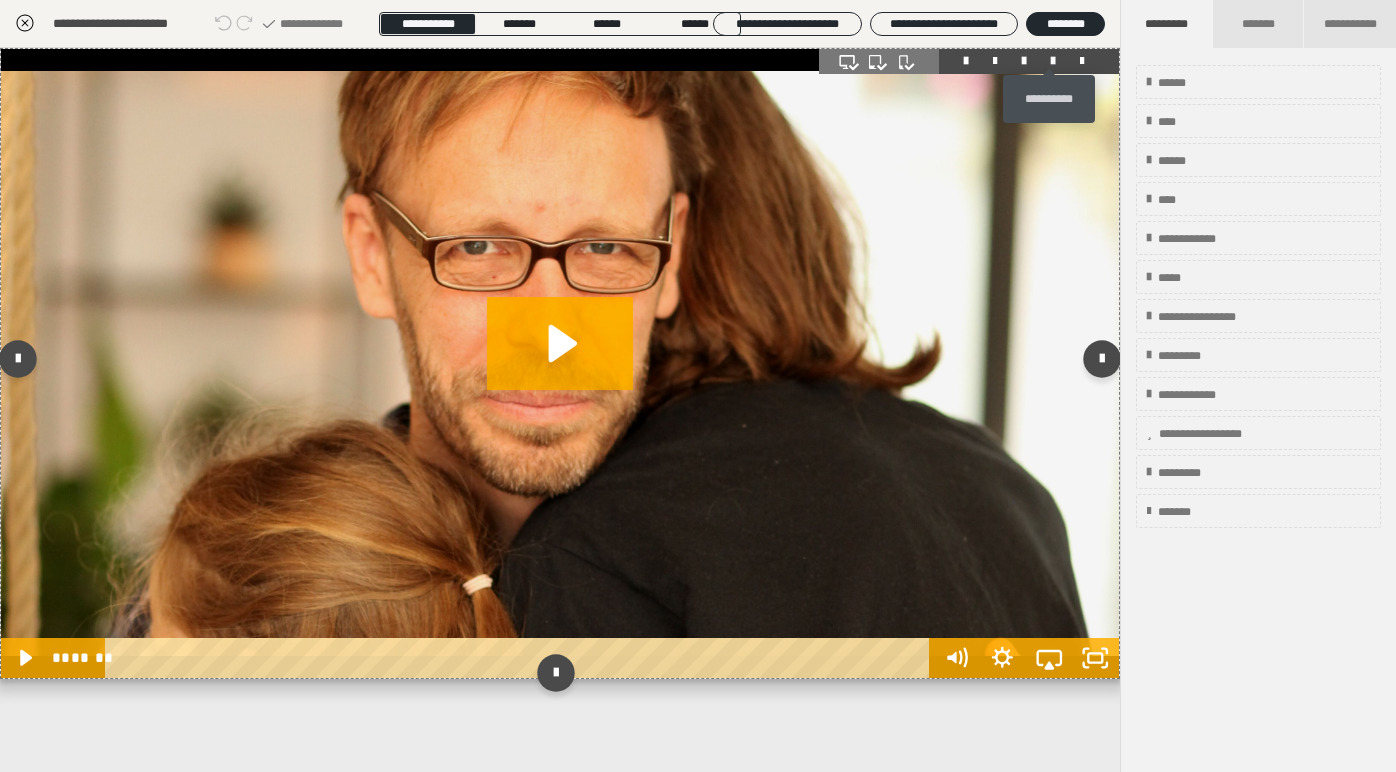 click at bounding box center [1053, 61] 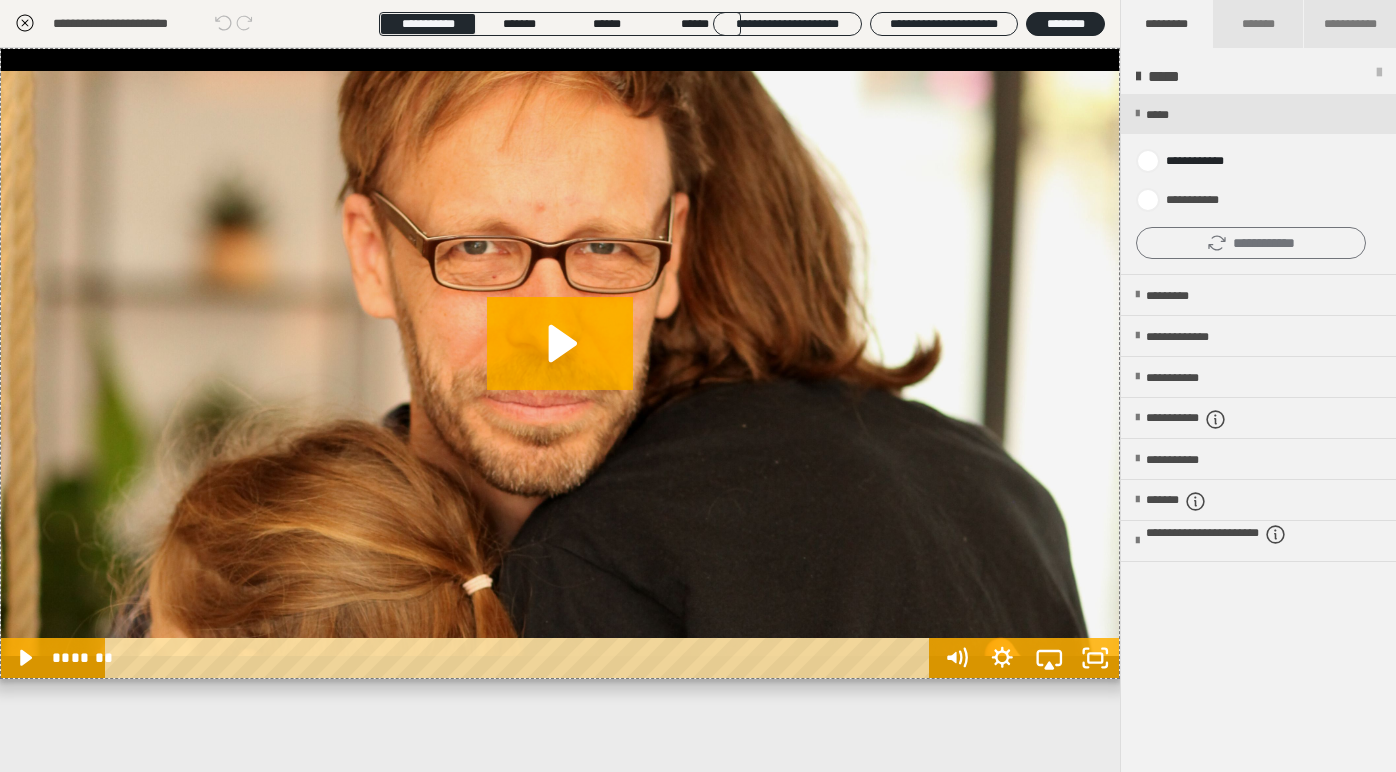 click on "**********" at bounding box center (1251, 243) 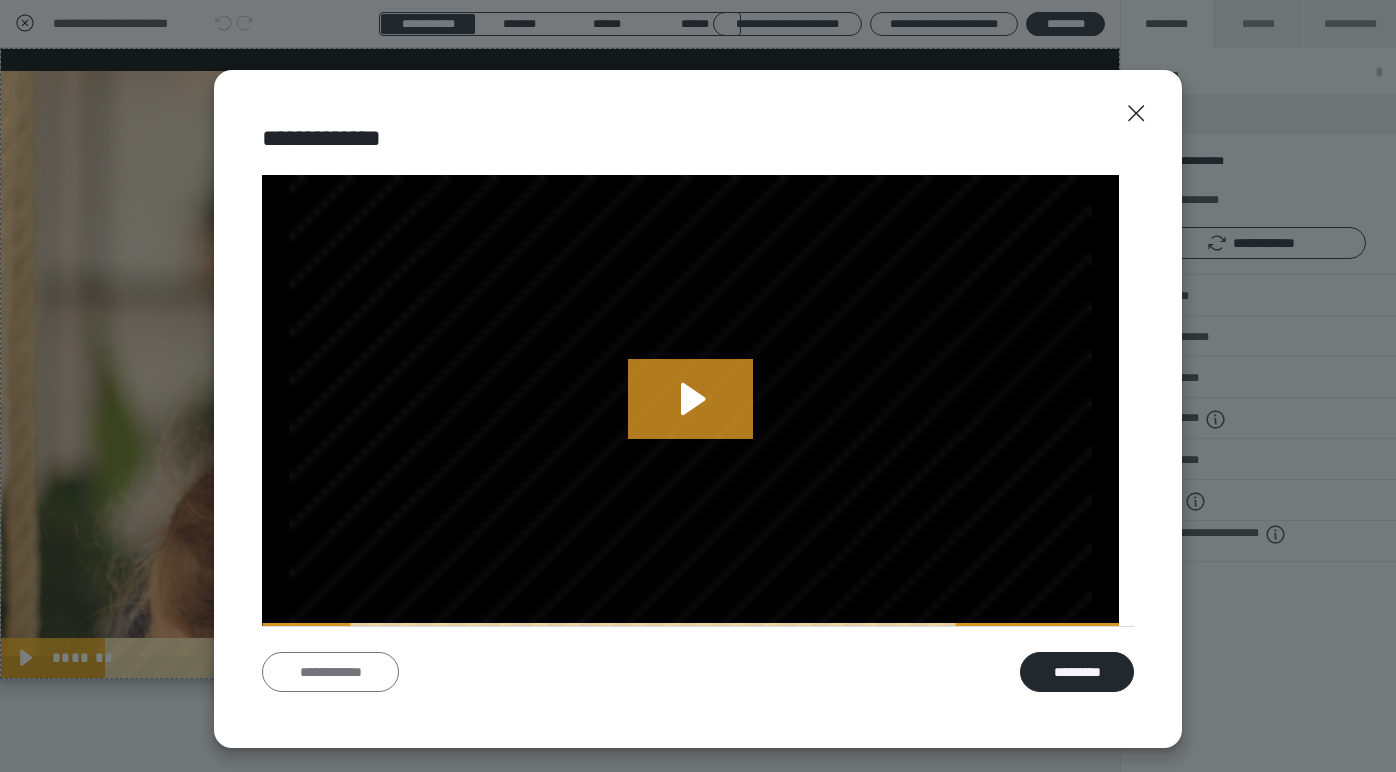click on "**********" at bounding box center [330, 672] 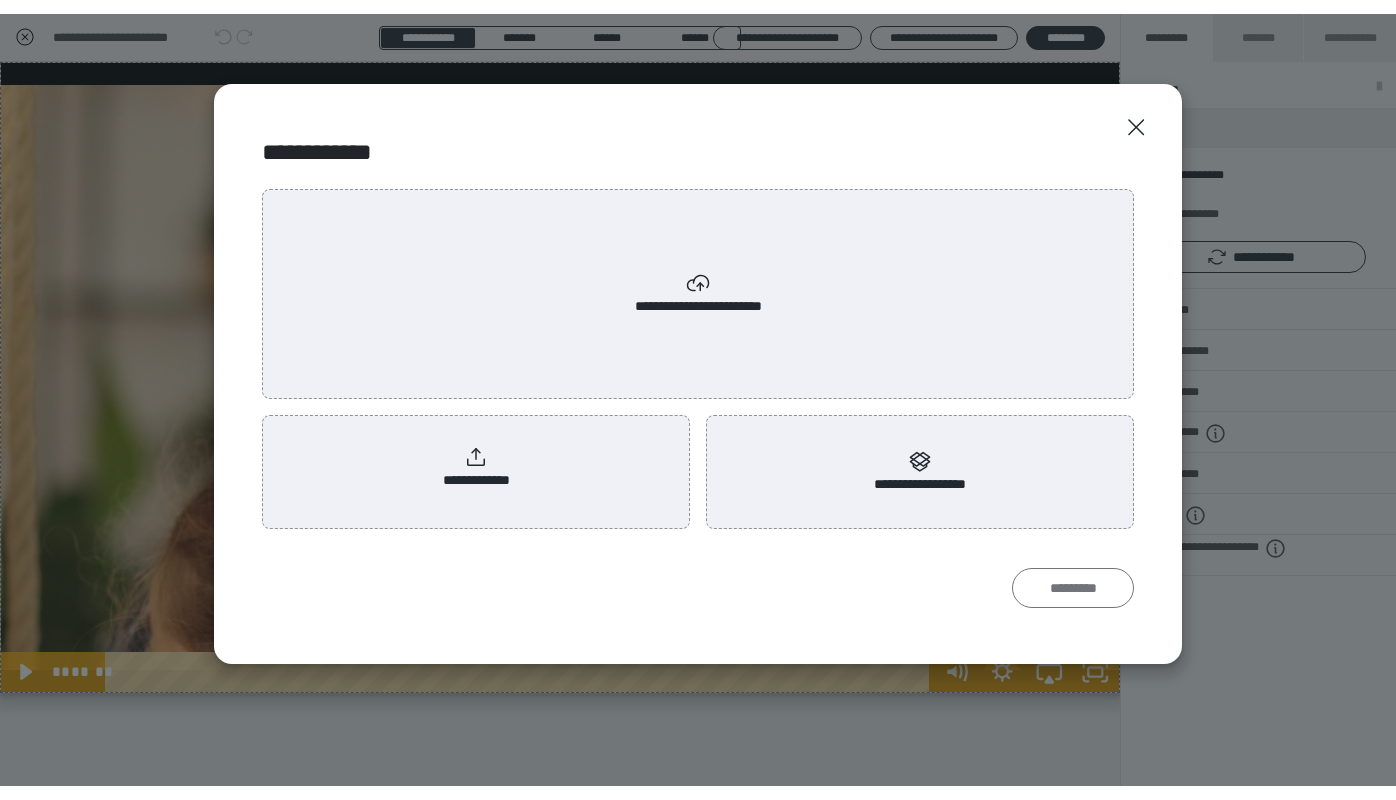 scroll, scrollTop: 0, scrollLeft: 0, axis: both 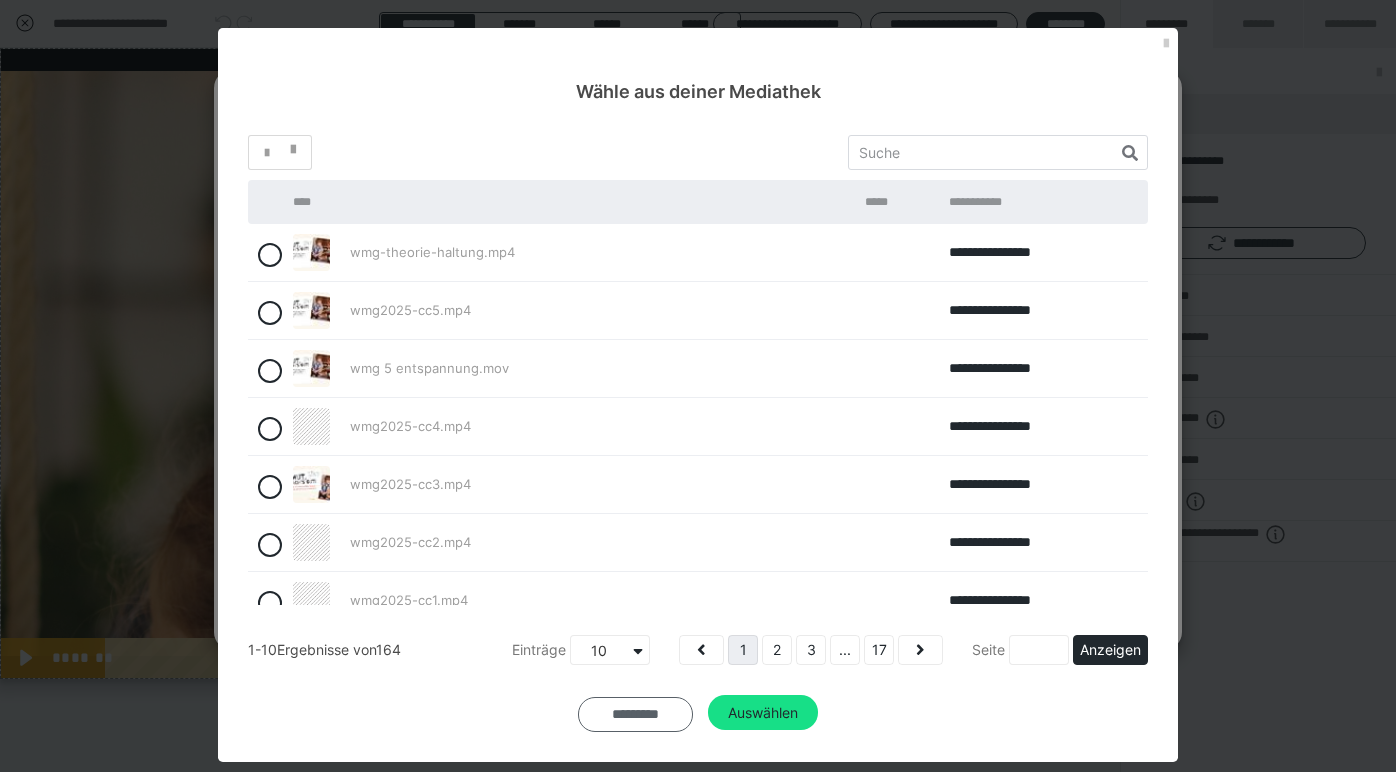 click on "*********" at bounding box center (635, 714) 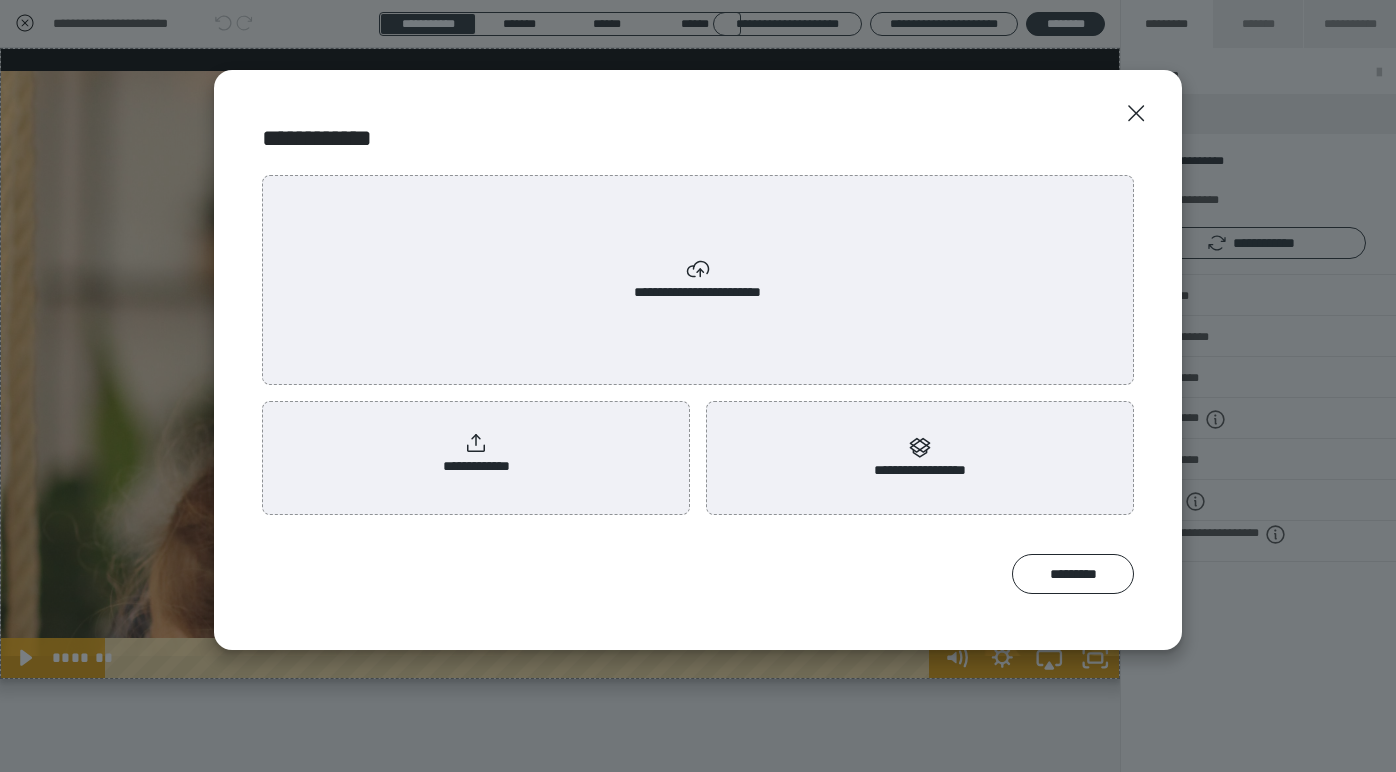 click on "**********" at bounding box center [476, 454] 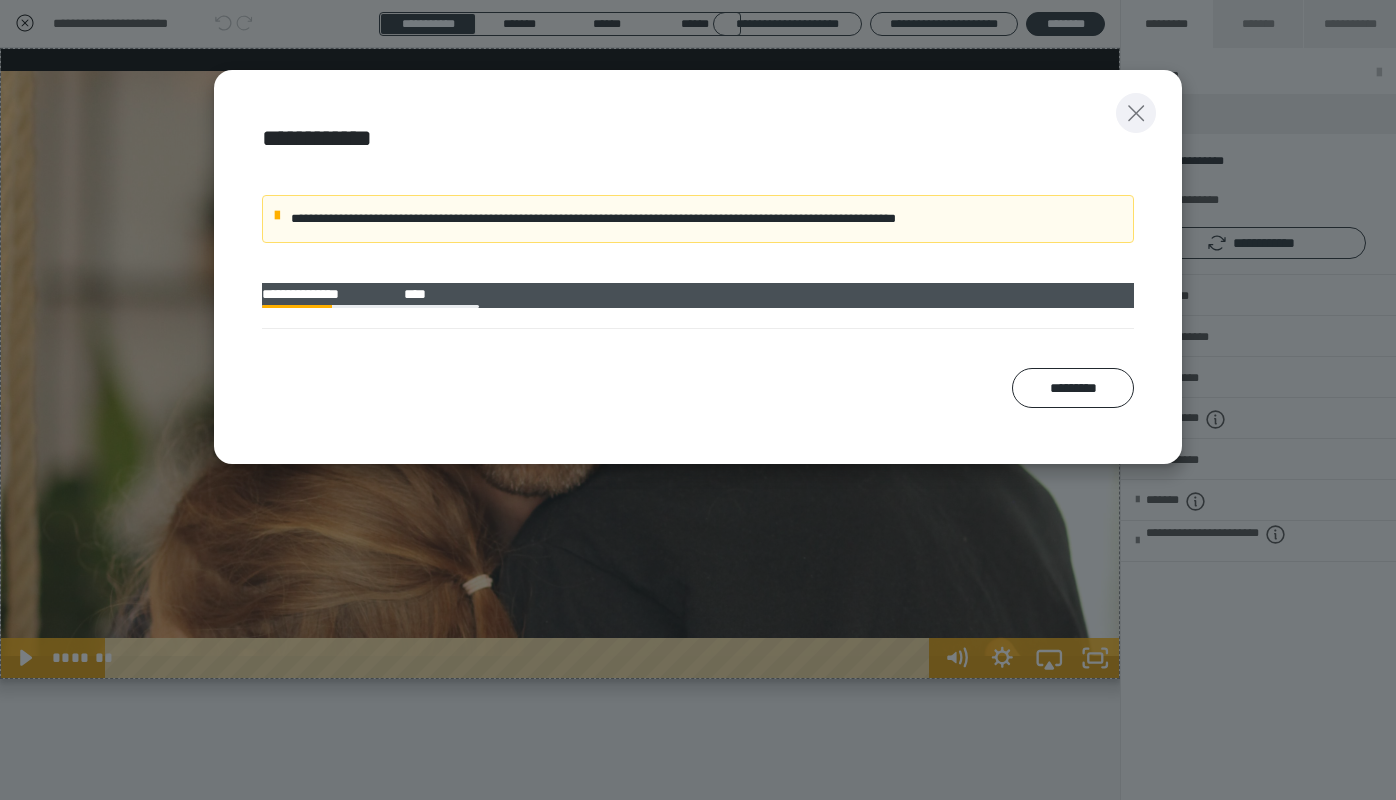click 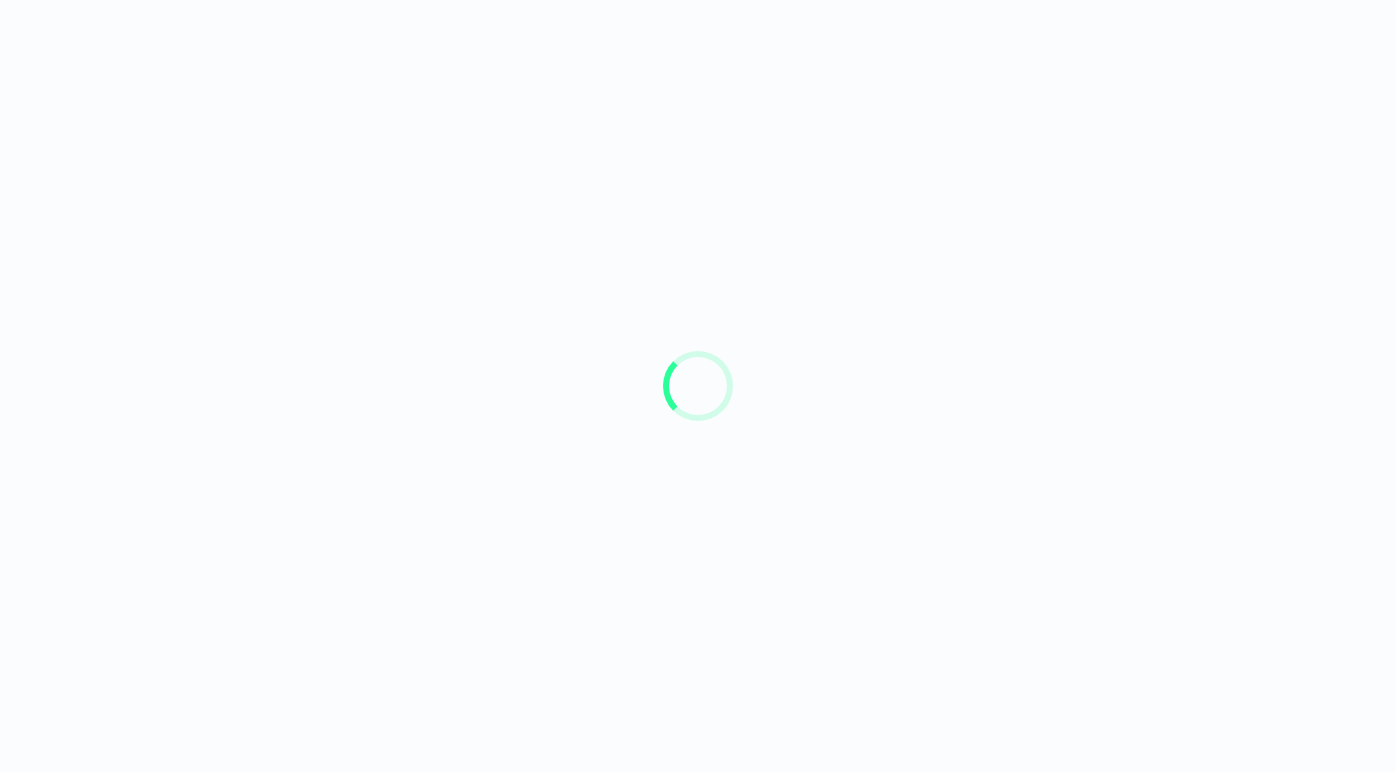 scroll, scrollTop: 0, scrollLeft: 0, axis: both 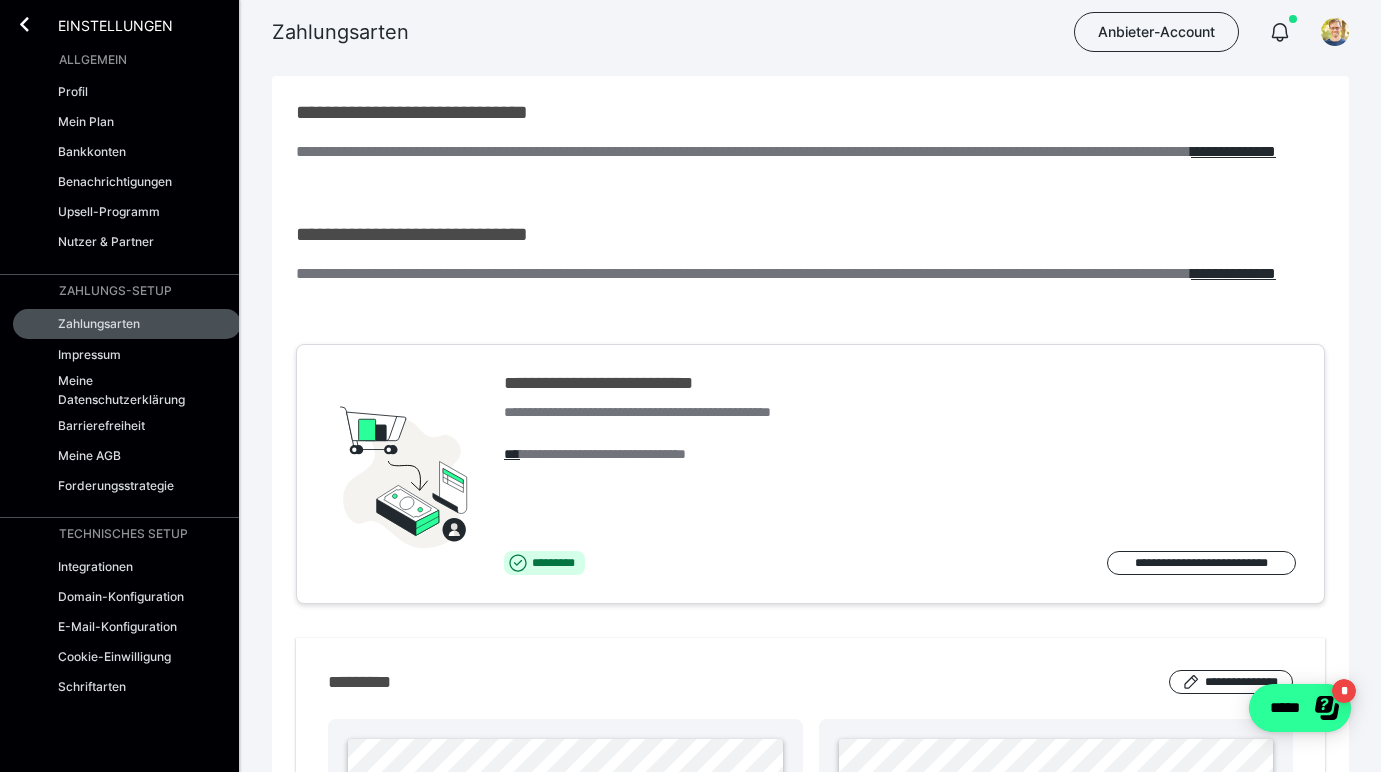 click on "*****" at bounding box center [1300, 708] 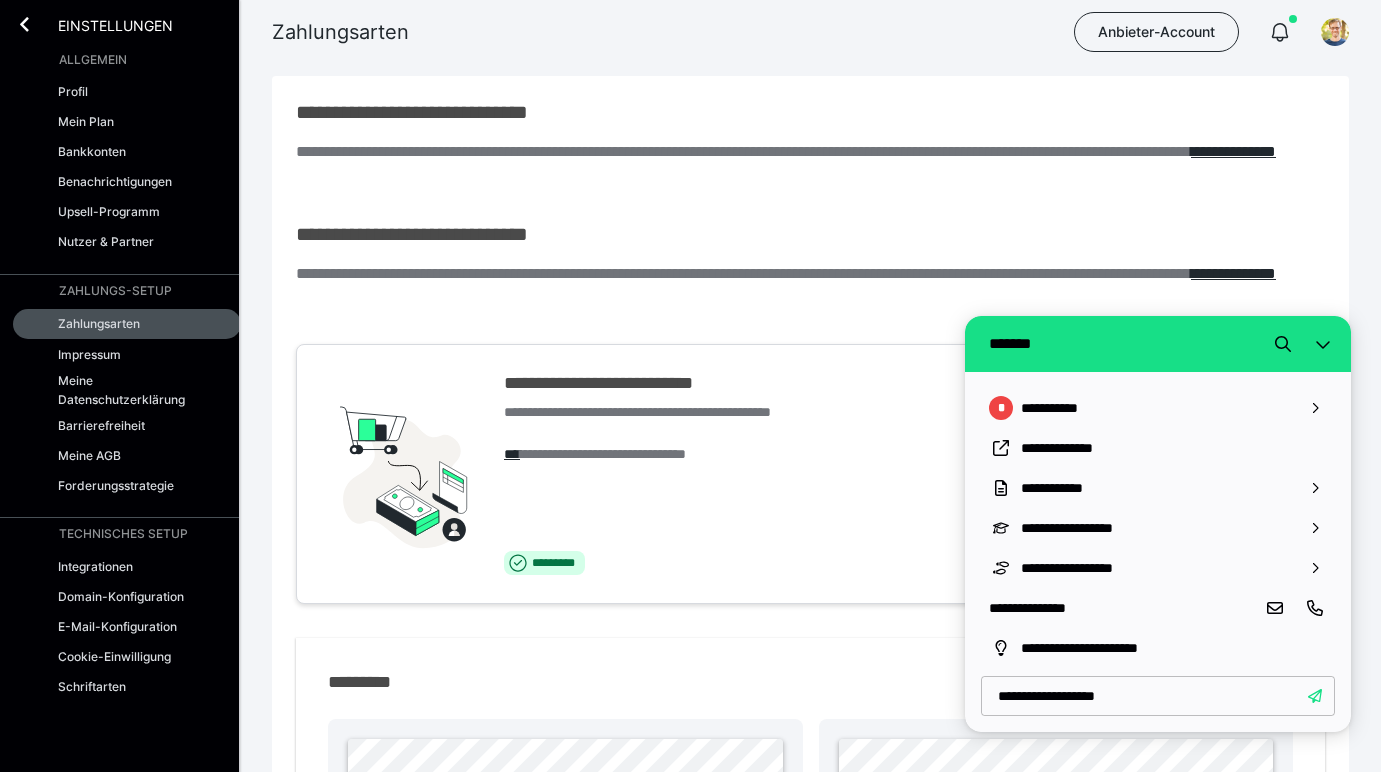 type on "**********" 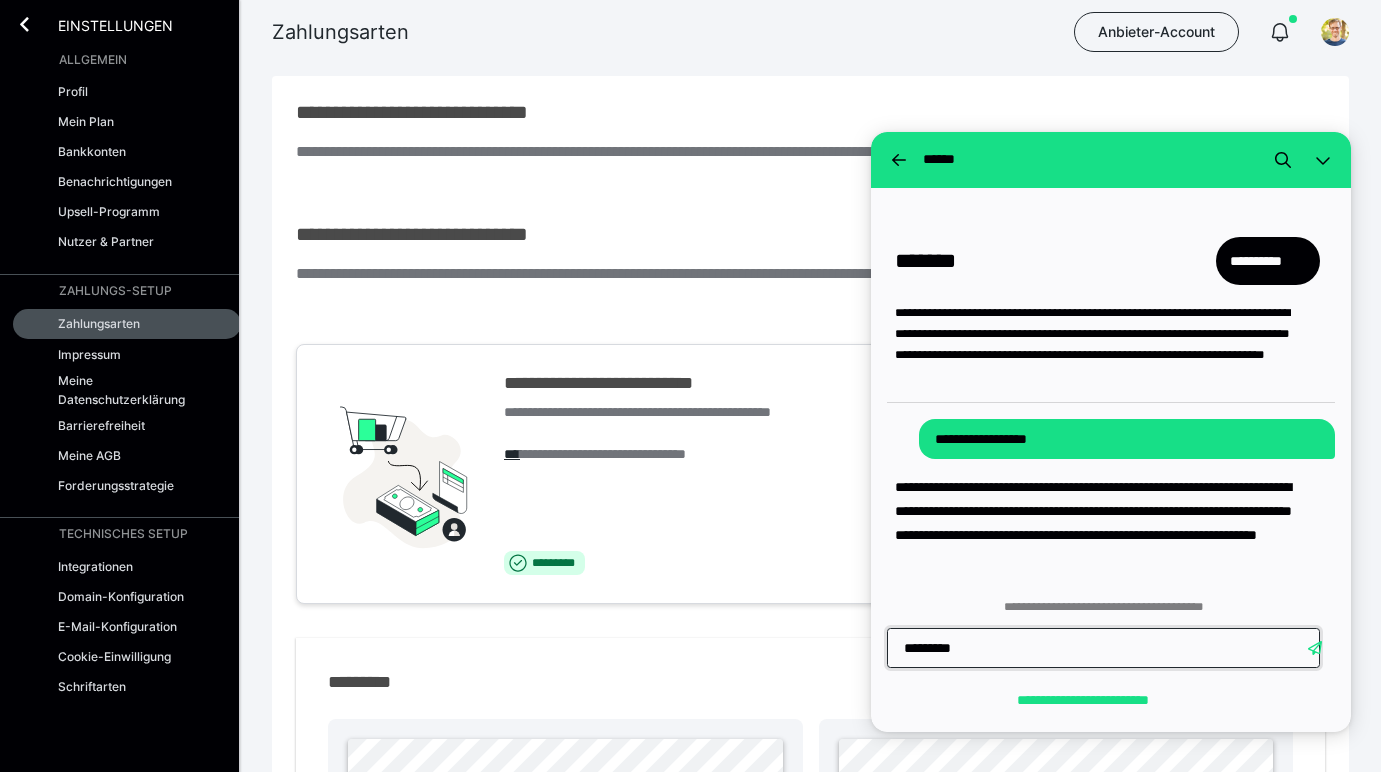 paste on "**********" 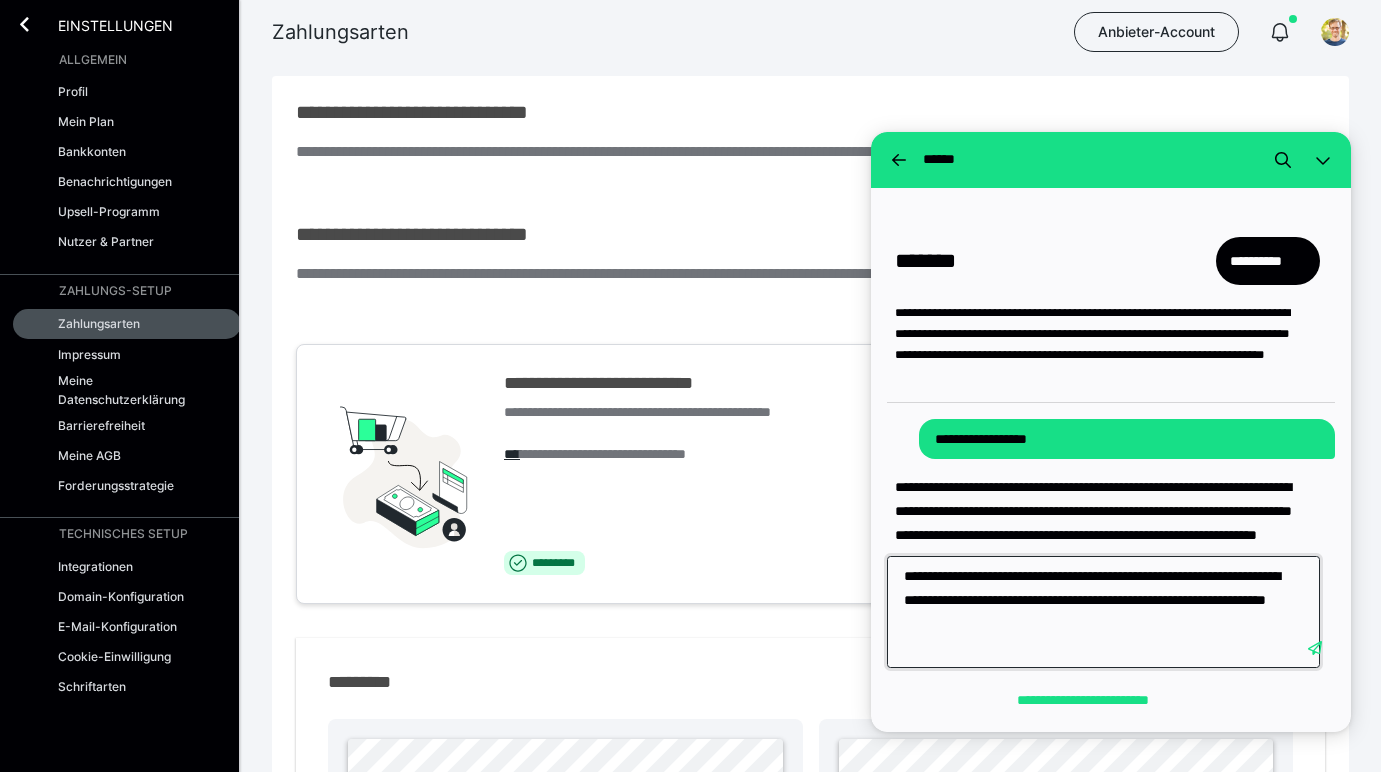 type on "**********" 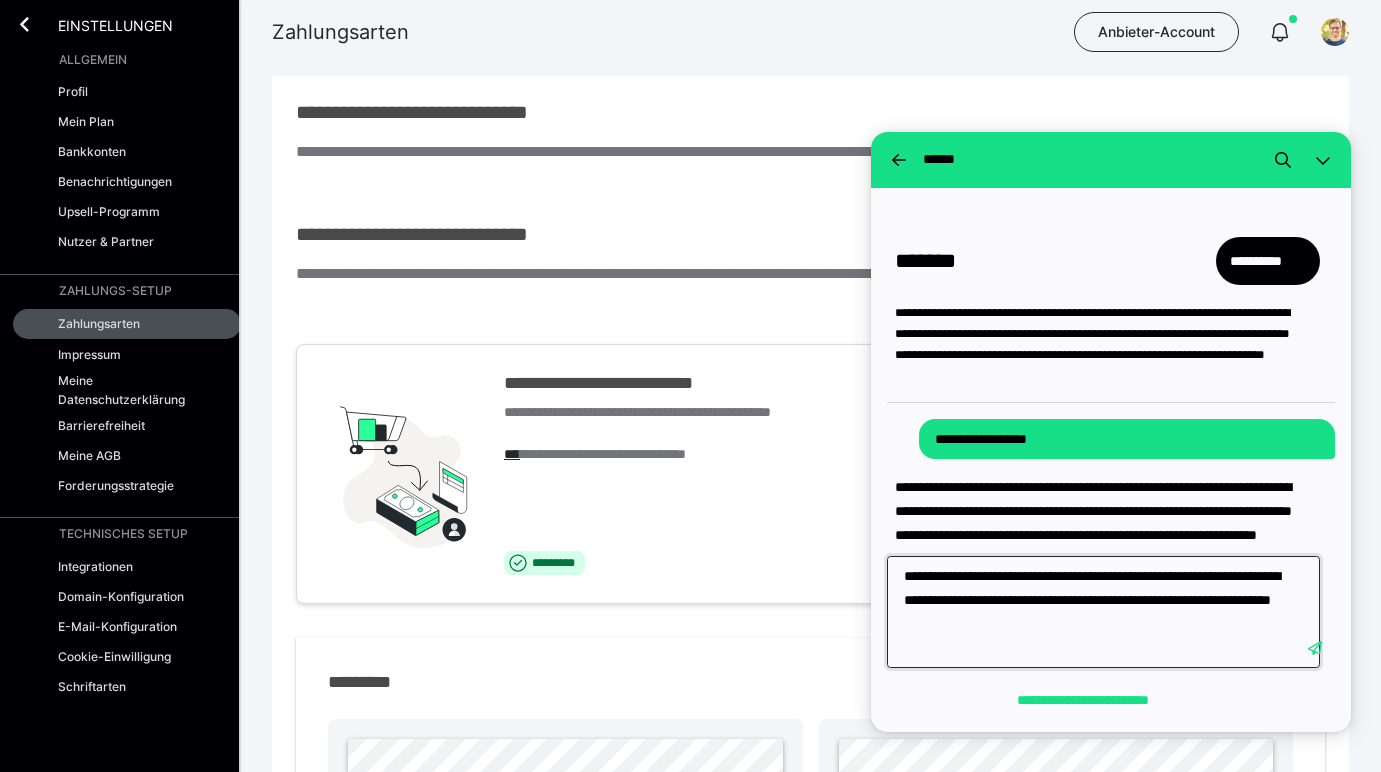 type 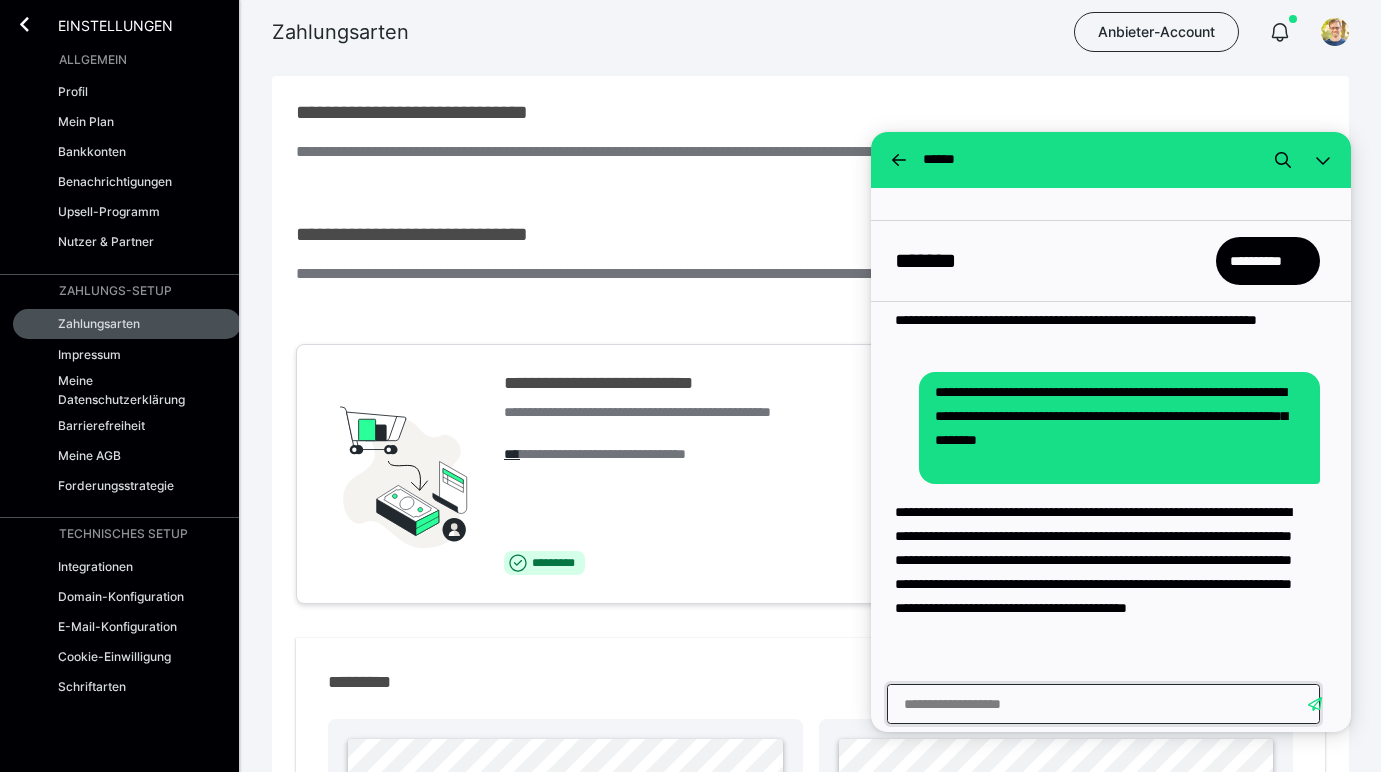 scroll, scrollTop: 311, scrollLeft: 0, axis: vertical 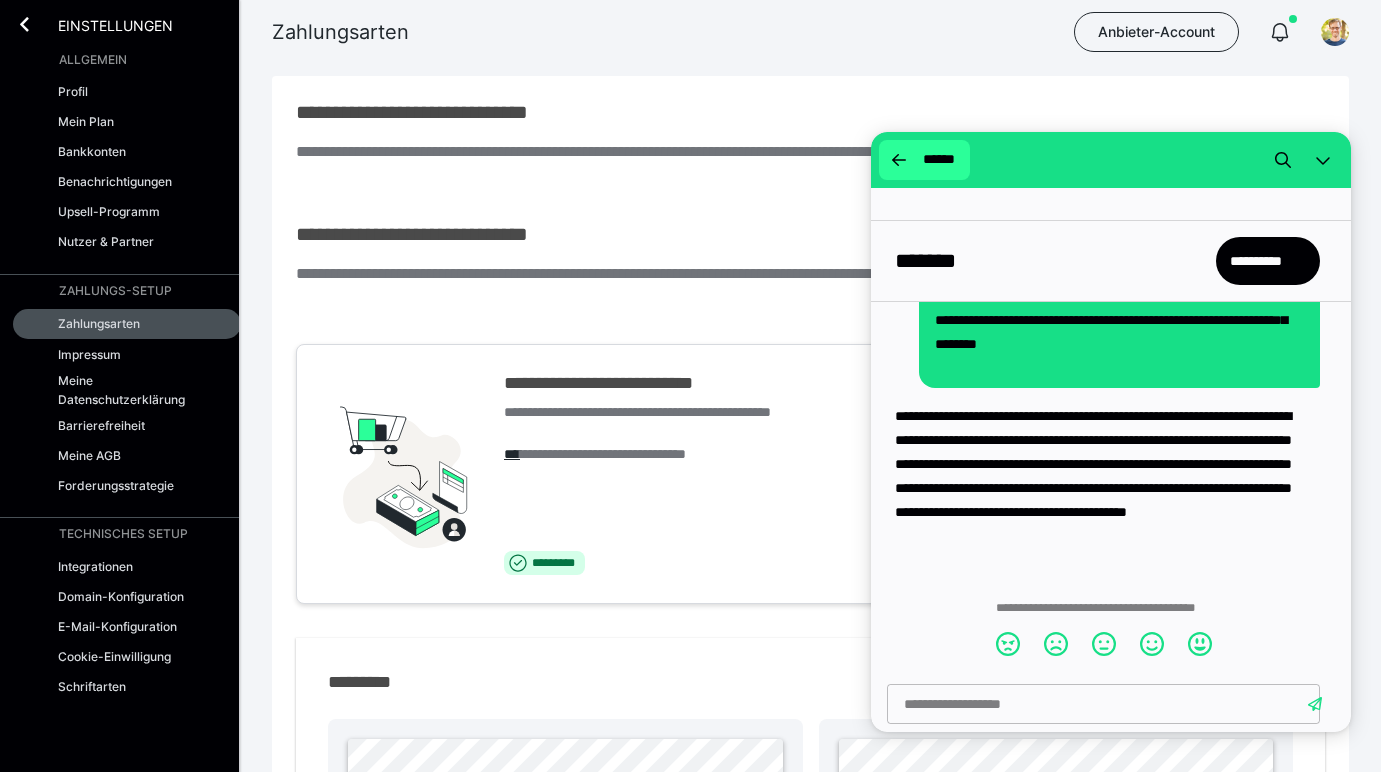 click 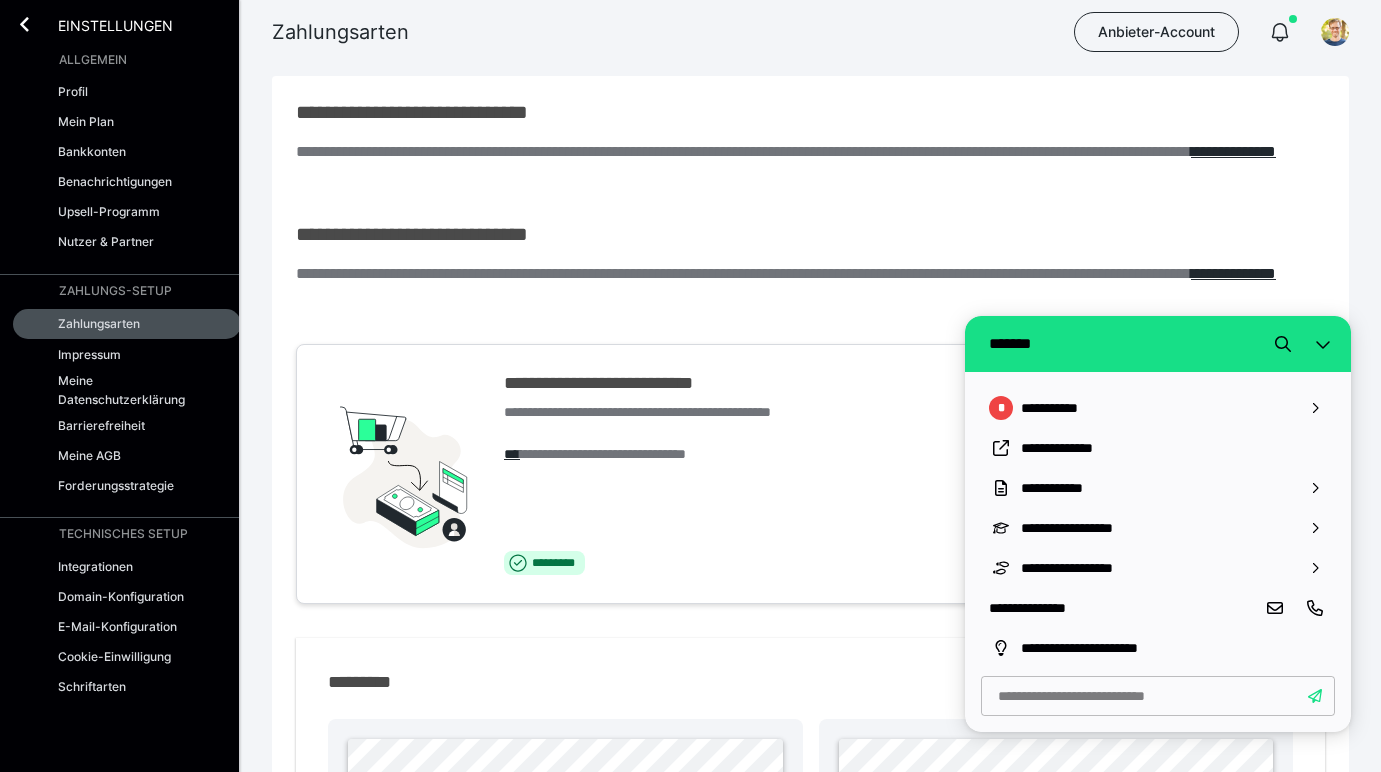 click on "**********" at bounding box center (810, 266) 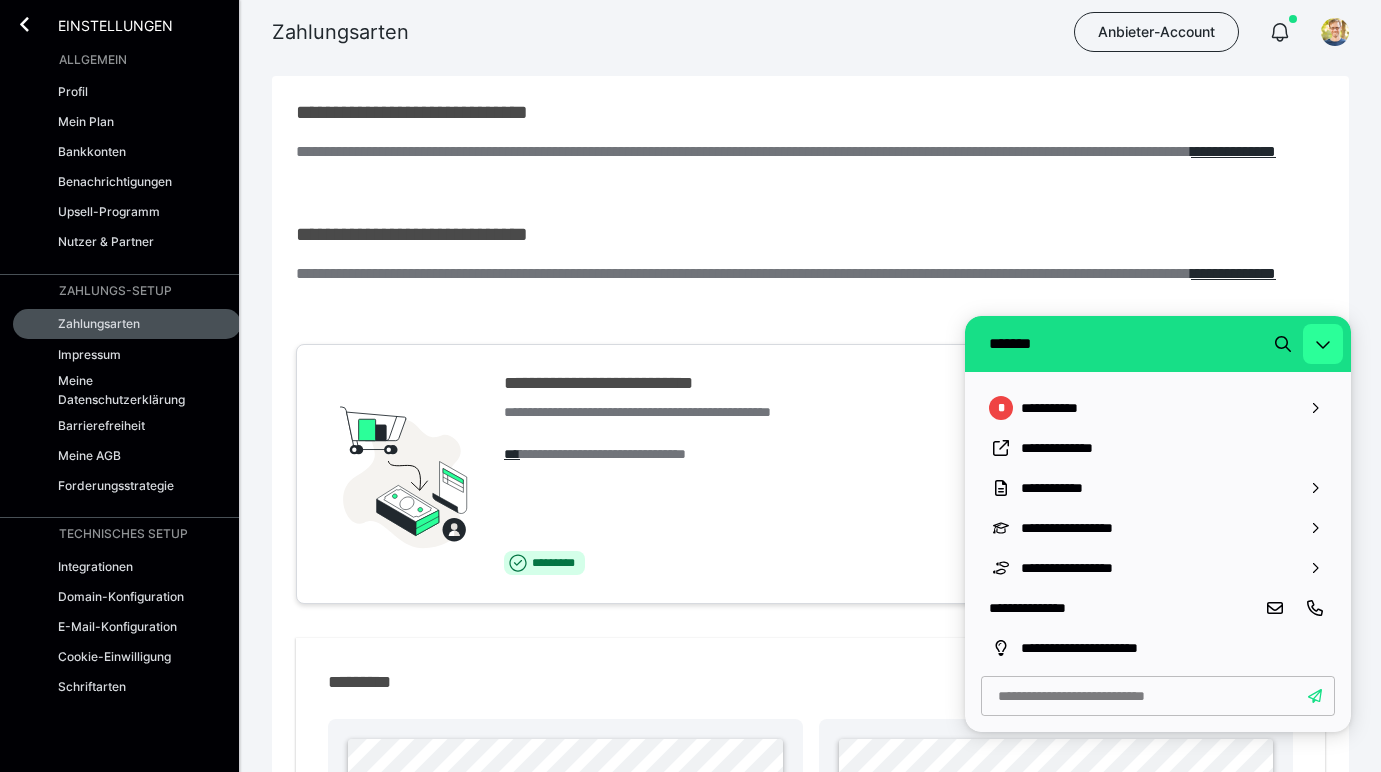 click at bounding box center (1323, 344) 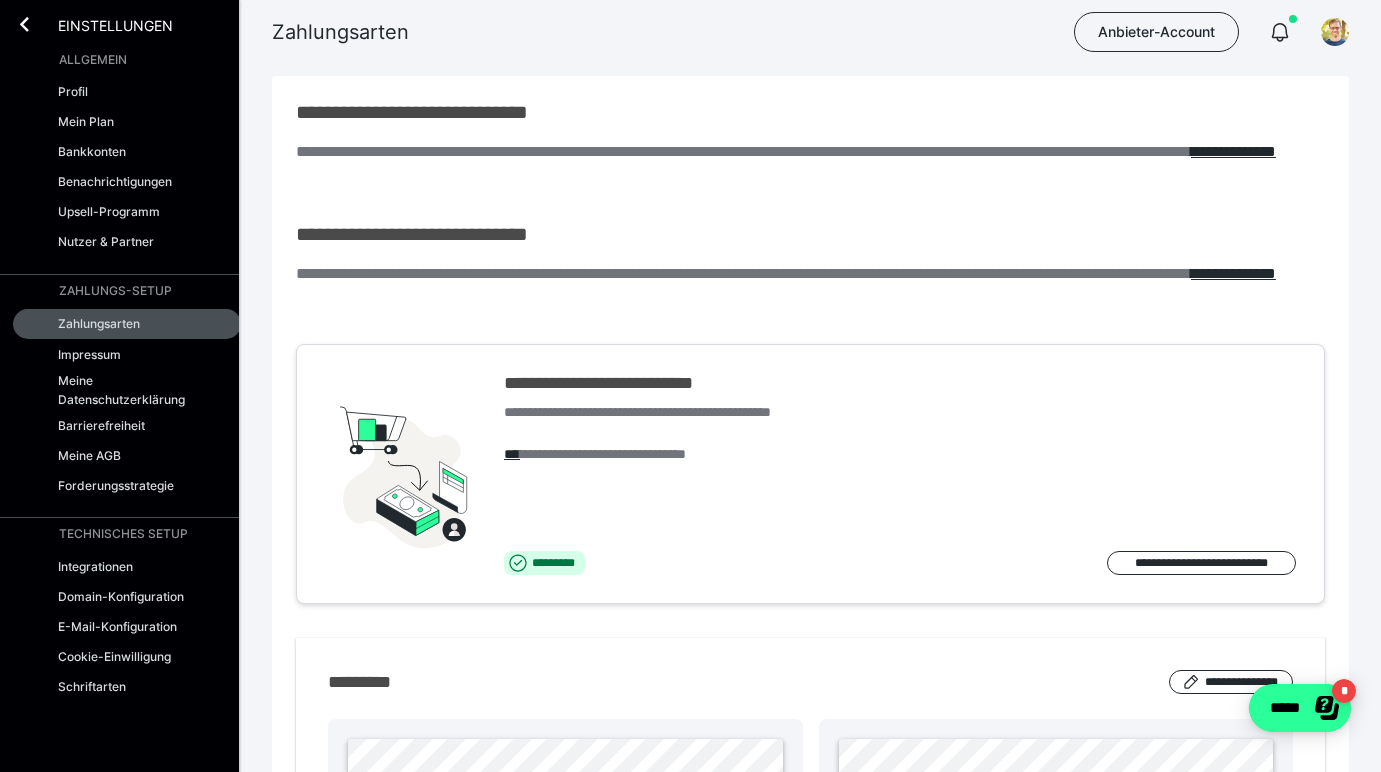 scroll, scrollTop: 0, scrollLeft: 0, axis: both 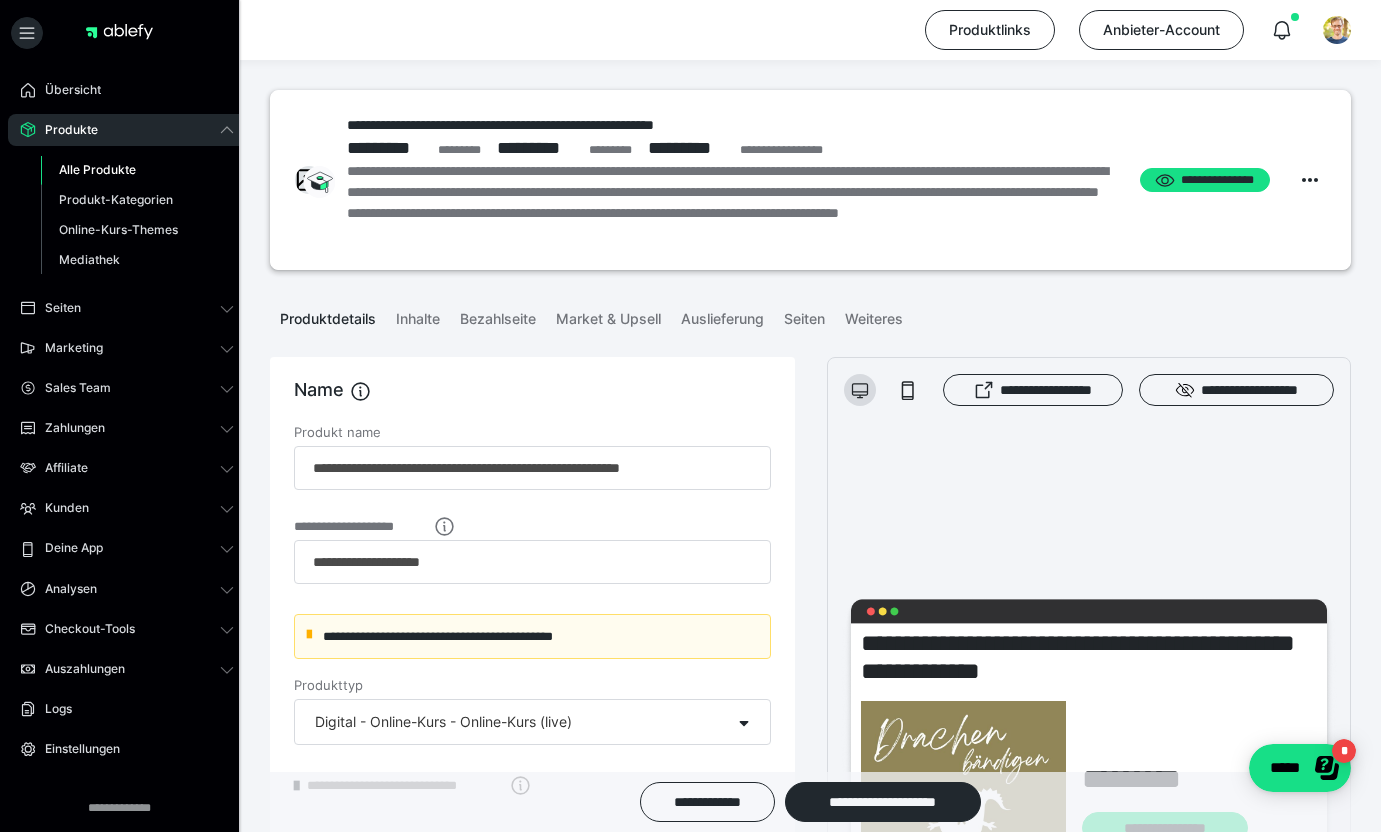 click on "Alle Produkte" at bounding box center [97, 169] 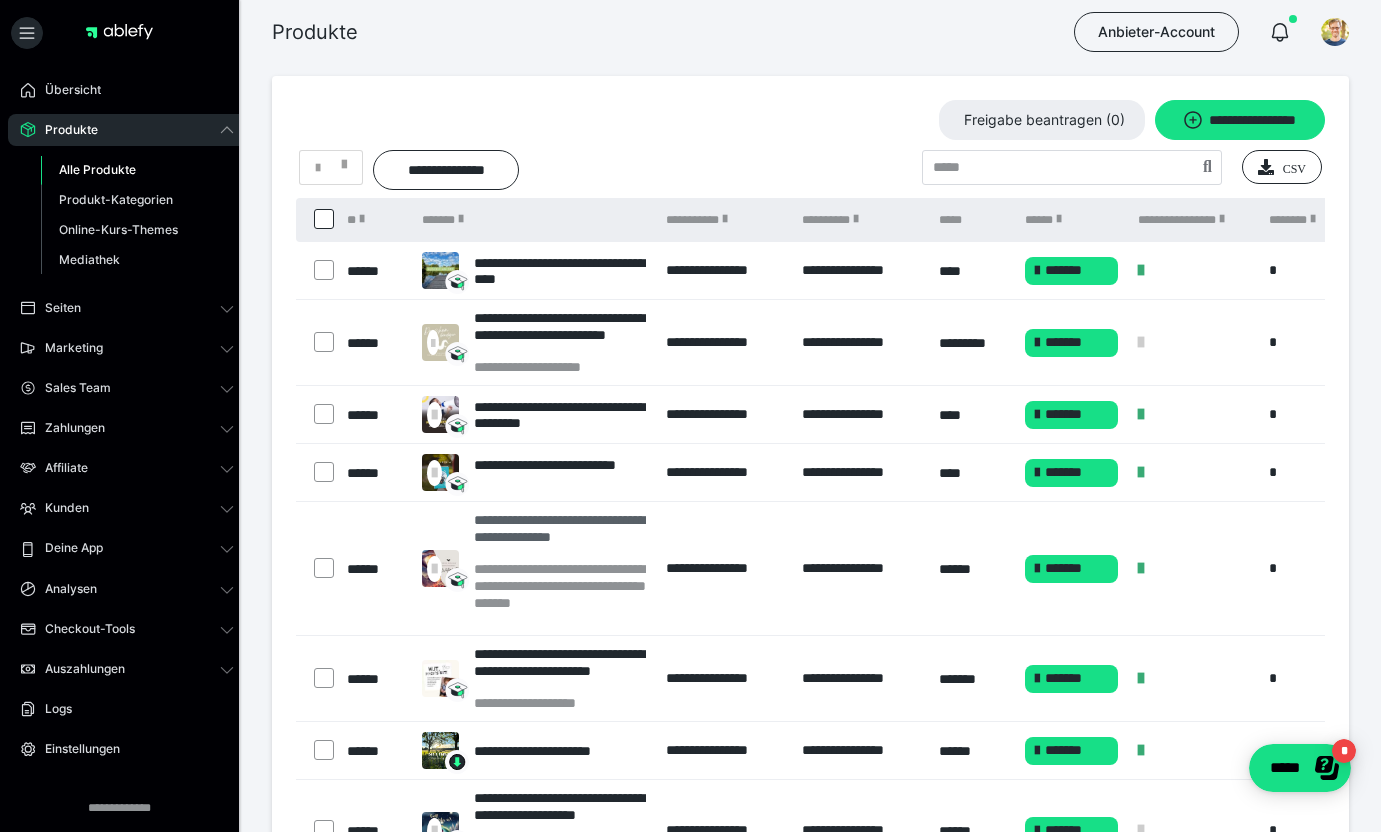 click on "**********" at bounding box center [560, 536] 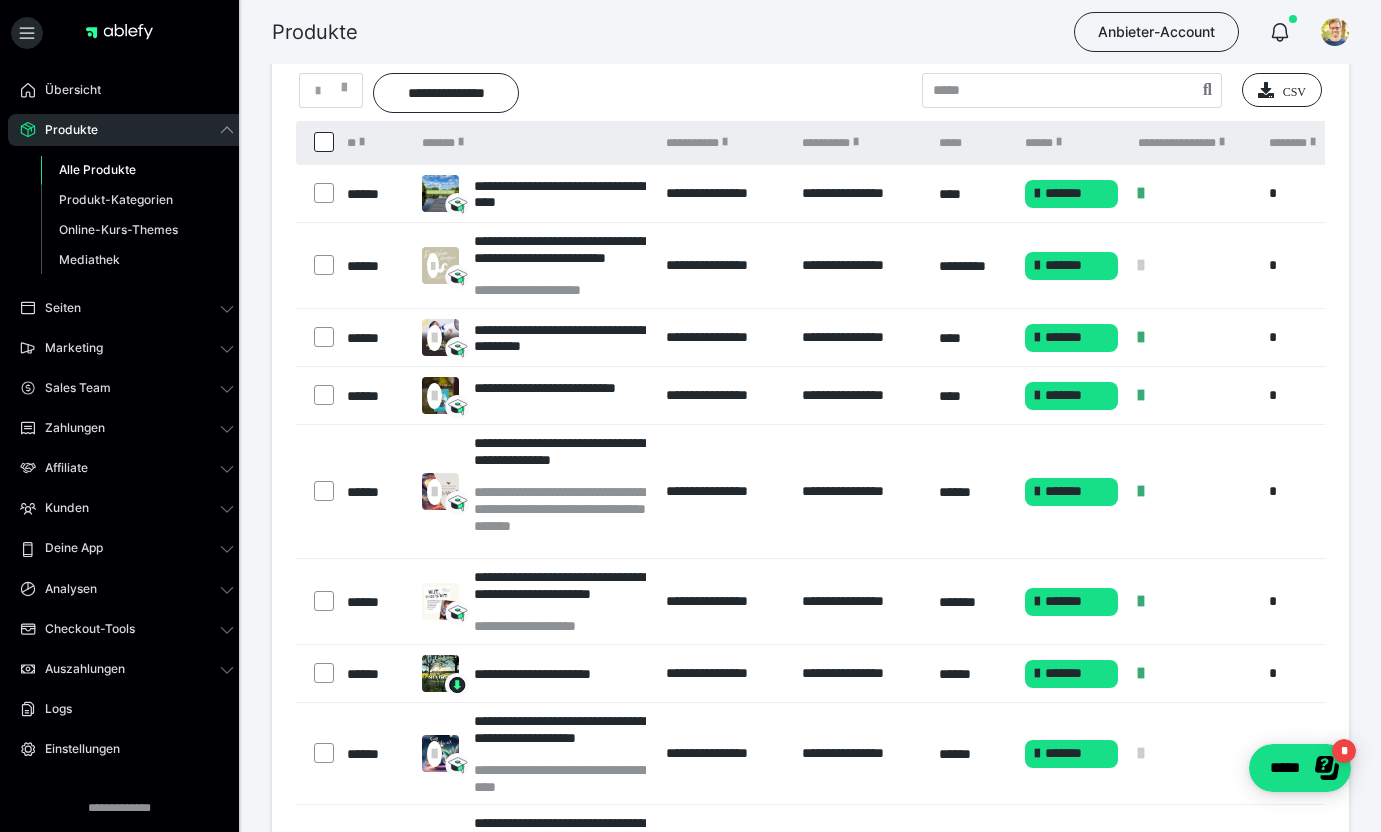 scroll, scrollTop: 183, scrollLeft: 0, axis: vertical 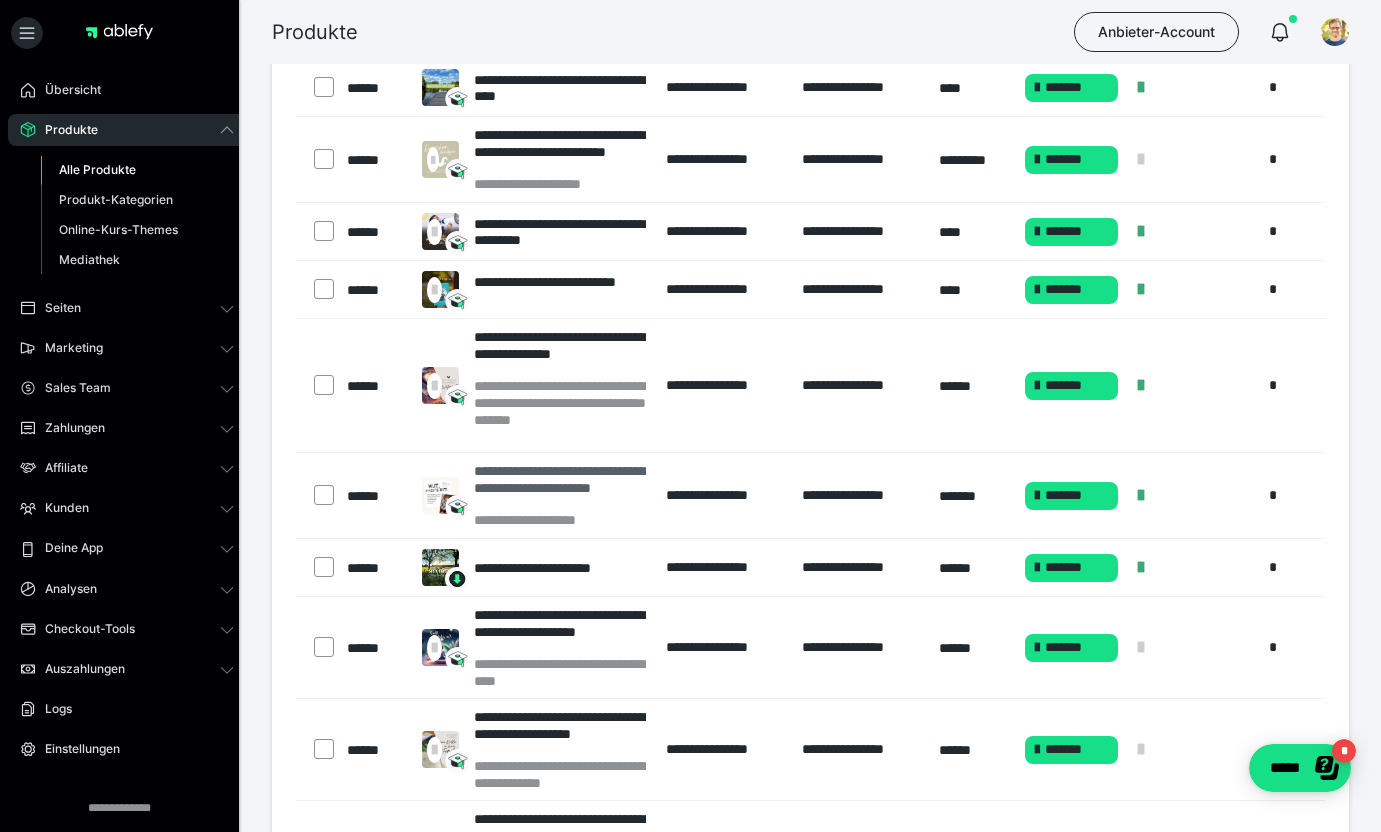 click on "**********" at bounding box center (560, 487) 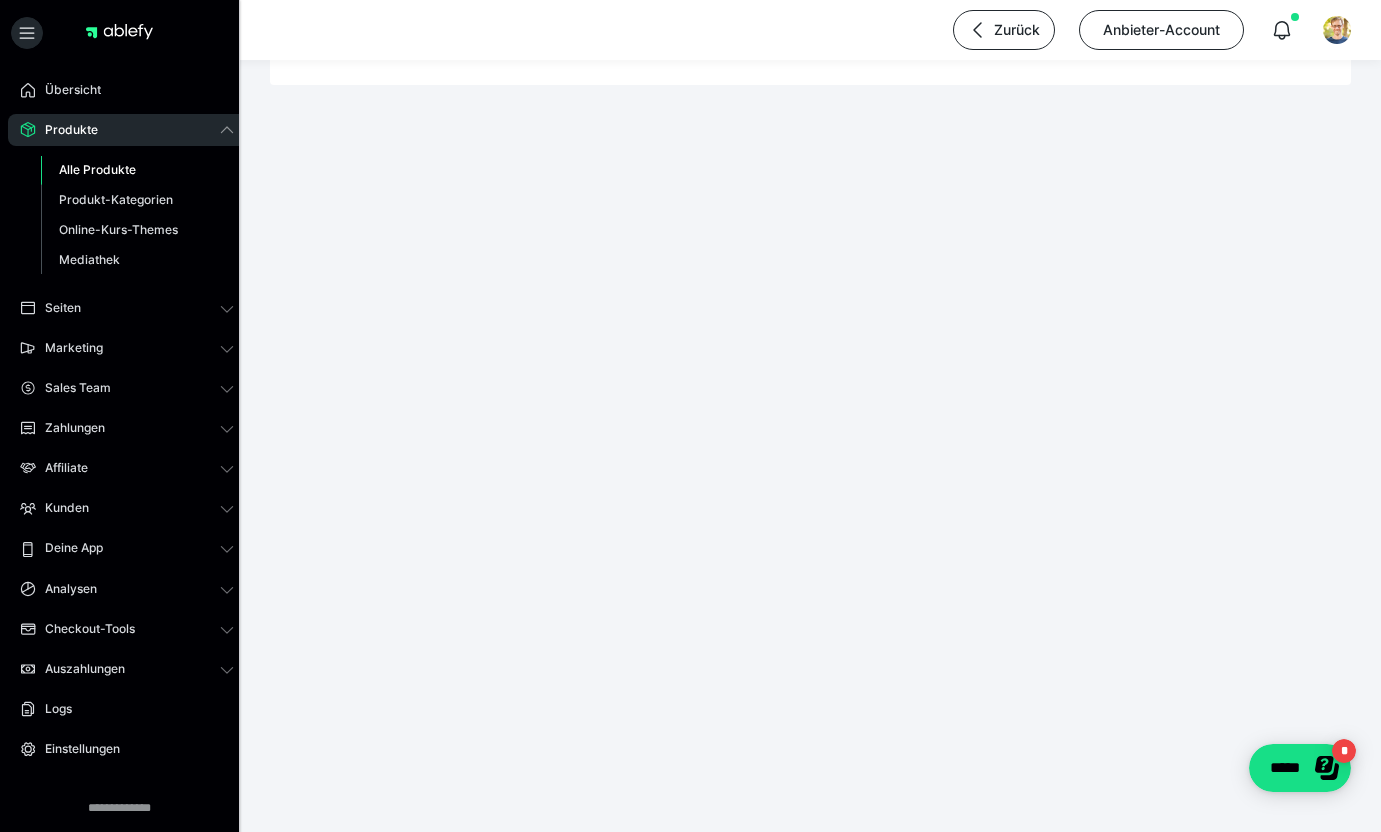 scroll, scrollTop: 0, scrollLeft: 0, axis: both 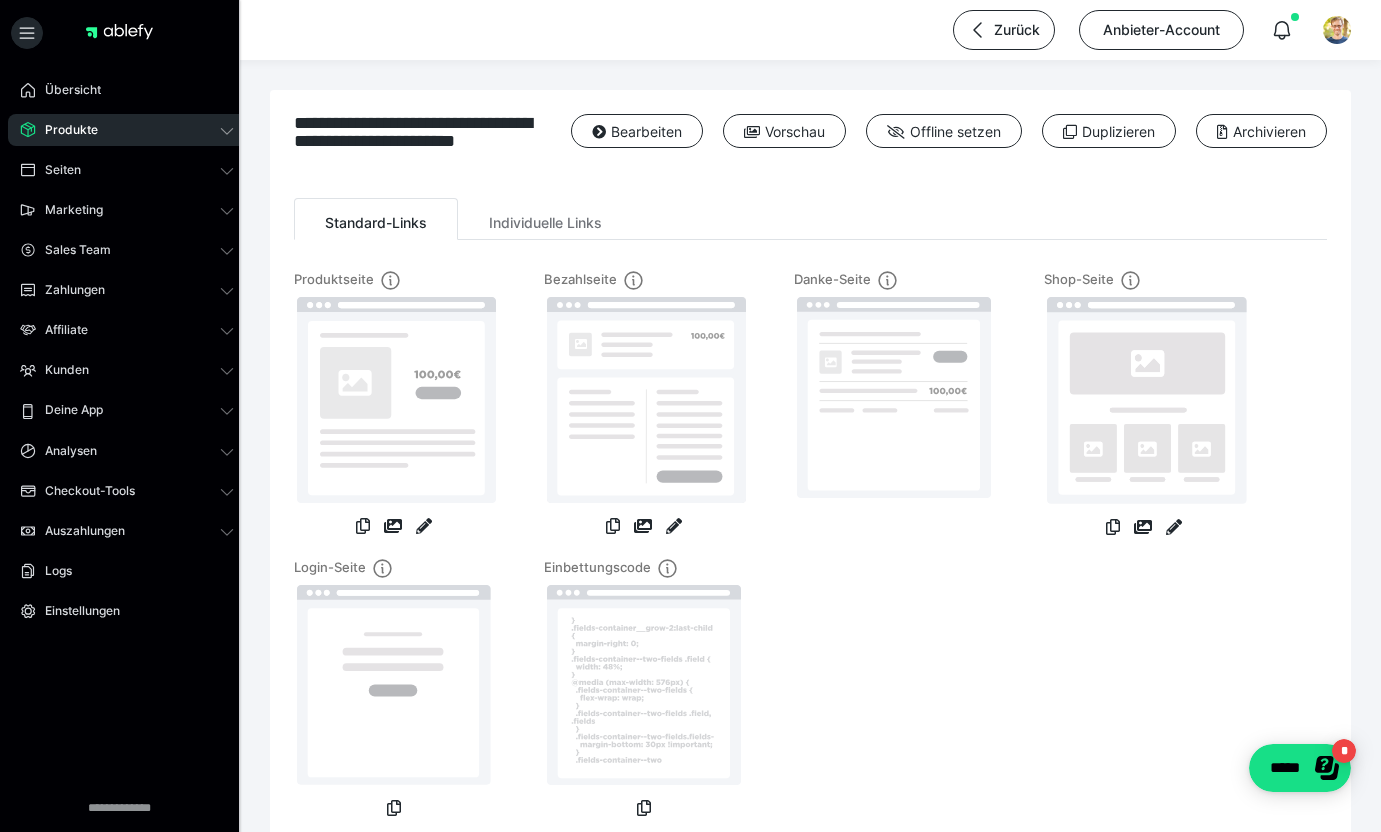 click on "Bearbeiten" at bounding box center [627, 138] 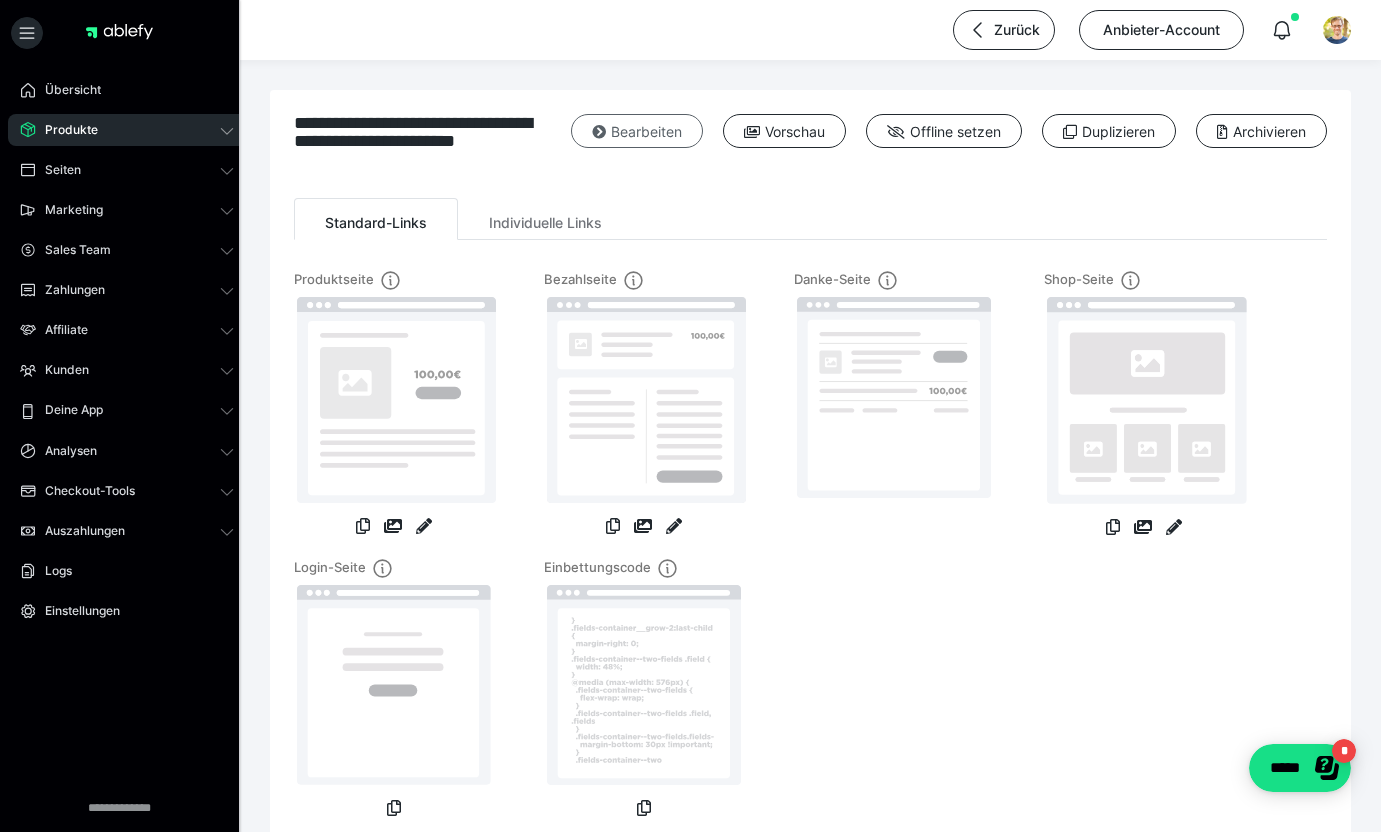 click on "Bearbeiten" at bounding box center [637, 131] 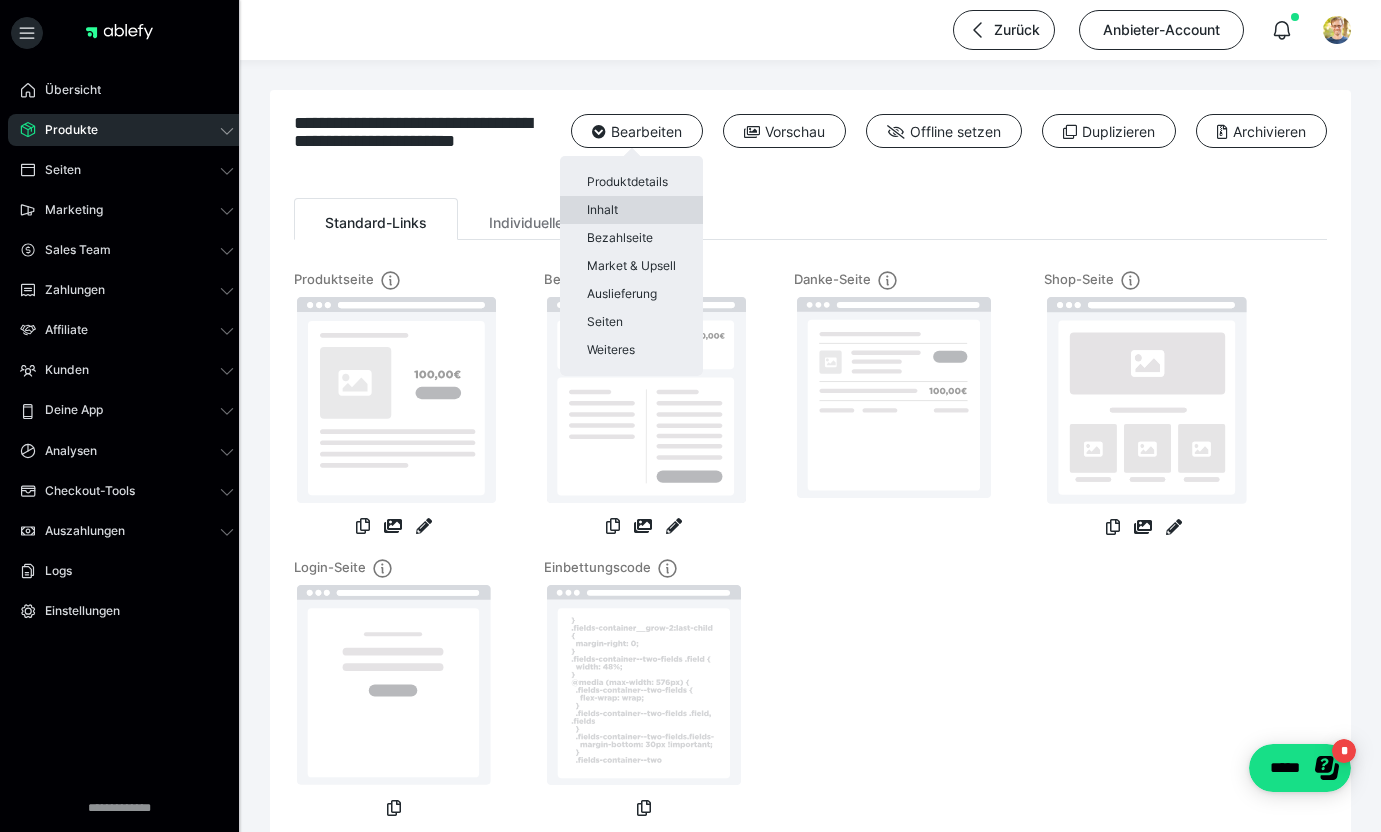click on "Inhalt" at bounding box center (631, 210) 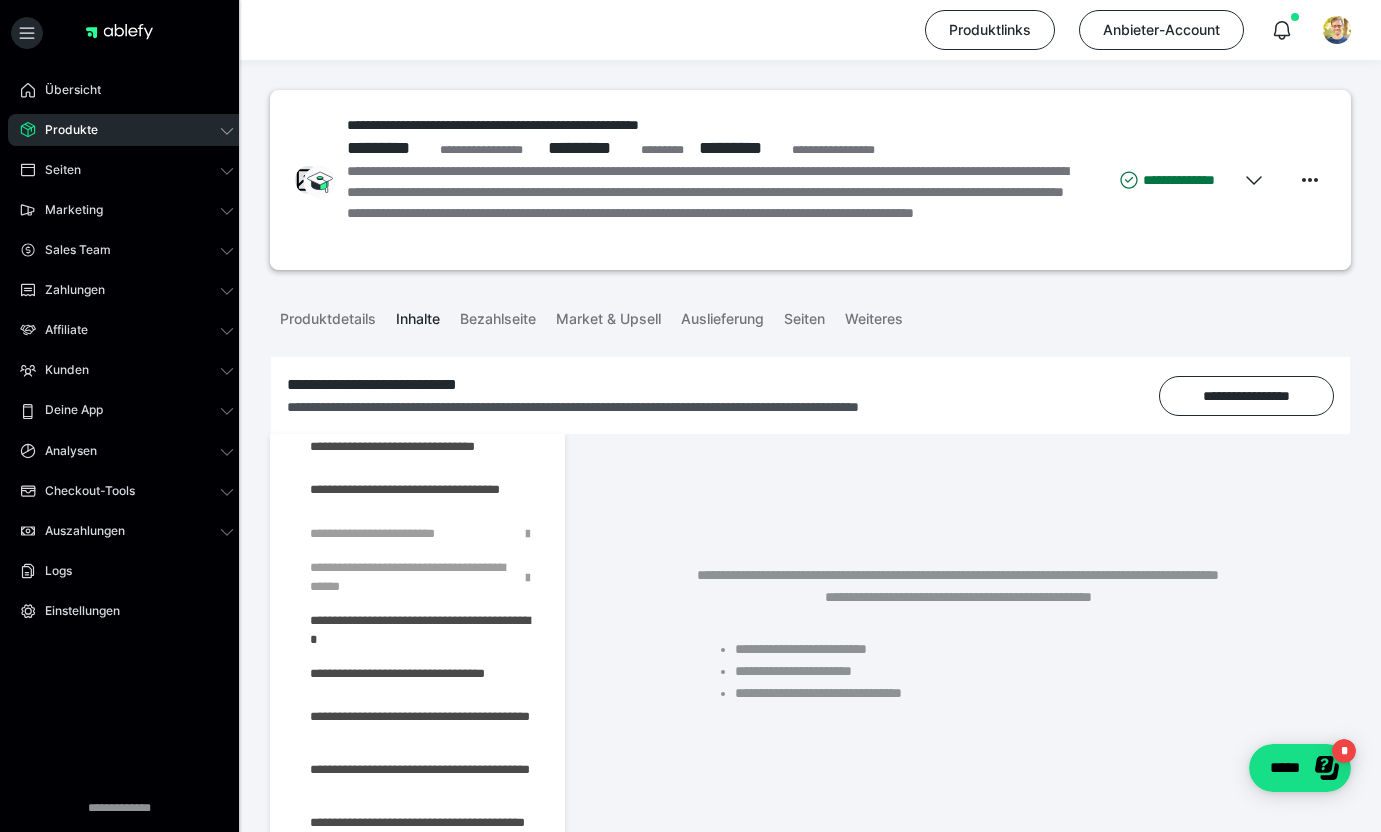 scroll, scrollTop: 1699, scrollLeft: 0, axis: vertical 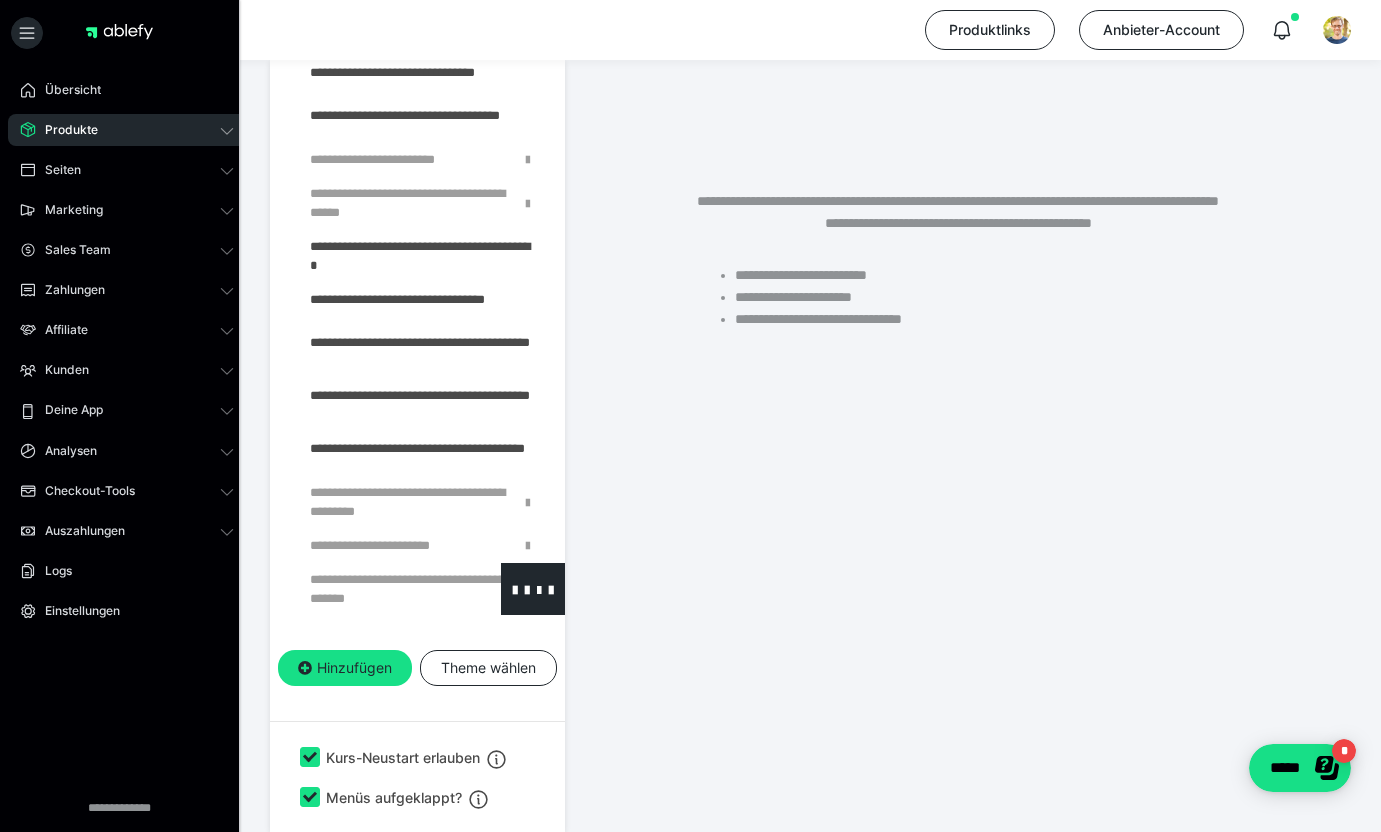 click at bounding box center [375, 589] 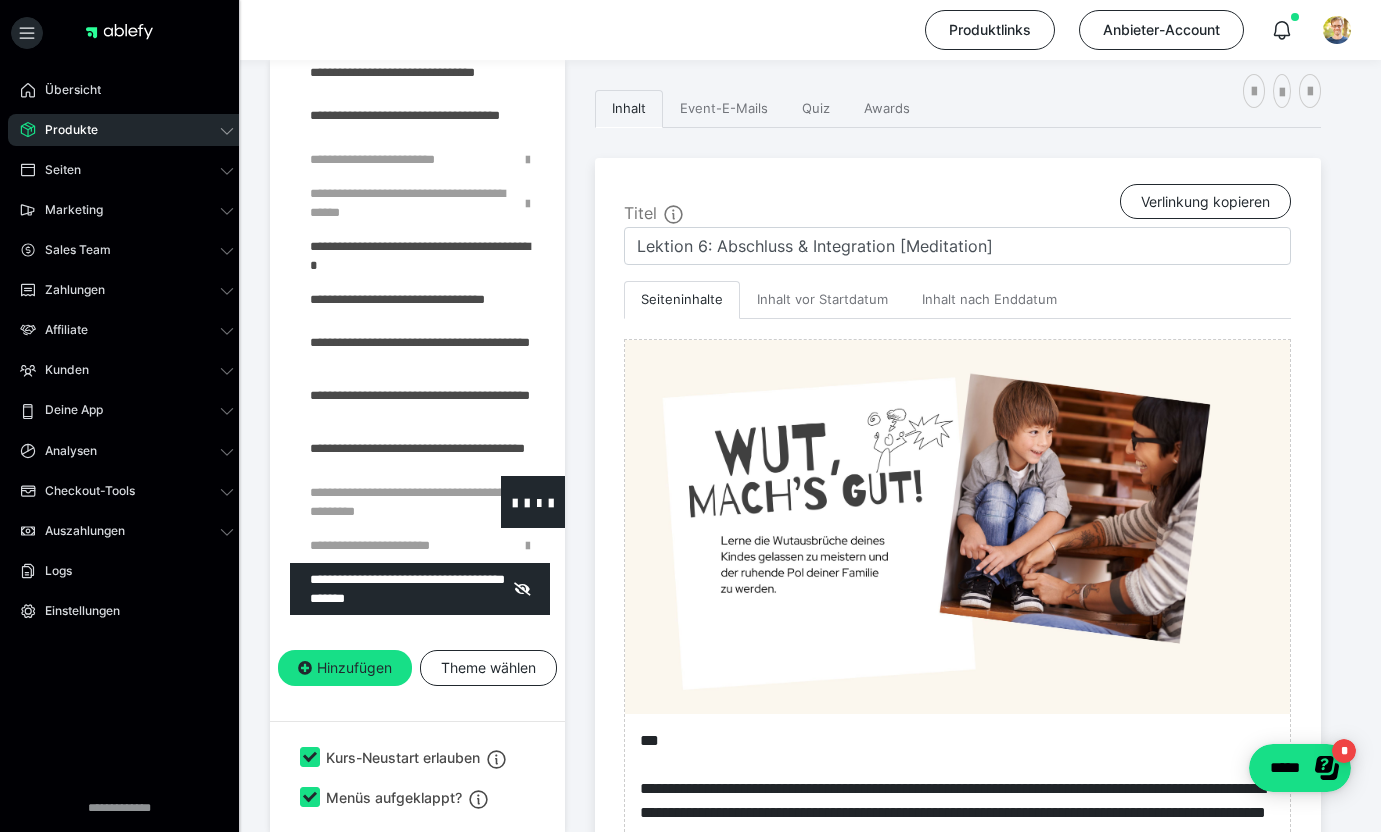 click at bounding box center (375, 502) 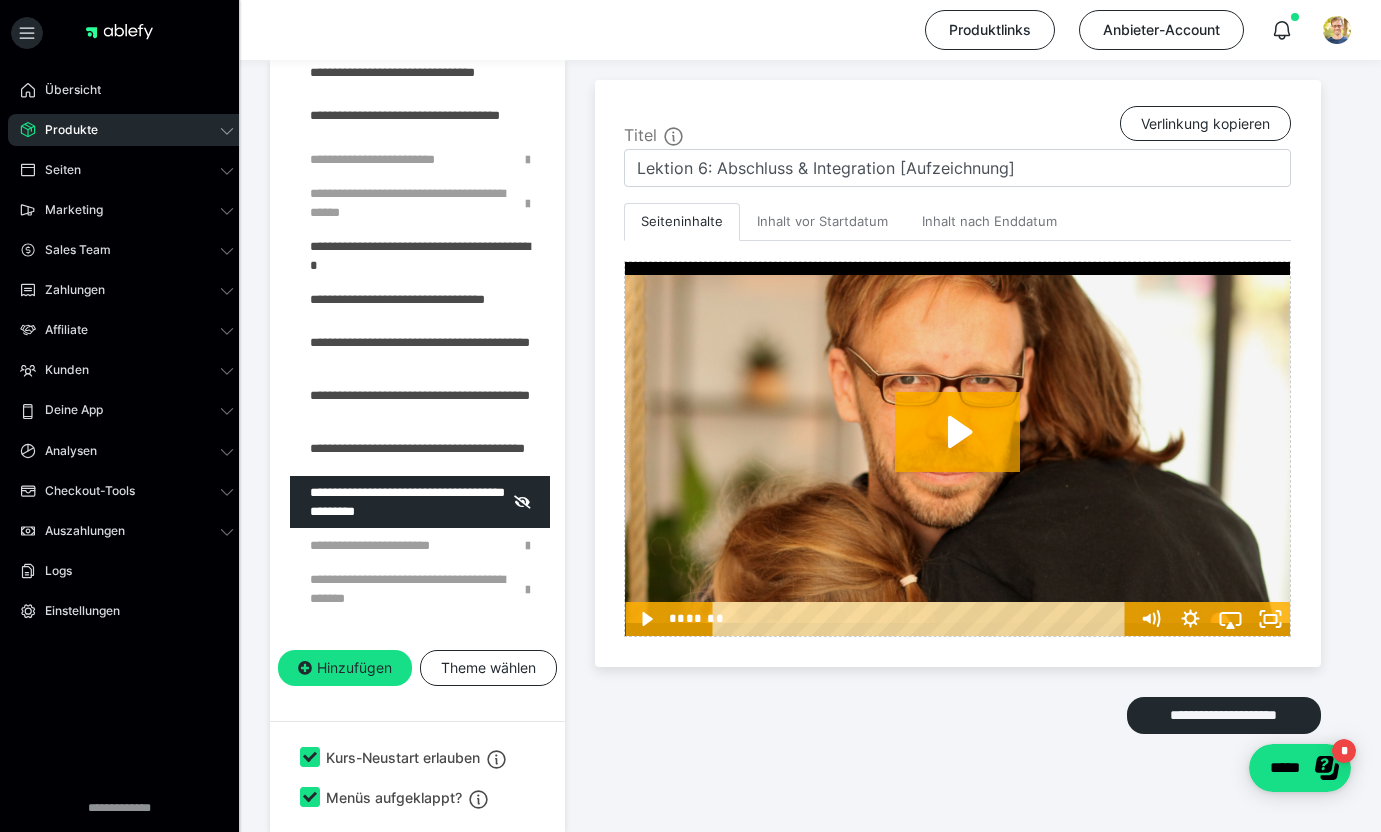 scroll, scrollTop: 453, scrollLeft: 0, axis: vertical 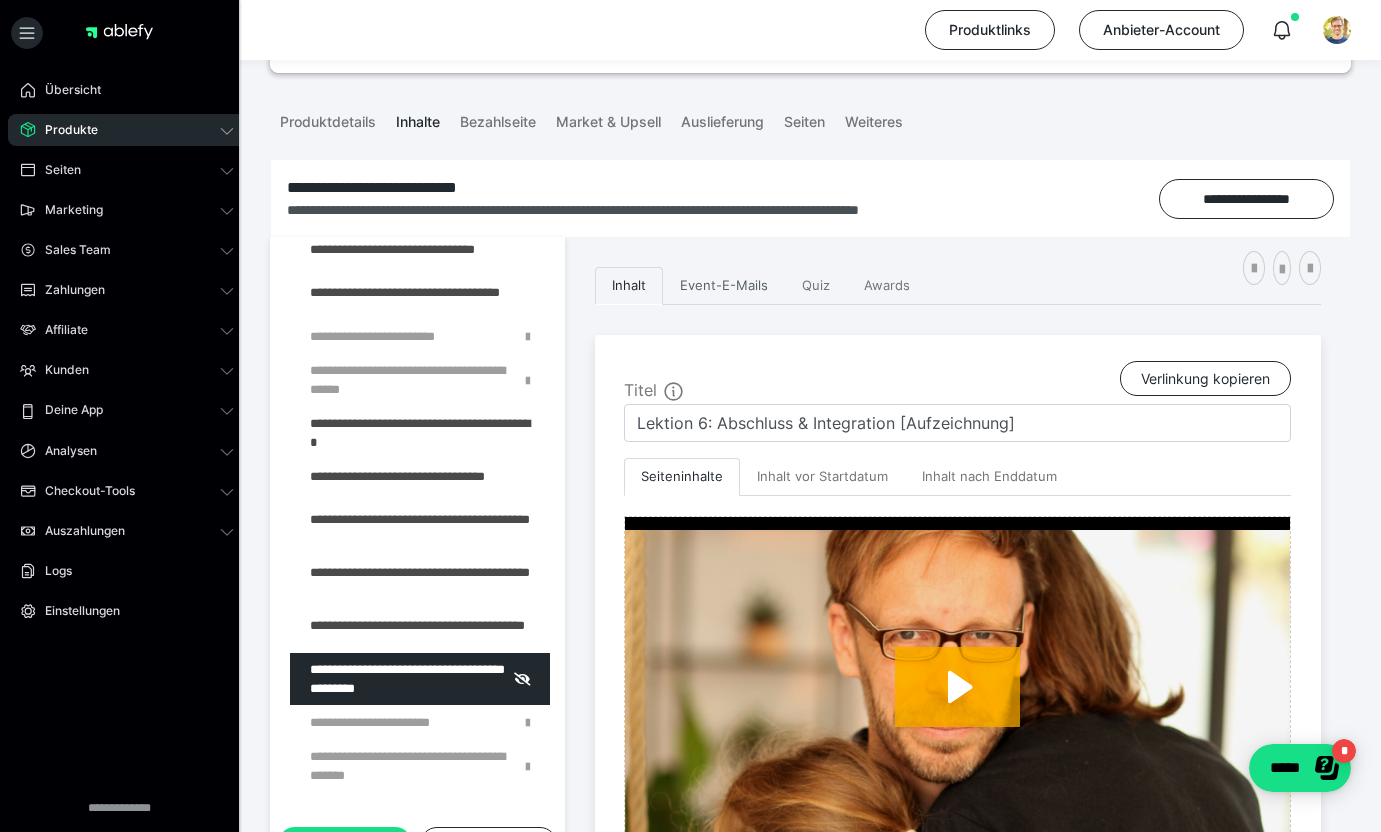 click on "Event-E-Mails" at bounding box center [724, 286] 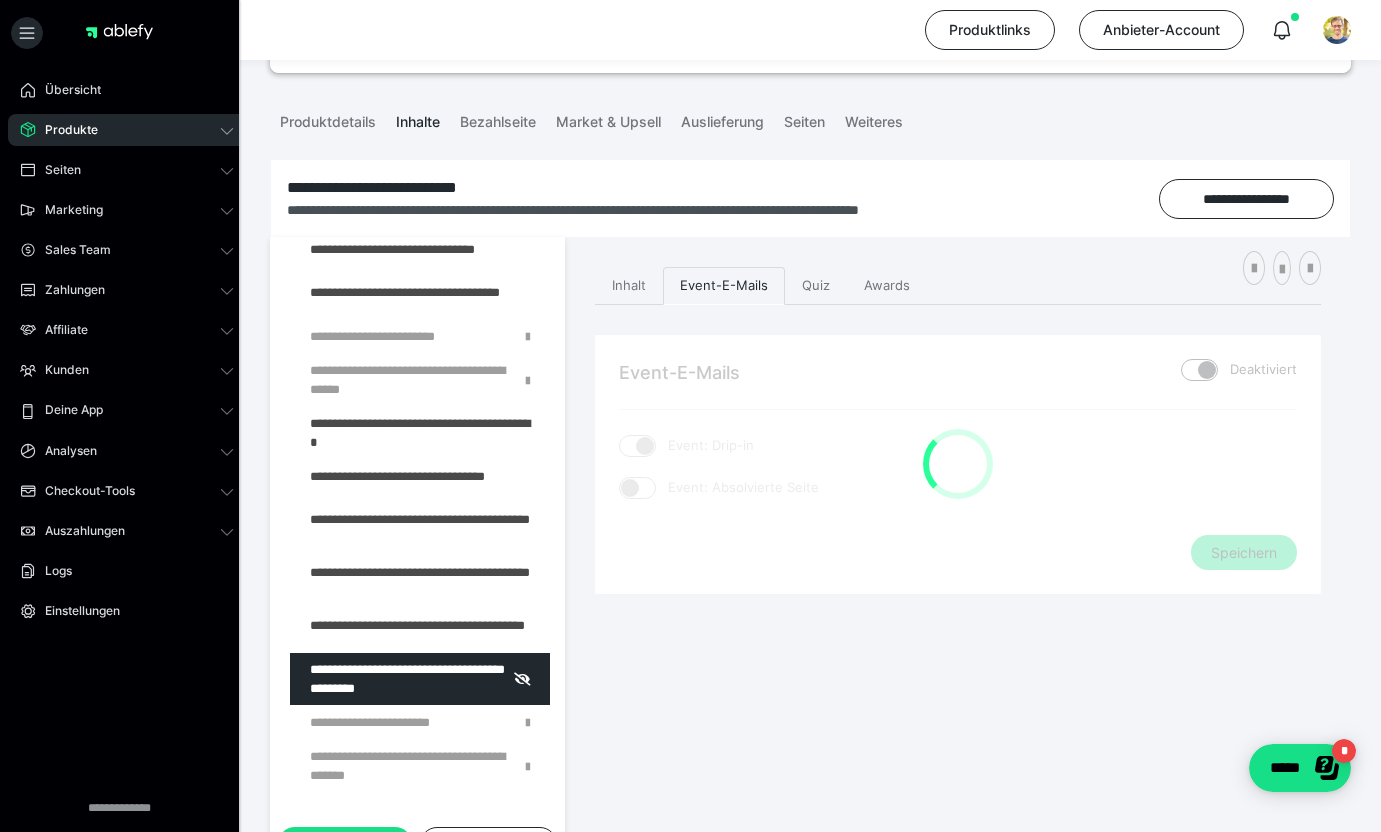 checkbox on "****" 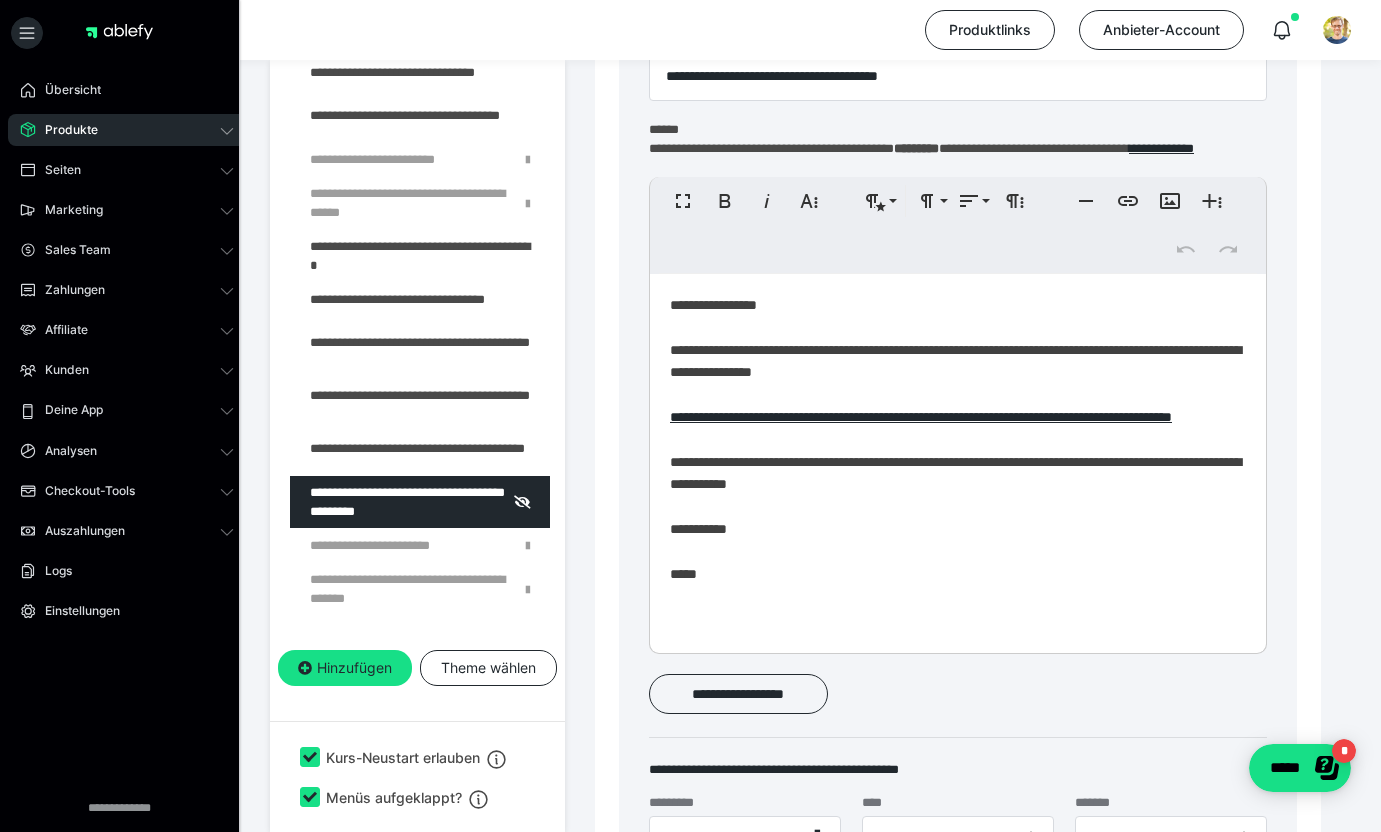 scroll, scrollTop: 729, scrollLeft: 0, axis: vertical 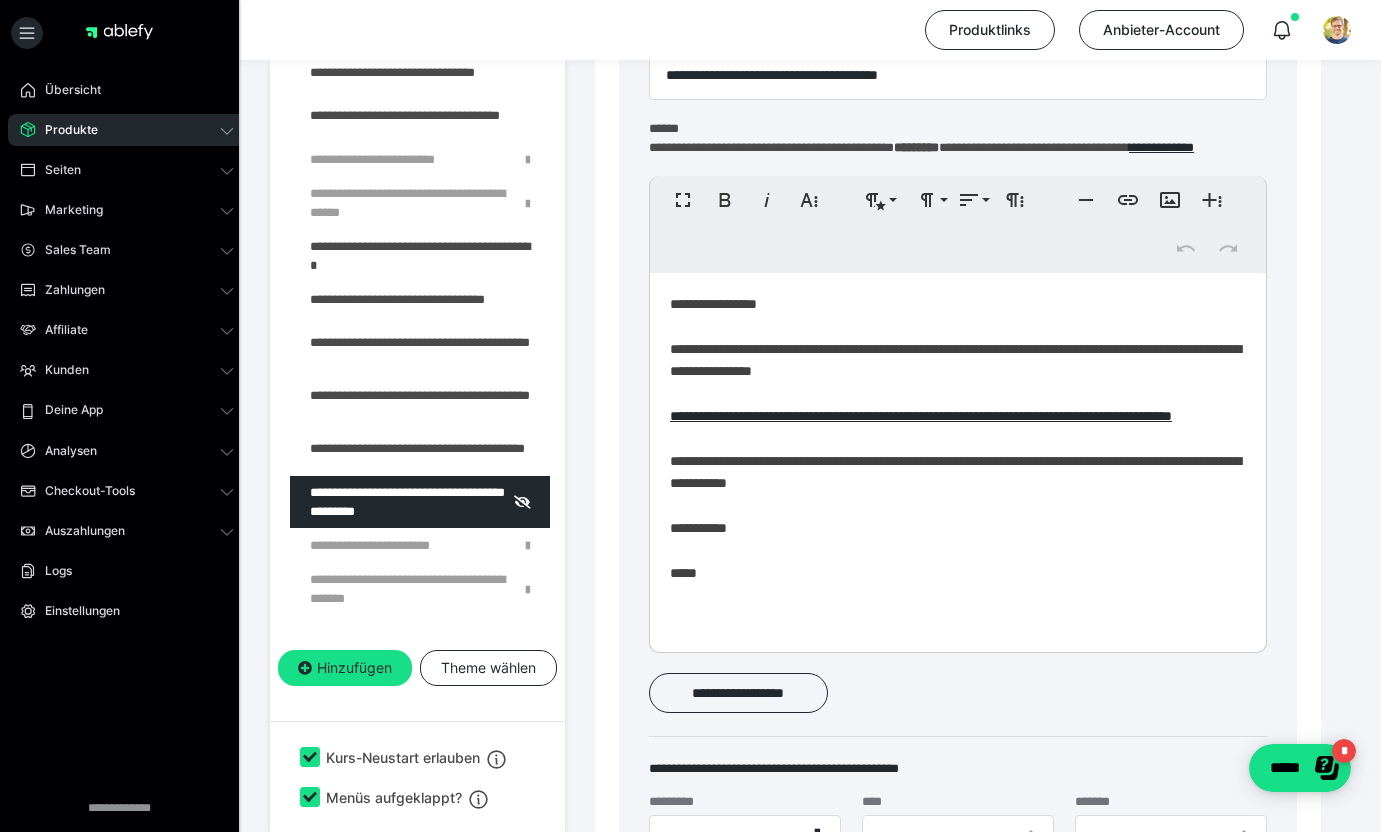 click on "**********" at bounding box center [958, 458] 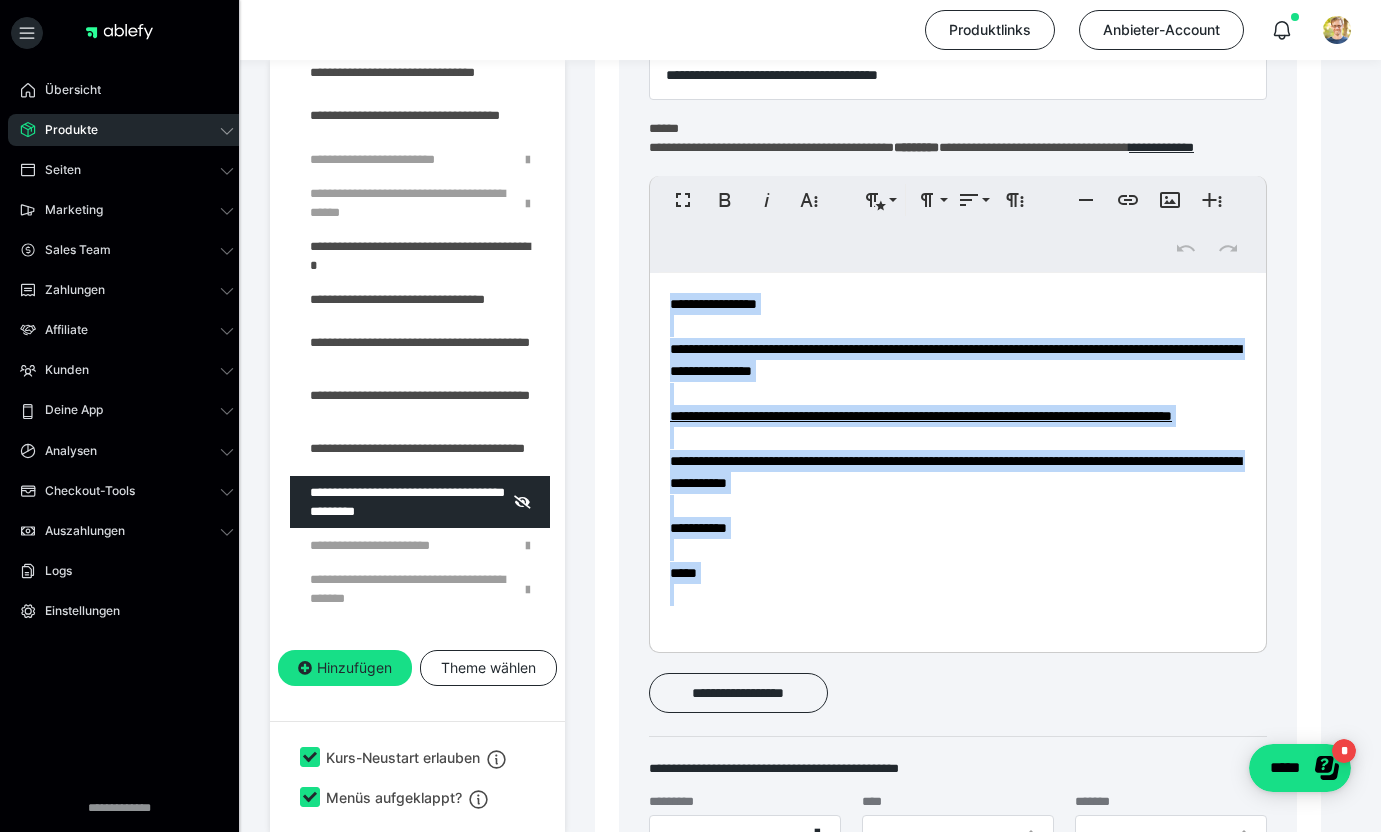 copy on "**********" 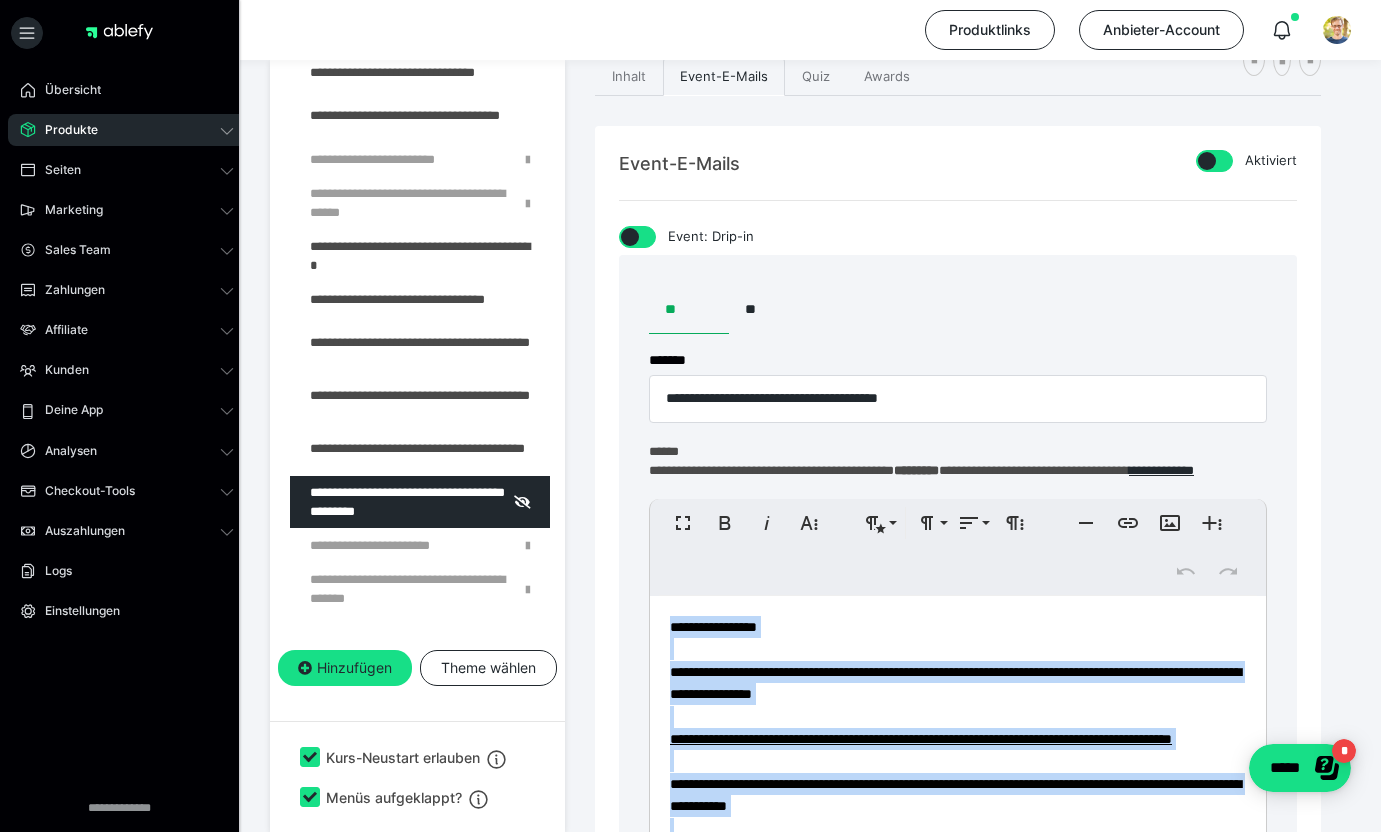 scroll, scrollTop: 401, scrollLeft: 0, axis: vertical 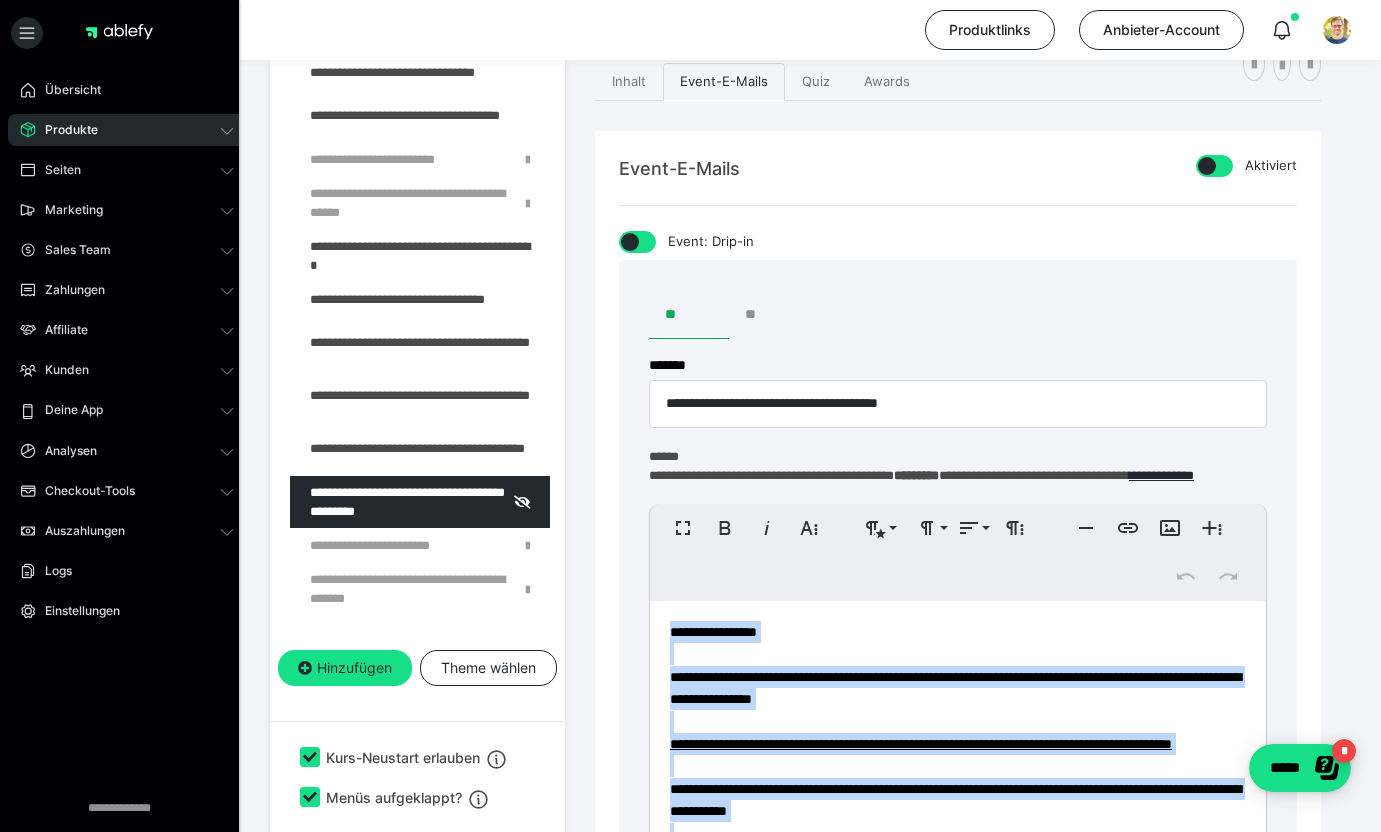 click on "**" at bounding box center [769, 315] 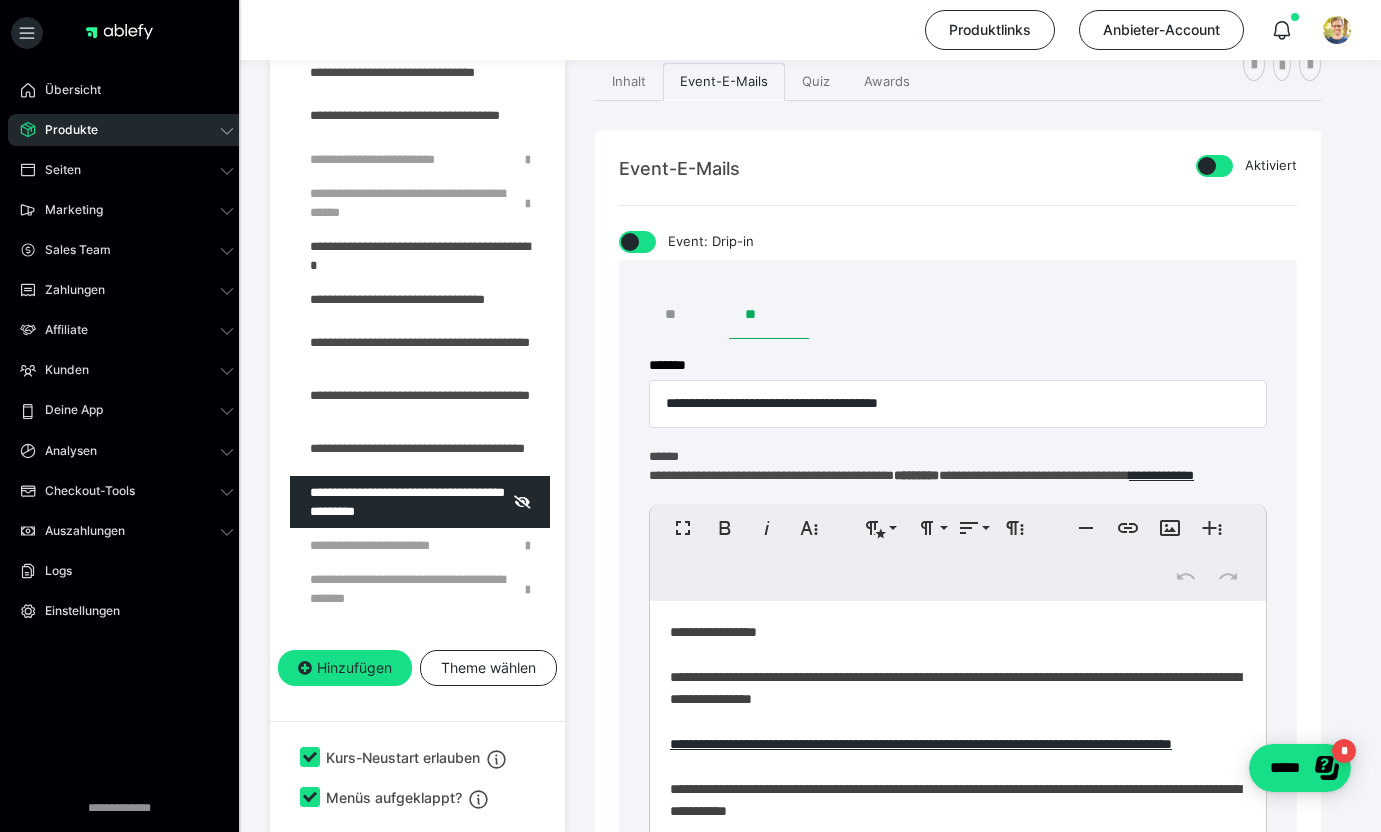 click on "**" at bounding box center [689, 315] 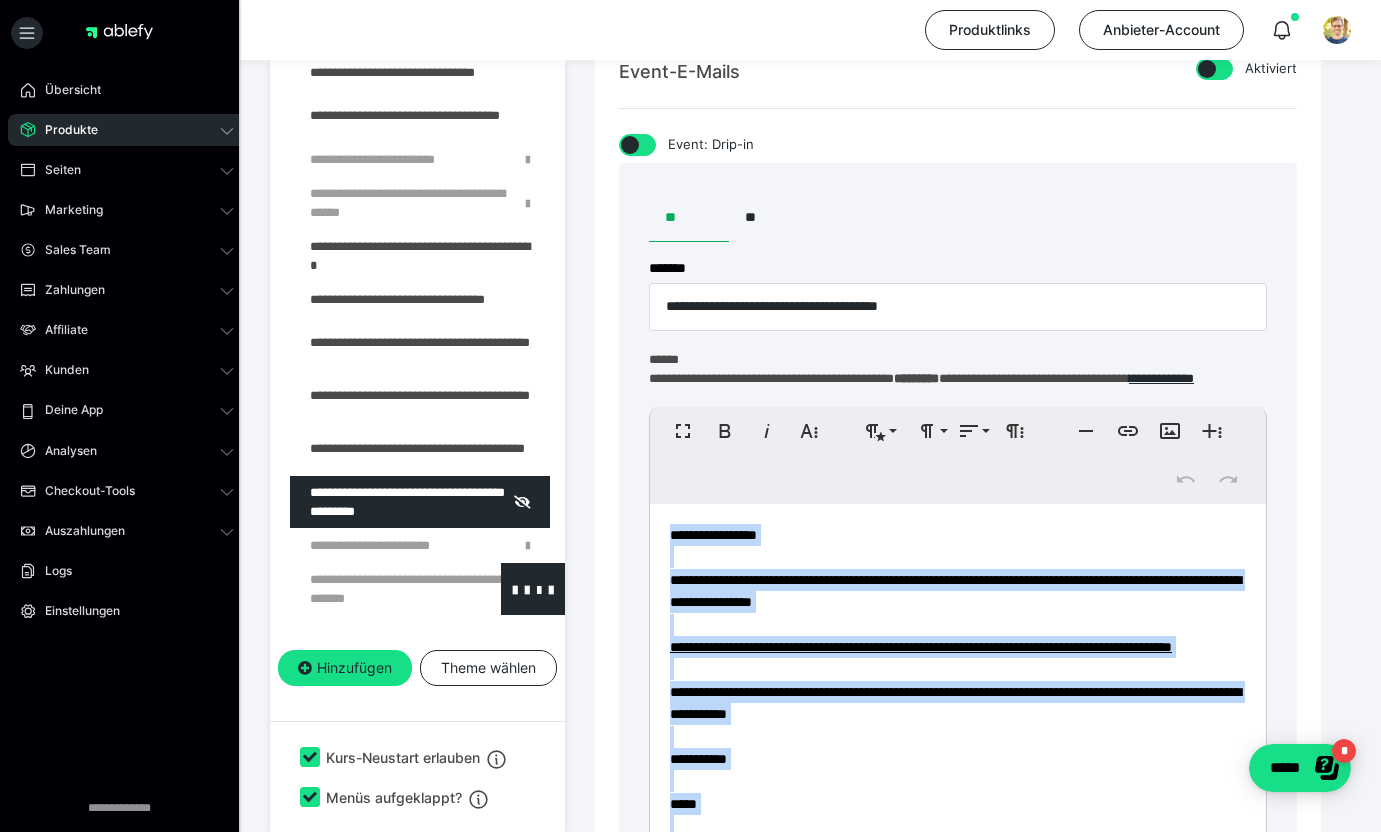 scroll, scrollTop: 501, scrollLeft: 0, axis: vertical 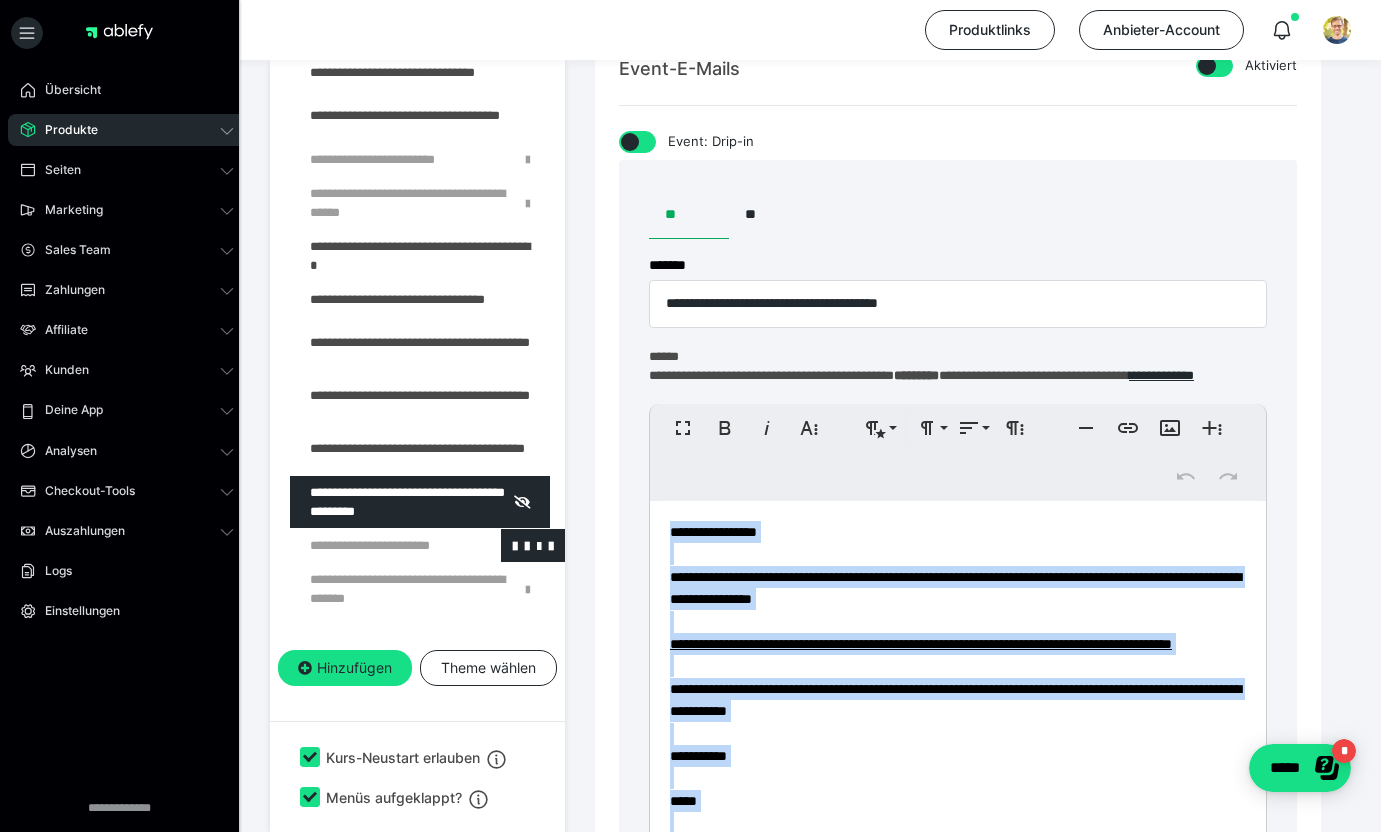 click at bounding box center (375, 545) 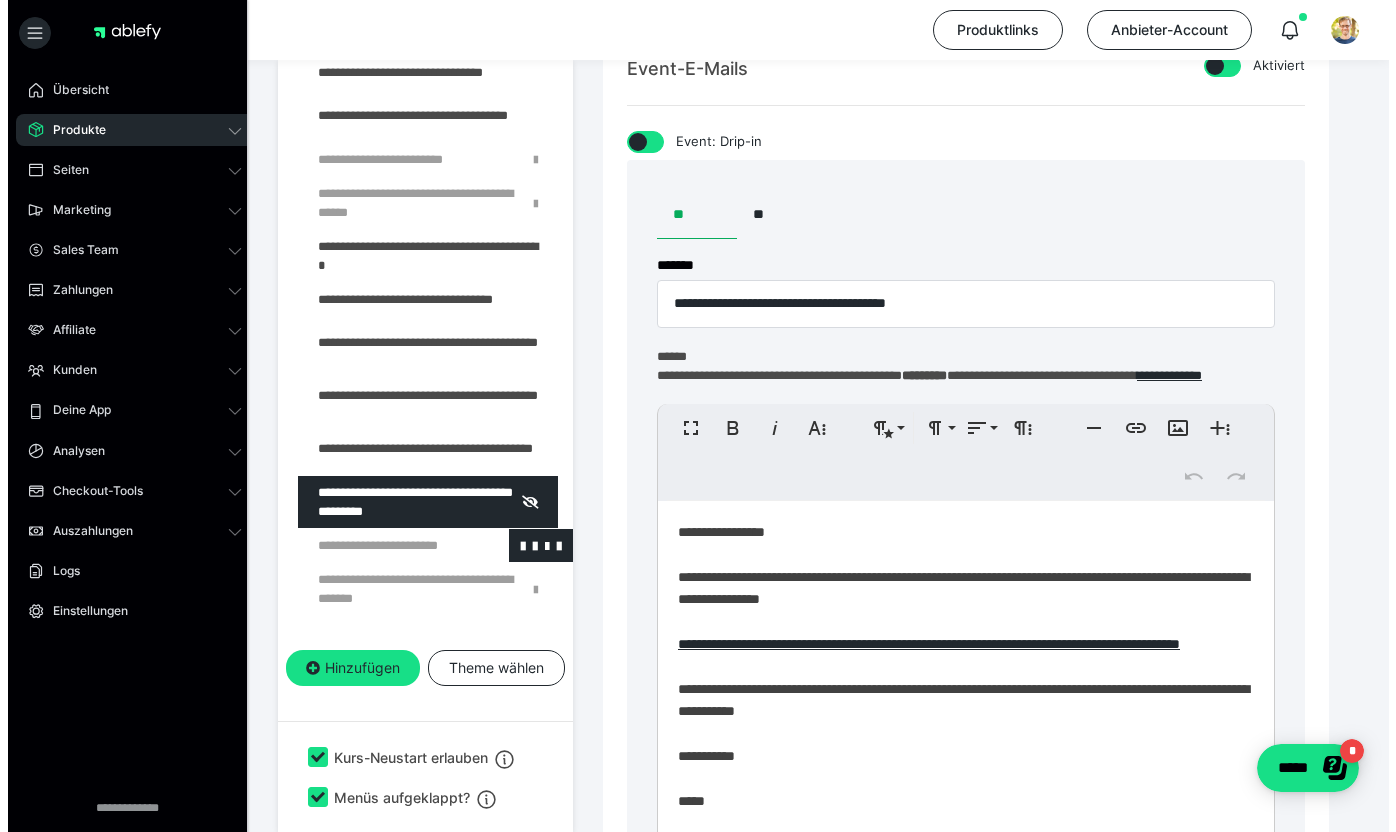 scroll, scrollTop: 374, scrollLeft: 0, axis: vertical 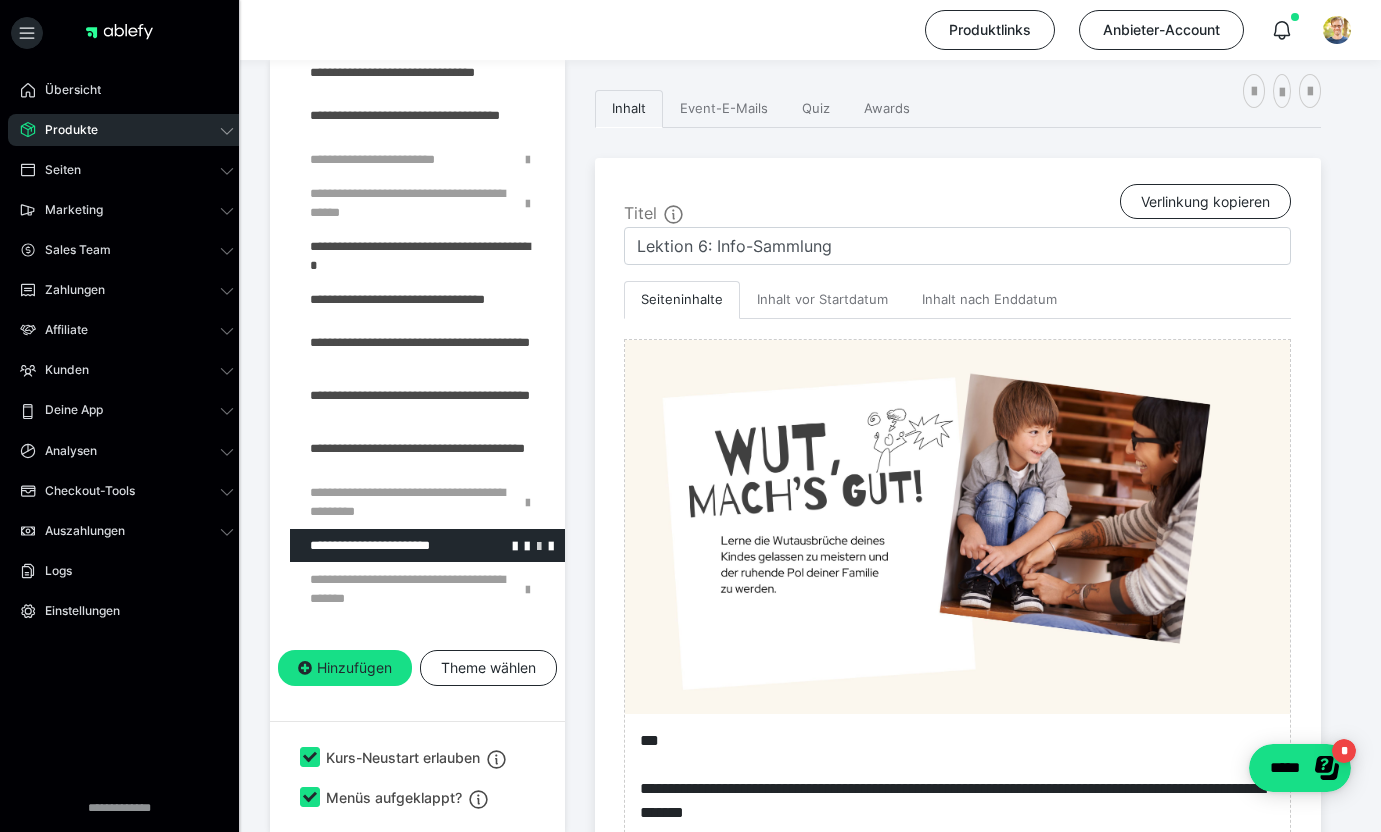 click at bounding box center (539, 545) 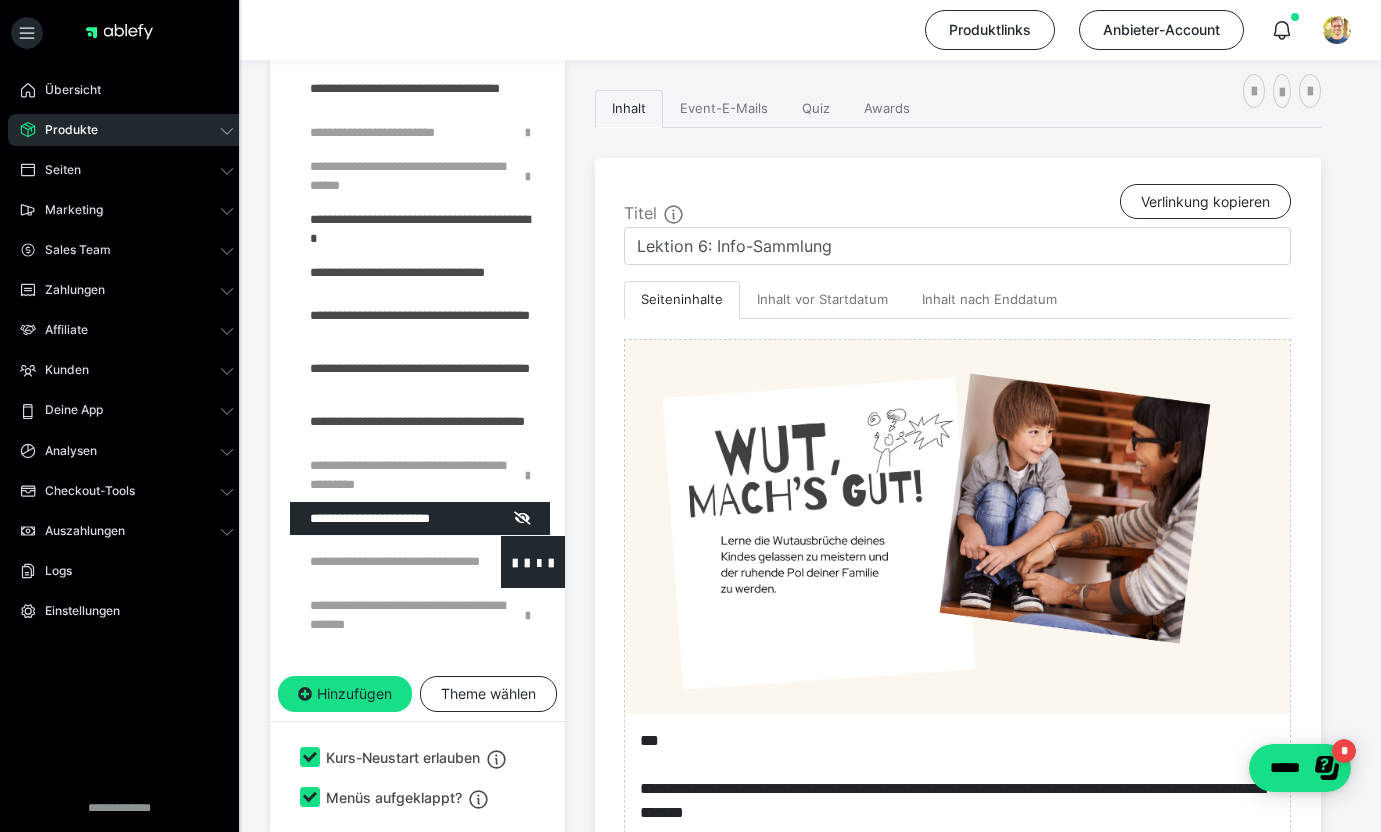 click at bounding box center (375, 562) 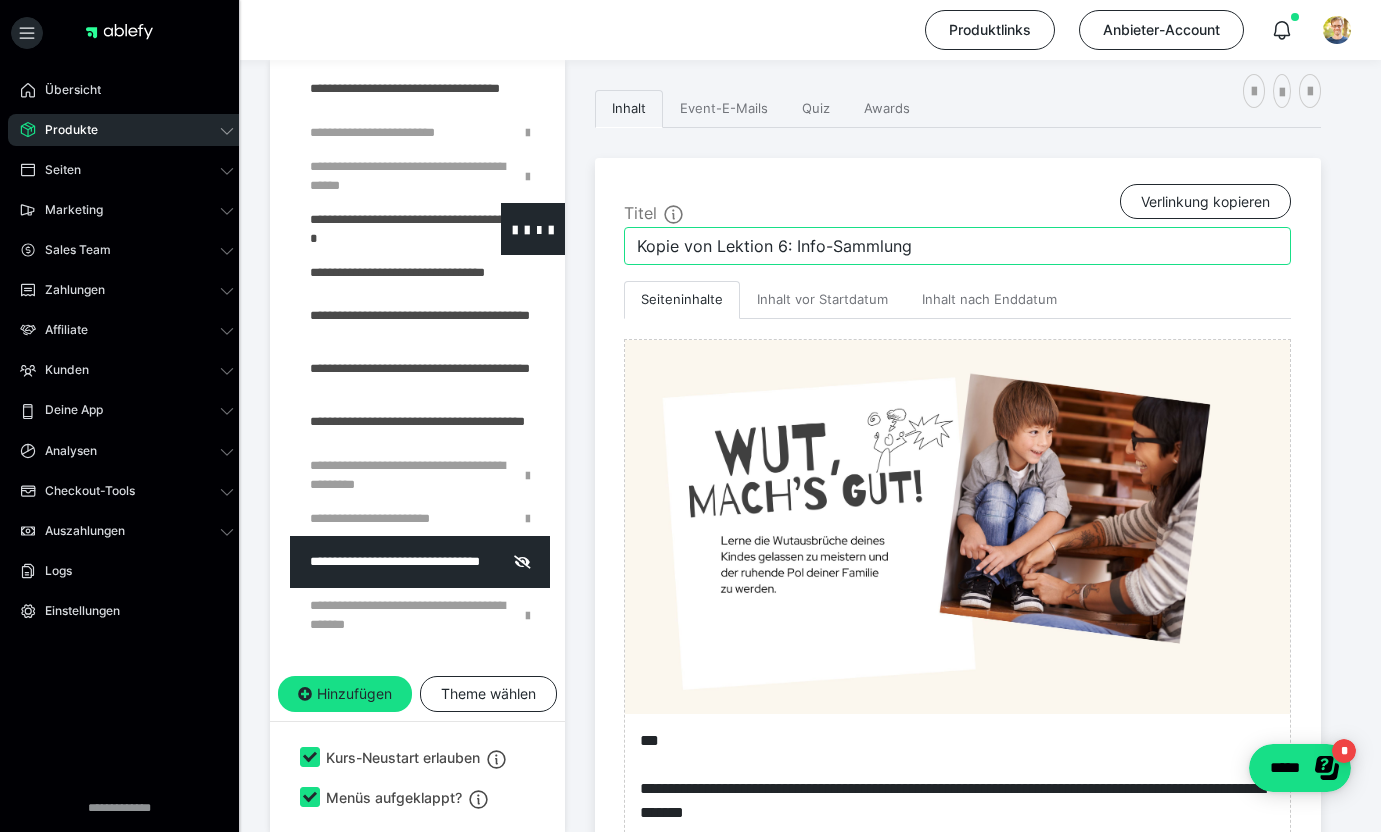 drag, startPoint x: 721, startPoint y: 245, endPoint x: 538, endPoint y: 241, distance: 183.04372 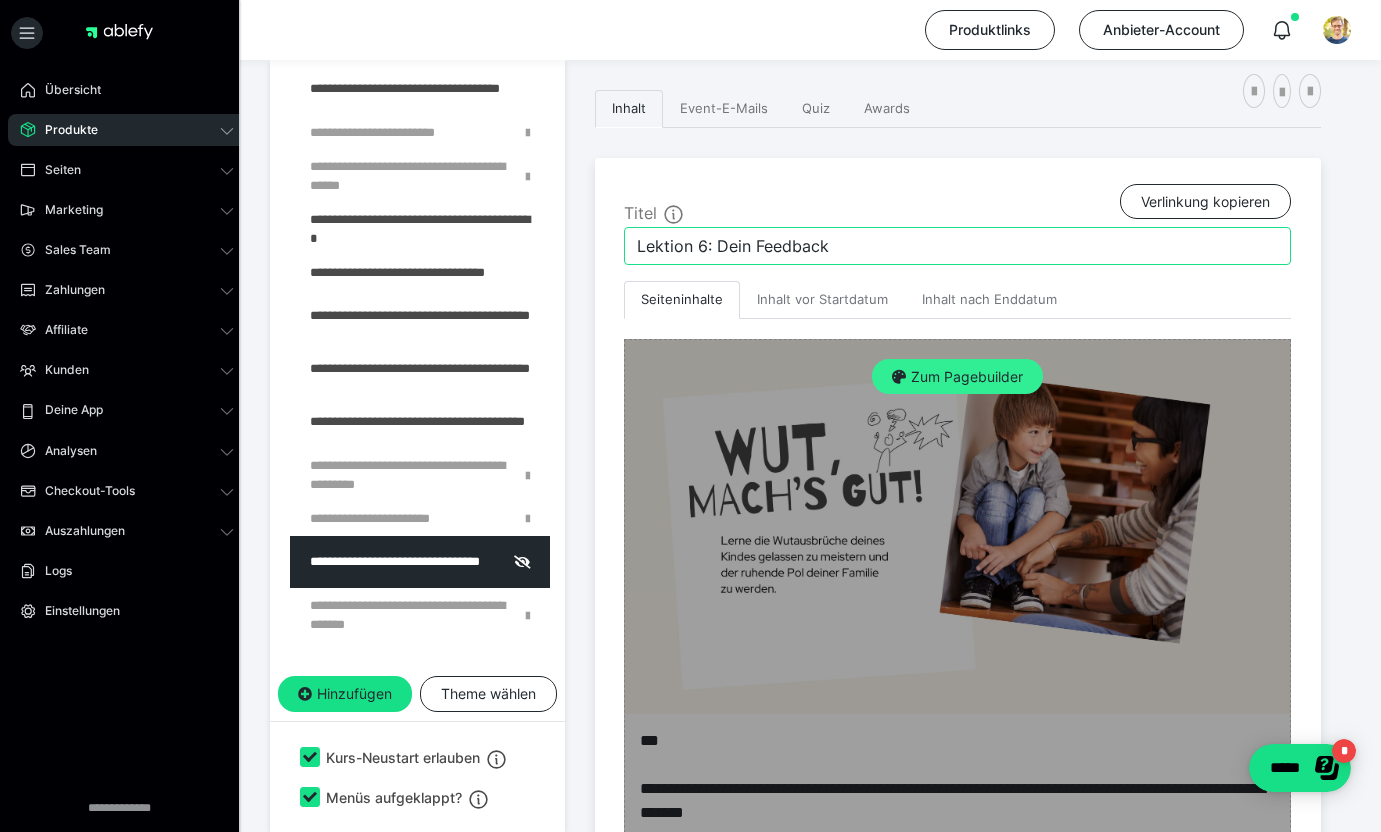 type on "Lektion 6: Dein Feedback" 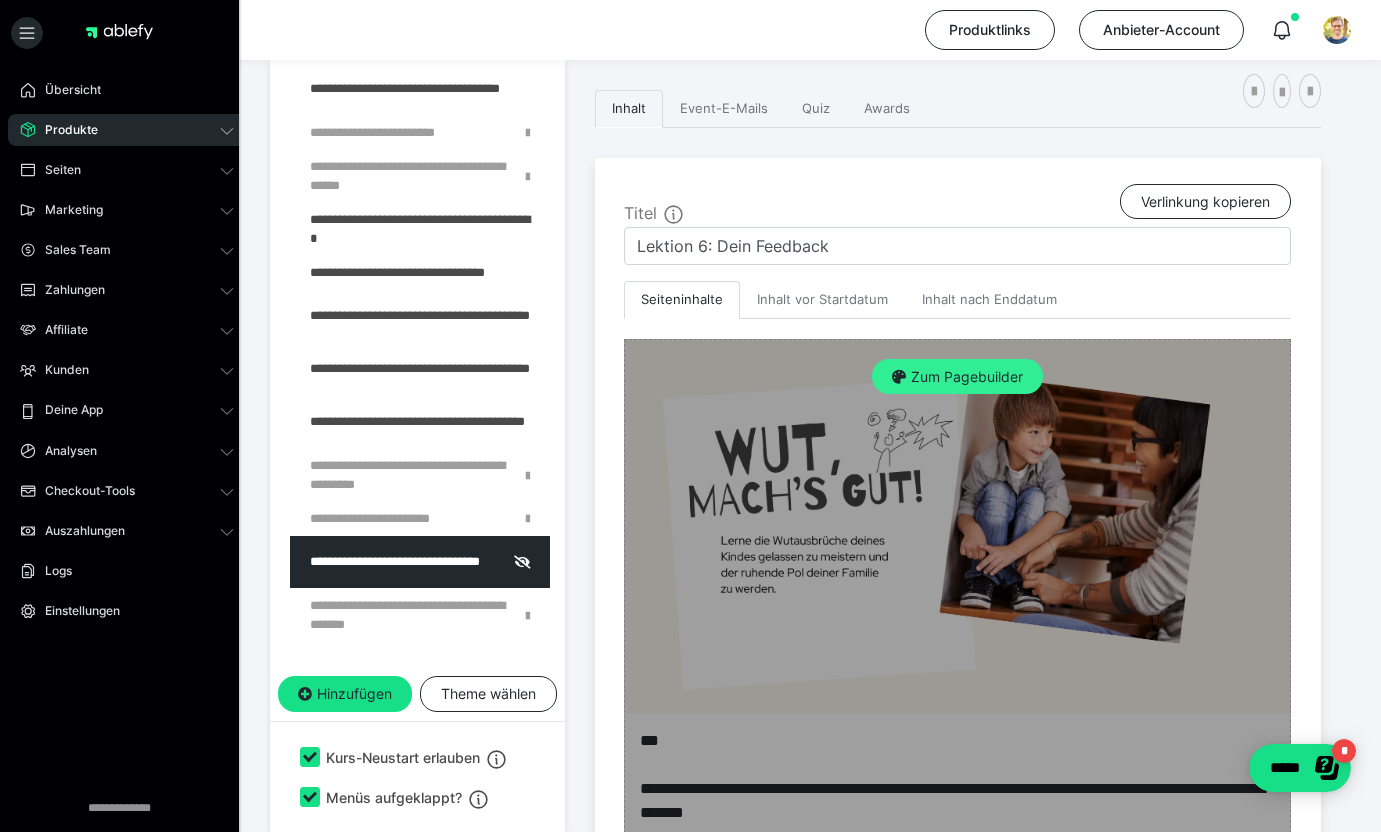 click on "Zum Pagebuilder" at bounding box center (957, 377) 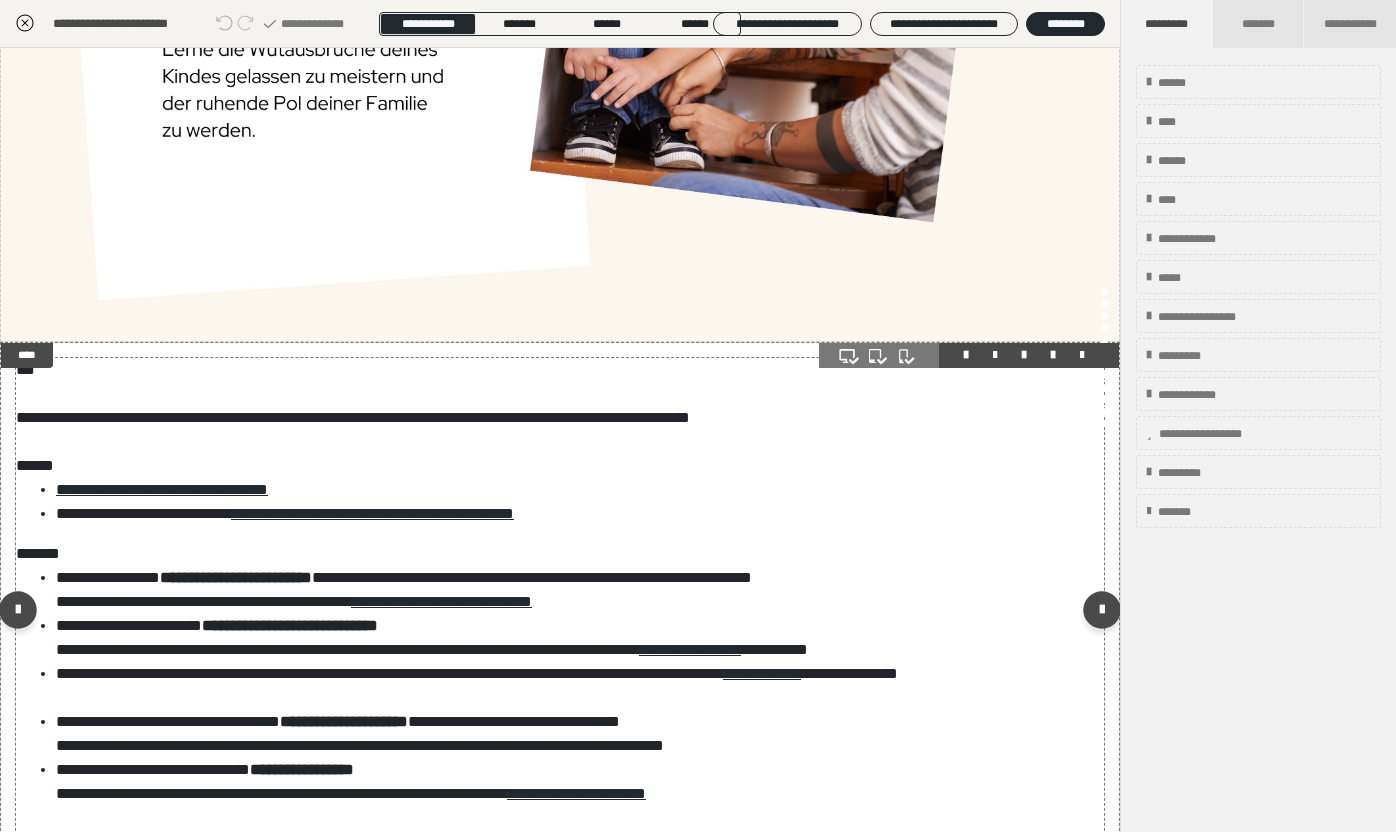 scroll, scrollTop: 384, scrollLeft: 0, axis: vertical 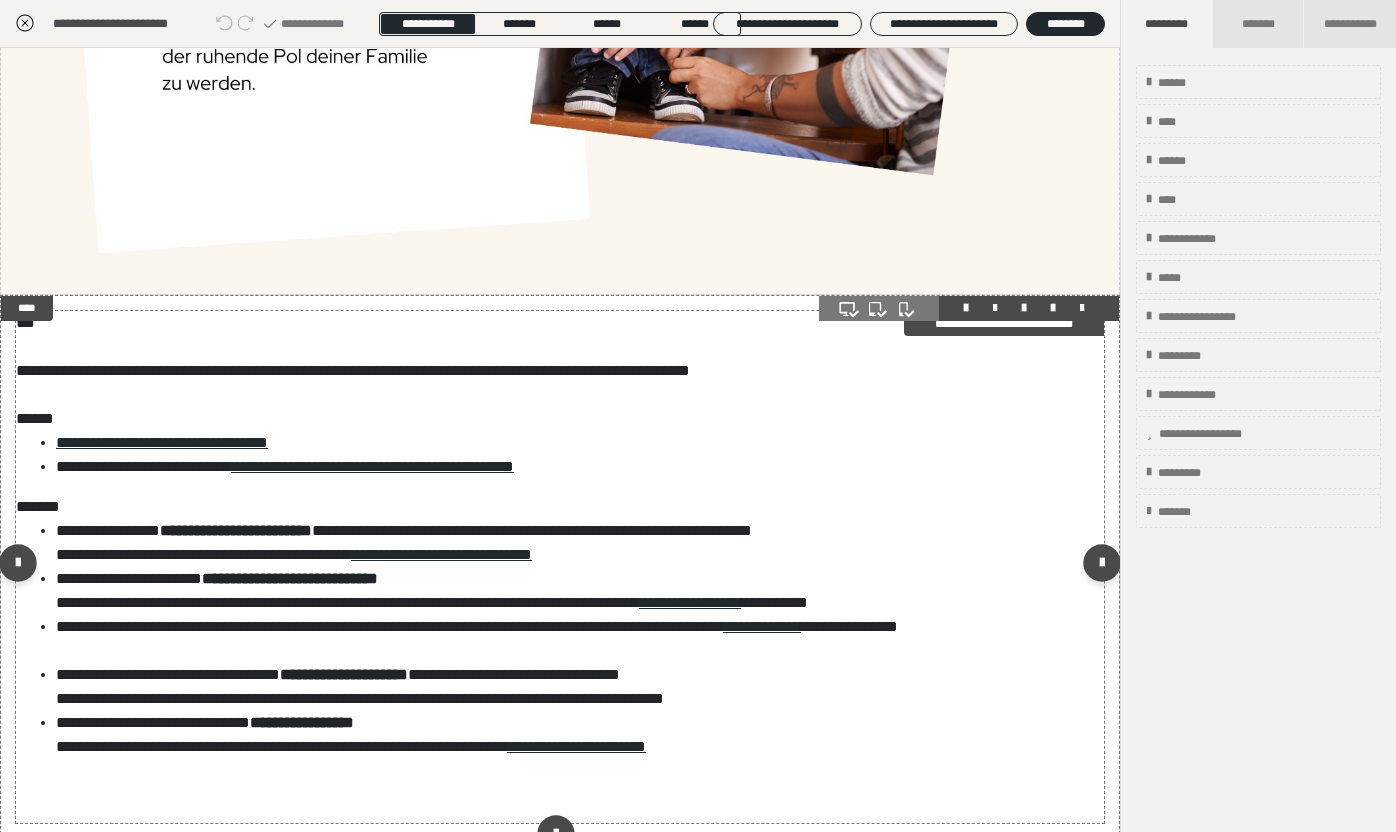 click on "**********" at bounding box center [552, 567] 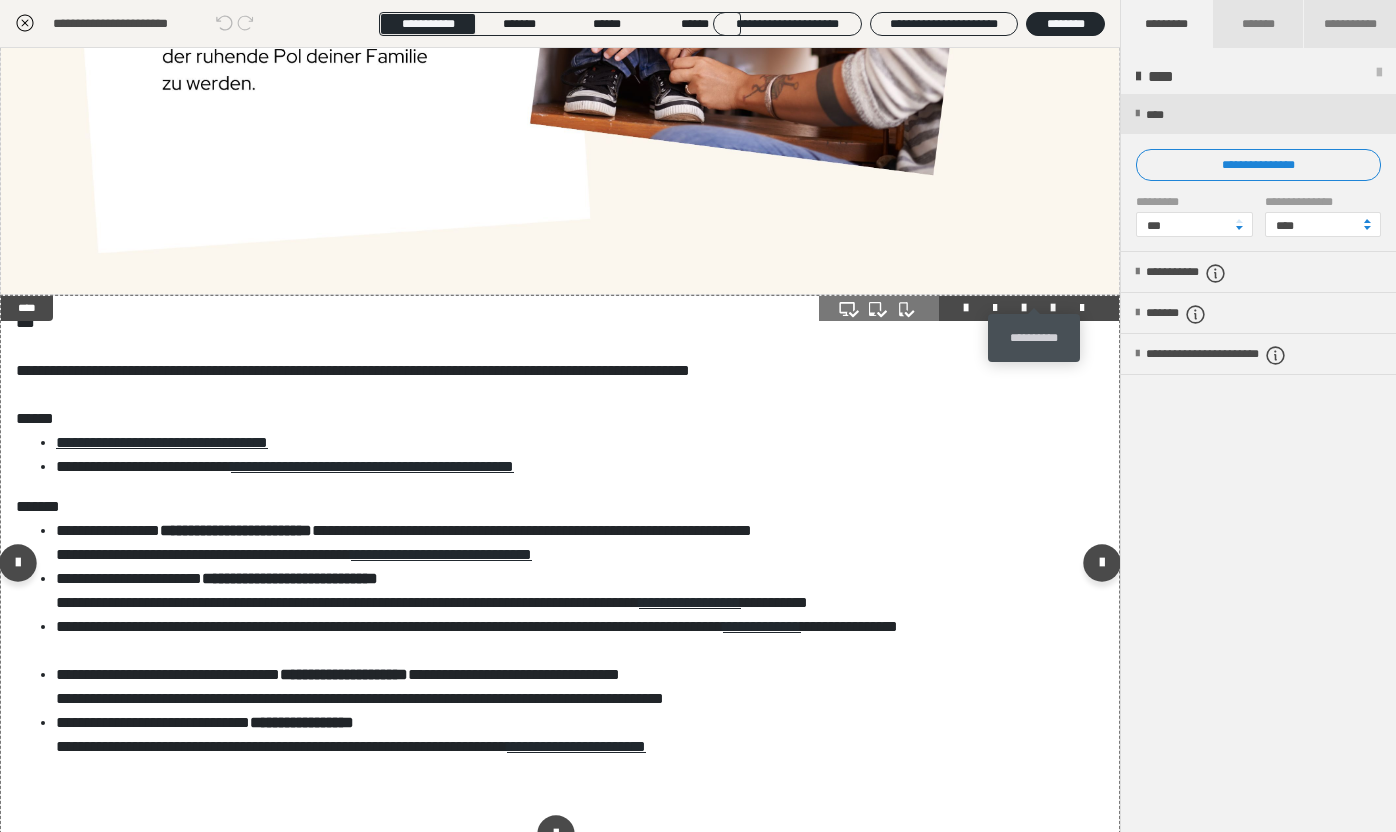 click at bounding box center [1053, 308] 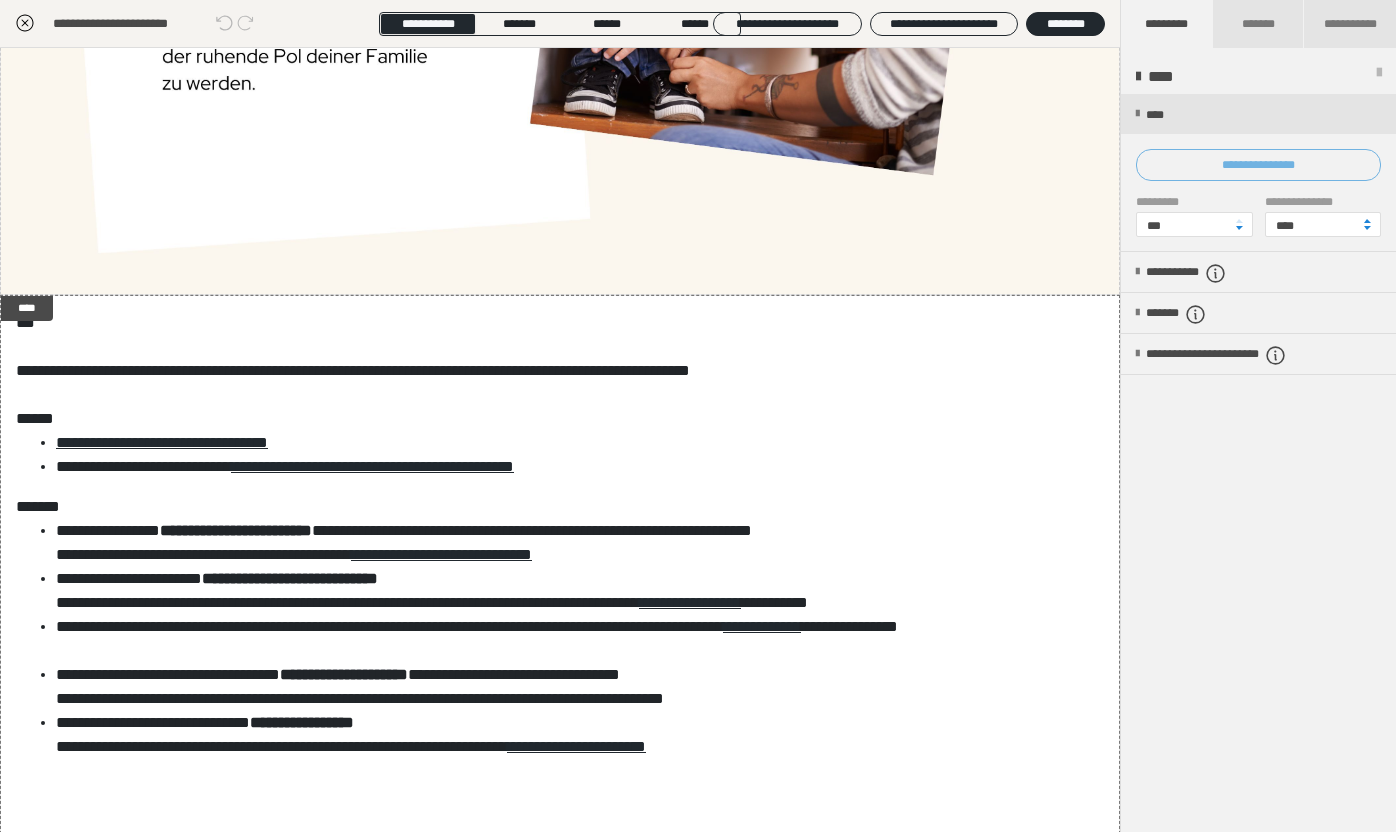 click on "**********" at bounding box center [1258, 165] 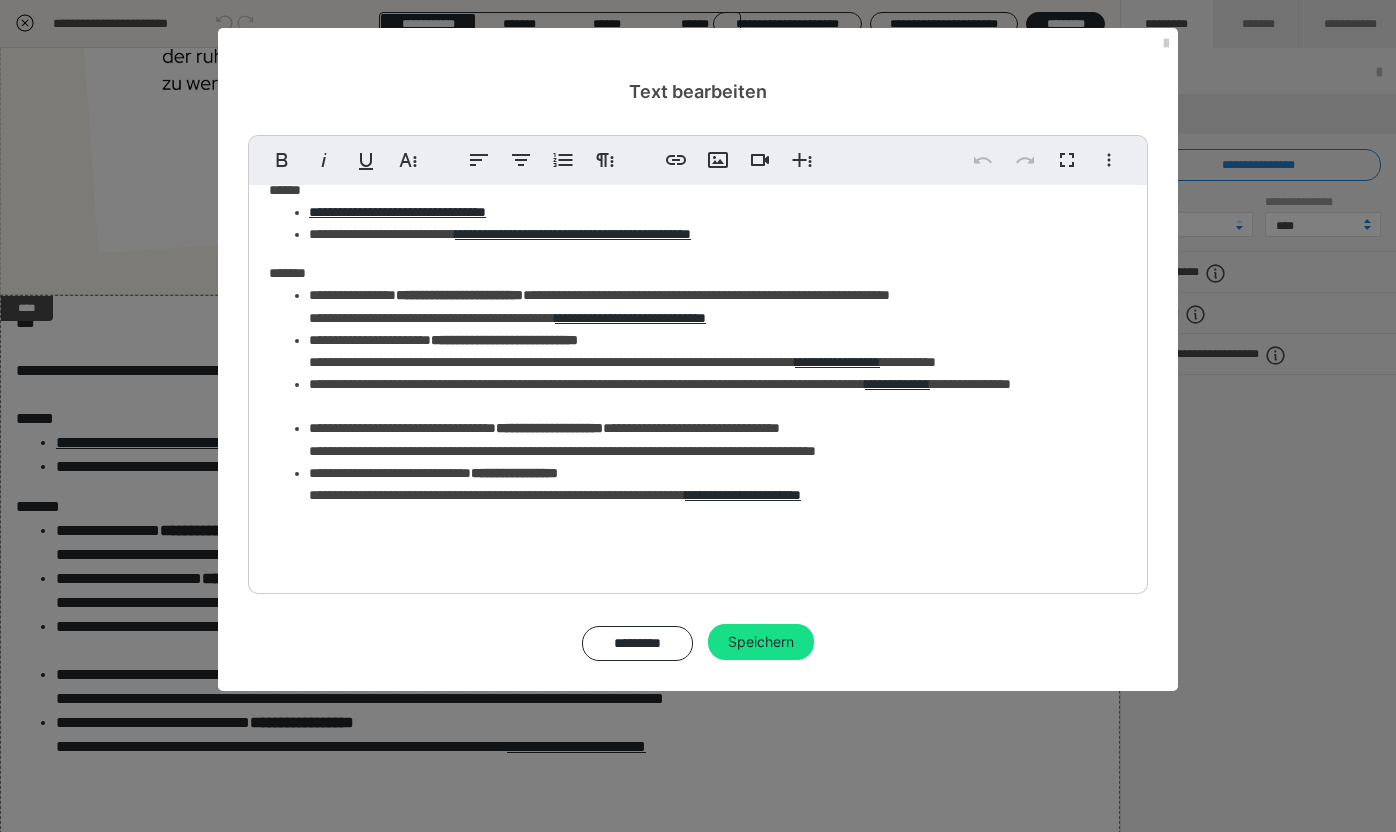 scroll, scrollTop: 116, scrollLeft: 0, axis: vertical 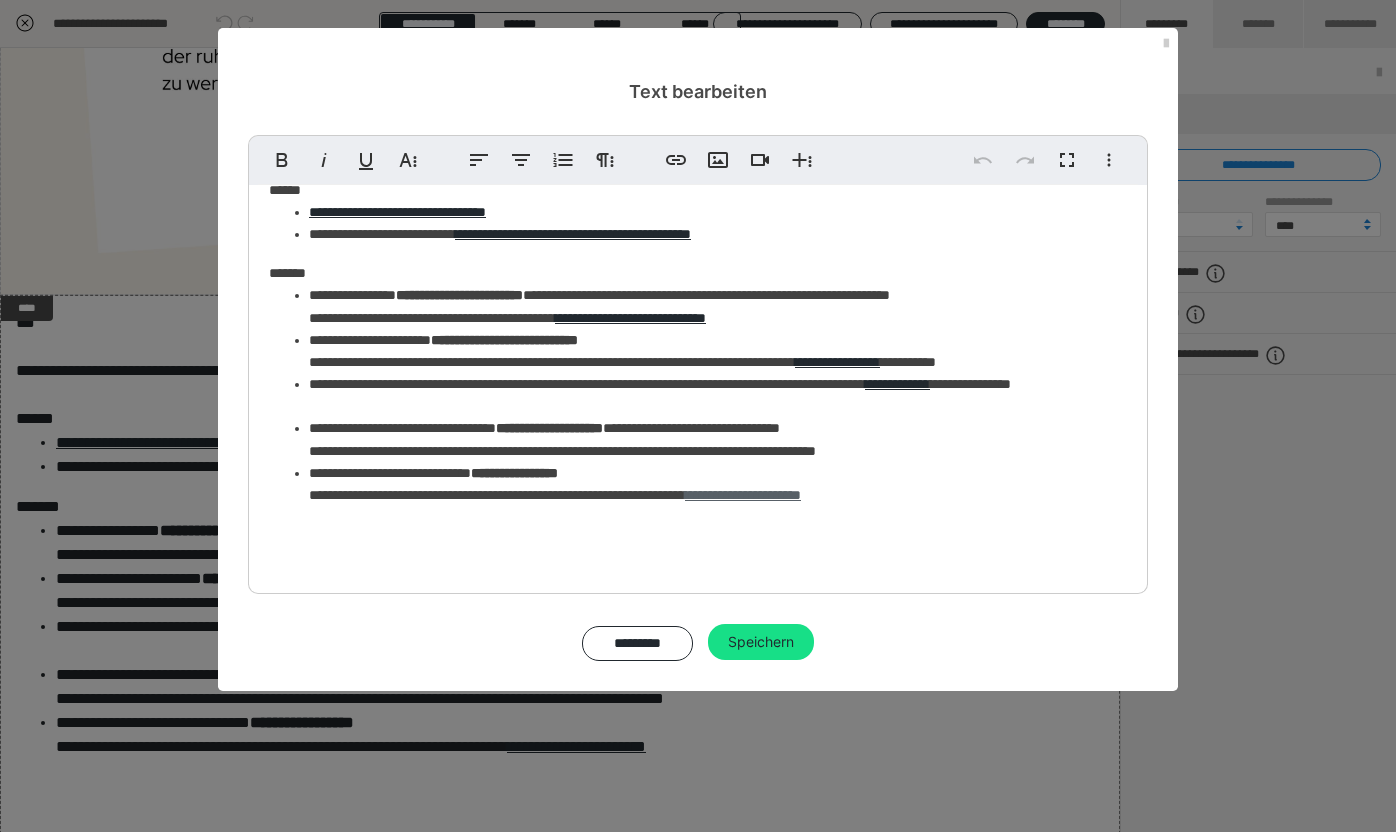click on "**********" at bounding box center (743, 495) 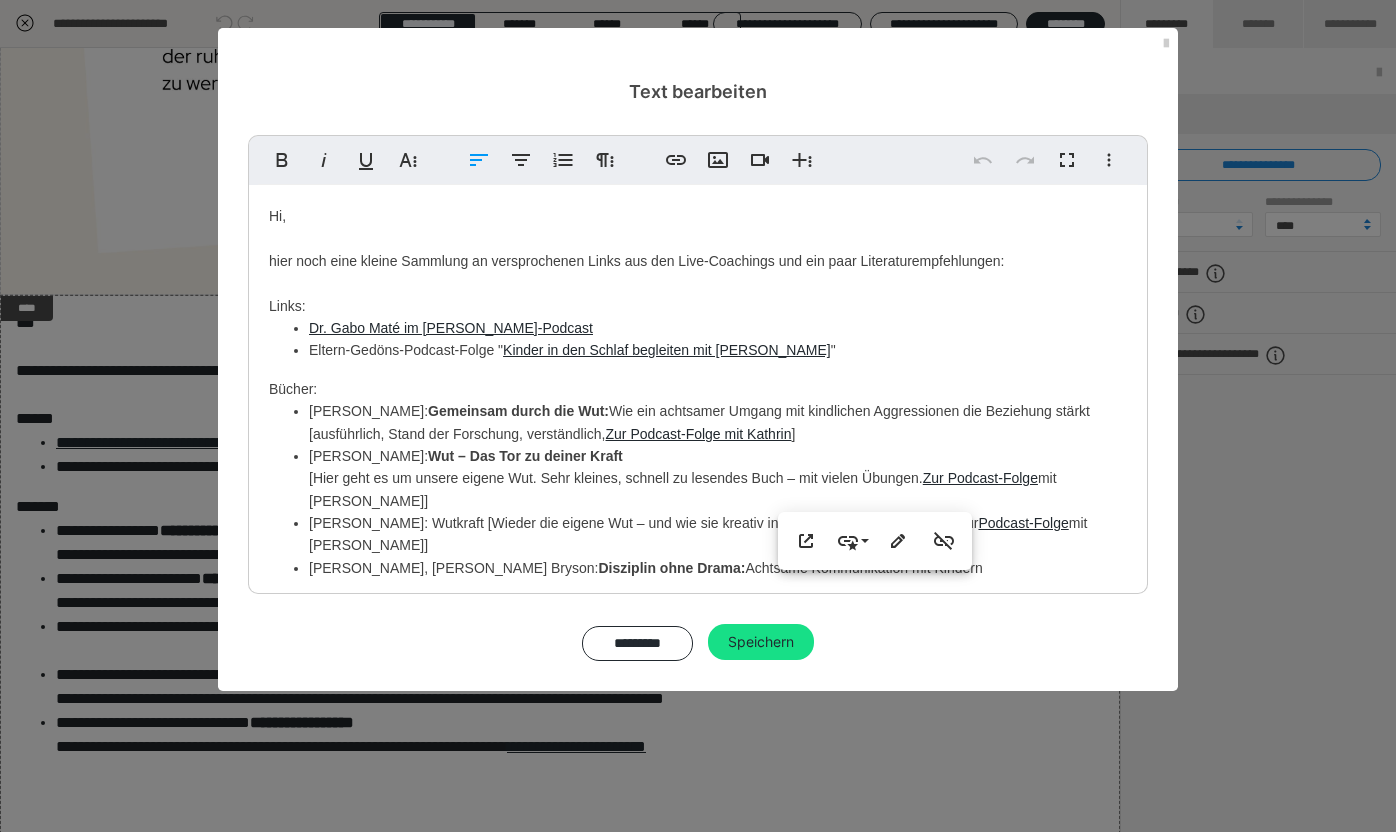 scroll, scrollTop: 116, scrollLeft: 0, axis: vertical 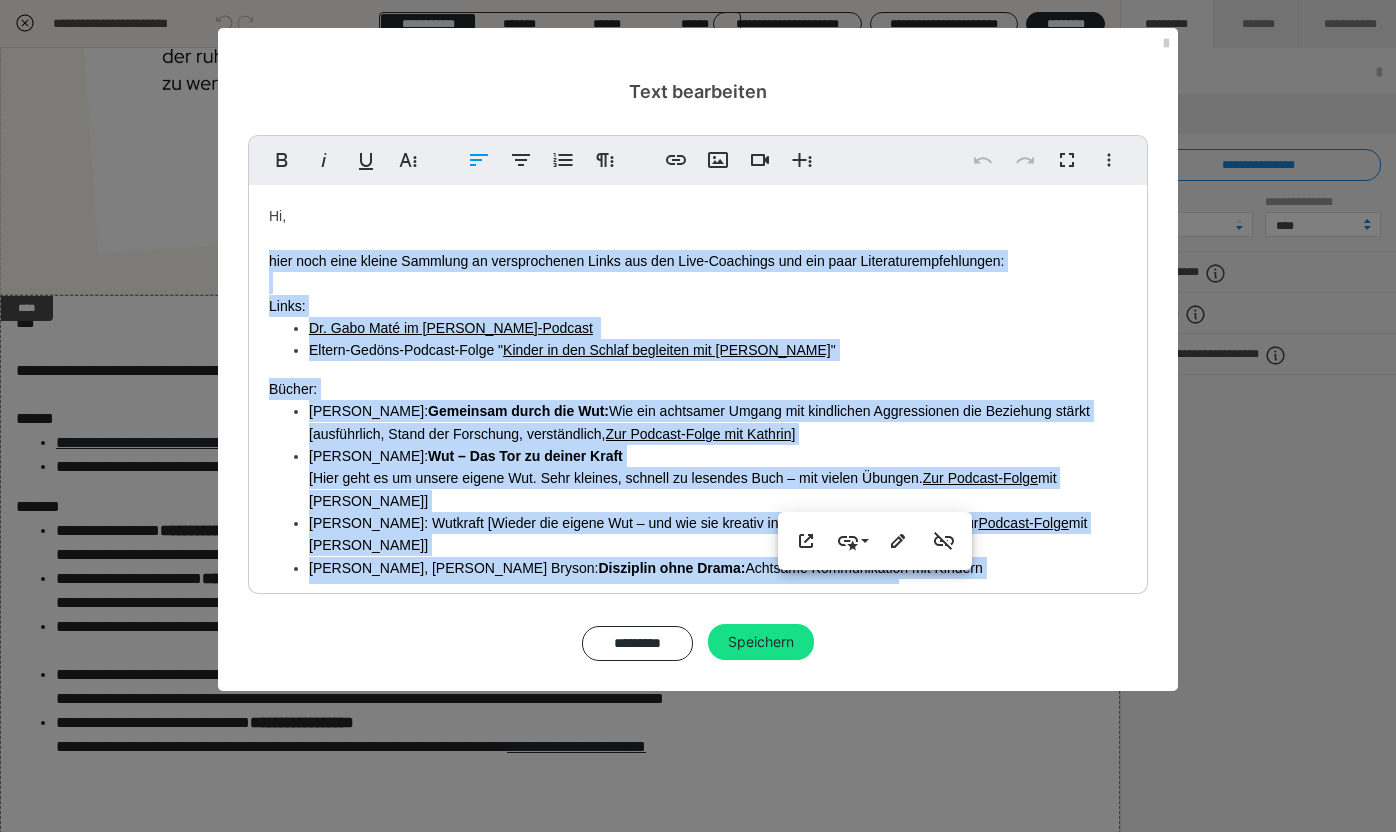 drag, startPoint x: 983, startPoint y: 501, endPoint x: 257, endPoint y: 260, distance: 764.95557 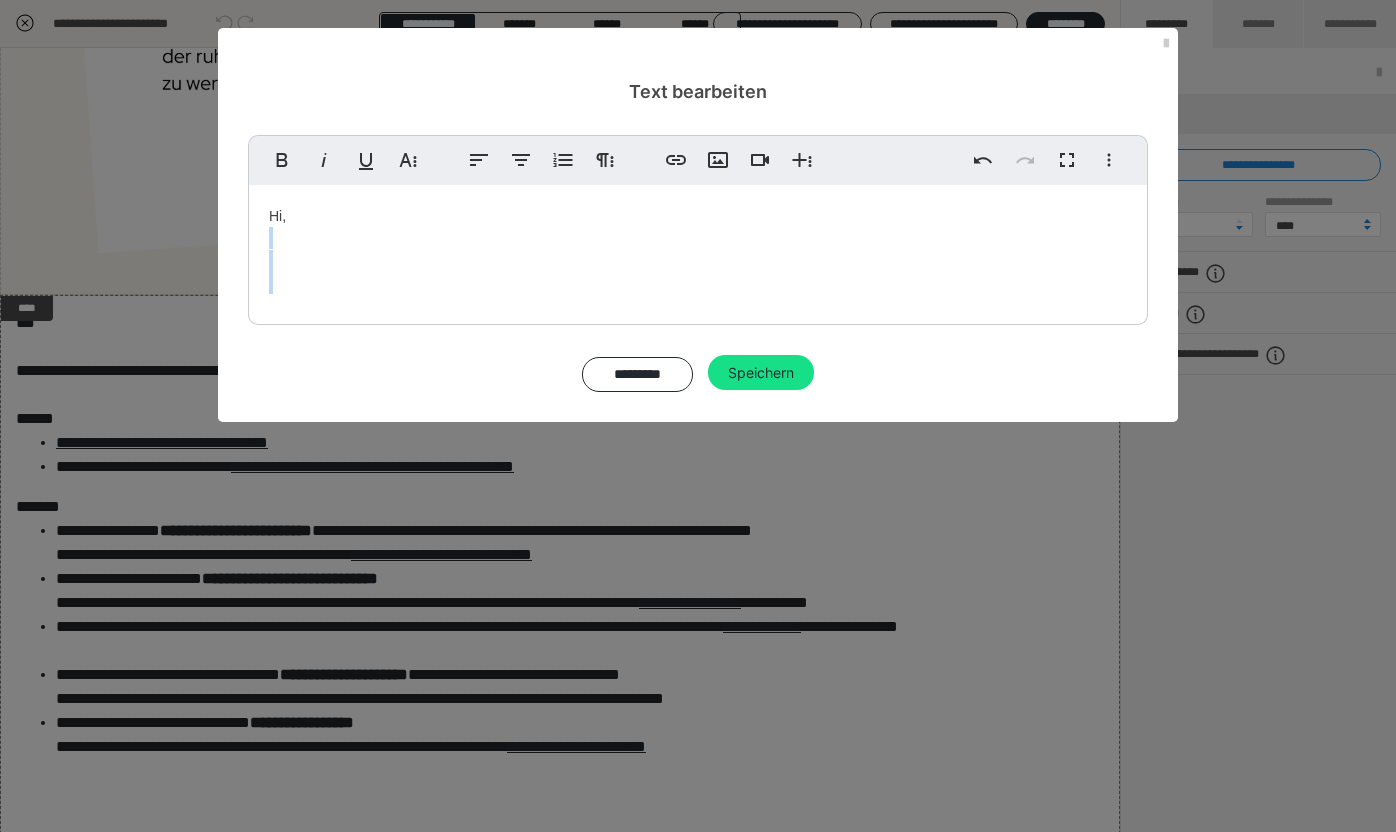 type 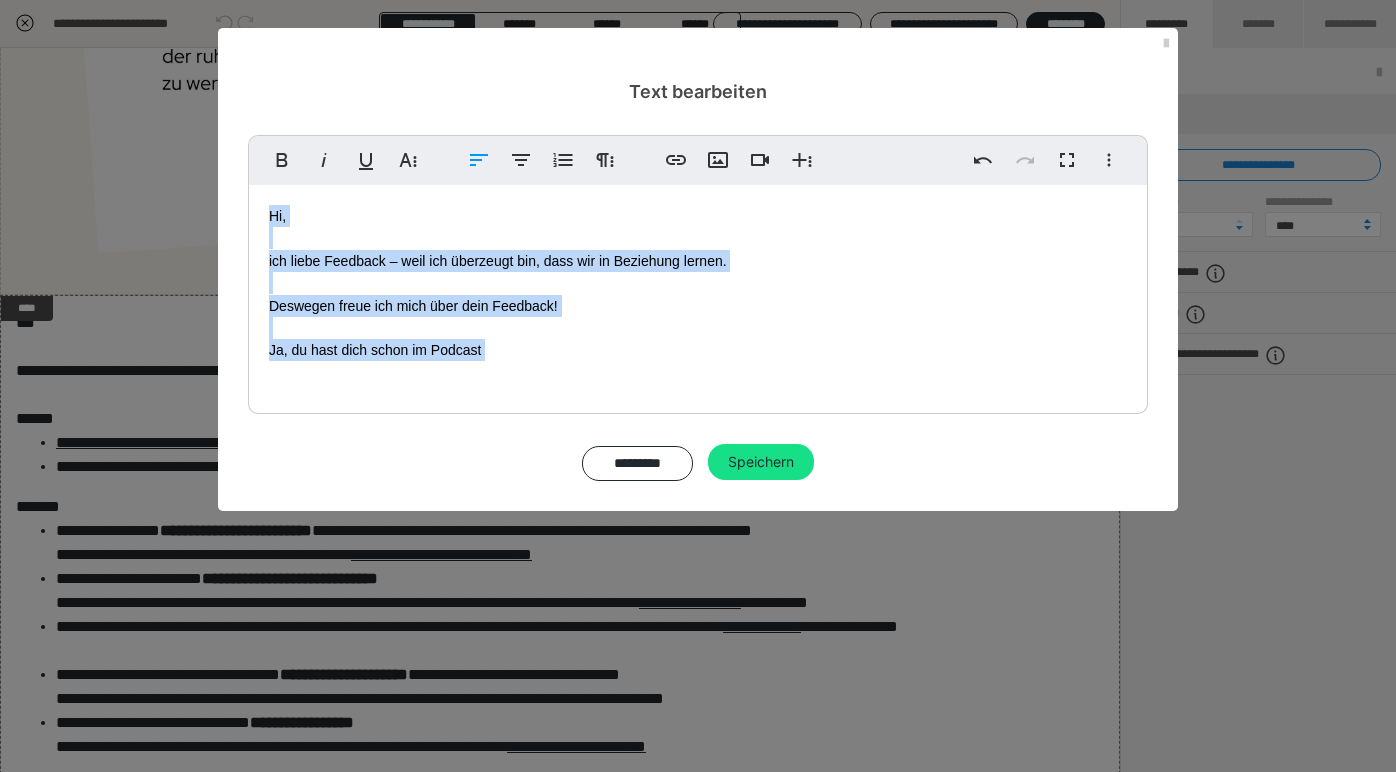 copy on "Hi, ich liebe Feedback – weil ich überzeugt bin, dass wir in Beziehung lernen.  Deswegen freue ich mich über dein Feedback! Ja, du hast ​dich schon im Podcast" 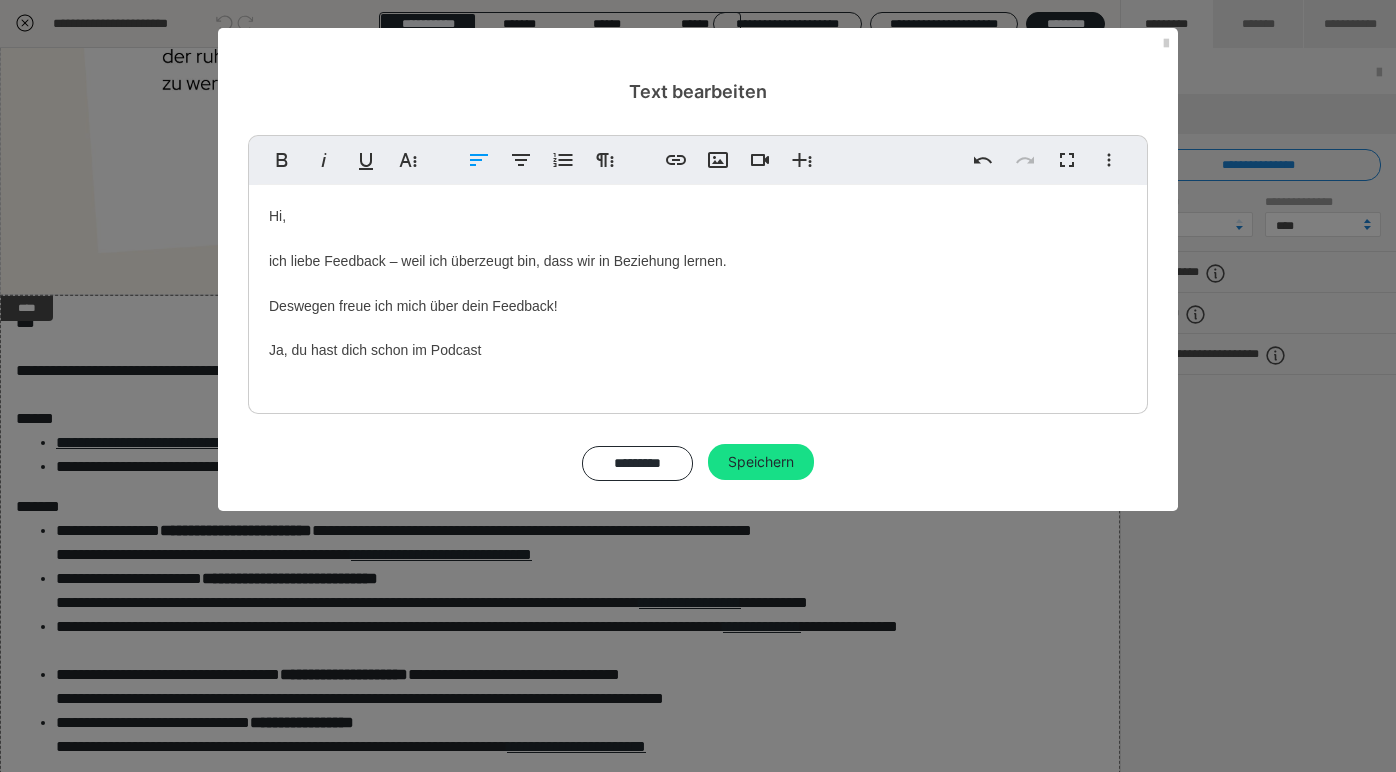 drag, startPoint x: 519, startPoint y: 340, endPoint x: 231, endPoint y: 264, distance: 297.85904 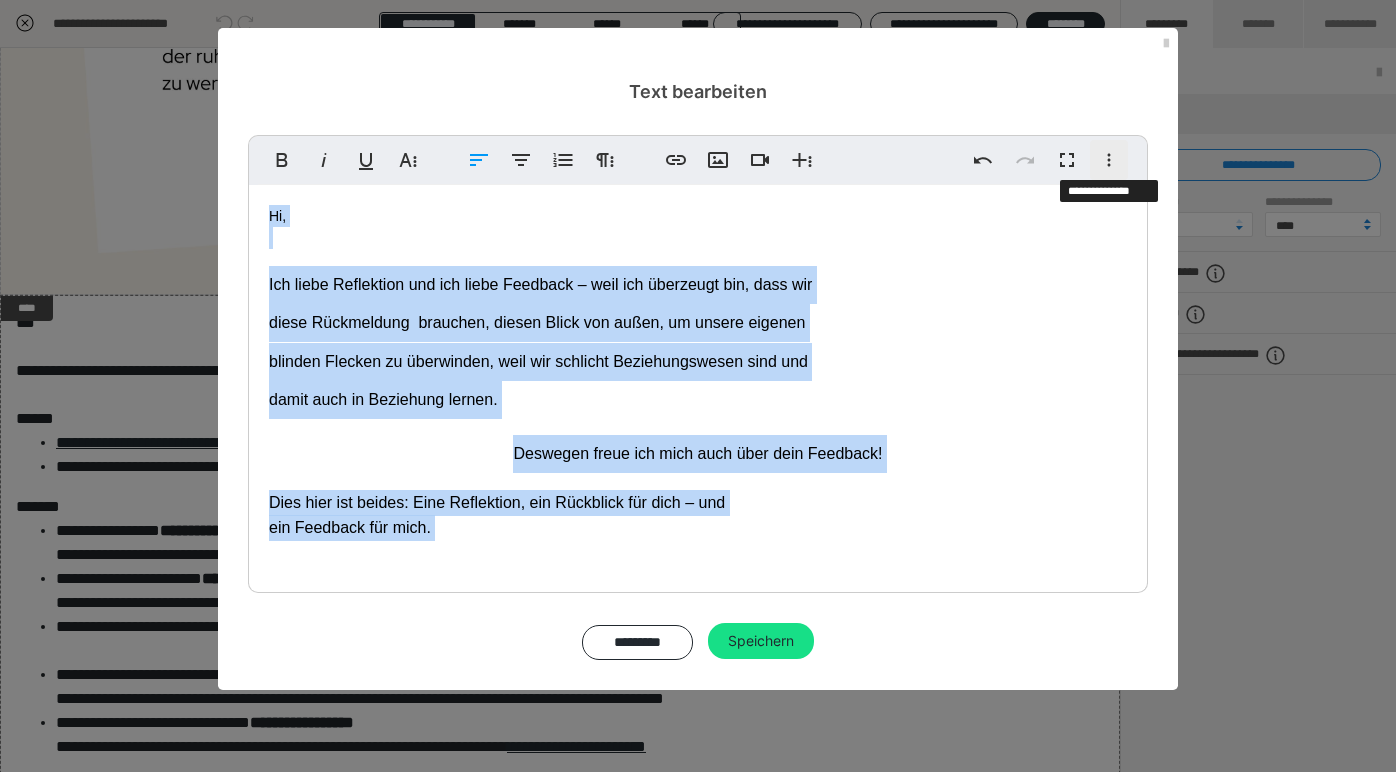 click 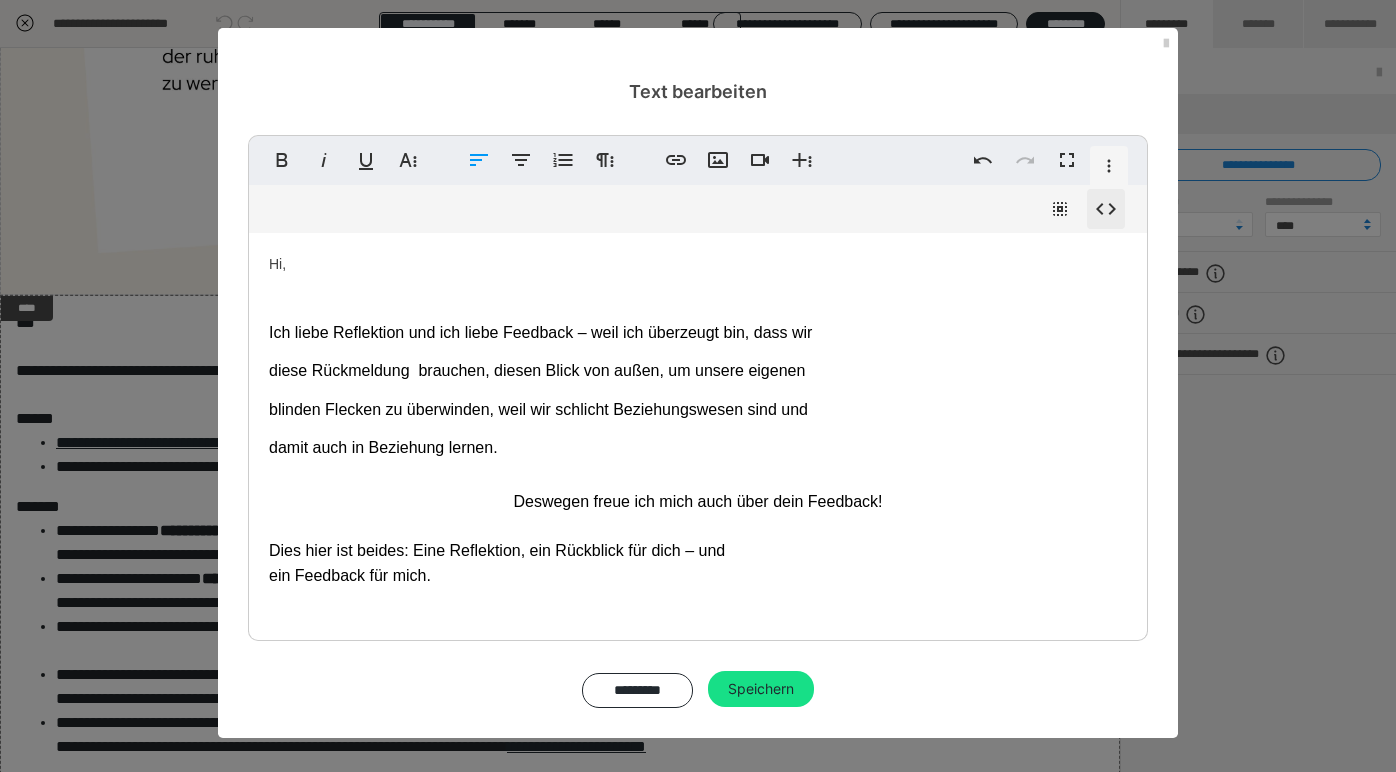 click on "Code-Ansicht" at bounding box center [1106, 209] 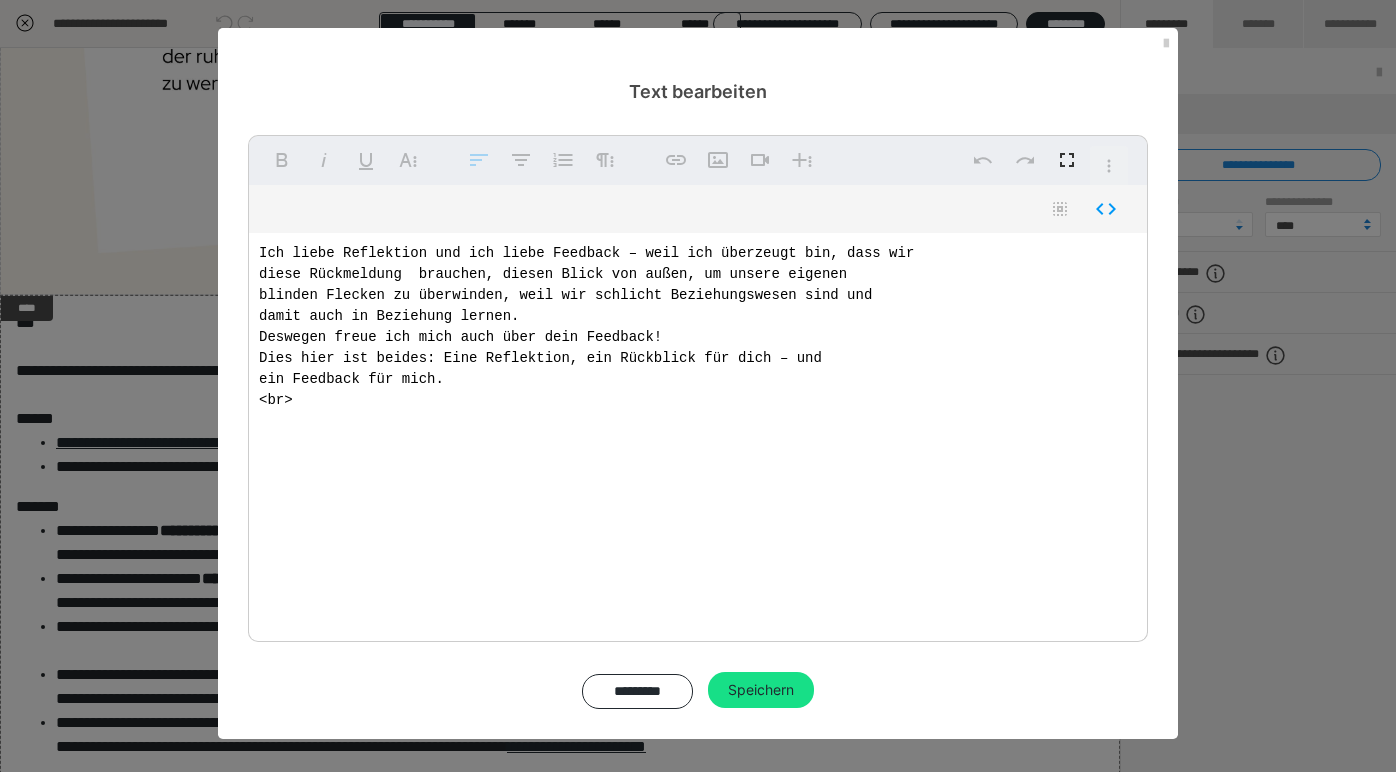 click on "Ich liebe Reflektion und ich liebe Feedback – weil ich überzeugt bin, dass wir
diese Rückmeldung  brauchen, diesen Blick von außen, um unsere eigenen
blinden Flecken zu überwinden, weil wir schlicht Beziehungswesen sind und
damit auch in Beziehung lernen.
Deswegen freue ich mich auch über dein Feedback!
Dies hier ist beides: Eine Reflektion, ein Rückblick für dich – und
ein Feedback für mich.
<br>" at bounding box center [698, 433] 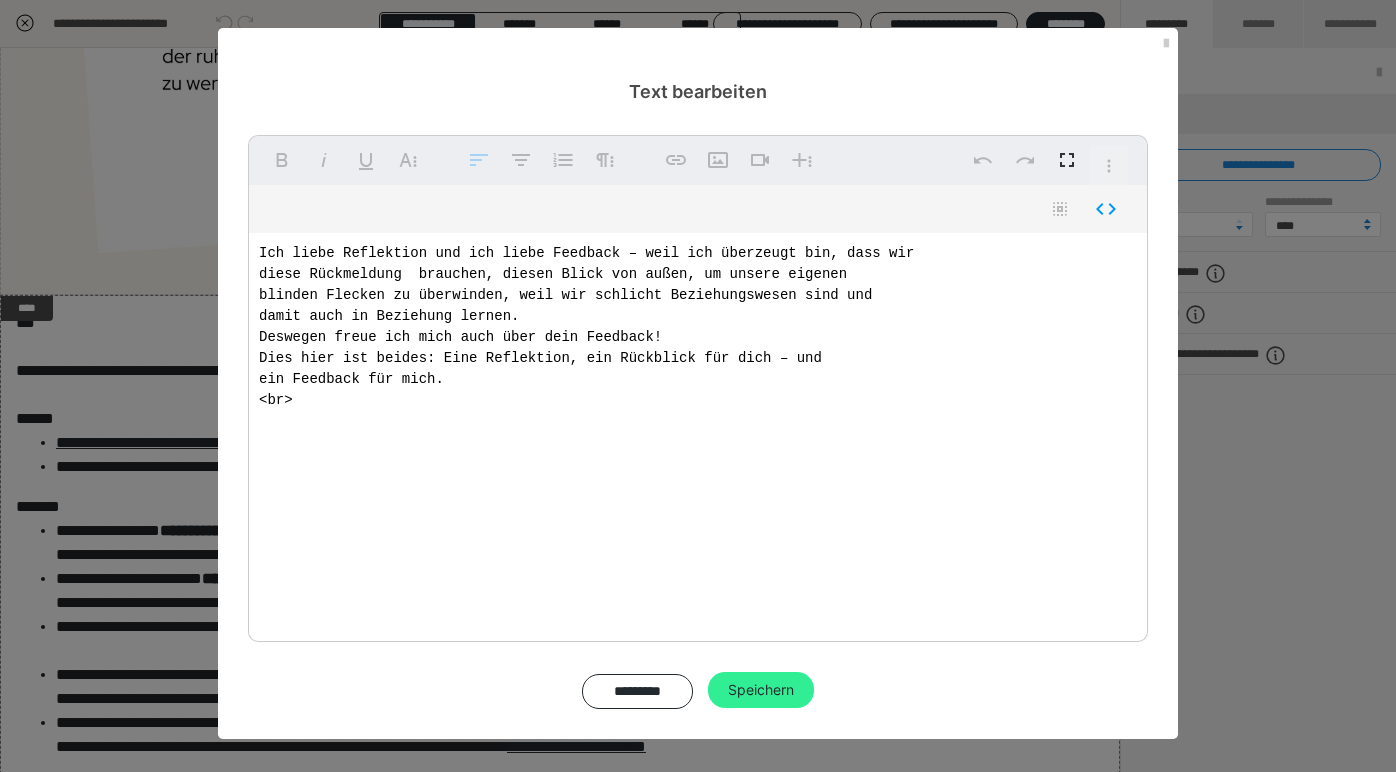 type on "Ich liebe Reflektion und ich liebe Feedback – weil ich überzeugt bin, dass wir diese Rückmeldung brauchen, diesen Blick von außen, um unsere eigenen blinden Flecken zu überwinden, weil wir schlicht Beziehungswesen sind und damit auch in Beziehung lernen. Deswegen freue ich mich auch über dein Feedback! Dies hier ist beides: Eine Reflektion, ein Rückblick für dich – und ein Feedback für mich." 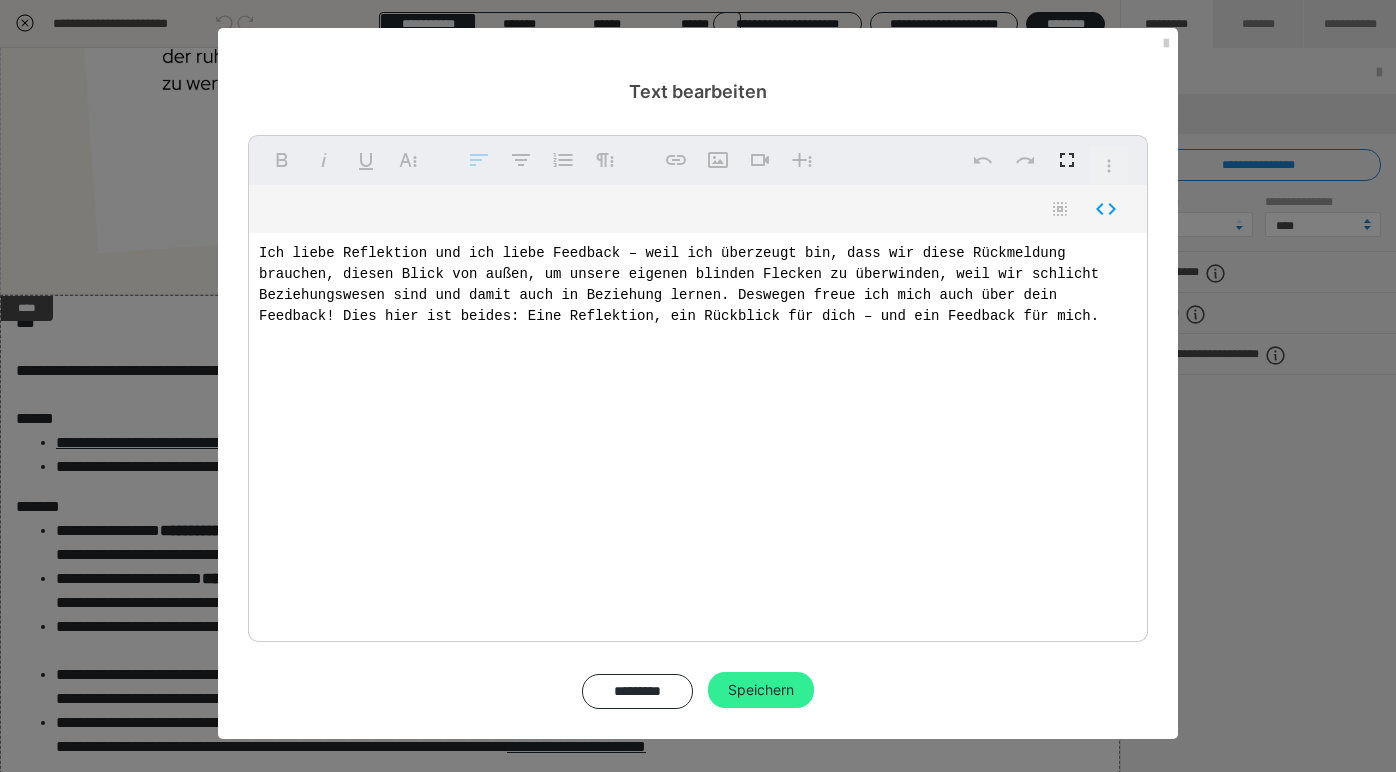 click on "Speichern" at bounding box center (761, 690) 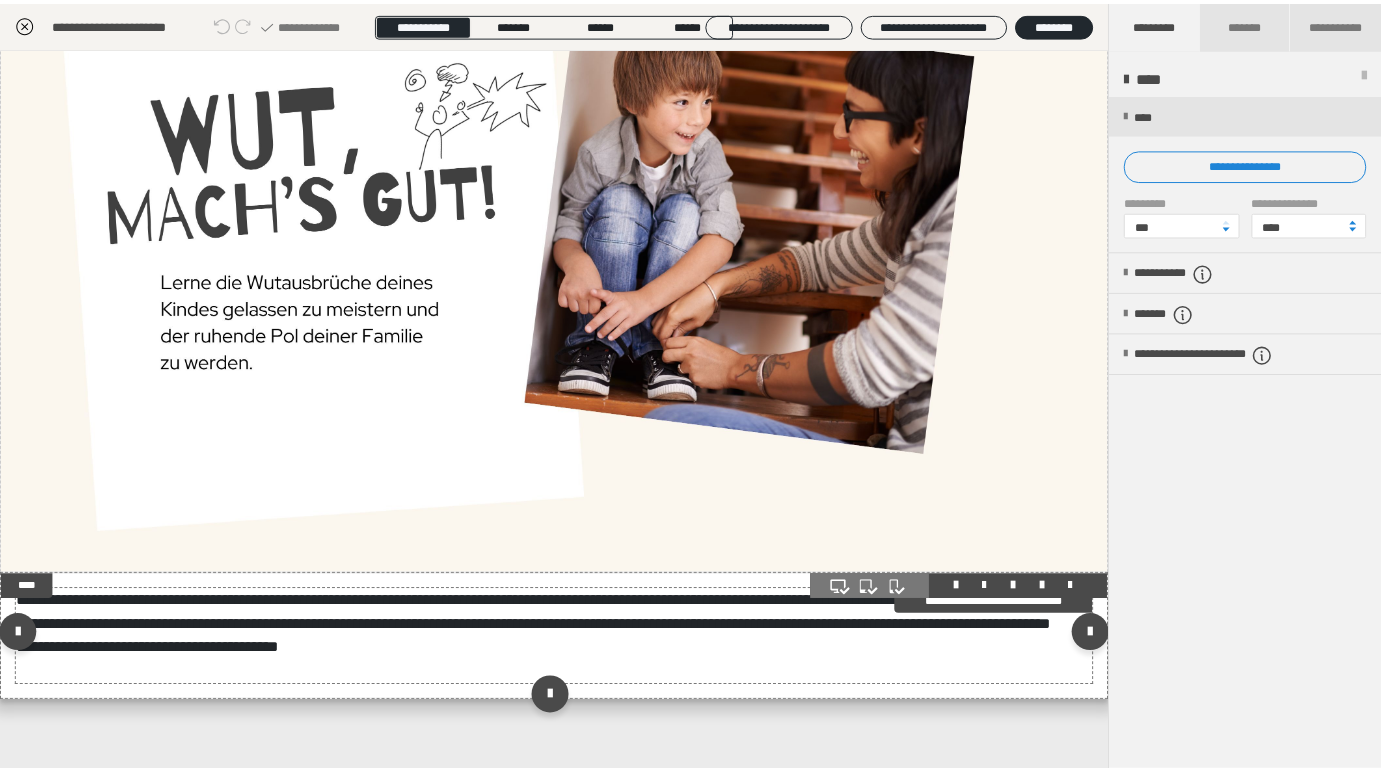 scroll, scrollTop: 112, scrollLeft: 0, axis: vertical 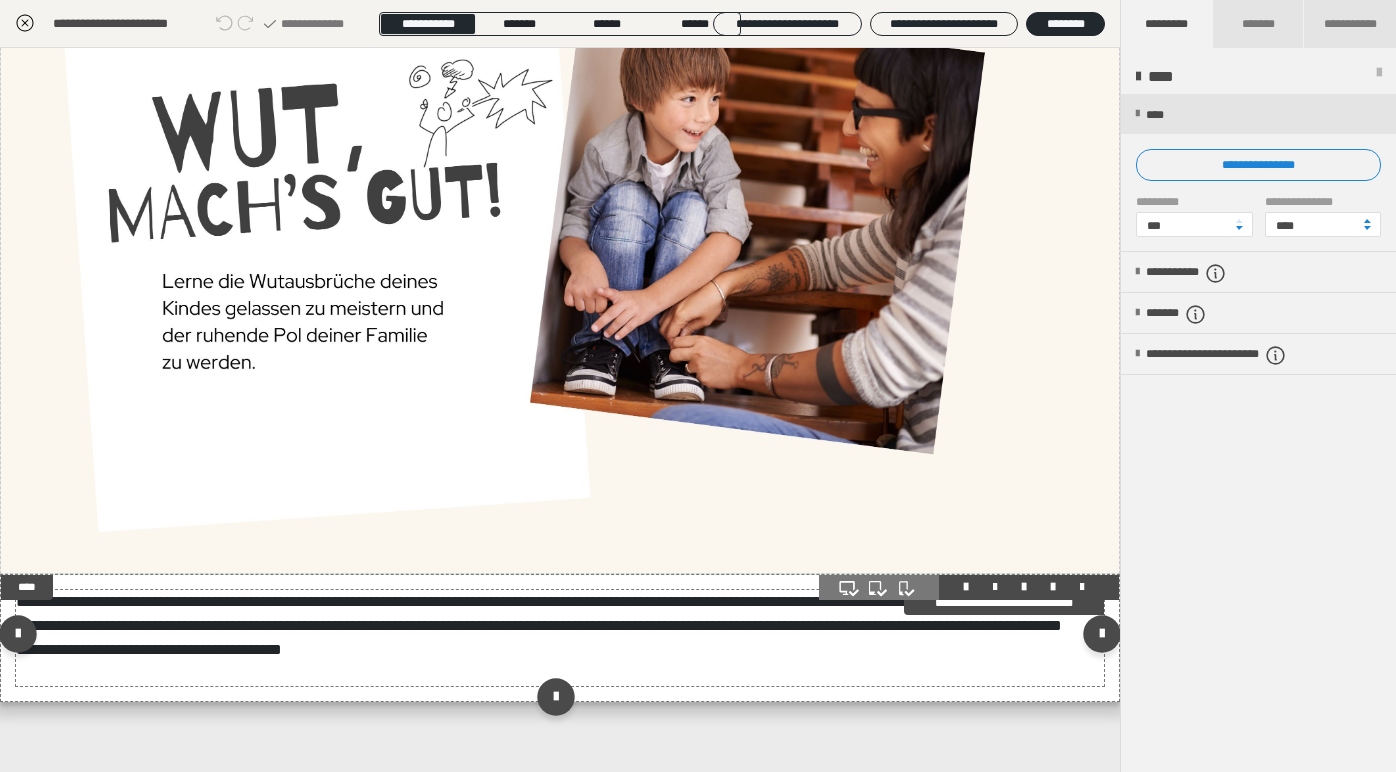 click on "**********" at bounding box center [552, 638] 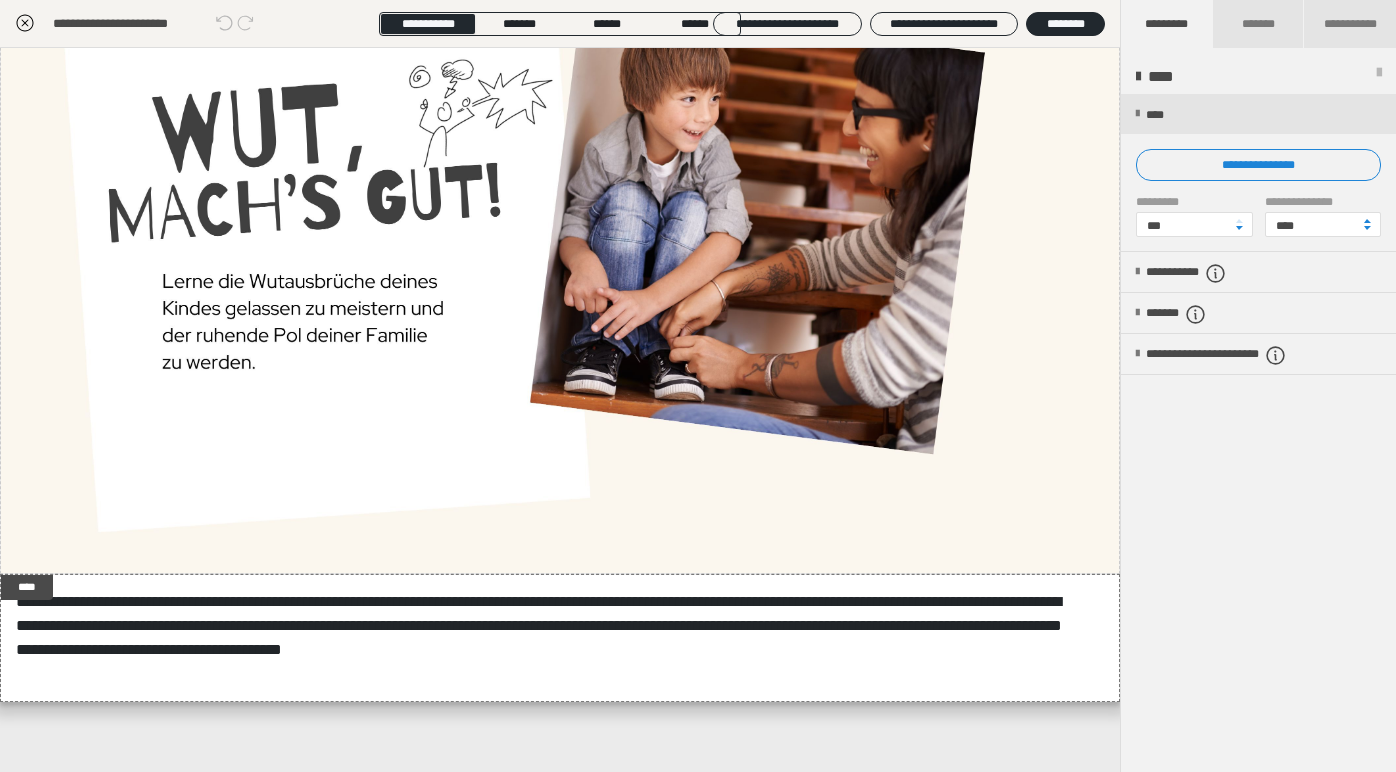 click 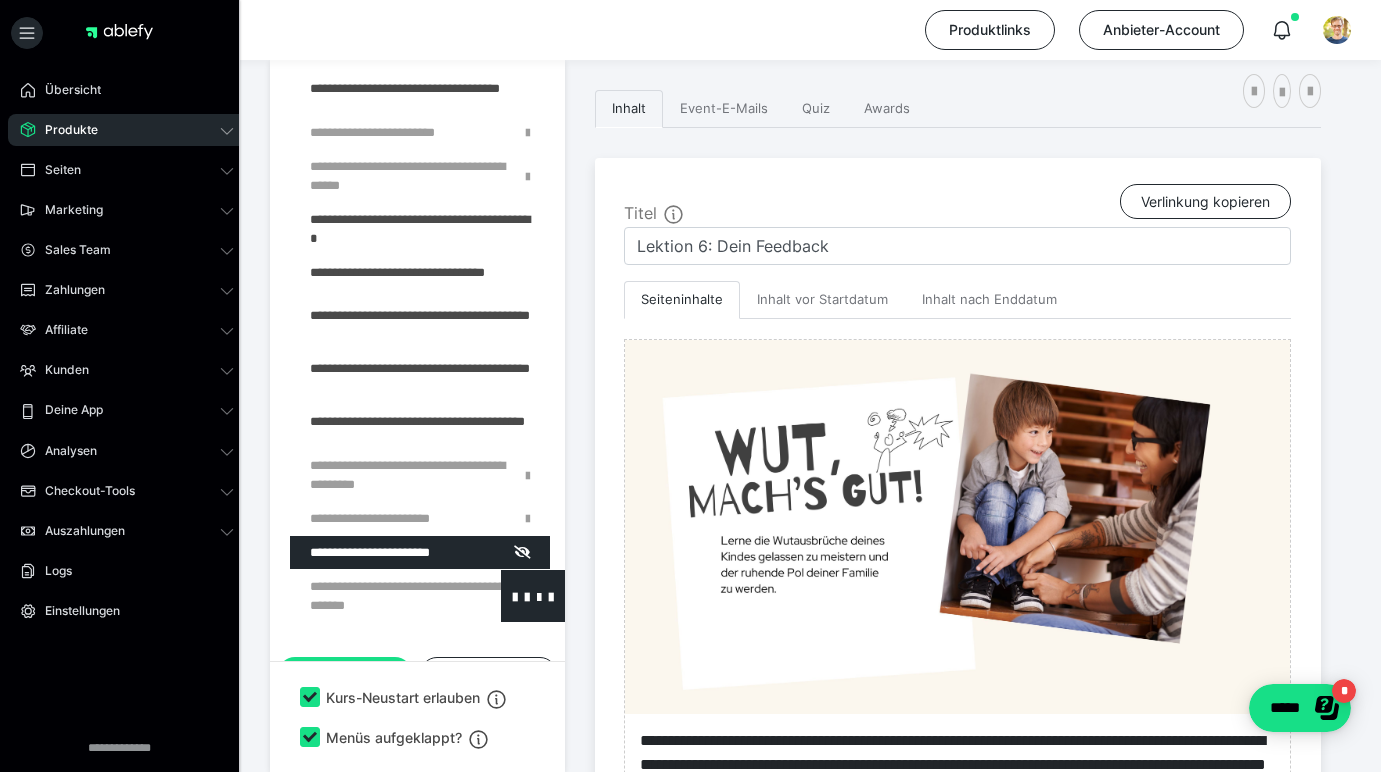 click at bounding box center [375, 596] 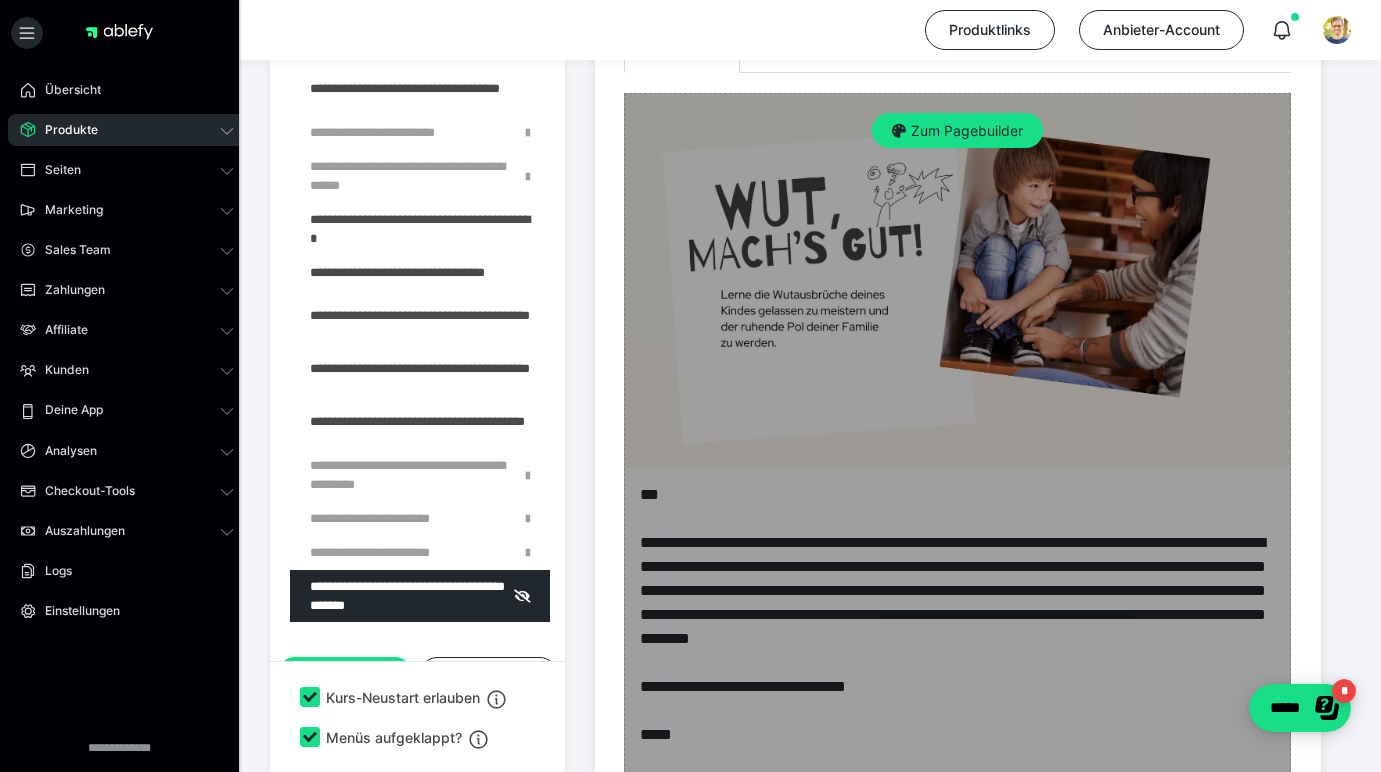 scroll, scrollTop: 540, scrollLeft: 0, axis: vertical 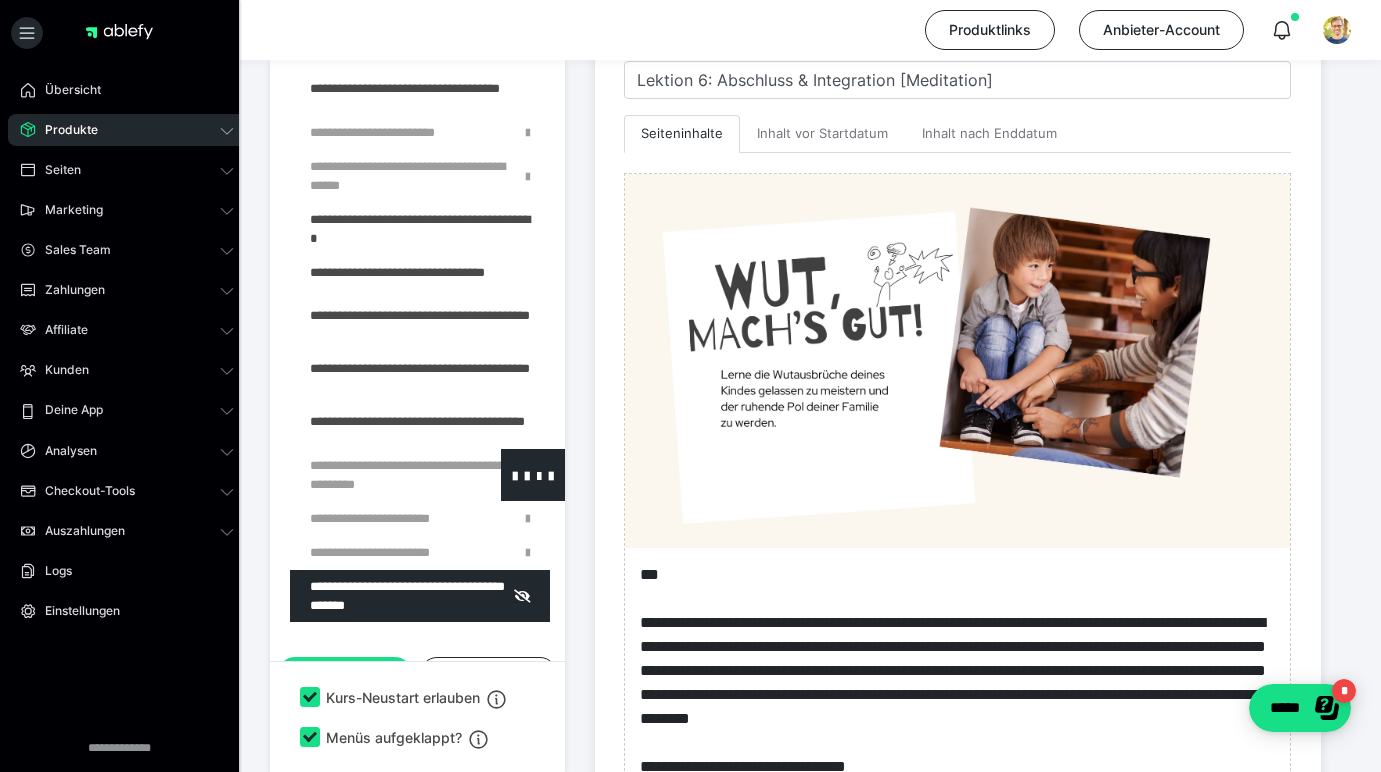 click at bounding box center (375, 475) 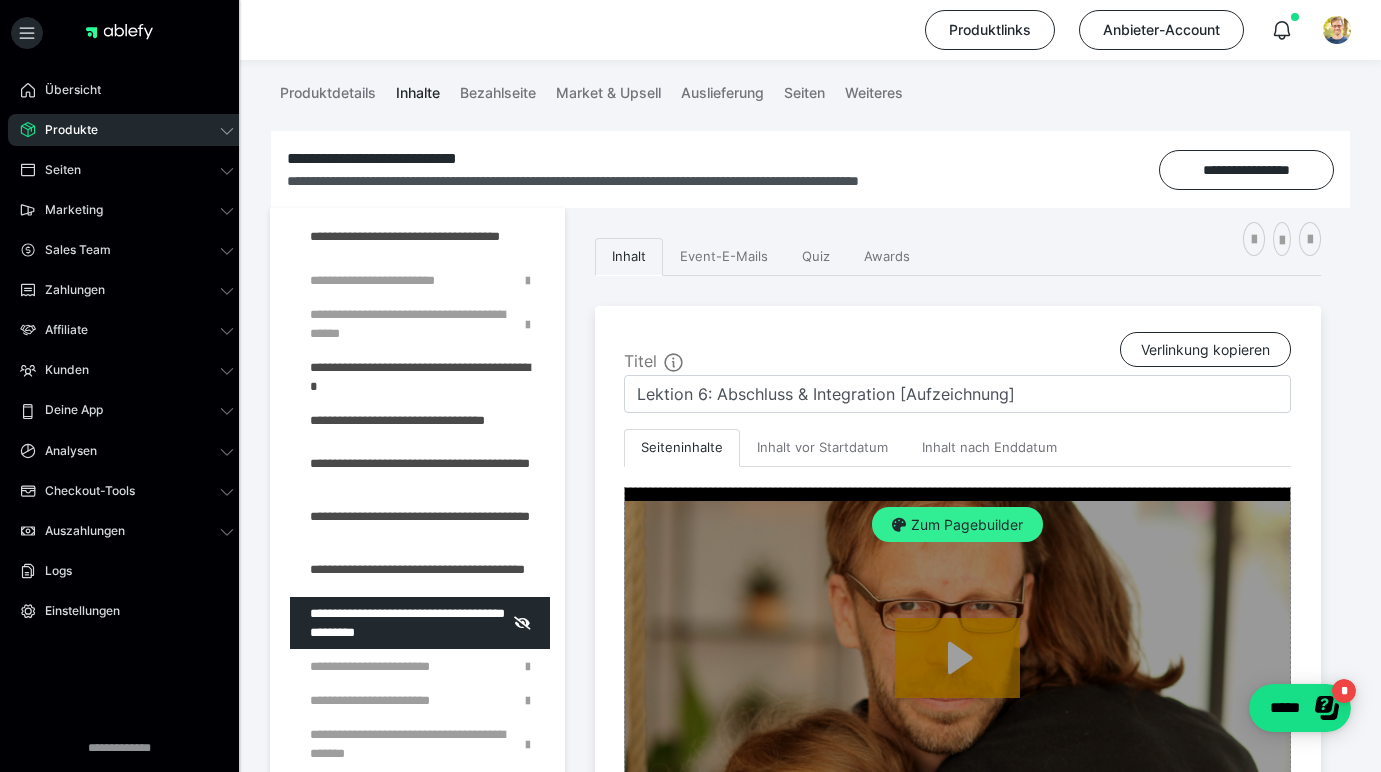 scroll, scrollTop: 187, scrollLeft: 0, axis: vertical 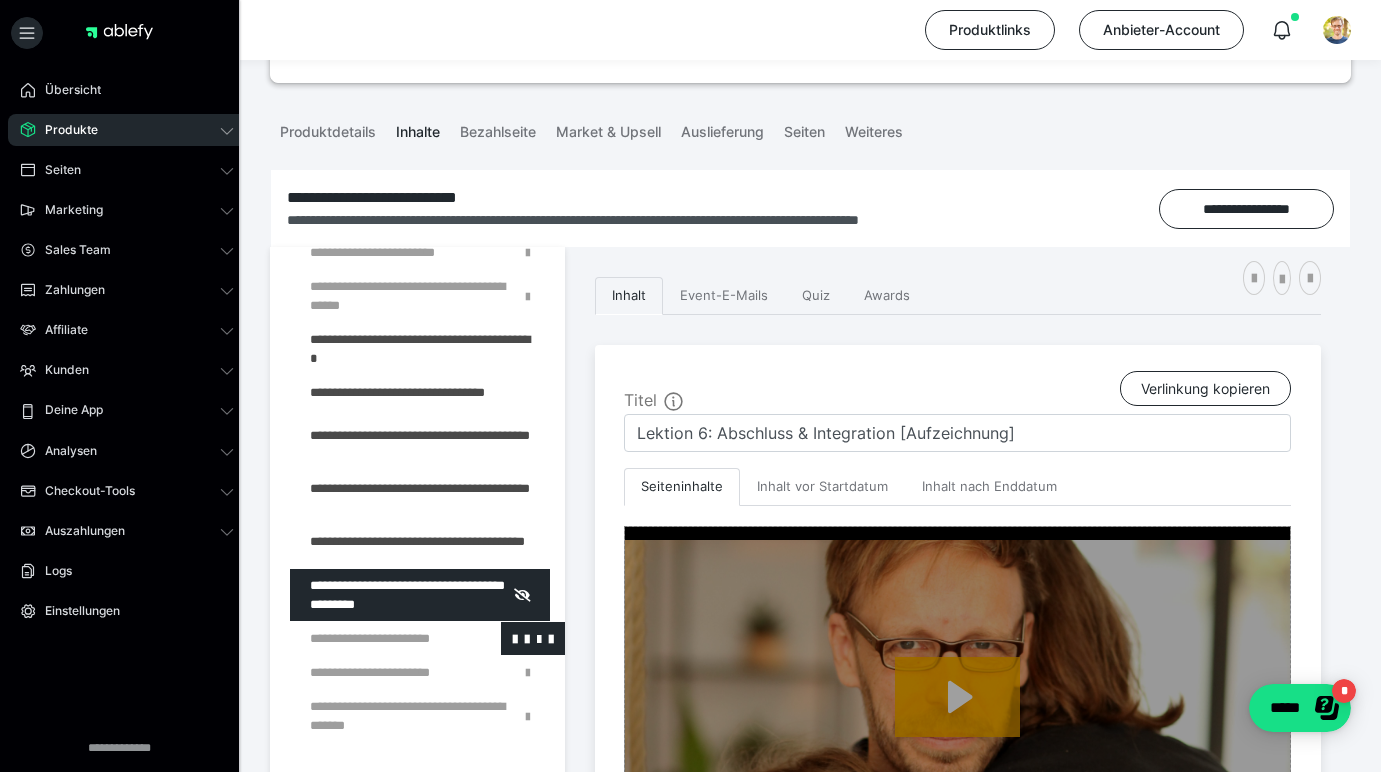 click at bounding box center [375, 638] 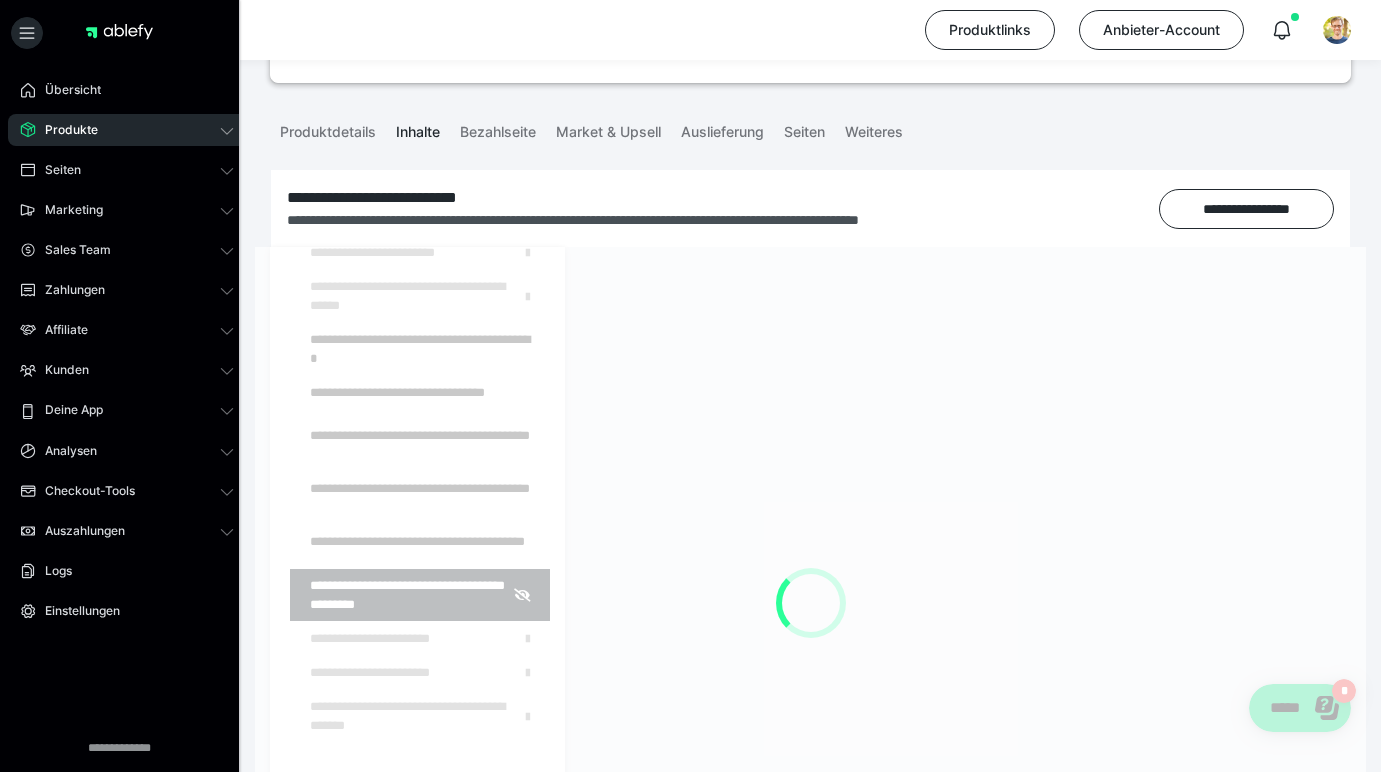 click at bounding box center [810, 603] 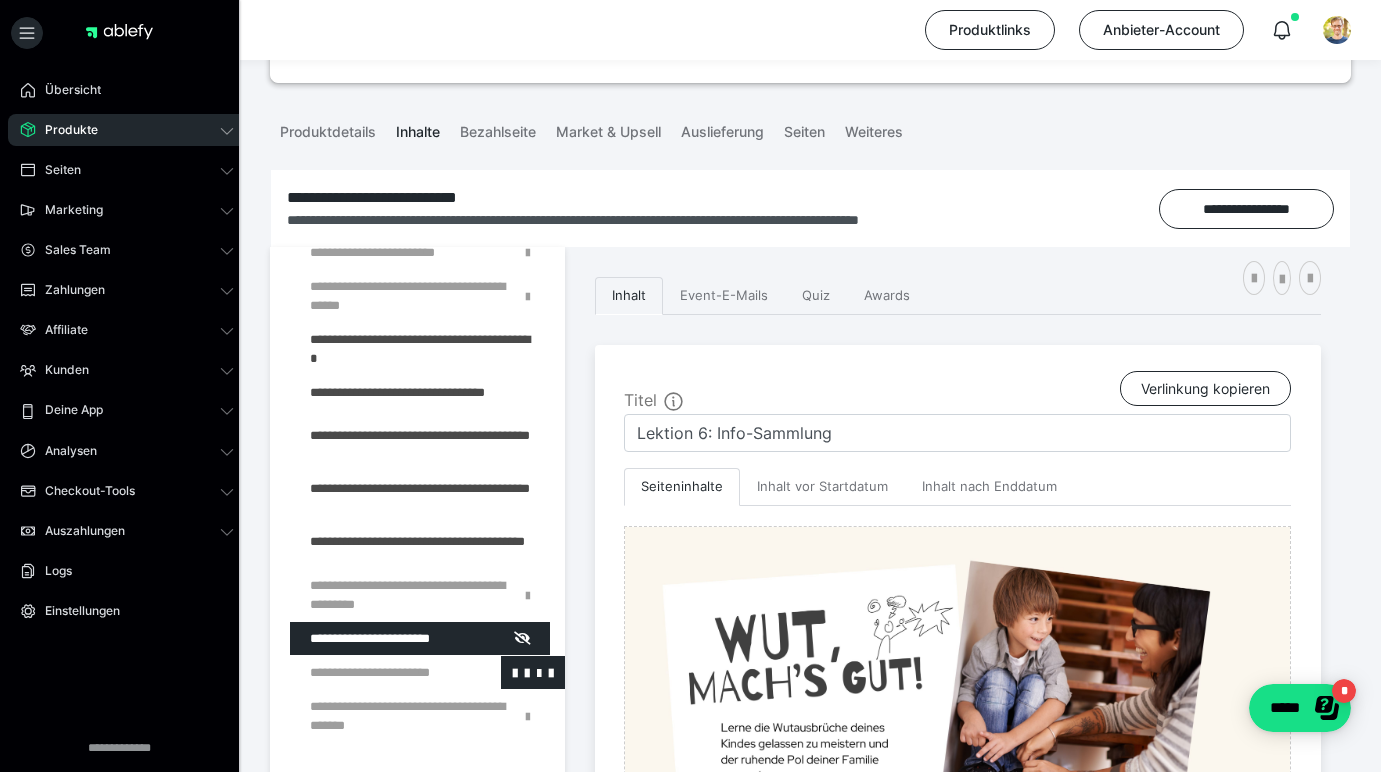 click at bounding box center (375, 672) 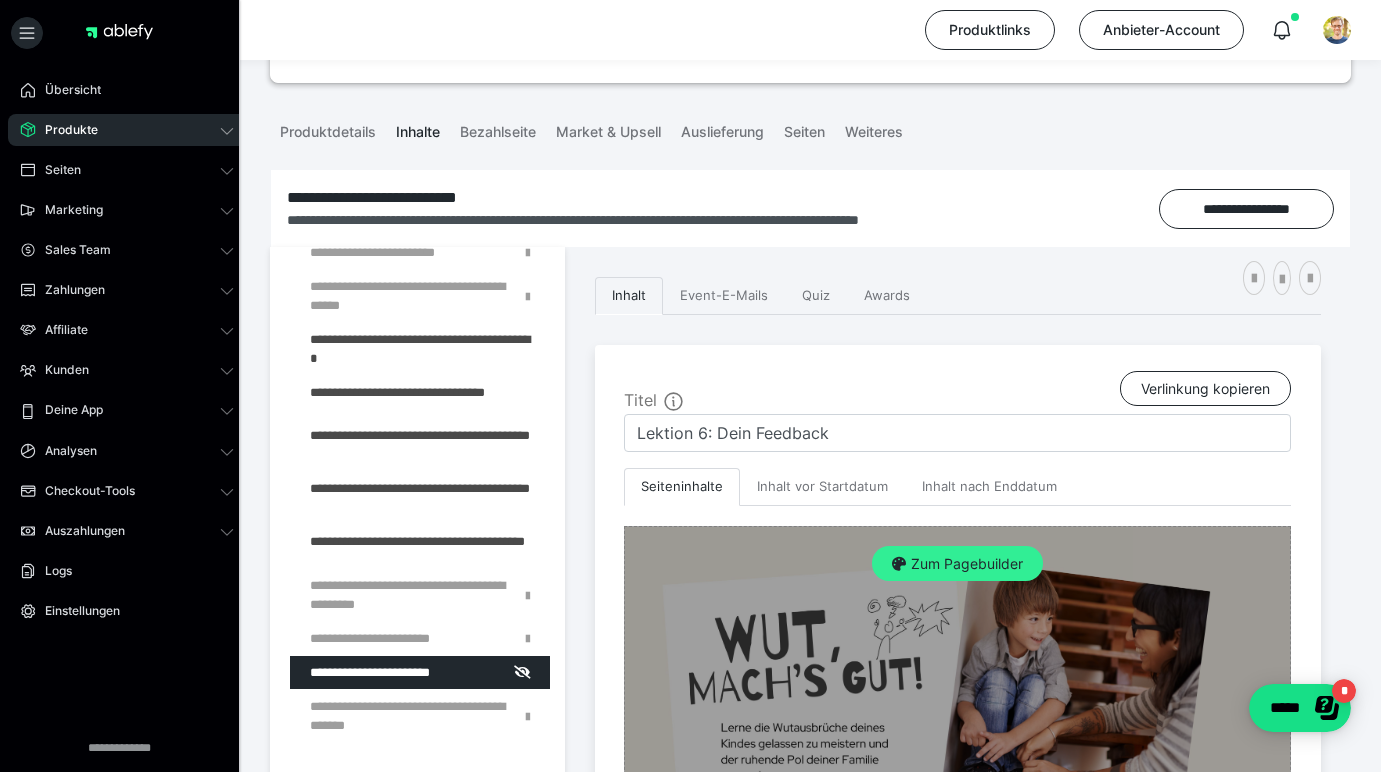 click on "Zum Pagebuilder" at bounding box center (957, 564) 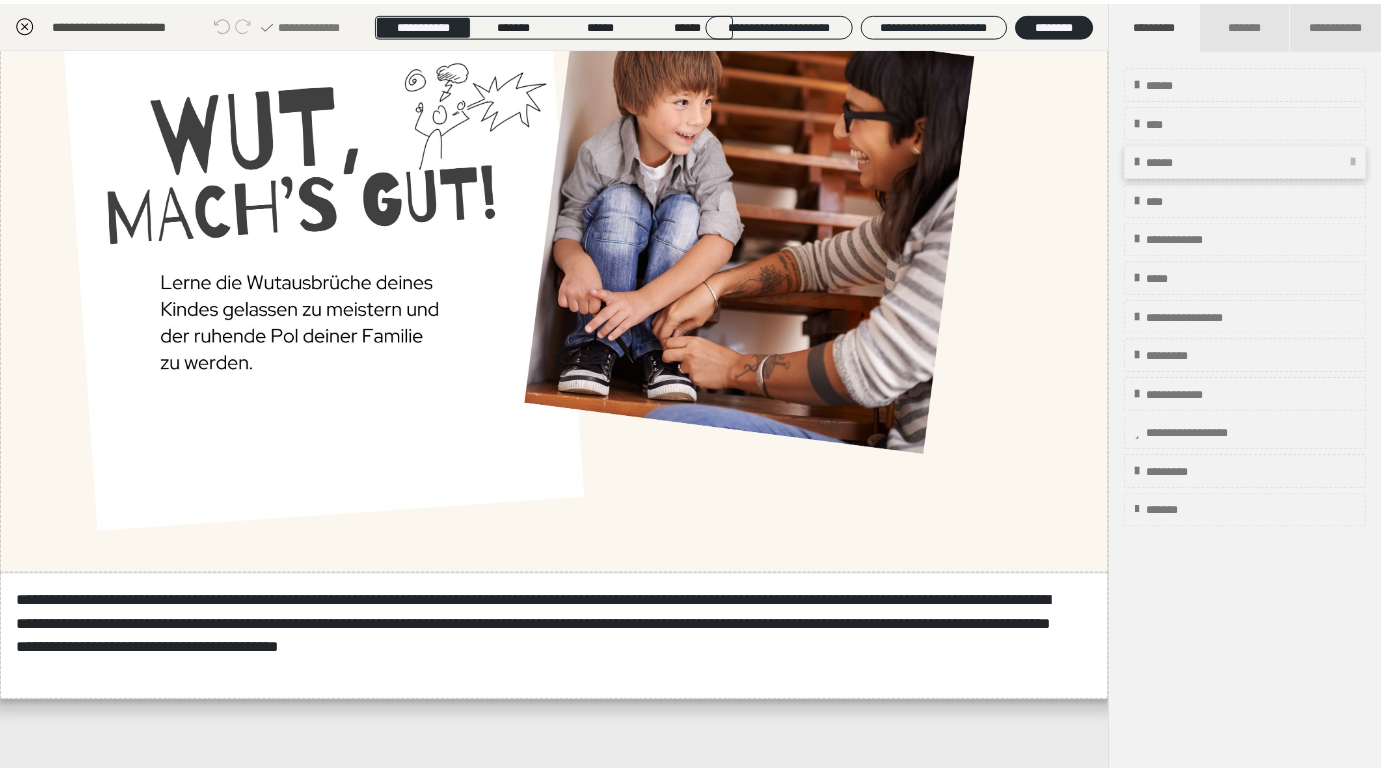 scroll, scrollTop: 112, scrollLeft: 0, axis: vertical 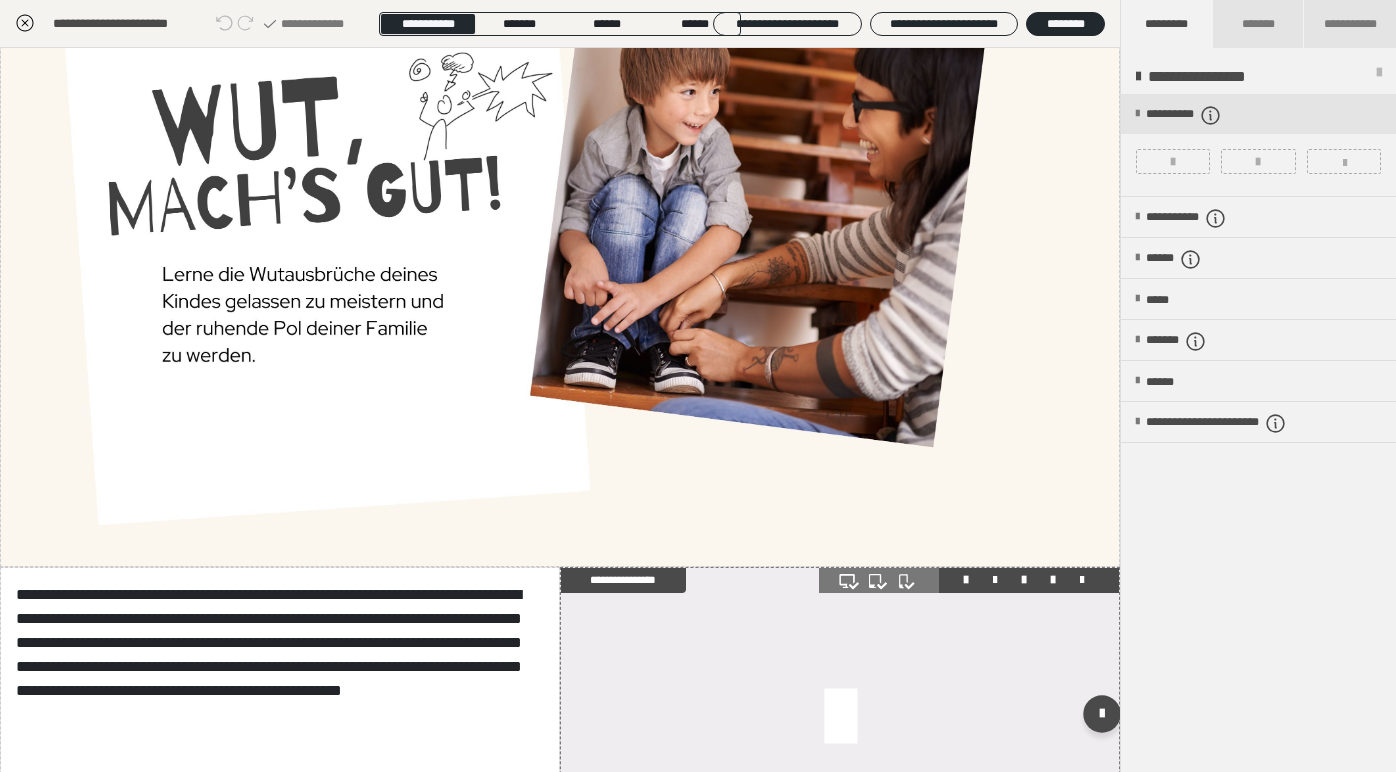 click at bounding box center [840, 718] 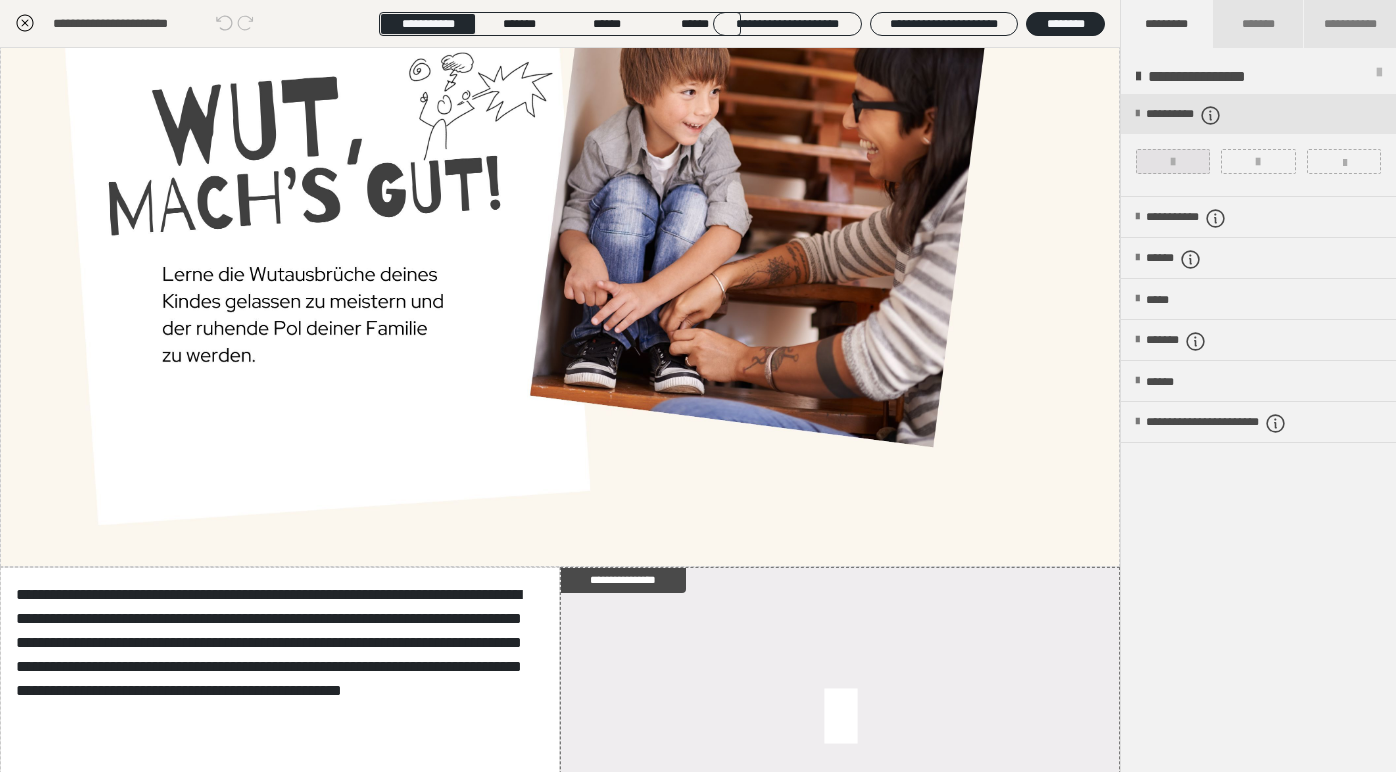 click at bounding box center (1173, 162) 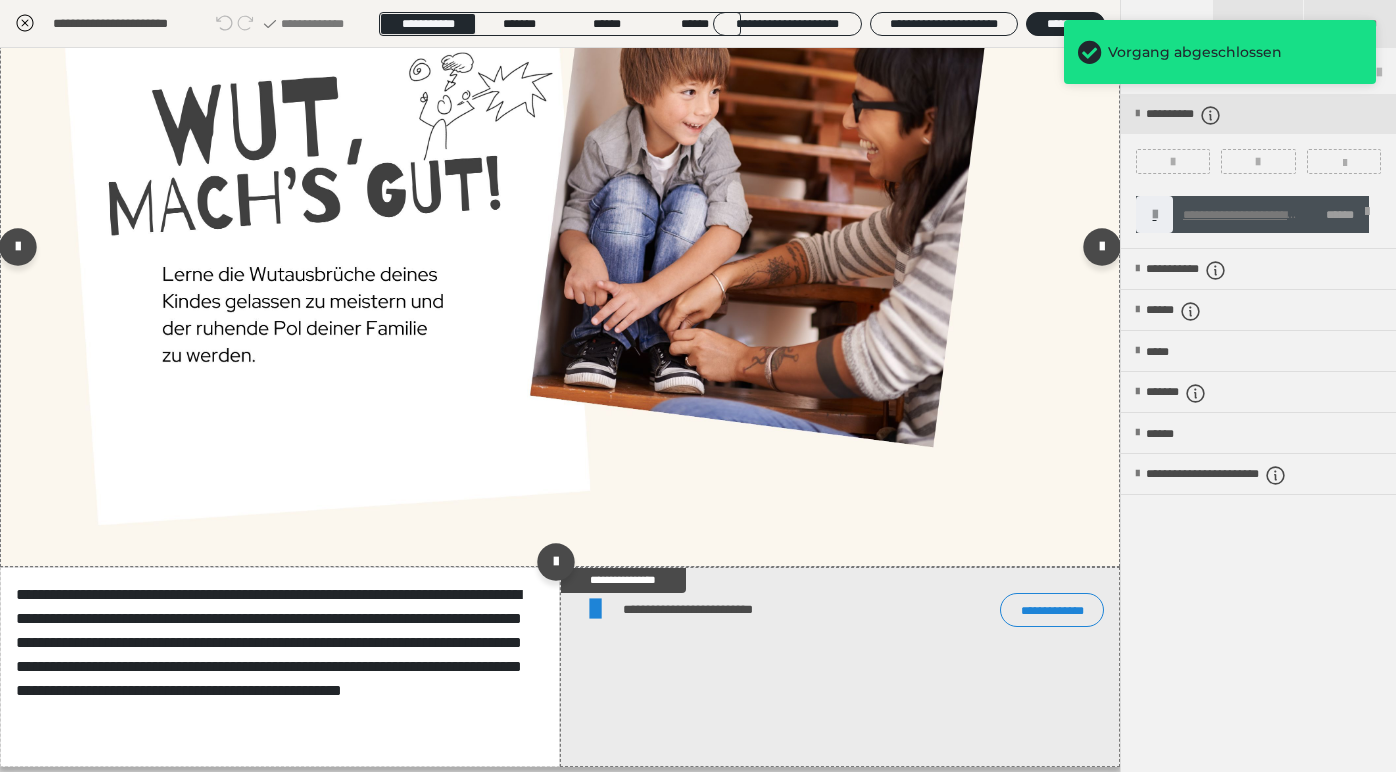 click at bounding box center [560, 251] 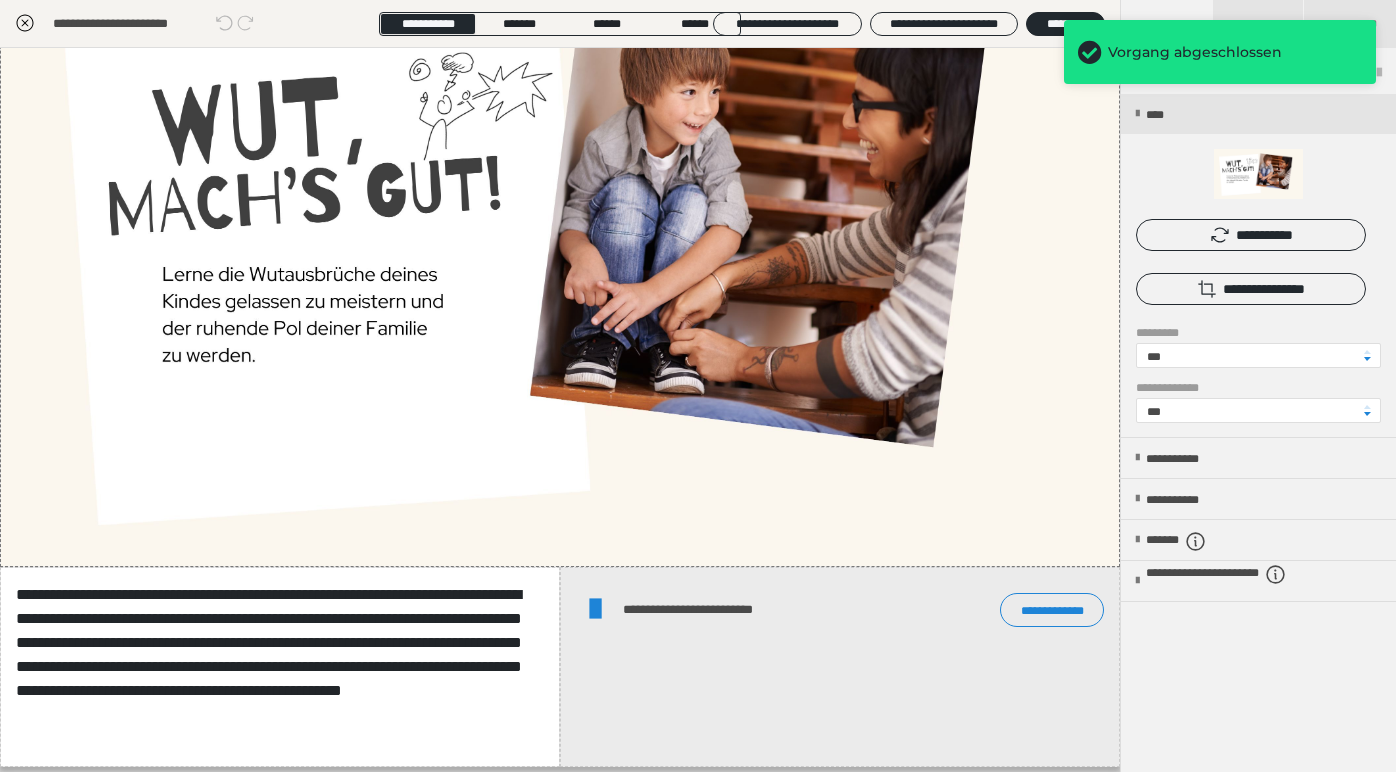 click 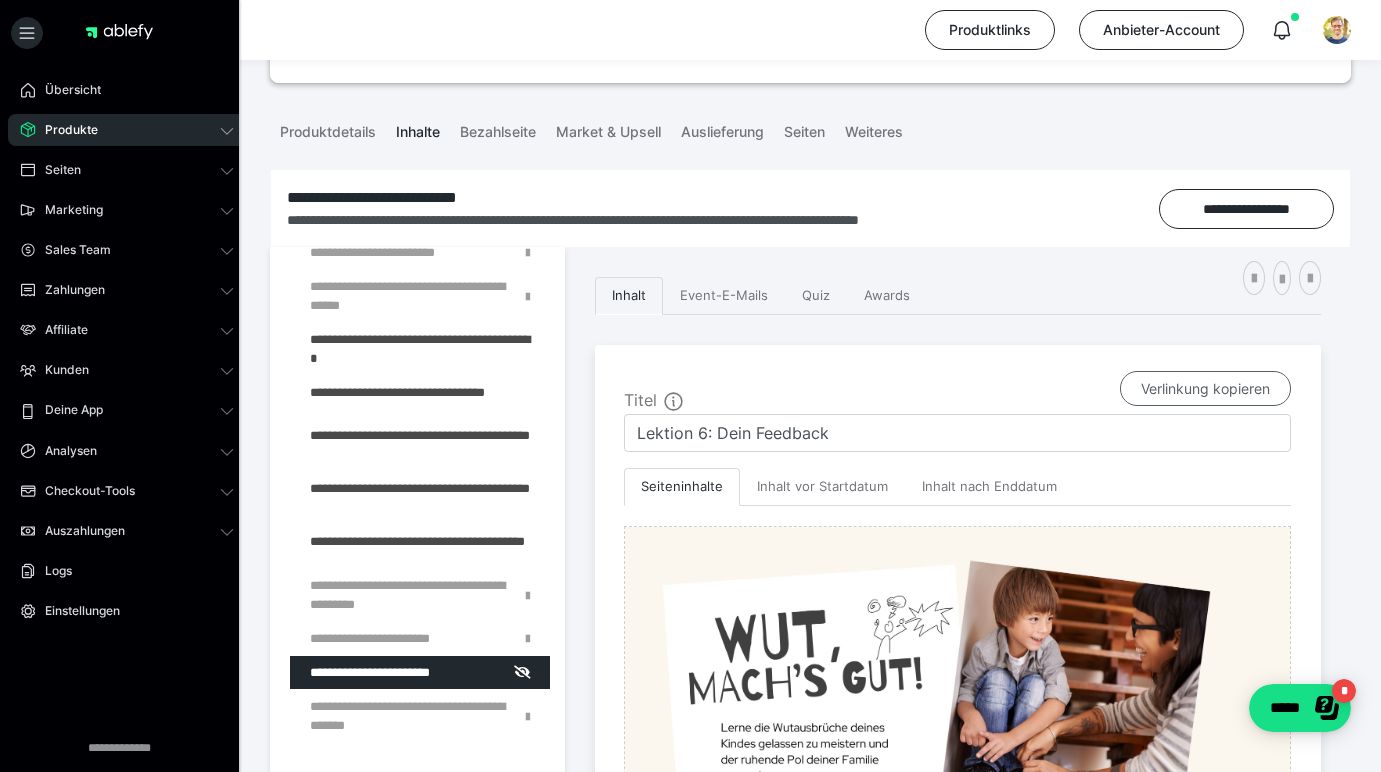 click on "Verlinkung kopieren" at bounding box center (1205, 389) 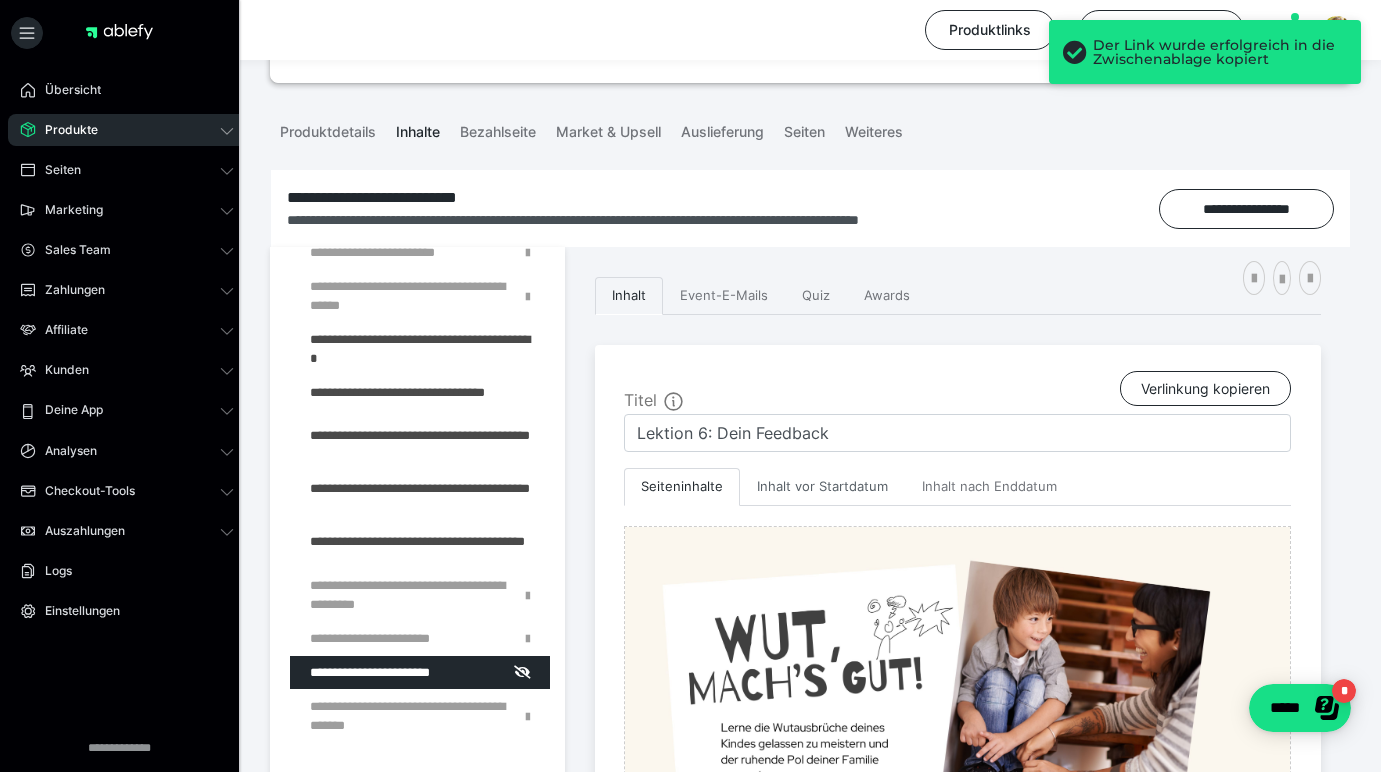 click on "Inhalt vor Startdatum" at bounding box center [822, 487] 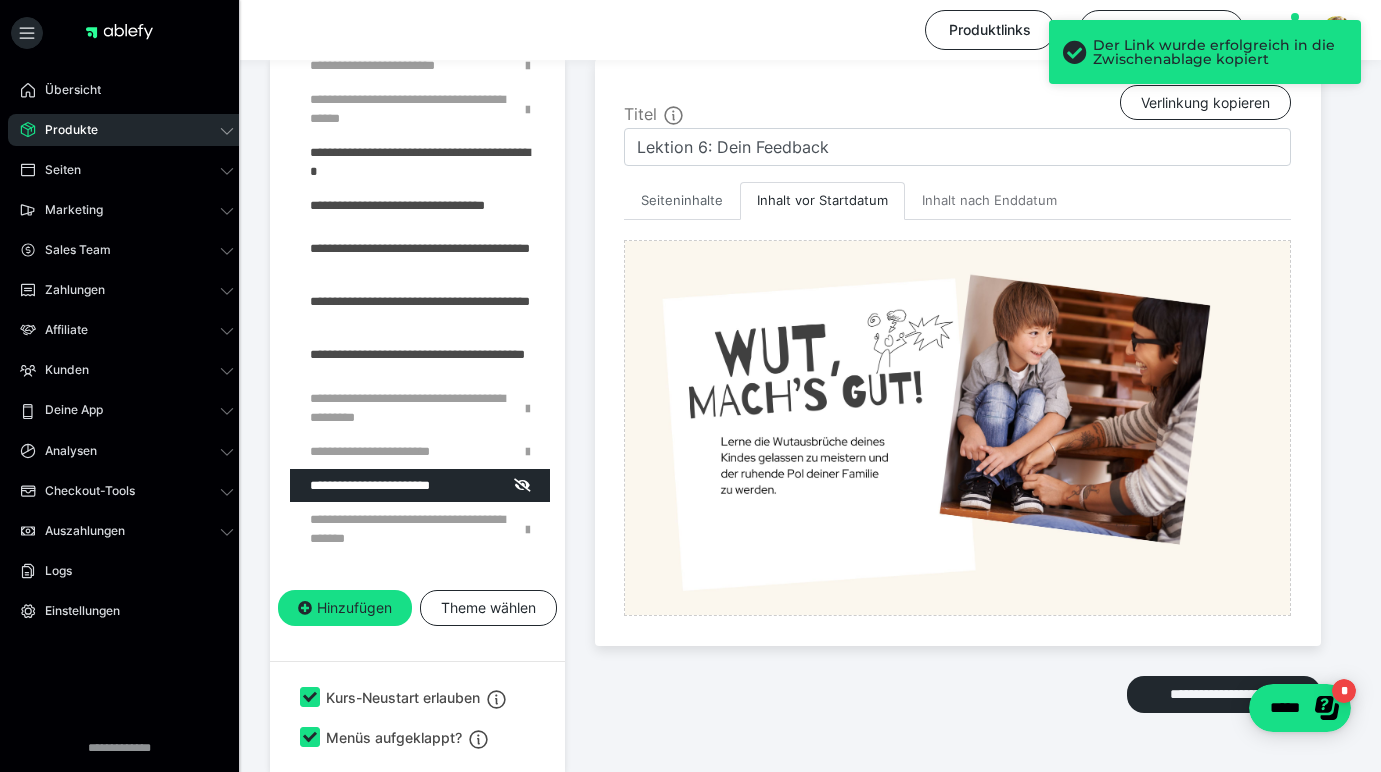 scroll, scrollTop: 415, scrollLeft: 0, axis: vertical 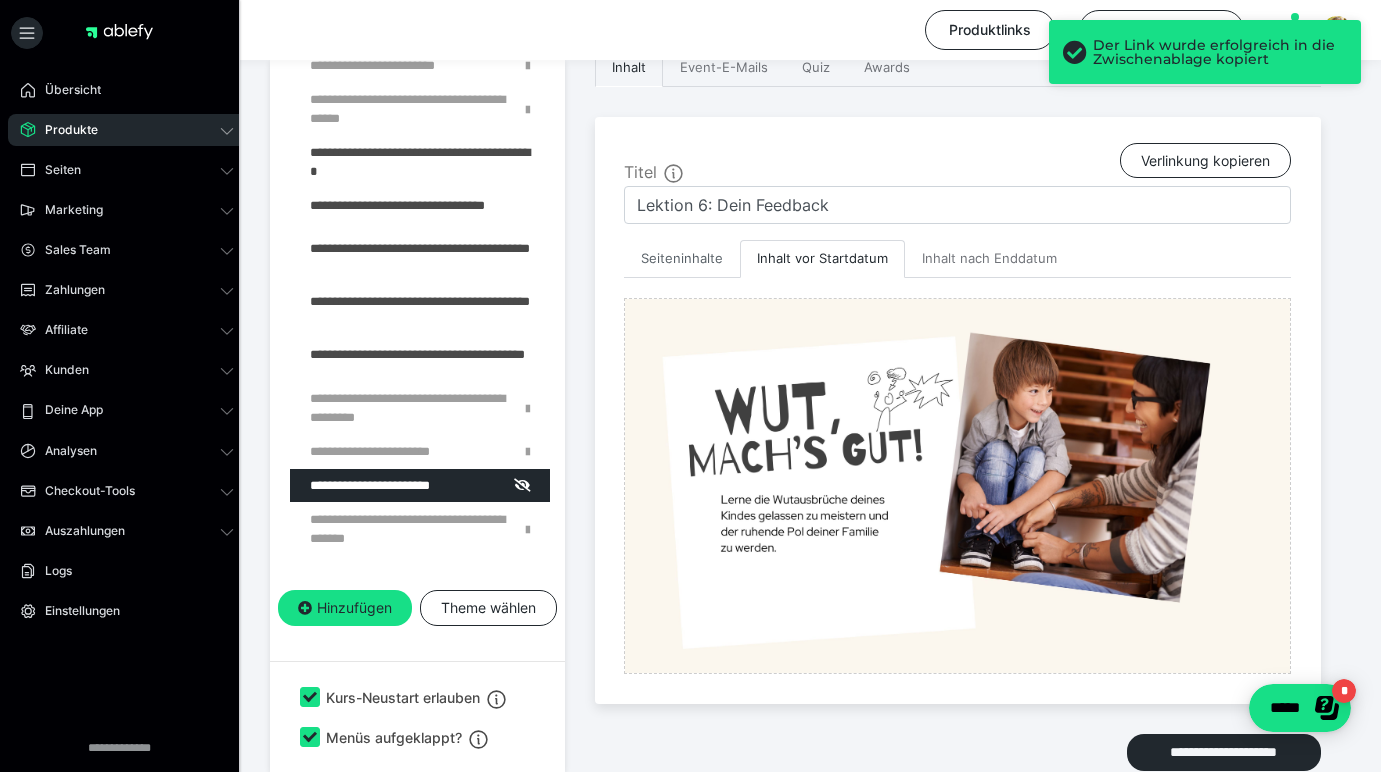click on "Seiteninhalte" at bounding box center (682, 259) 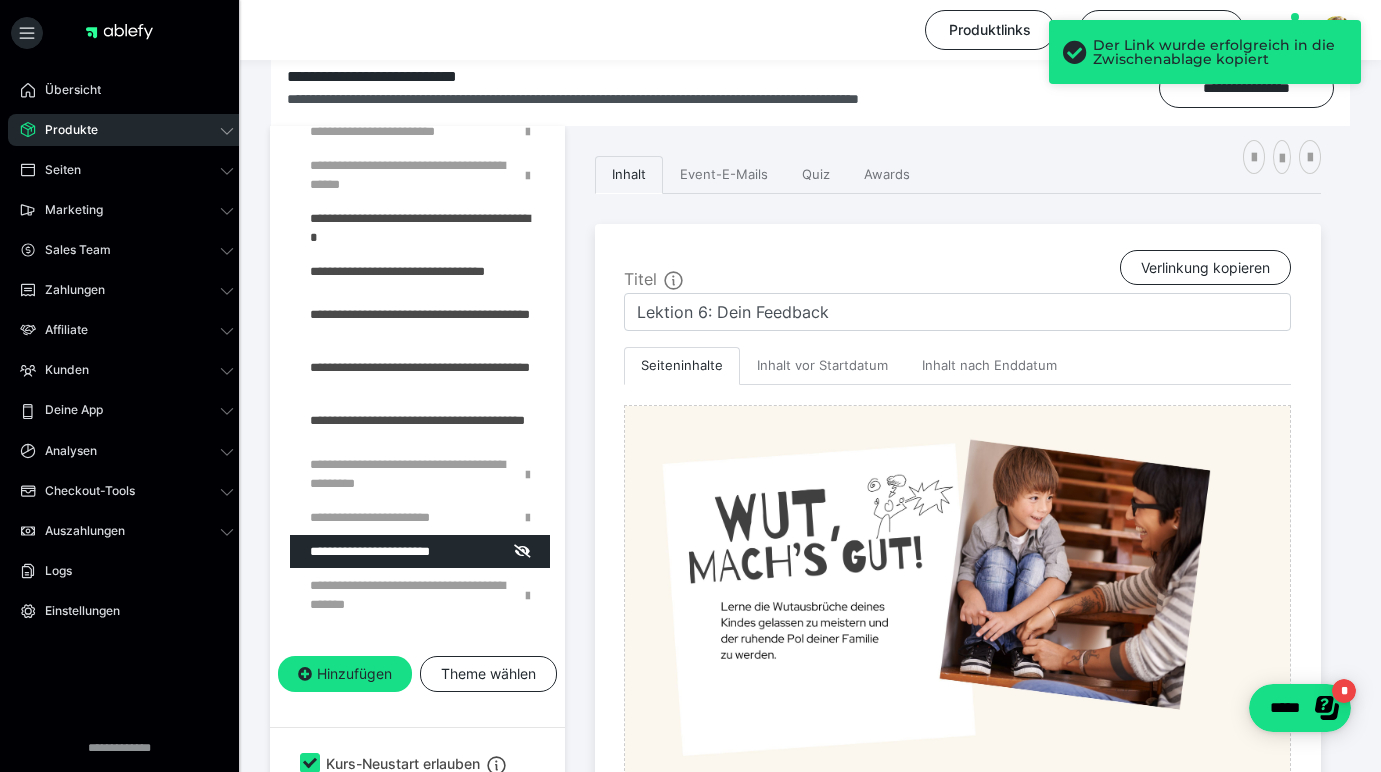 scroll, scrollTop: 268, scrollLeft: 0, axis: vertical 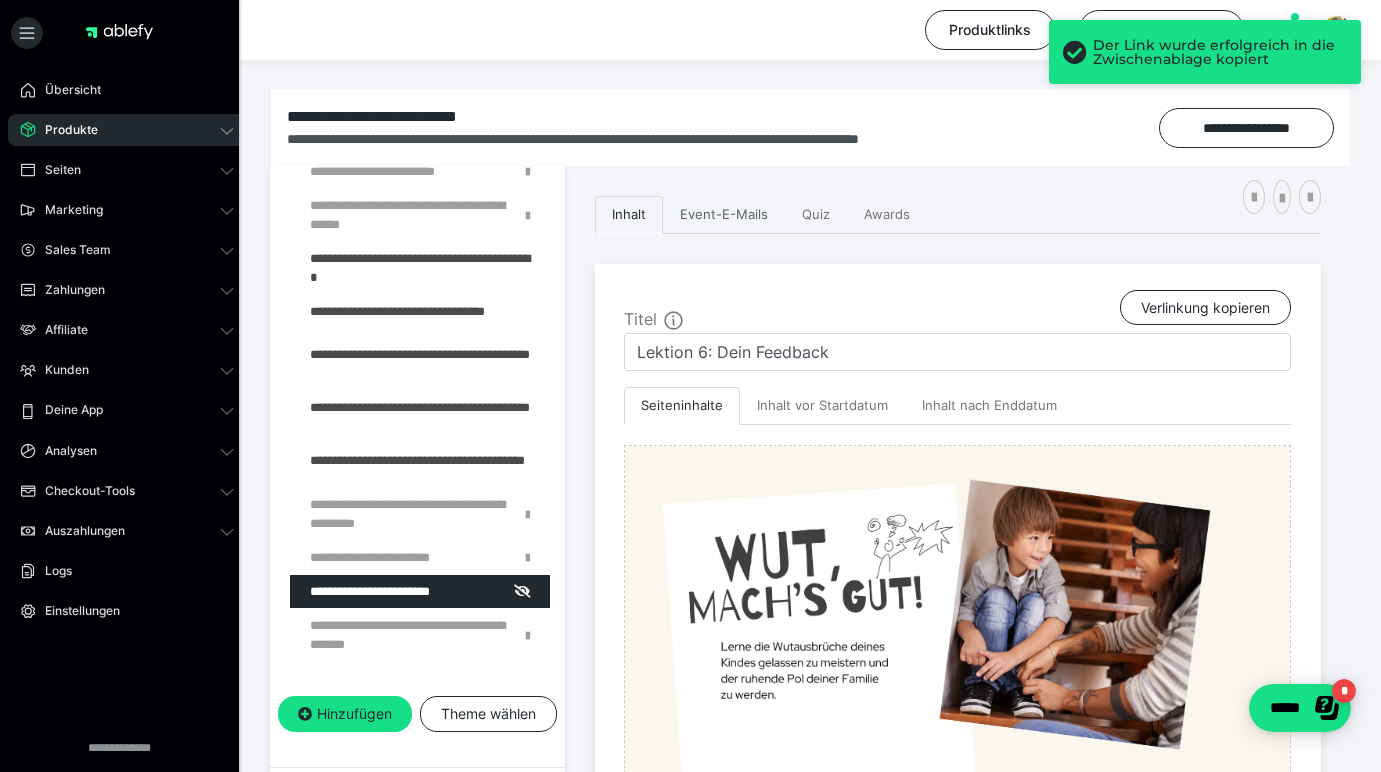 click on "Event-E-Mails" at bounding box center (724, 215) 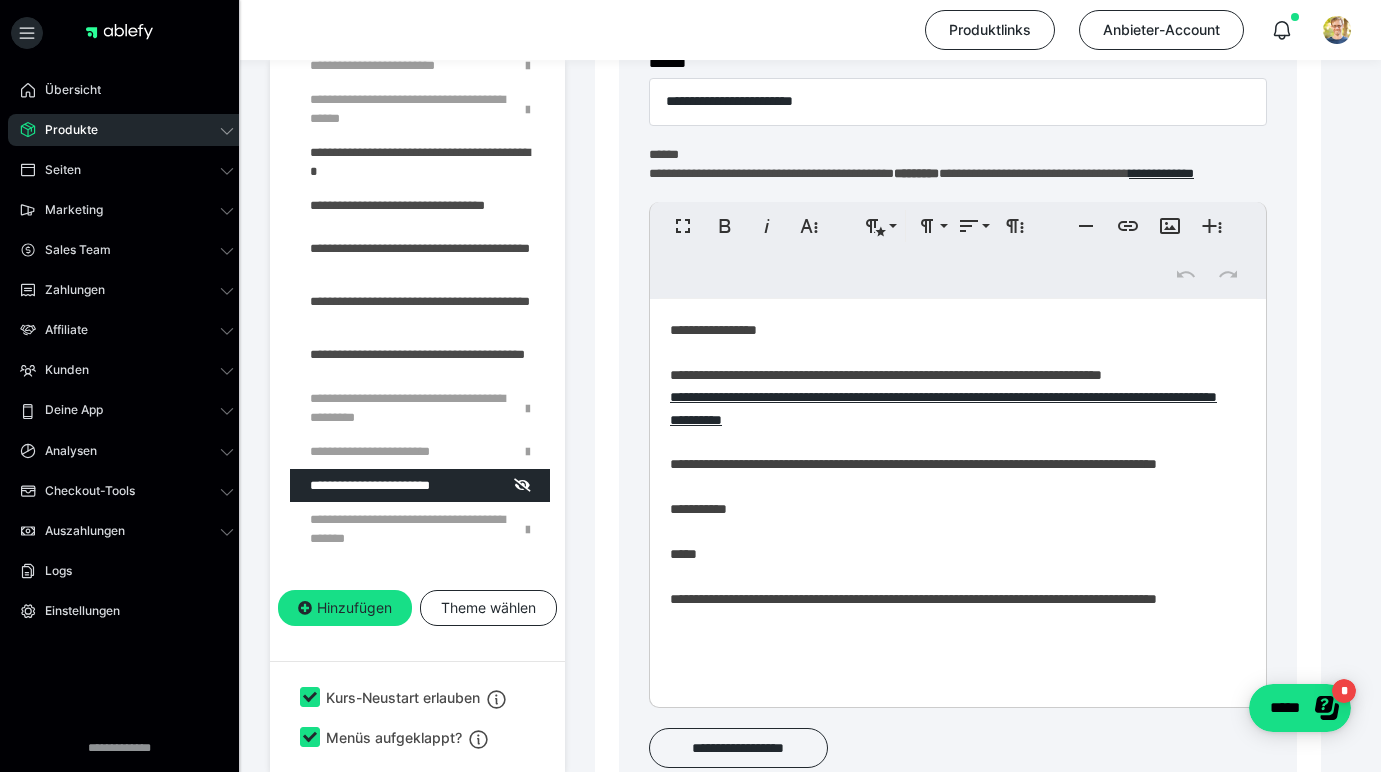 scroll, scrollTop: 709, scrollLeft: 0, axis: vertical 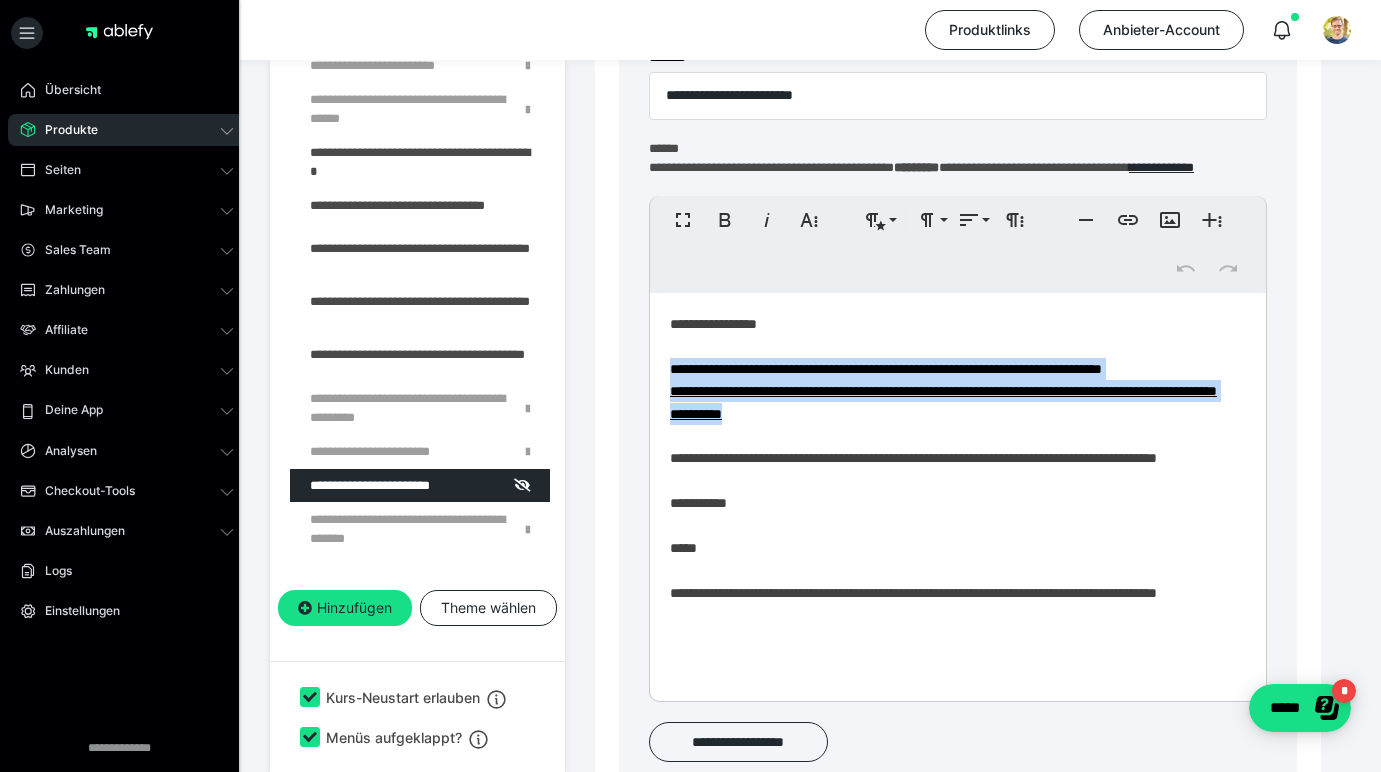 drag, startPoint x: 950, startPoint y: 433, endPoint x: 665, endPoint y: 385, distance: 289.01385 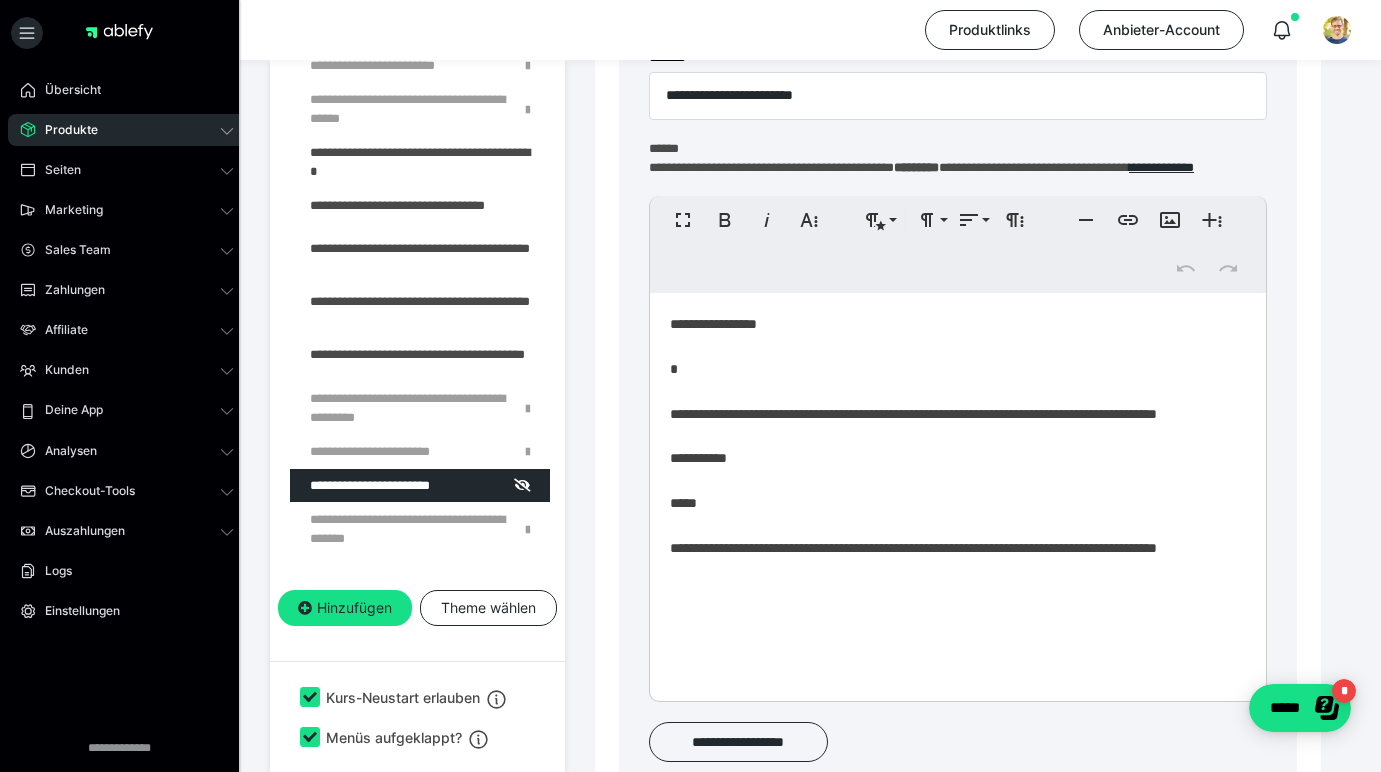 type 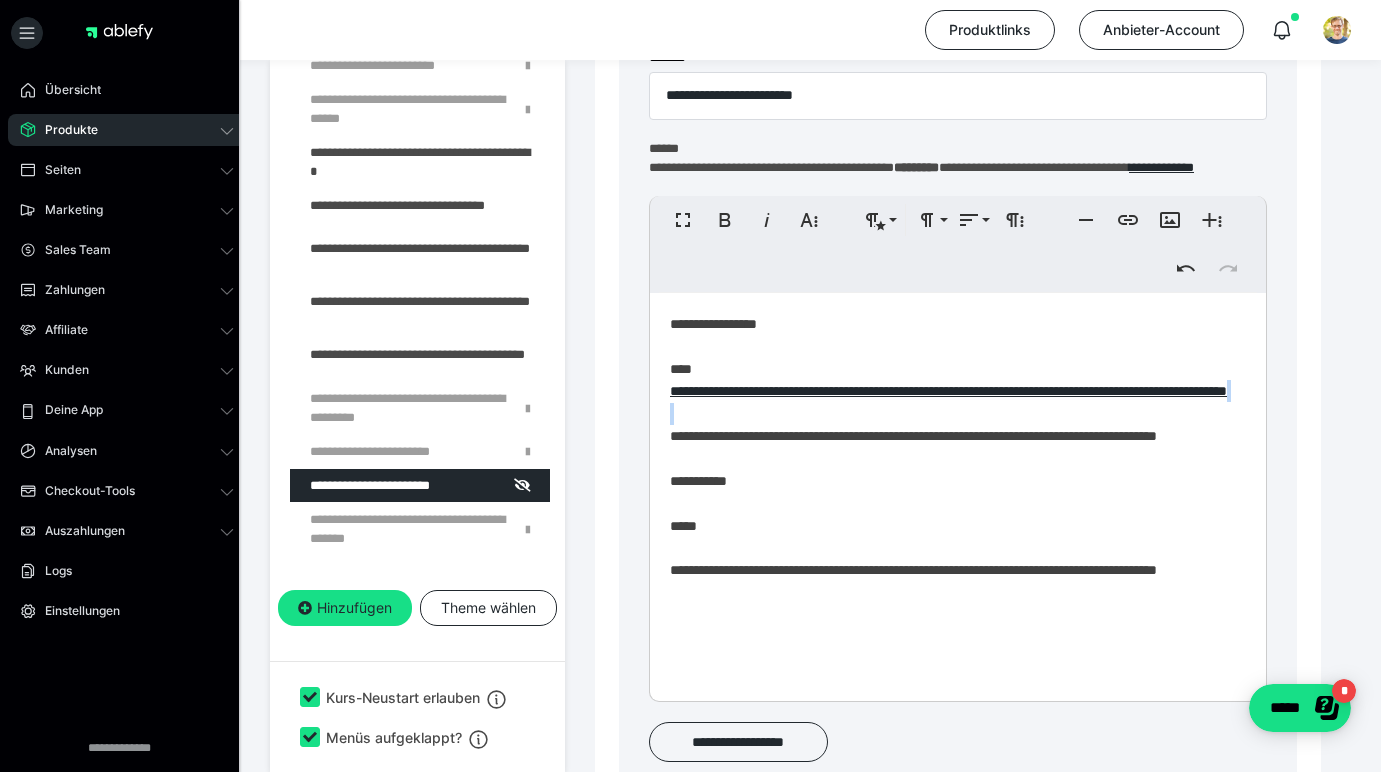 scroll, scrollTop: 1299, scrollLeft: 8, axis: both 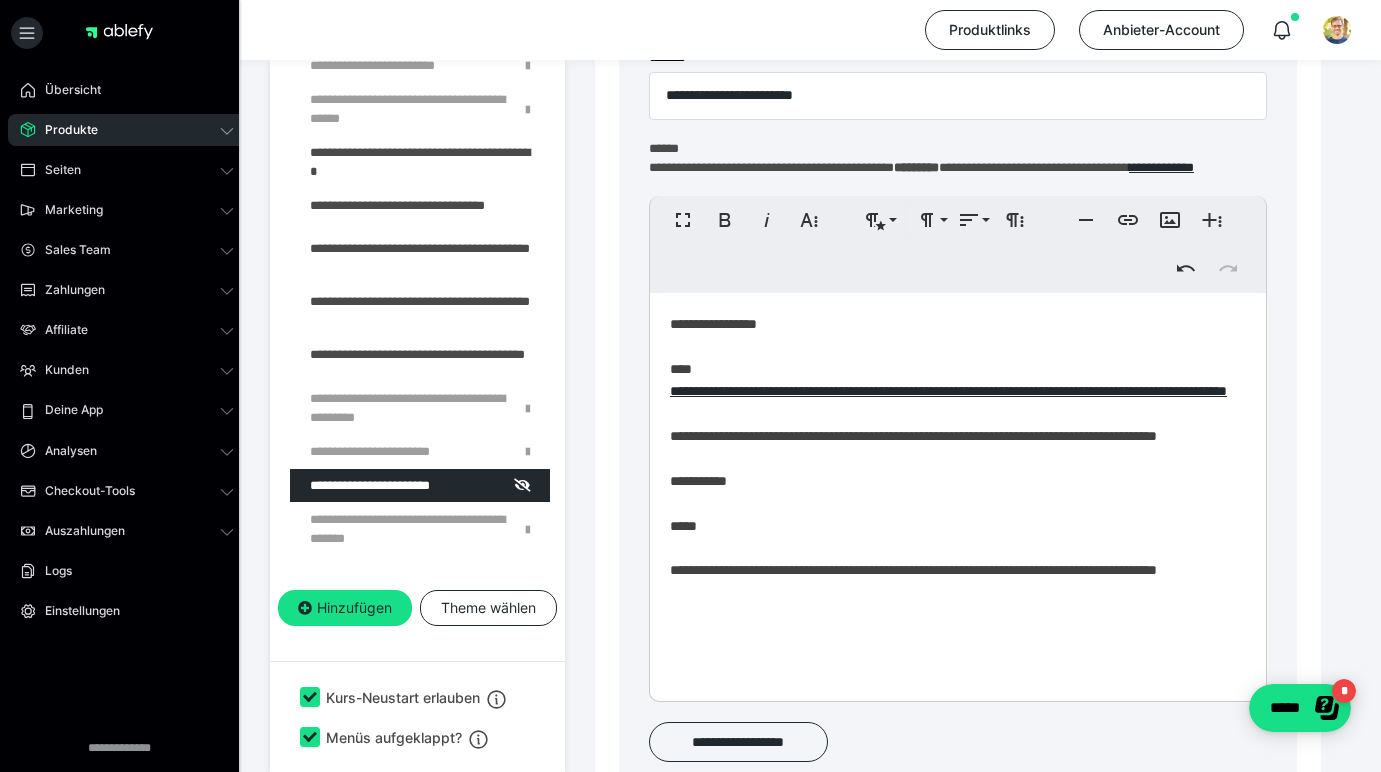click on "**********" at bounding box center [950, 511] 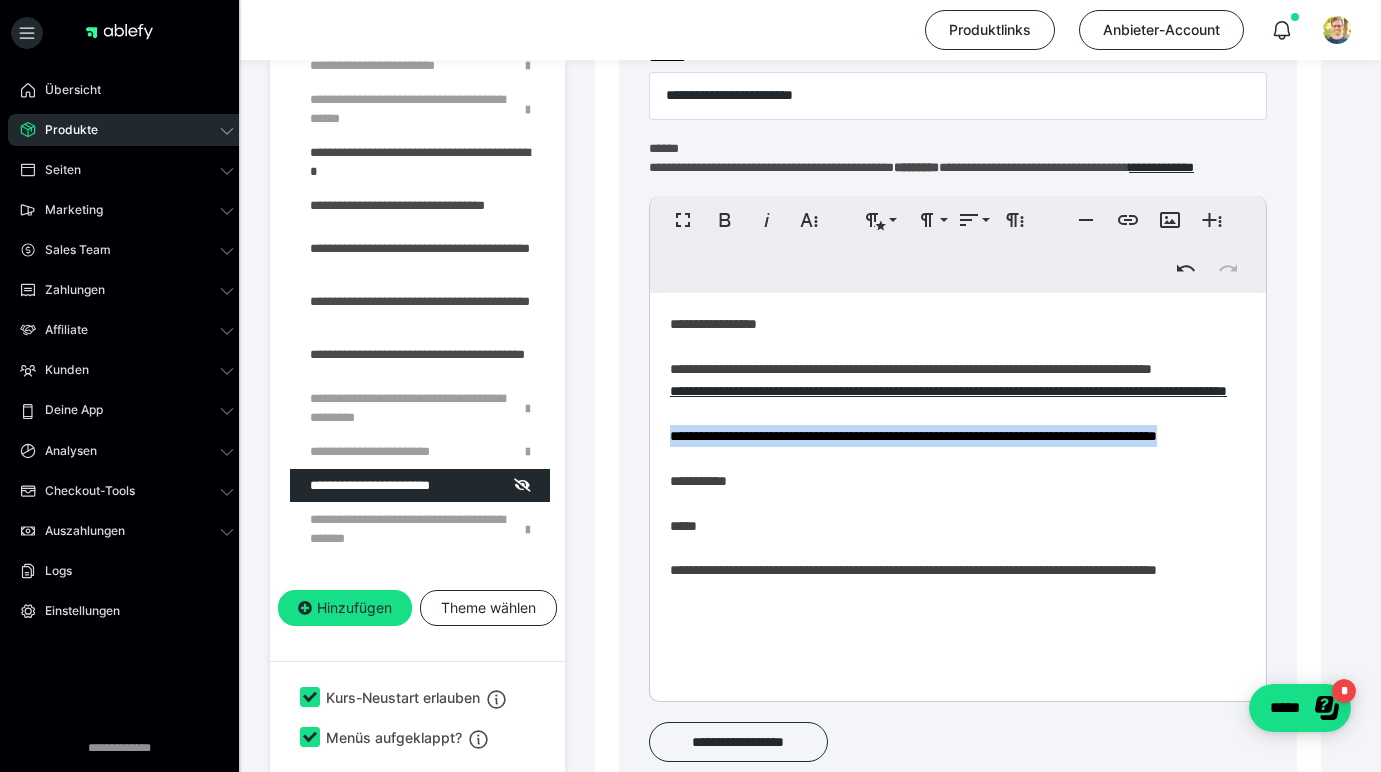 drag, startPoint x: 730, startPoint y: 505, endPoint x: 661, endPoint y: 484, distance: 72.12489 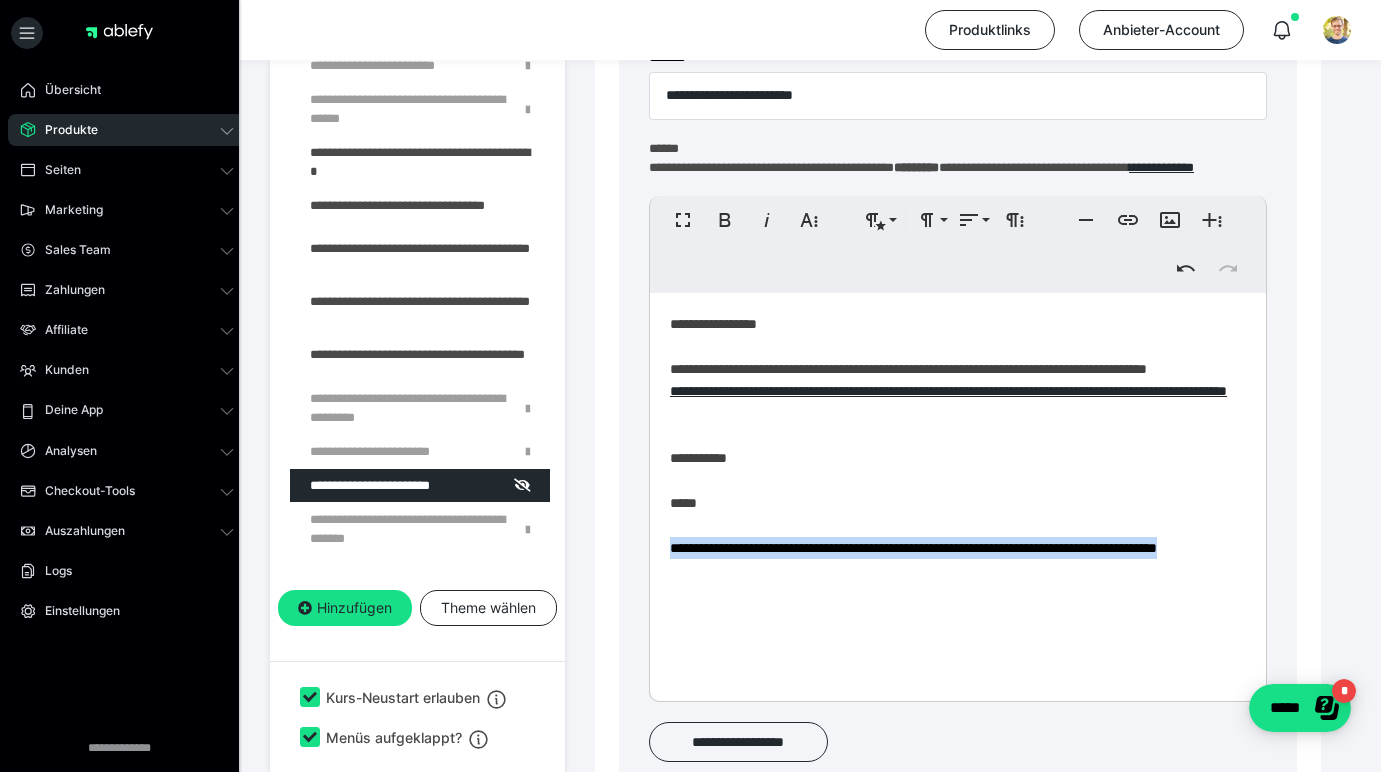 drag, startPoint x: 762, startPoint y: 625, endPoint x: 629, endPoint y: 598, distance: 135.71294 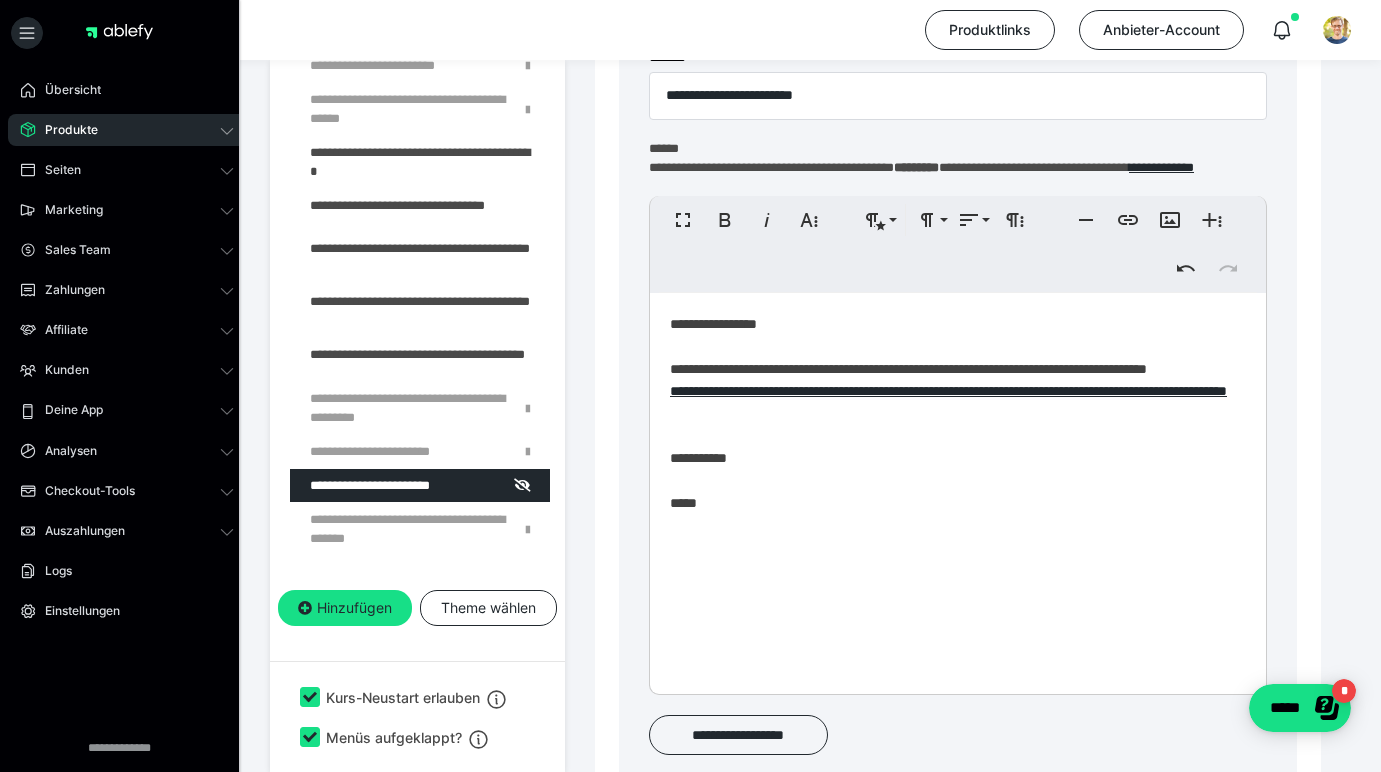 click on "**********" at bounding box center (958, 489) 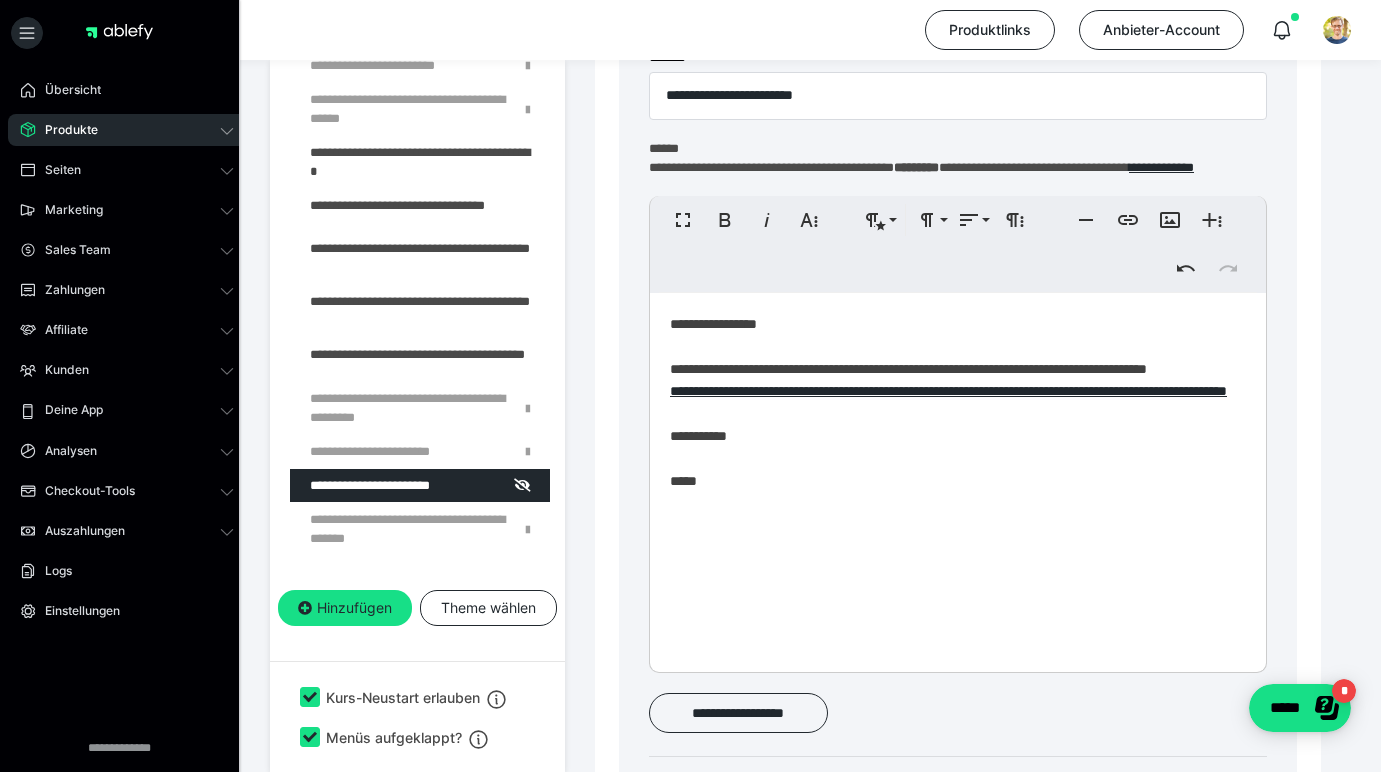 click on "**********" at bounding box center (958, 478) 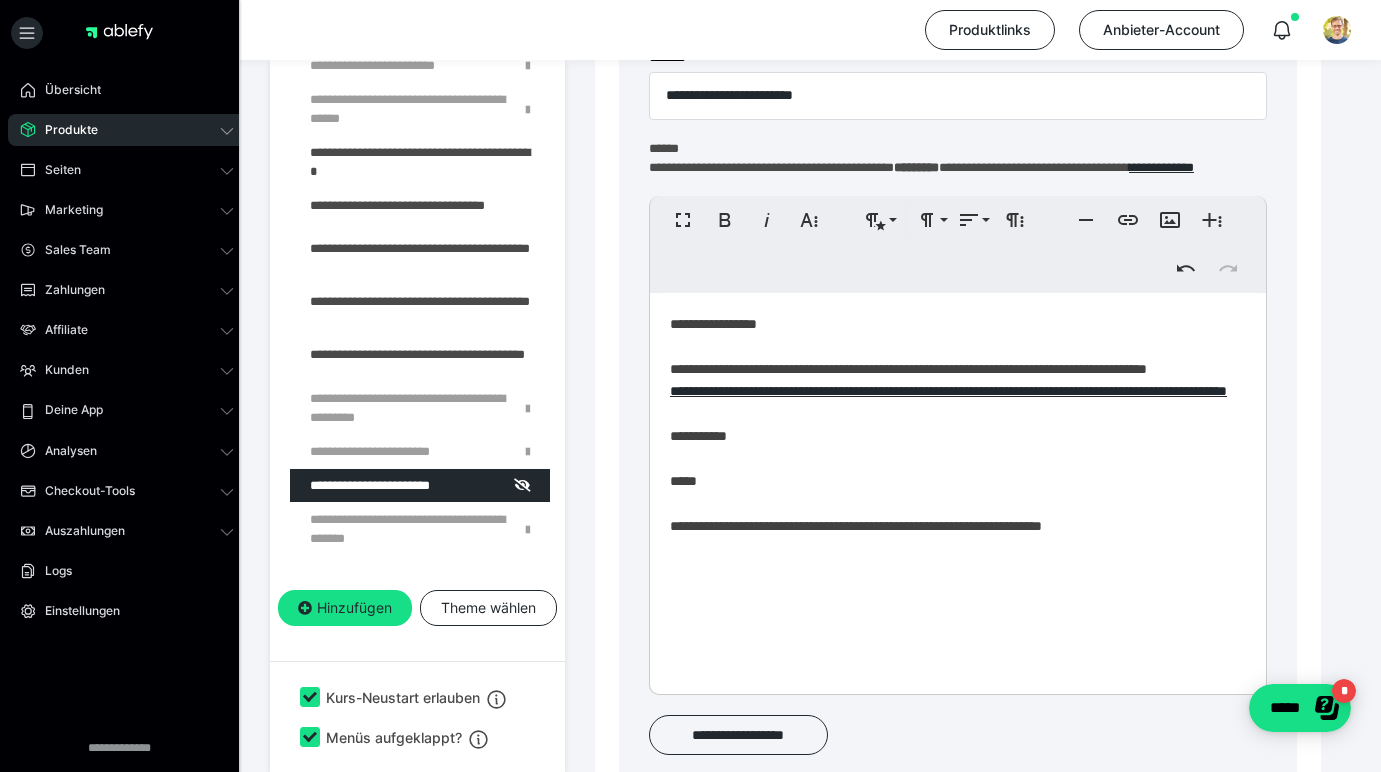 click on "**********" at bounding box center [958, 489] 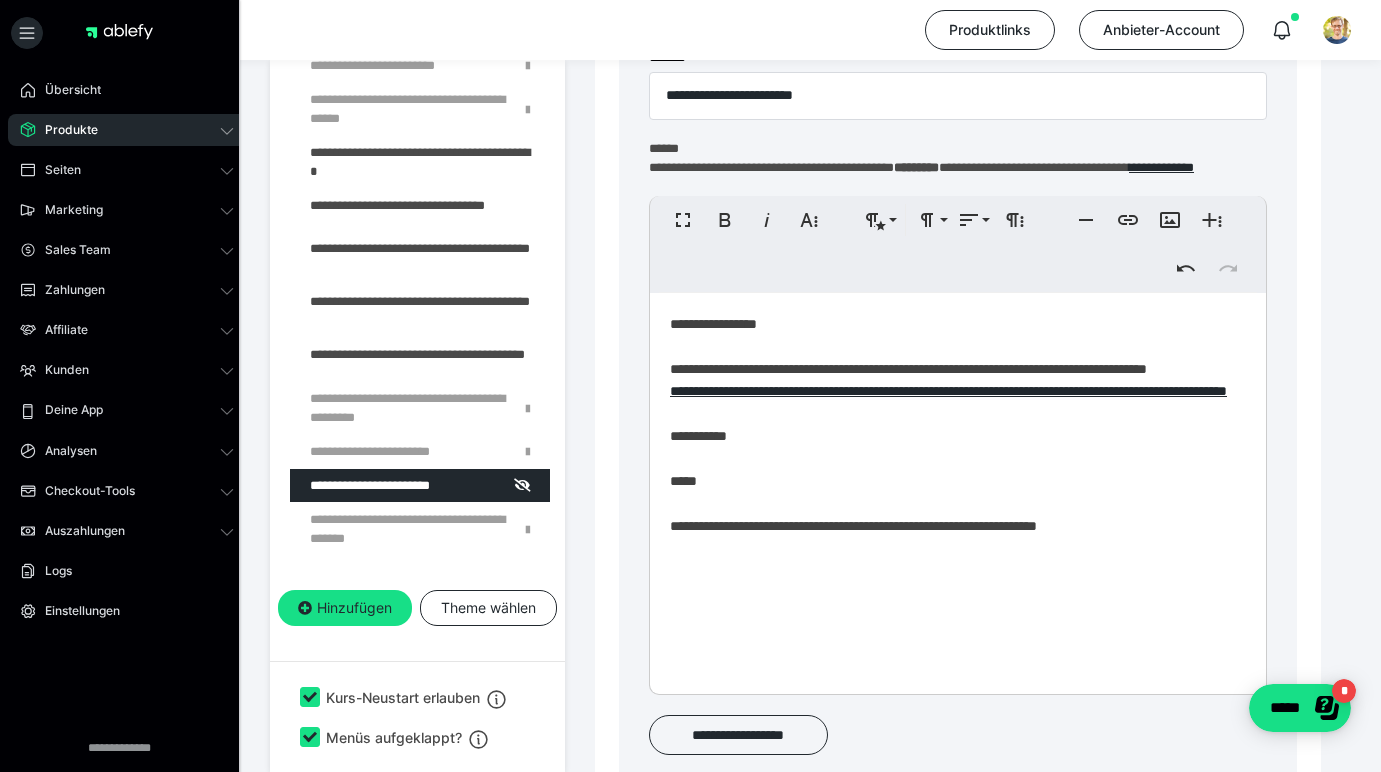 click on "**********" at bounding box center (958, 489) 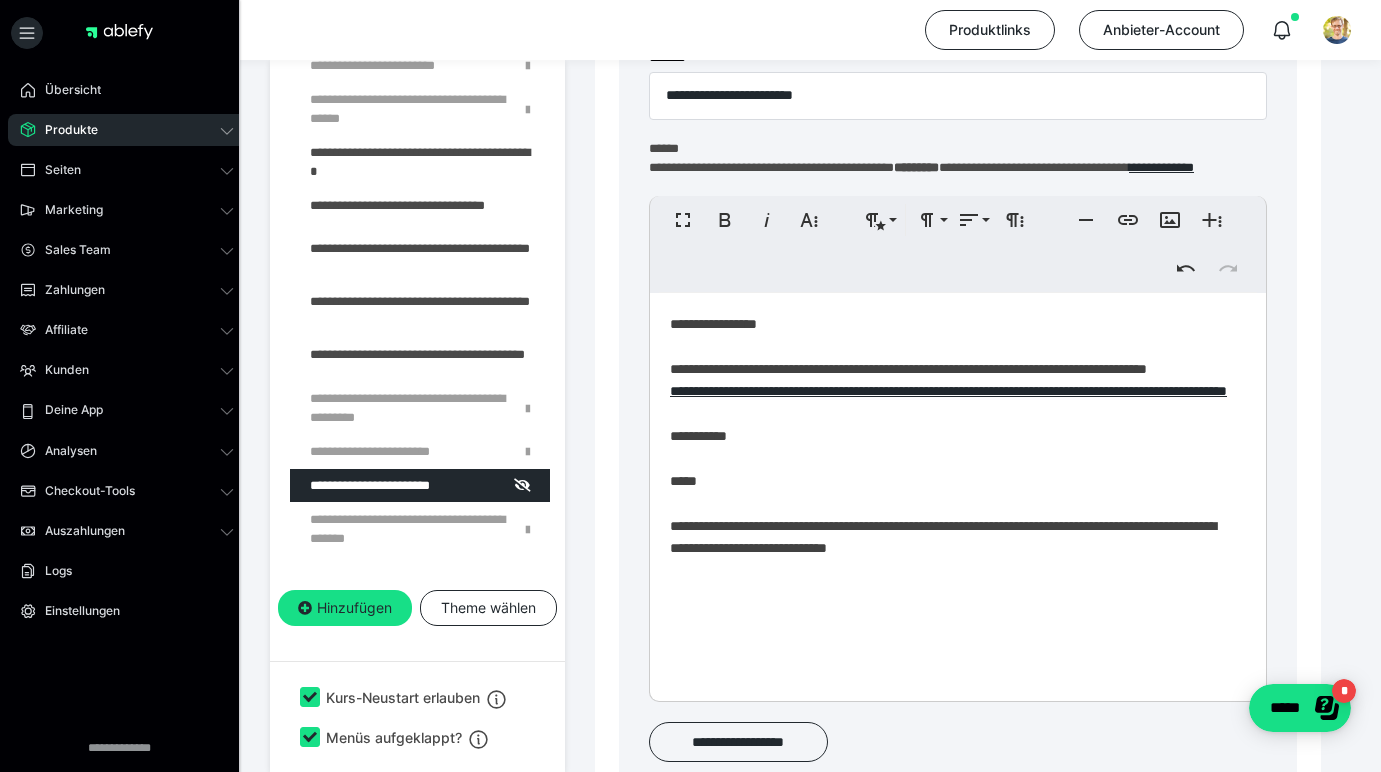 click on "**********" at bounding box center (950, 500) 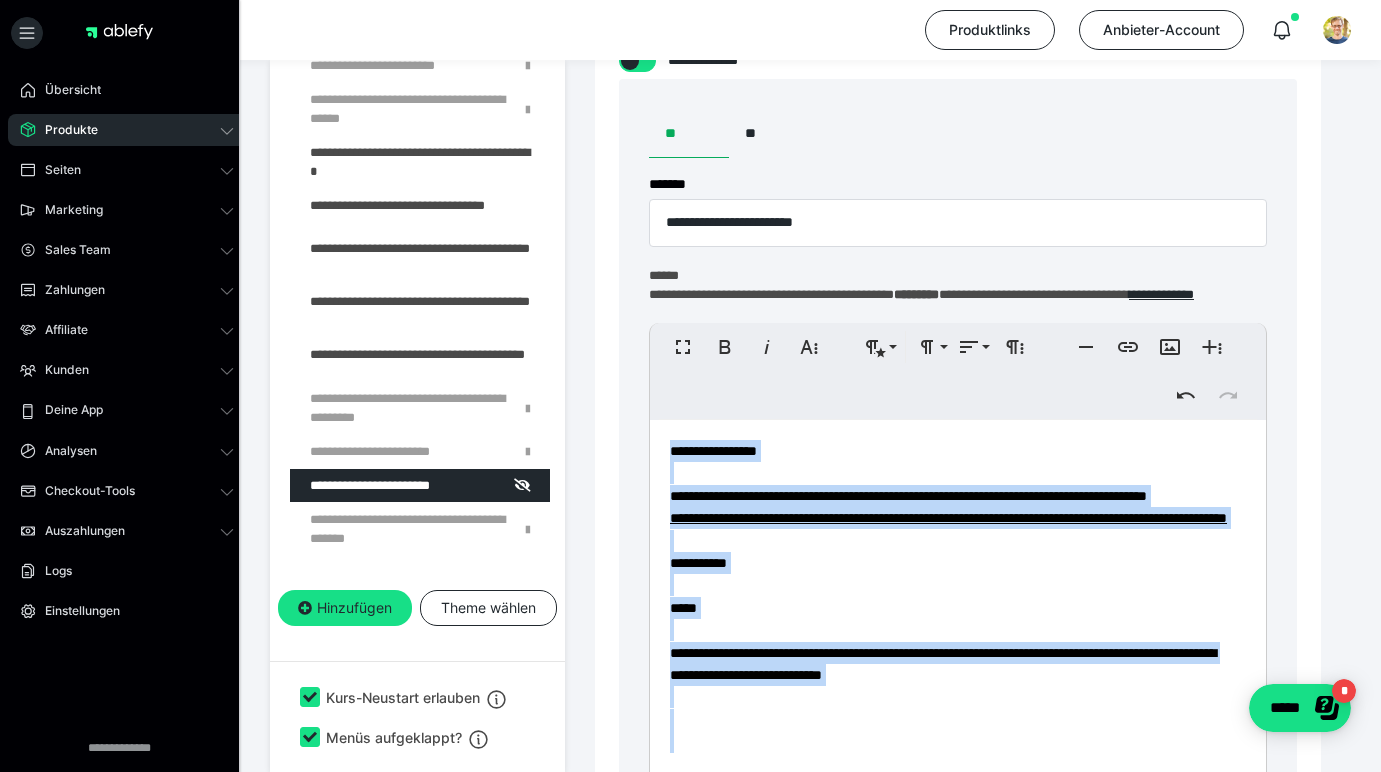 scroll, scrollTop: 588, scrollLeft: 0, axis: vertical 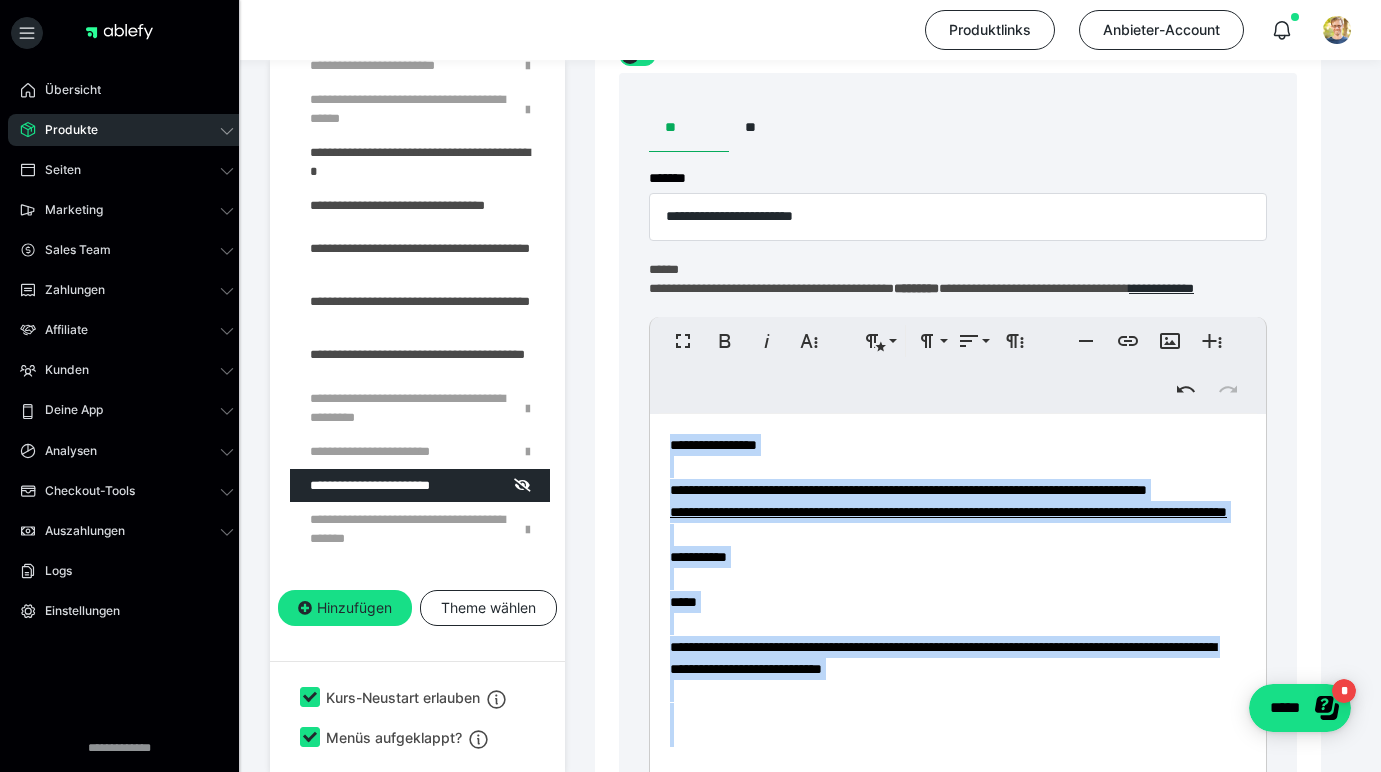 copy on "**********" 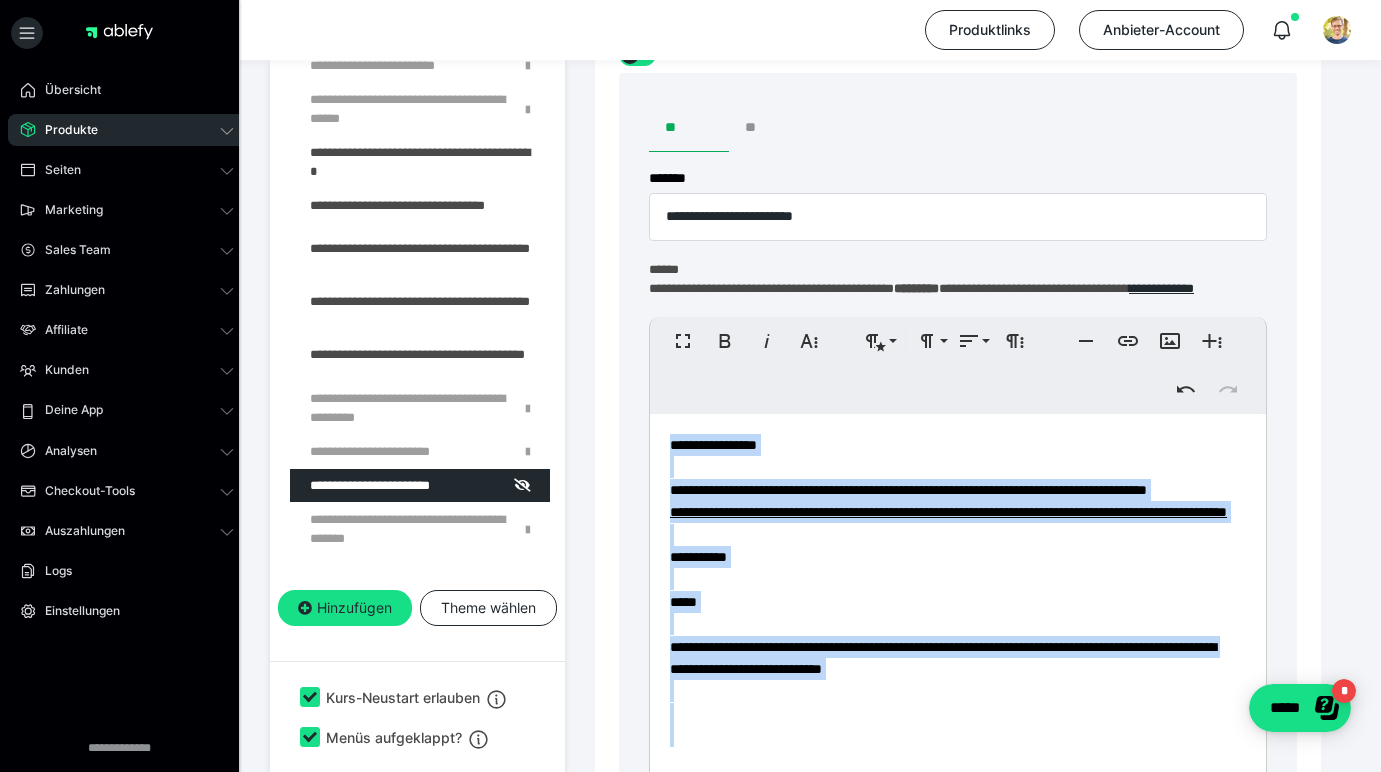 click on "**" at bounding box center [769, 128] 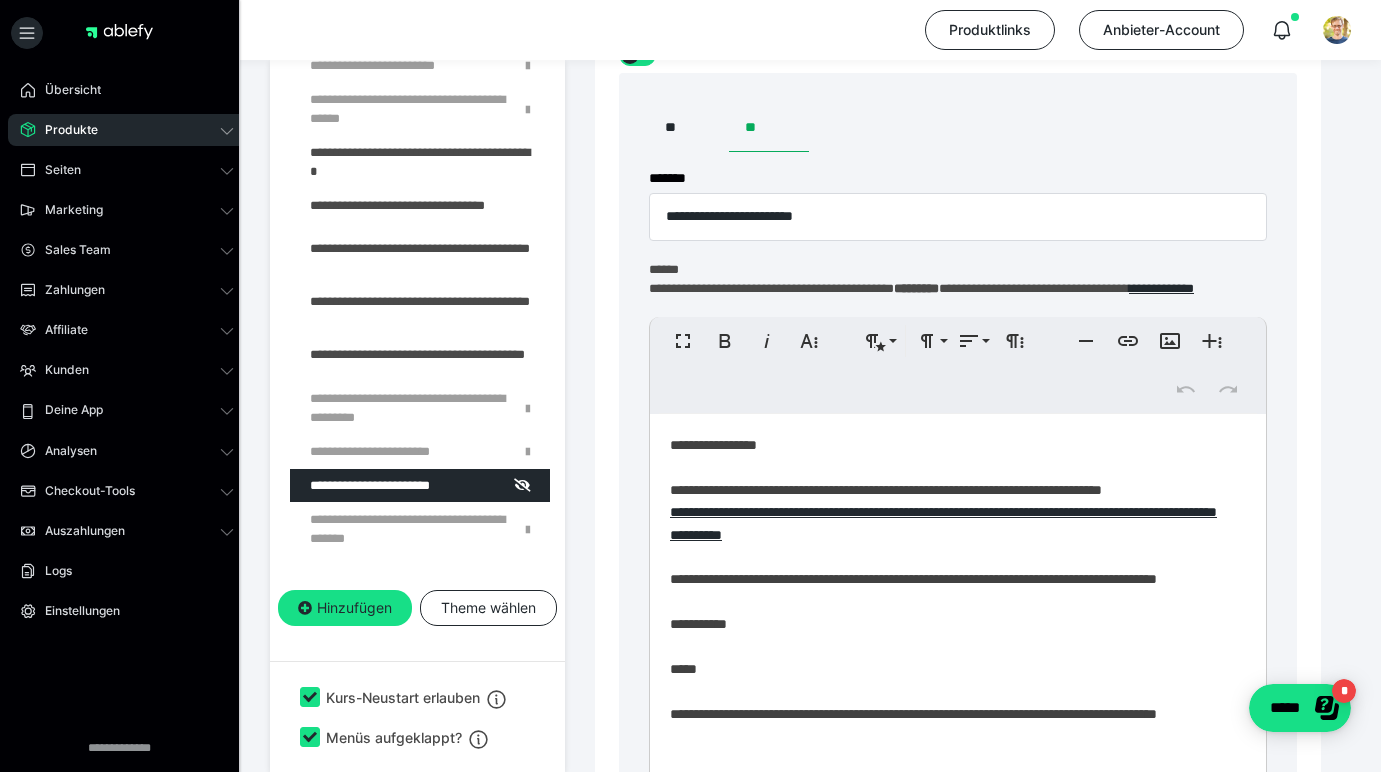 click on "**********" at bounding box center [950, 643] 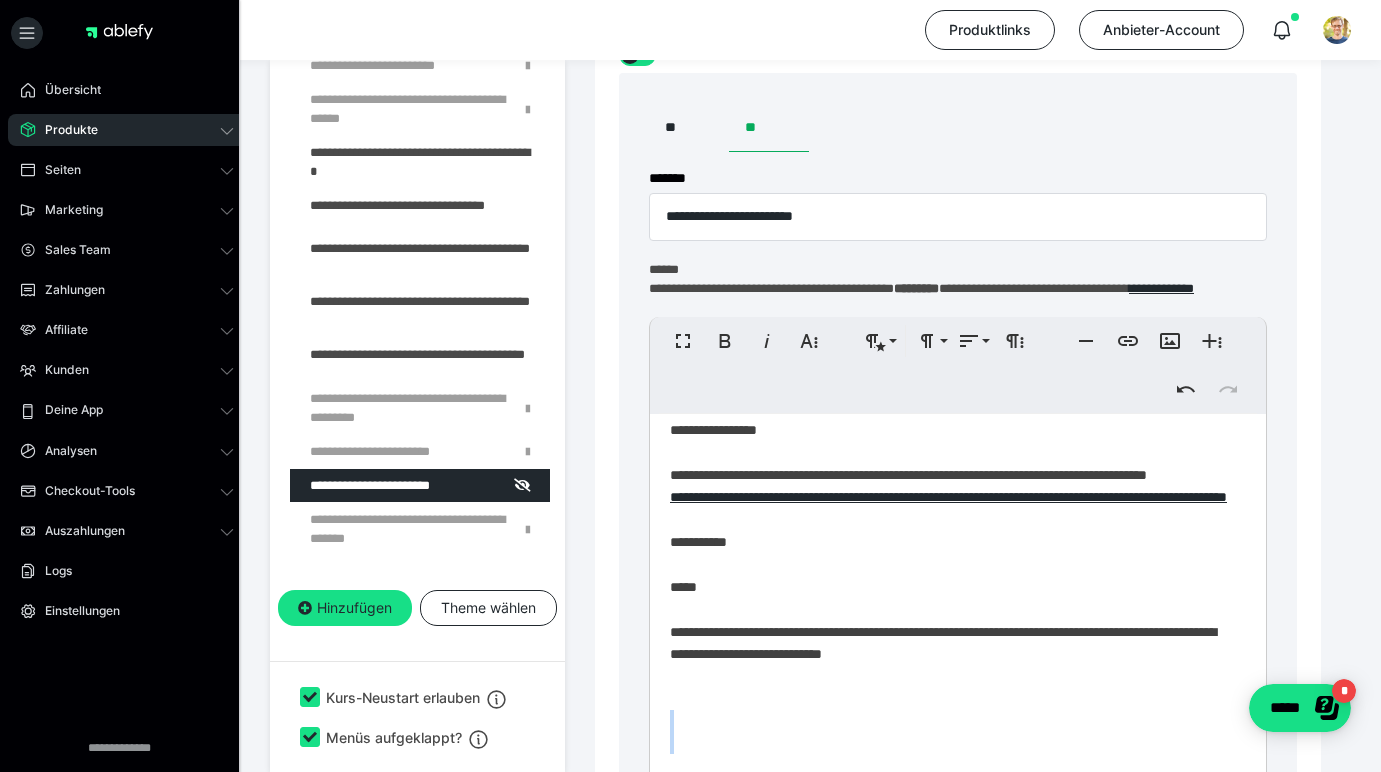 scroll, scrollTop: 15, scrollLeft: 0, axis: vertical 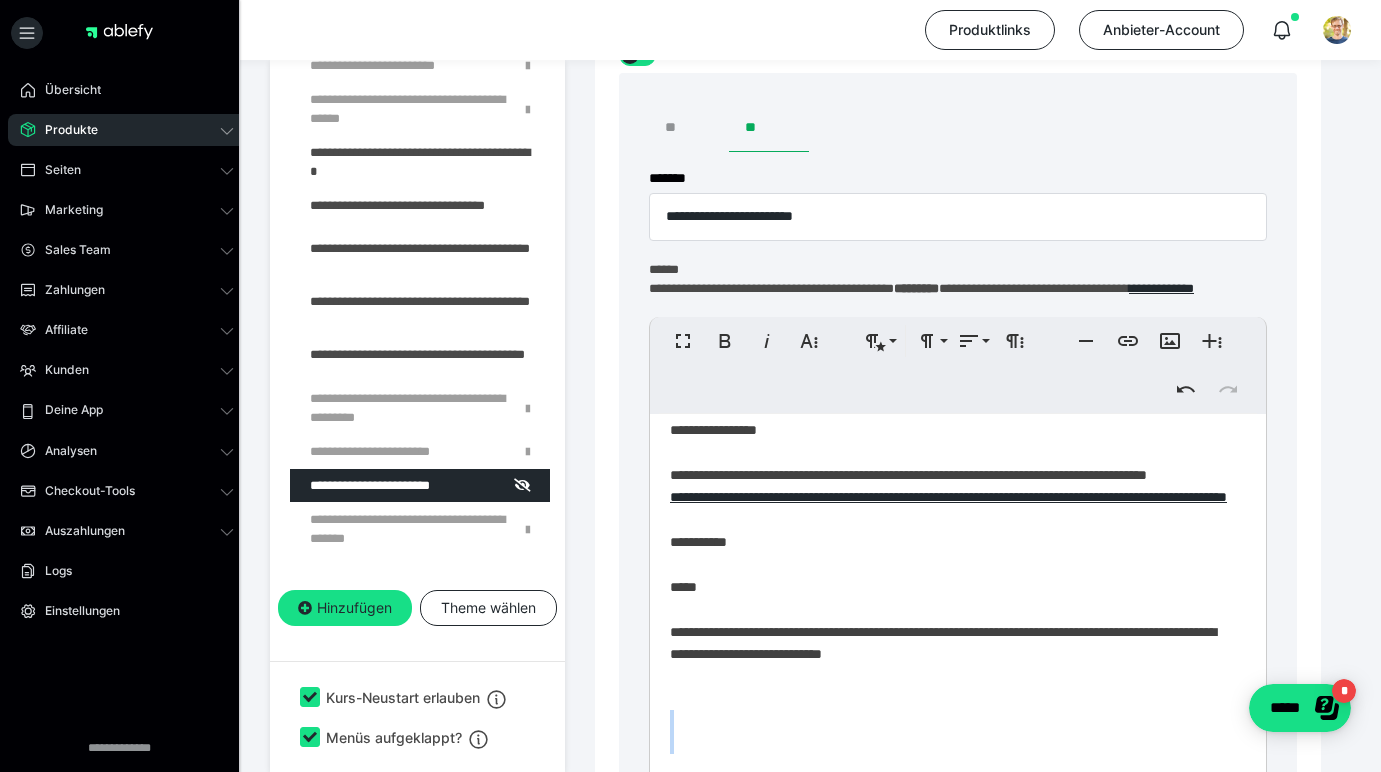 click on "**" at bounding box center [689, 128] 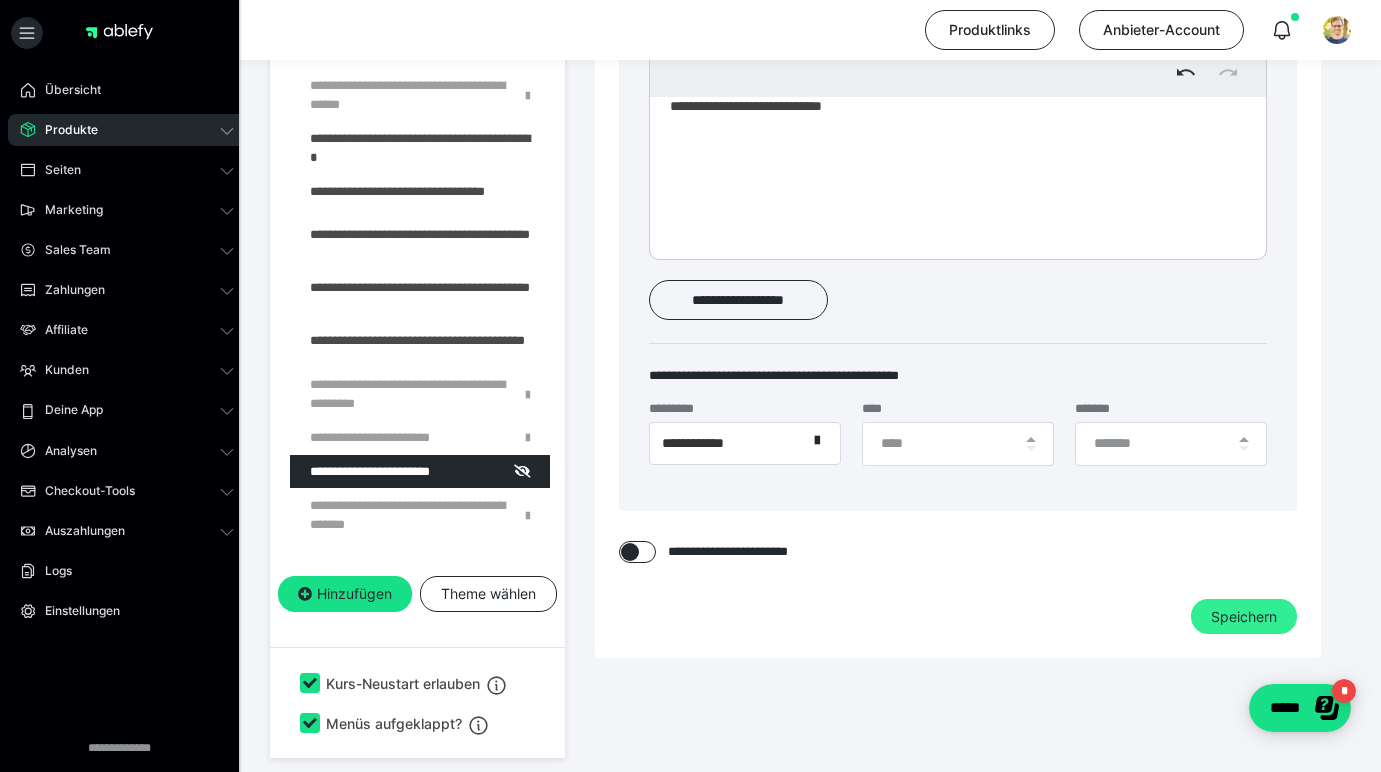 scroll, scrollTop: 1151, scrollLeft: 0, axis: vertical 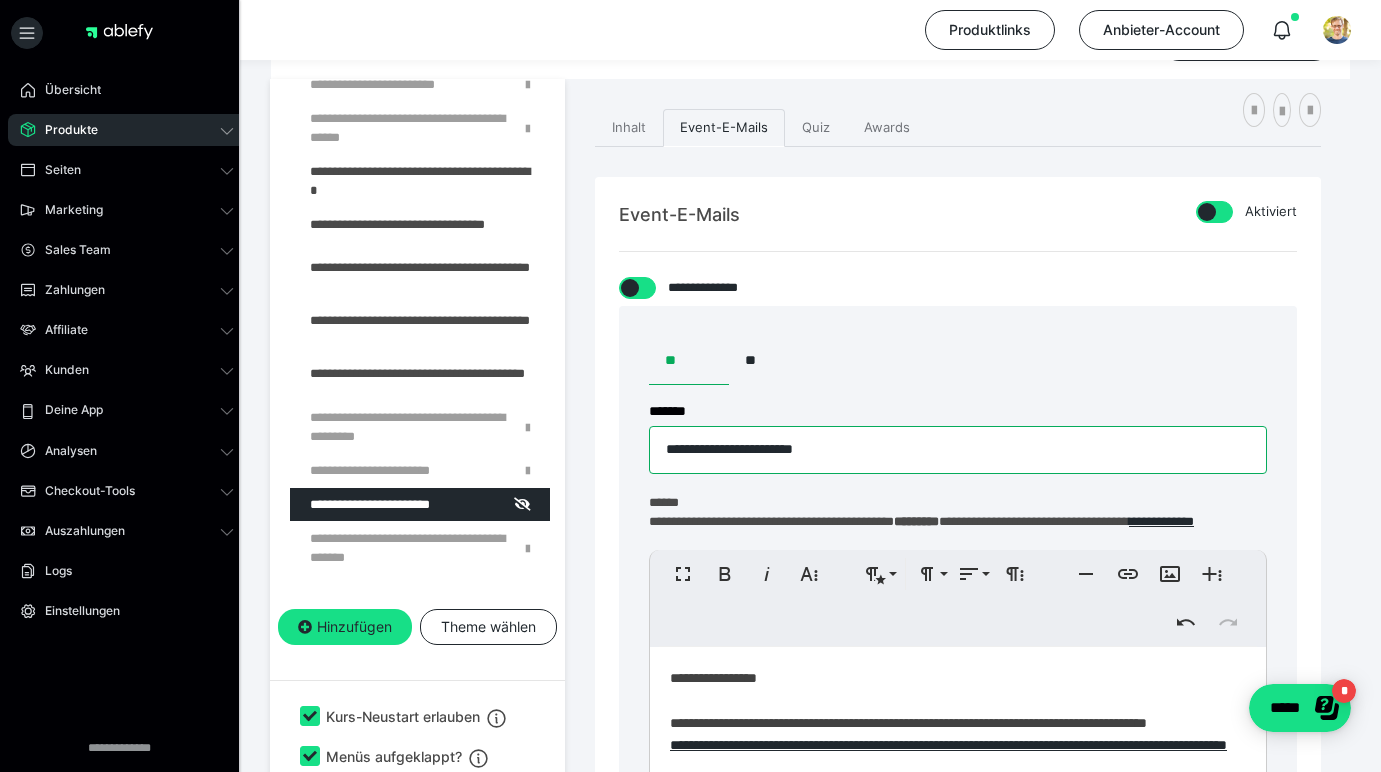 click on "**********" at bounding box center (958, 450) 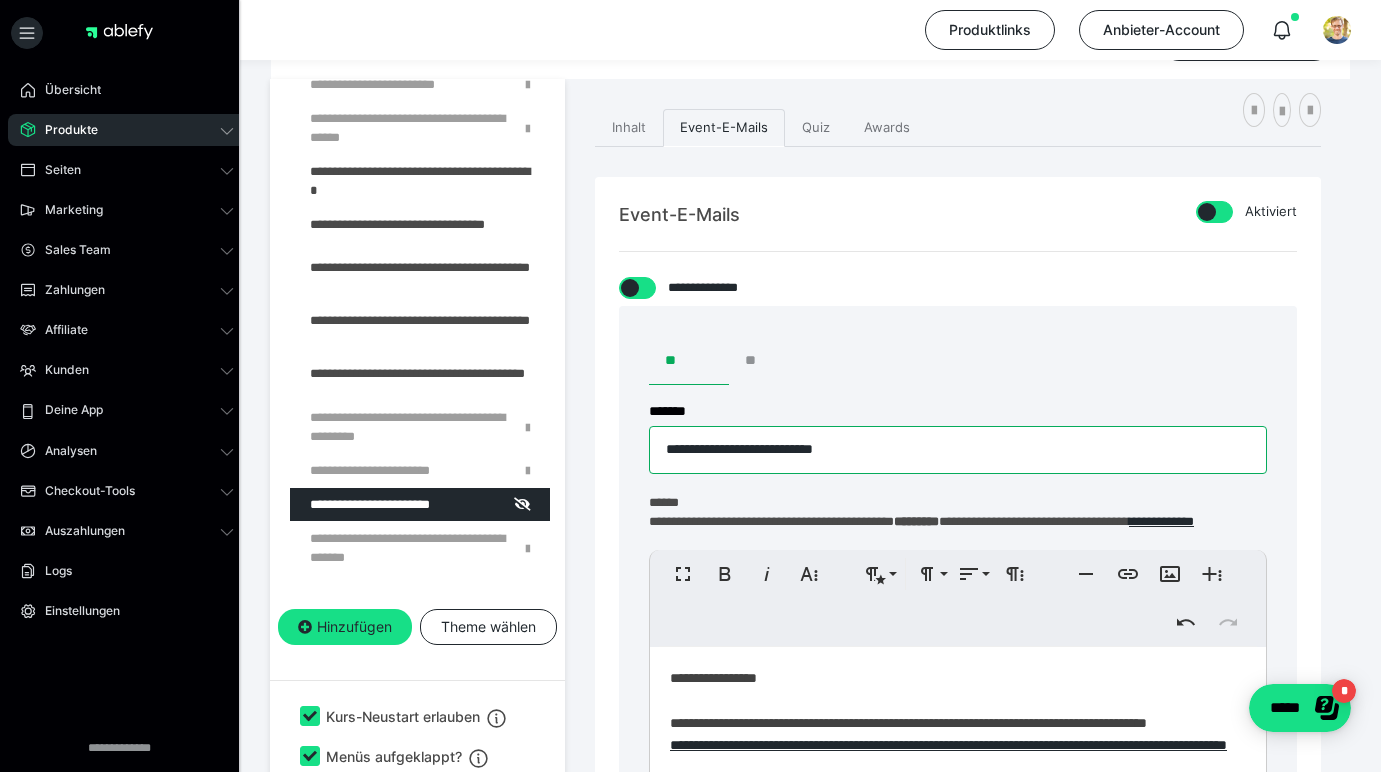 type on "**********" 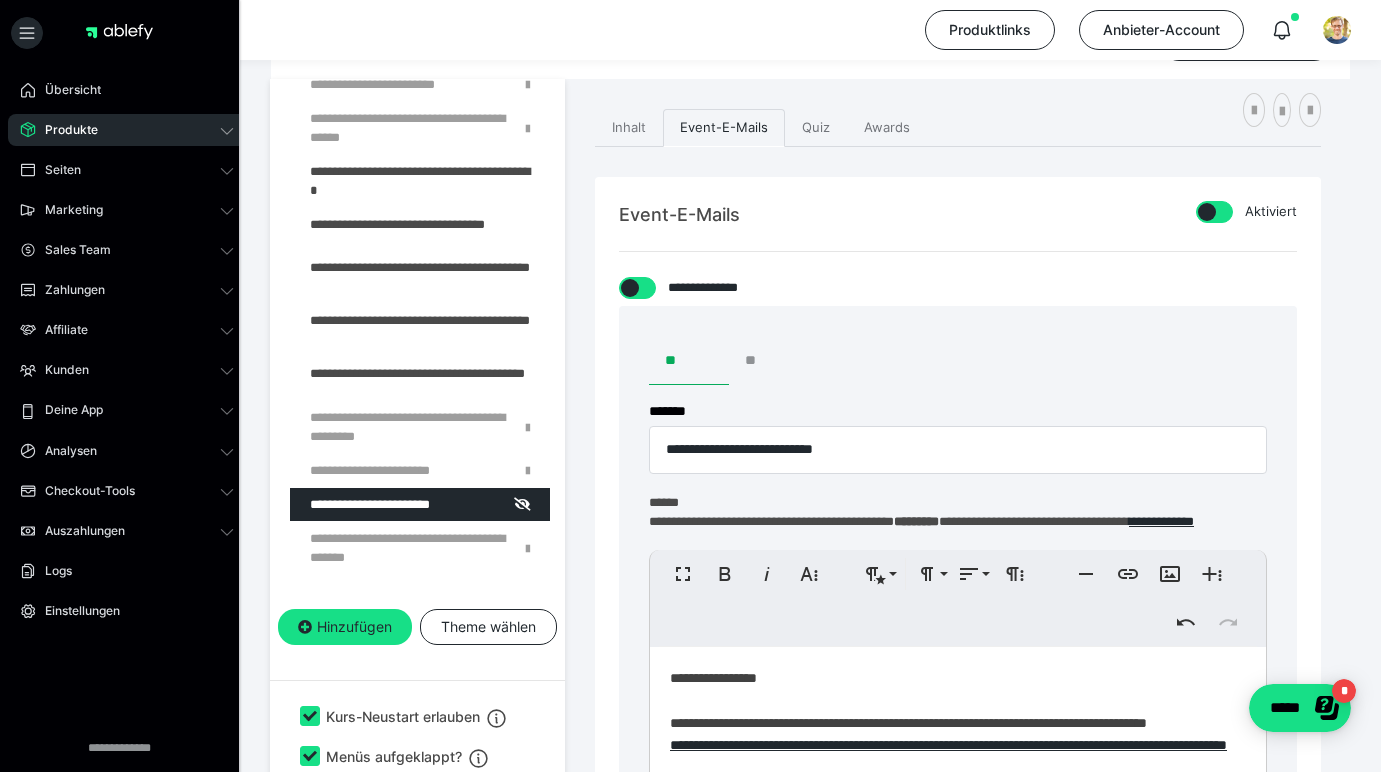click on "**" at bounding box center [769, 361] 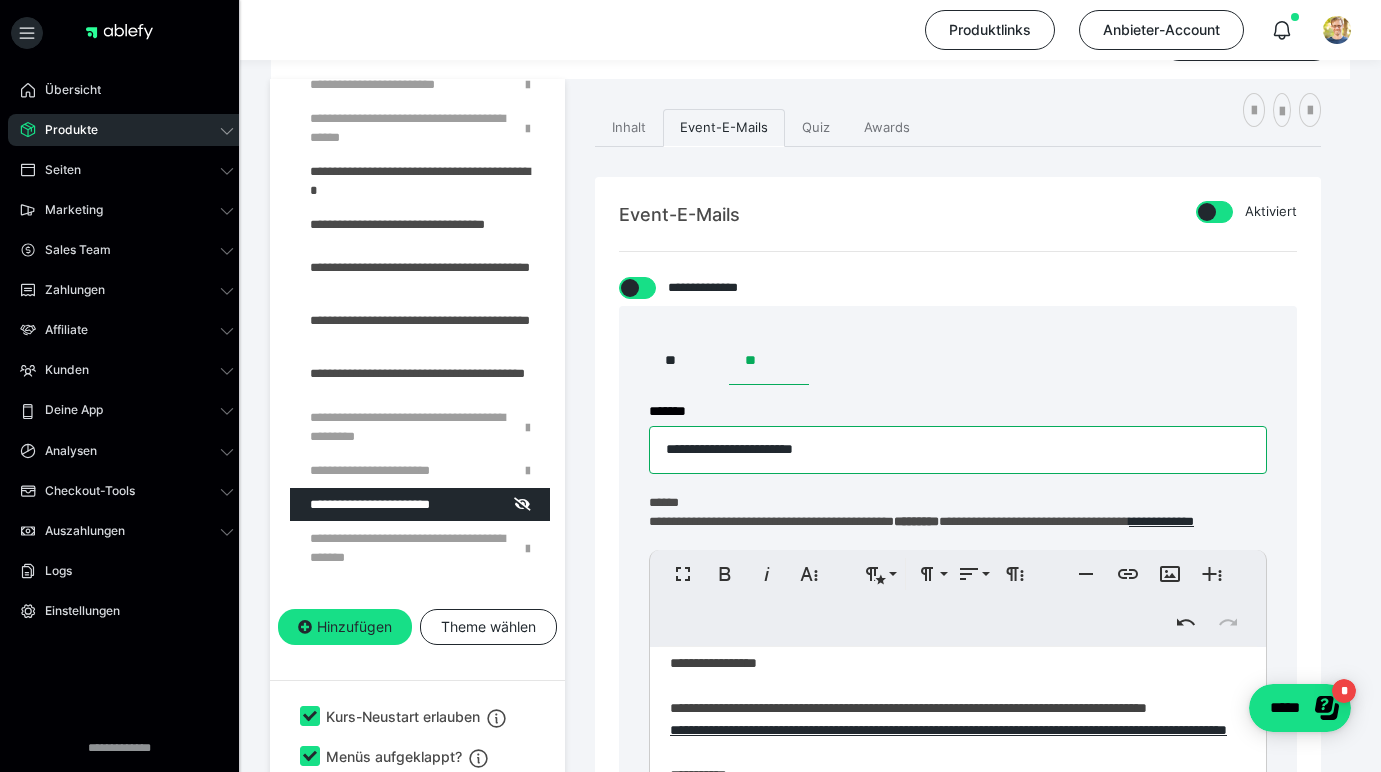 click on "**********" at bounding box center [958, 450] 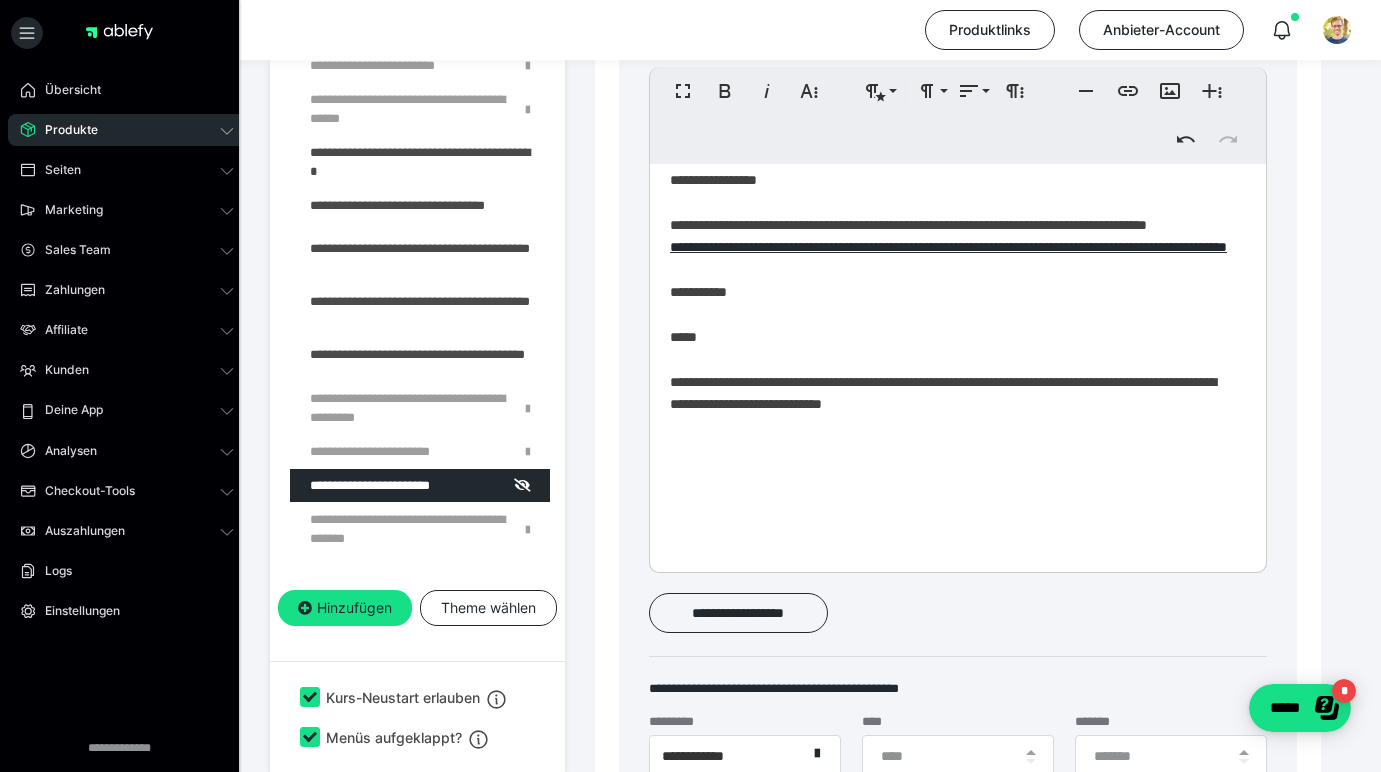 scroll, scrollTop: 839, scrollLeft: 0, axis: vertical 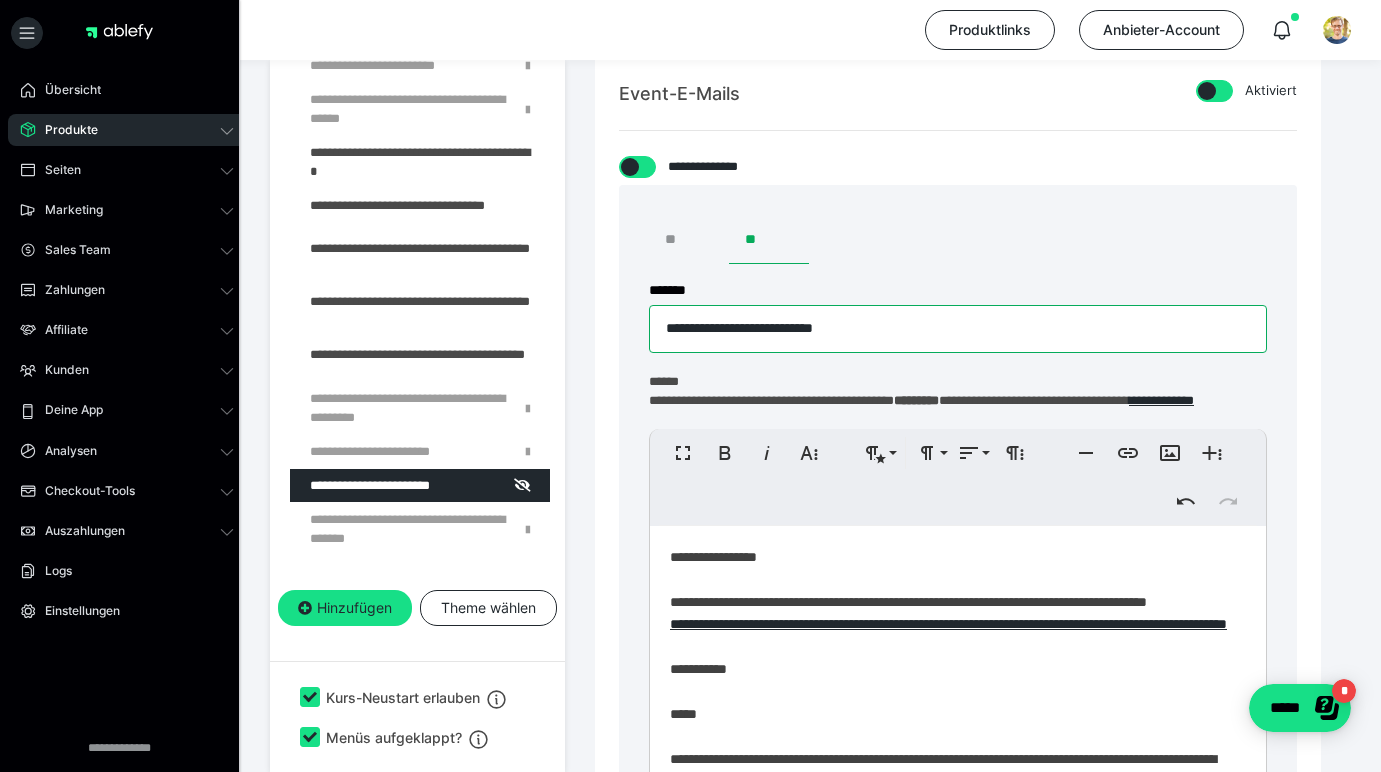 type on "**********" 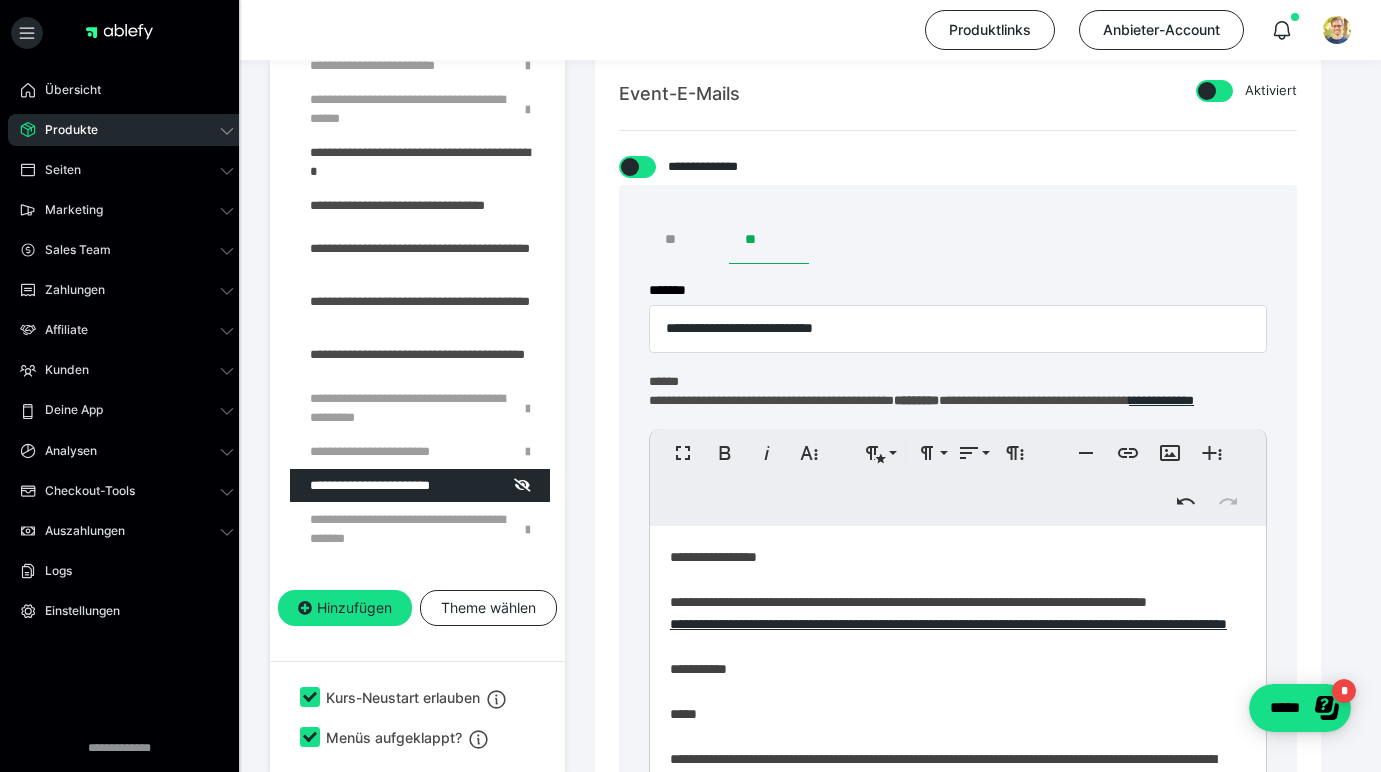 click on "**" at bounding box center [689, 240] 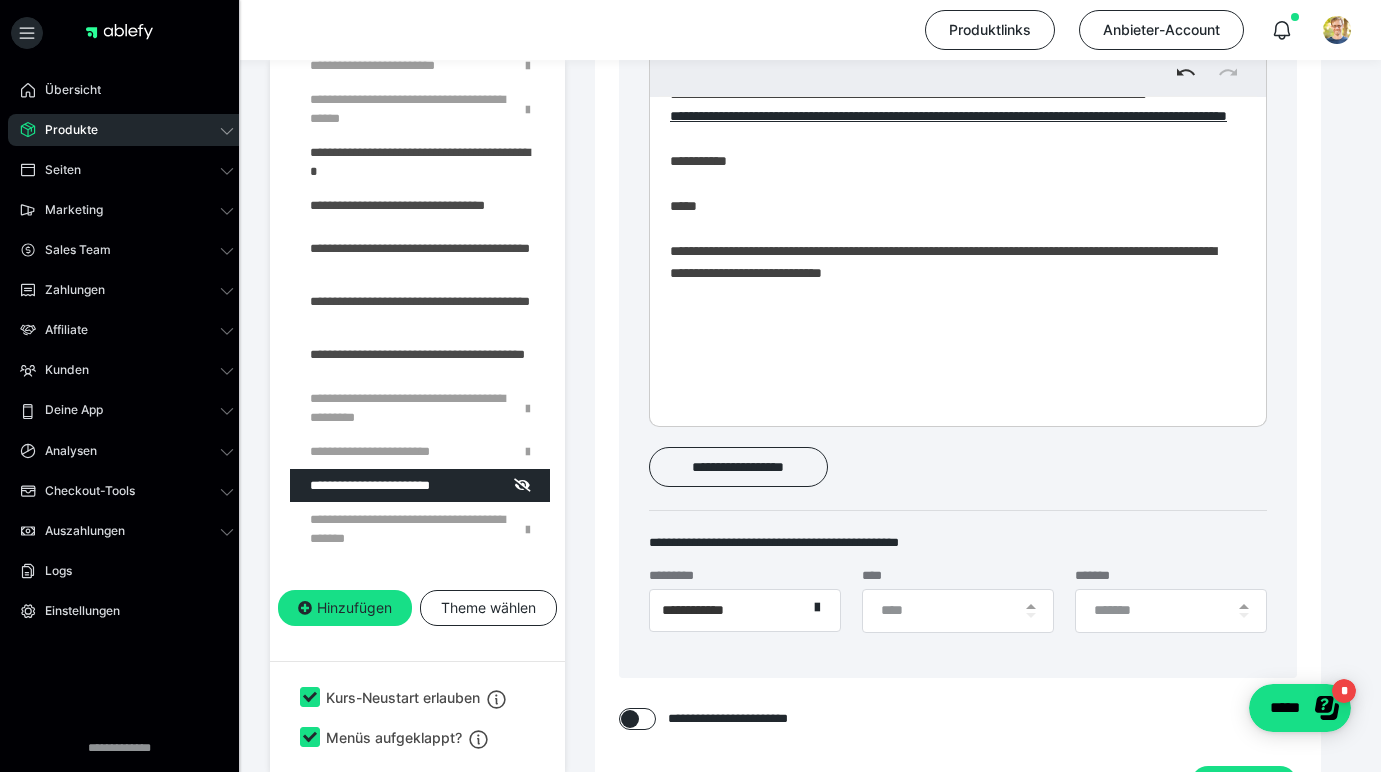 scroll, scrollTop: 1151, scrollLeft: 0, axis: vertical 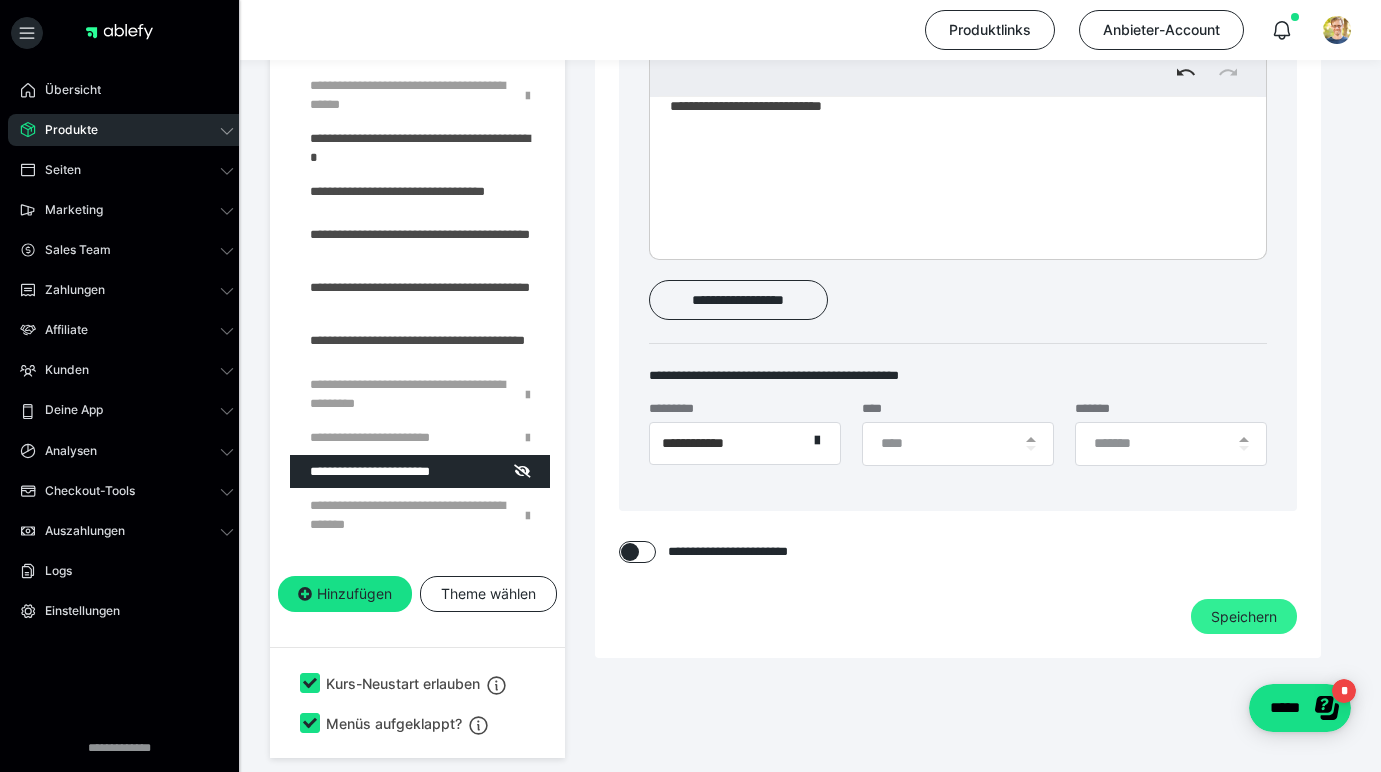 click on "Speichern" at bounding box center (1244, 617) 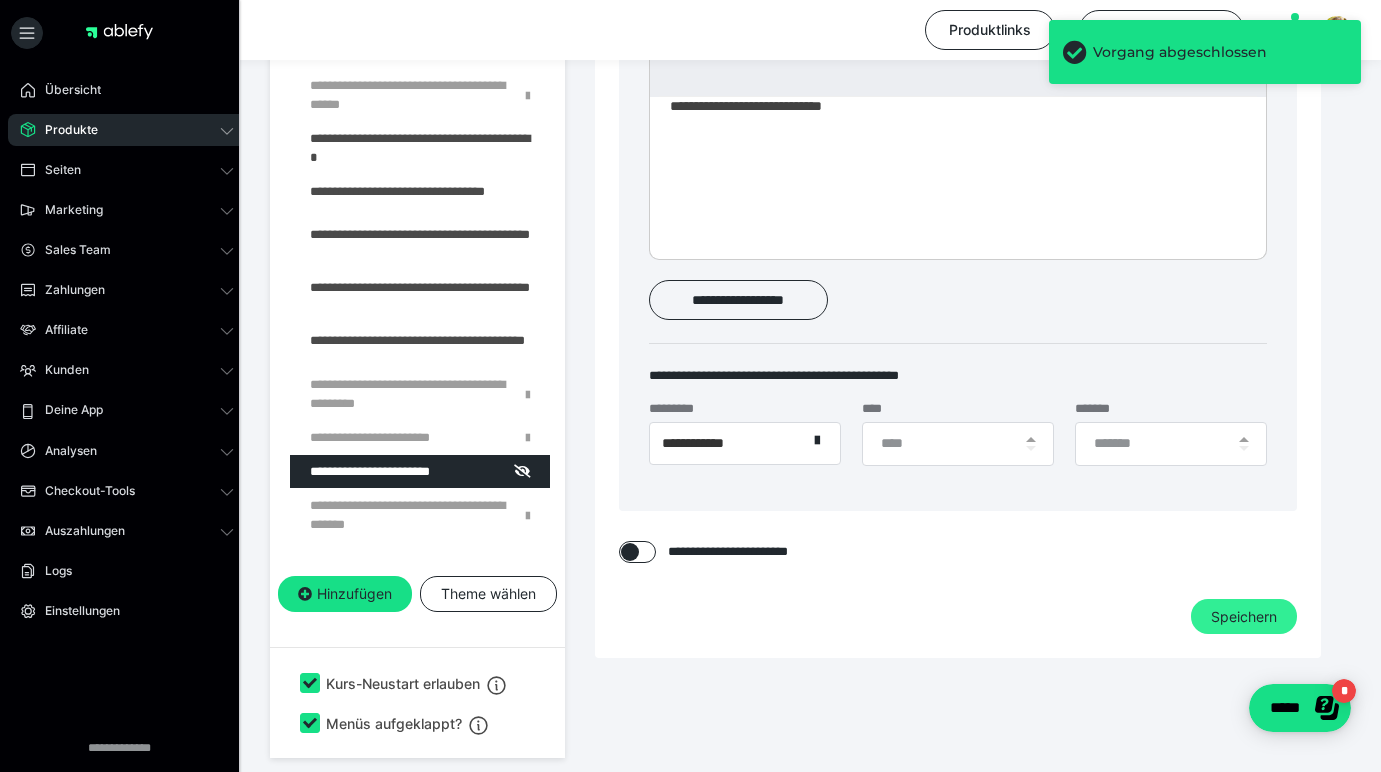 click on "Speichern" at bounding box center (1244, 617) 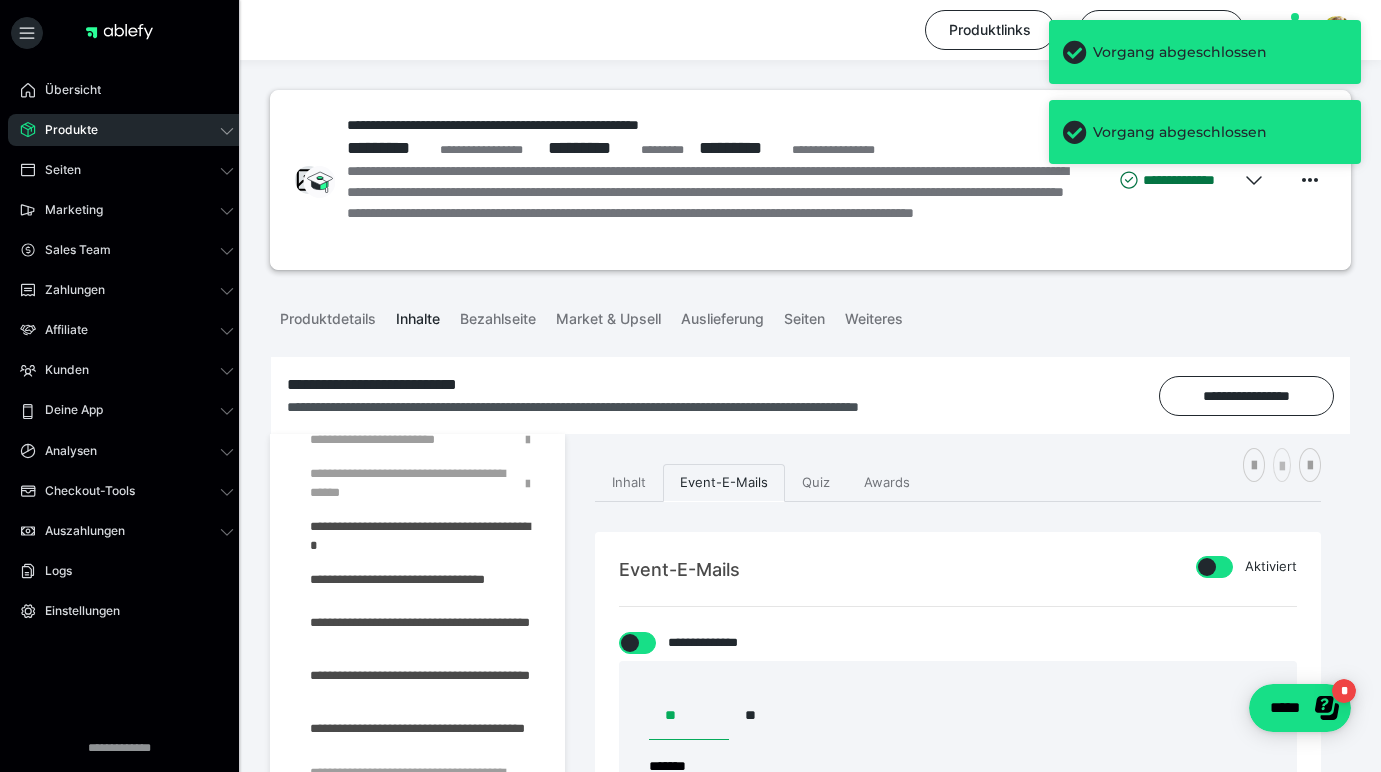 scroll, scrollTop: 0, scrollLeft: 0, axis: both 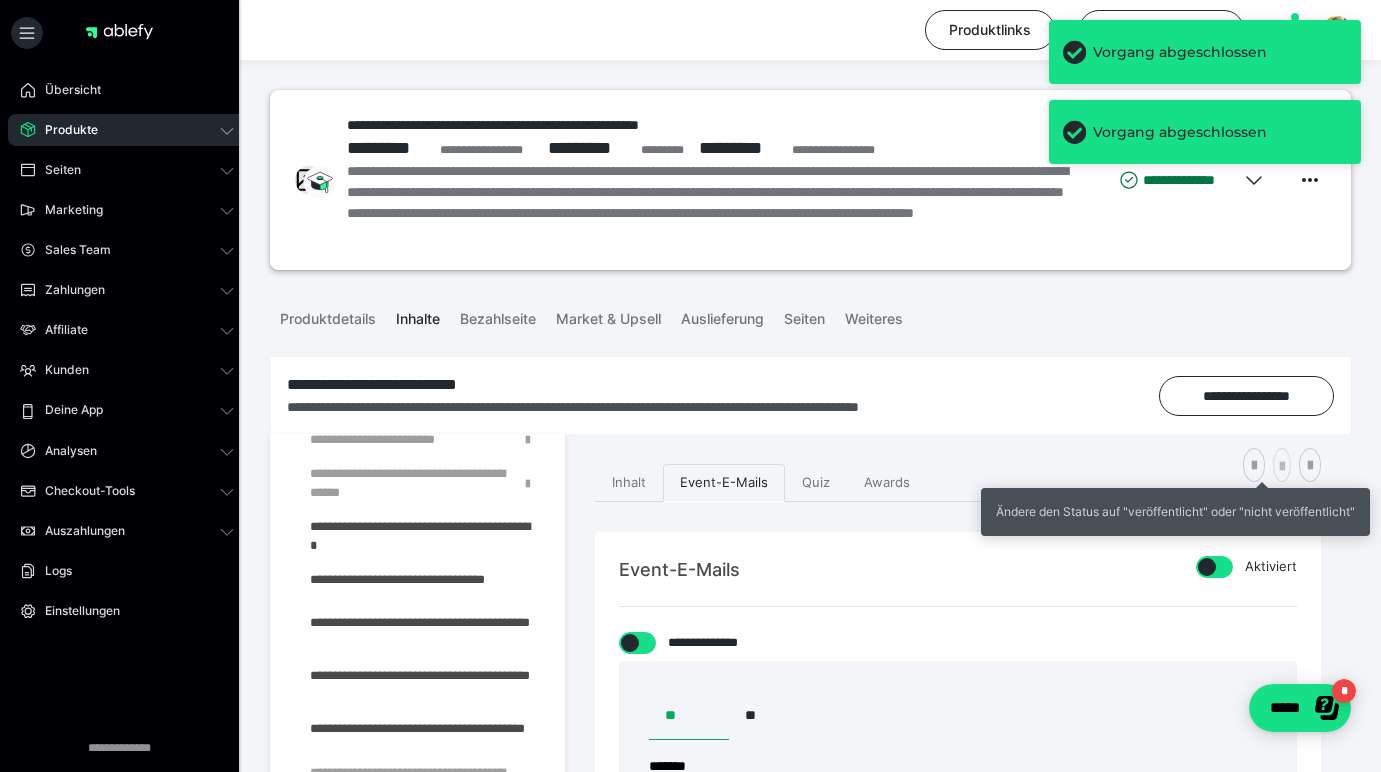click at bounding box center (1282, 465) 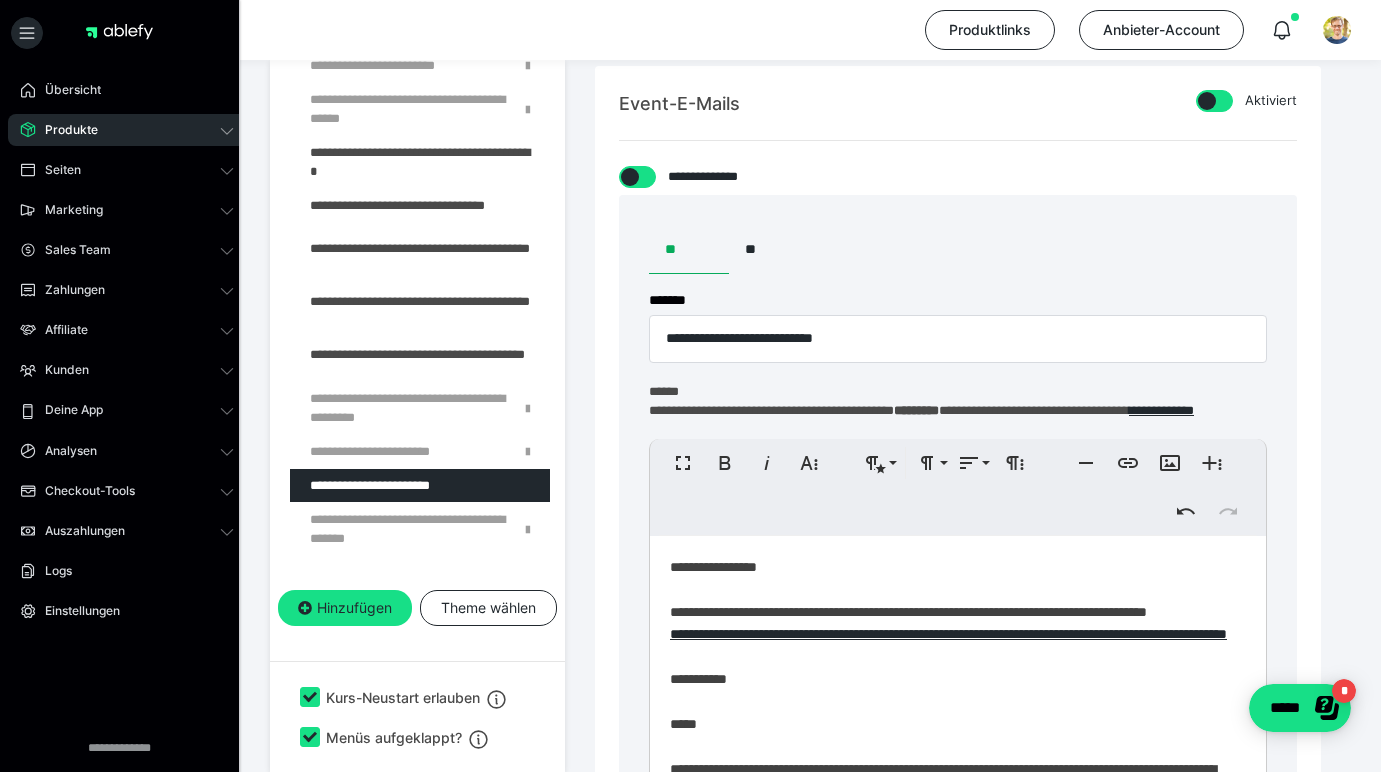 scroll, scrollTop: 575, scrollLeft: 0, axis: vertical 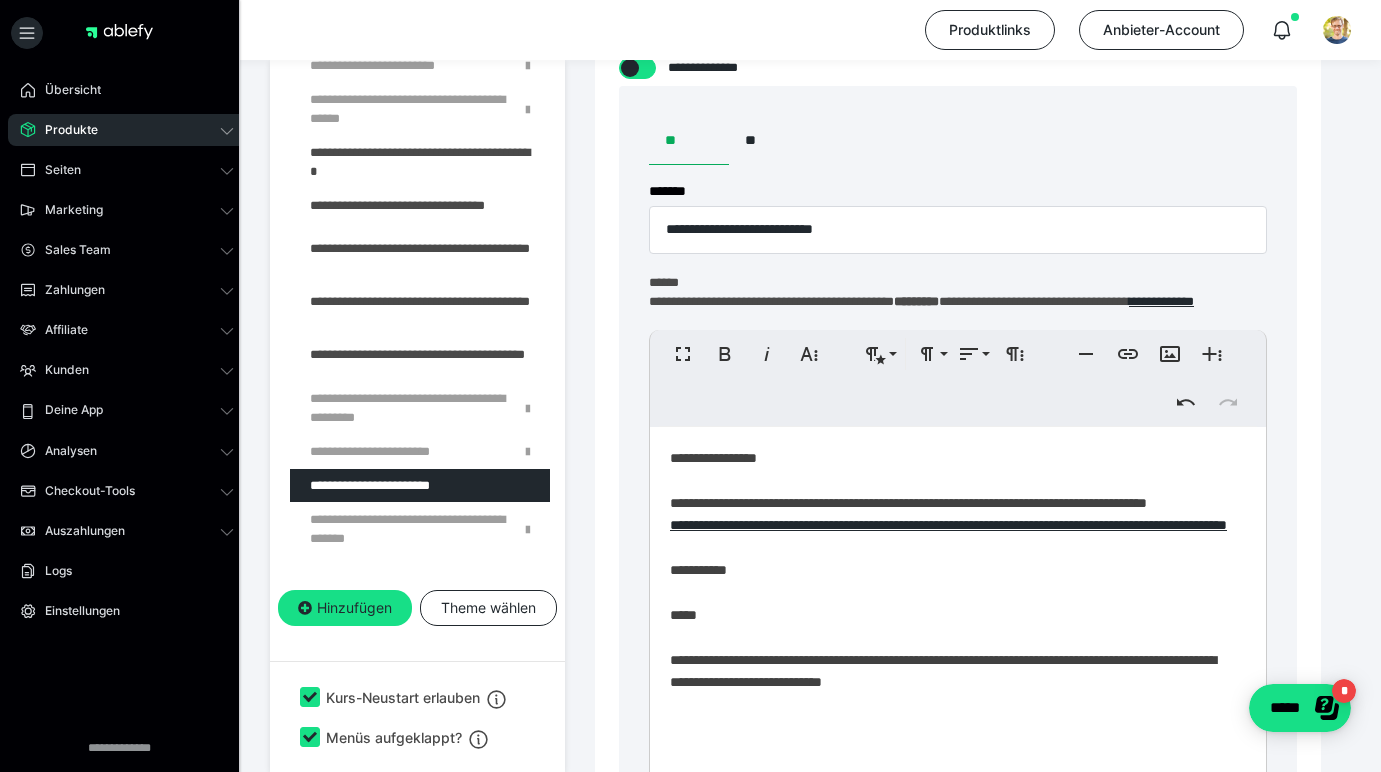 click on "**********" at bounding box center (950, 634) 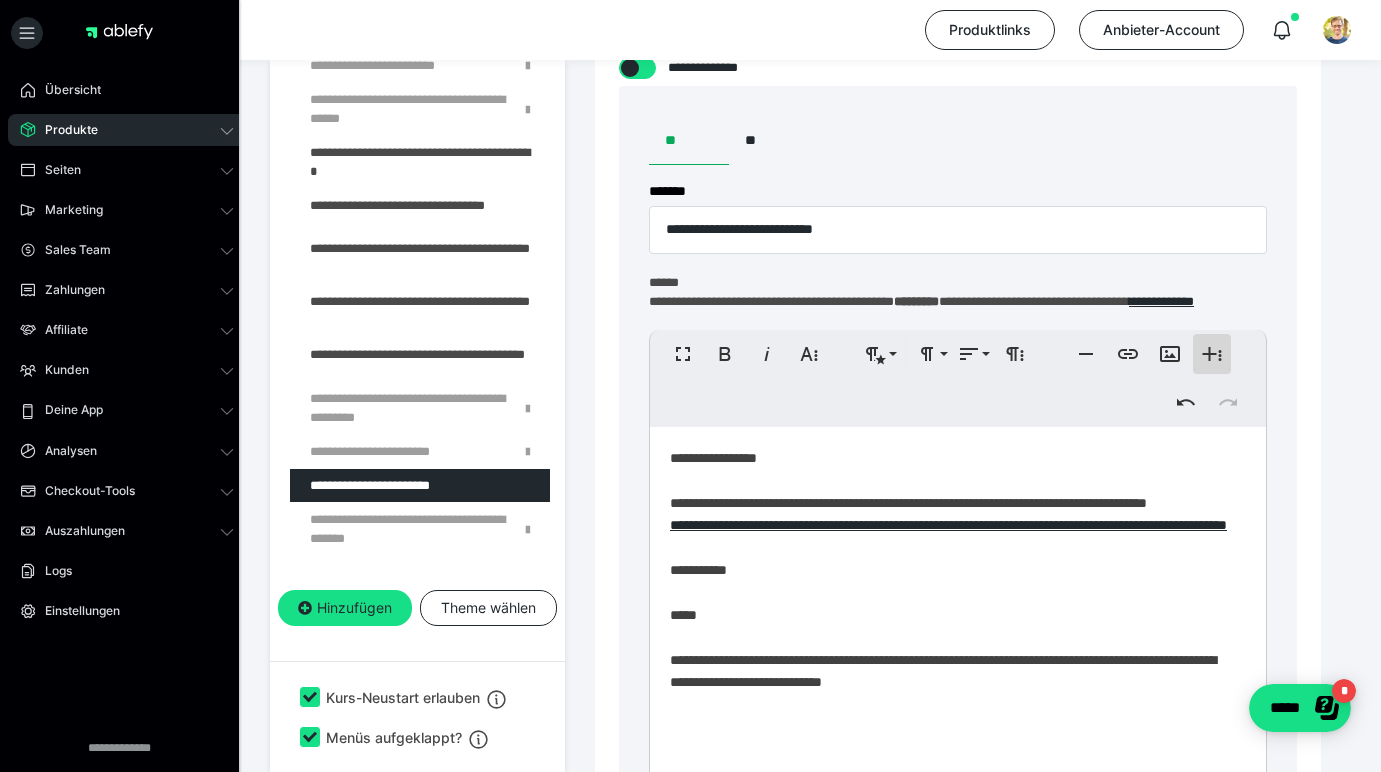 click on "**********" at bounding box center (1212, 354) 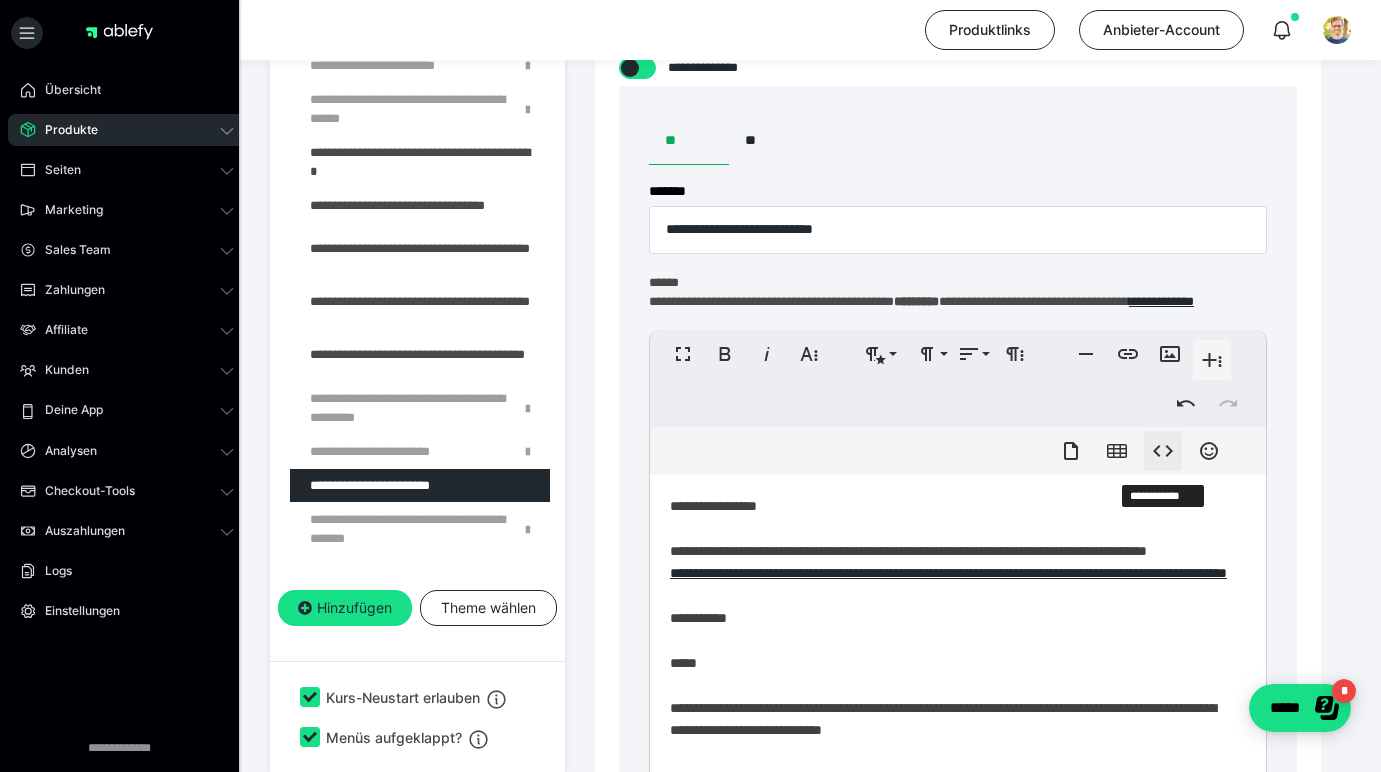 click on "**********" at bounding box center [1163, 451] 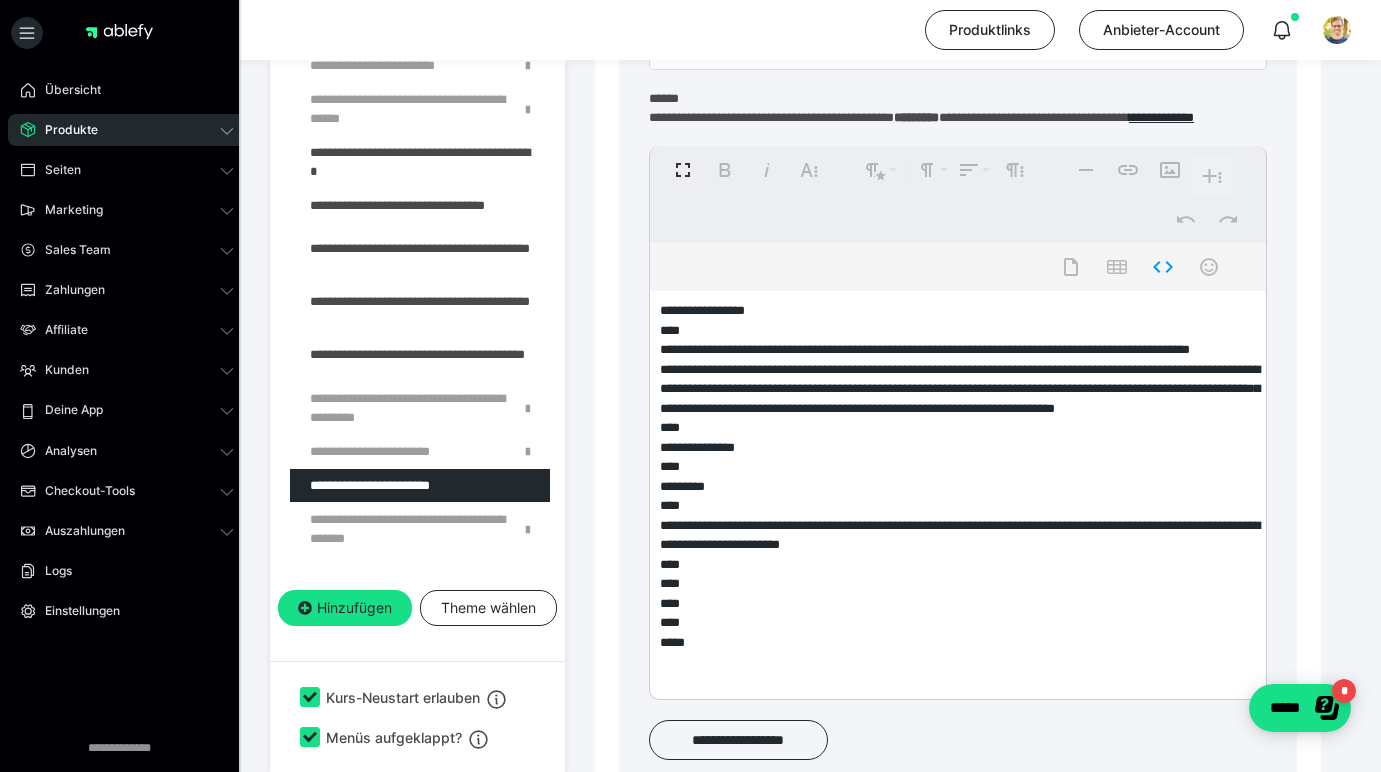 scroll, scrollTop: 785, scrollLeft: 0, axis: vertical 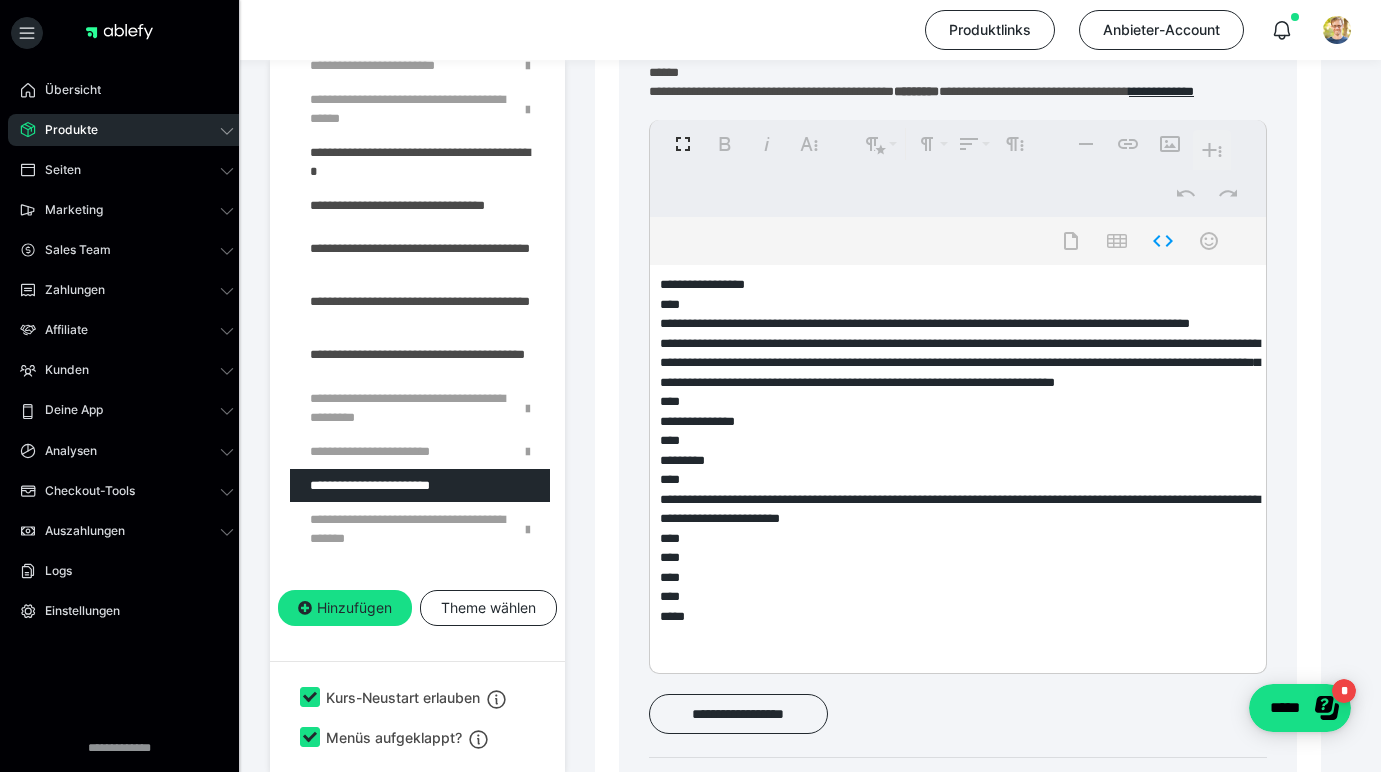 drag, startPoint x: 660, startPoint y: 332, endPoint x: 1164, endPoint y: 597, distance: 569.42163 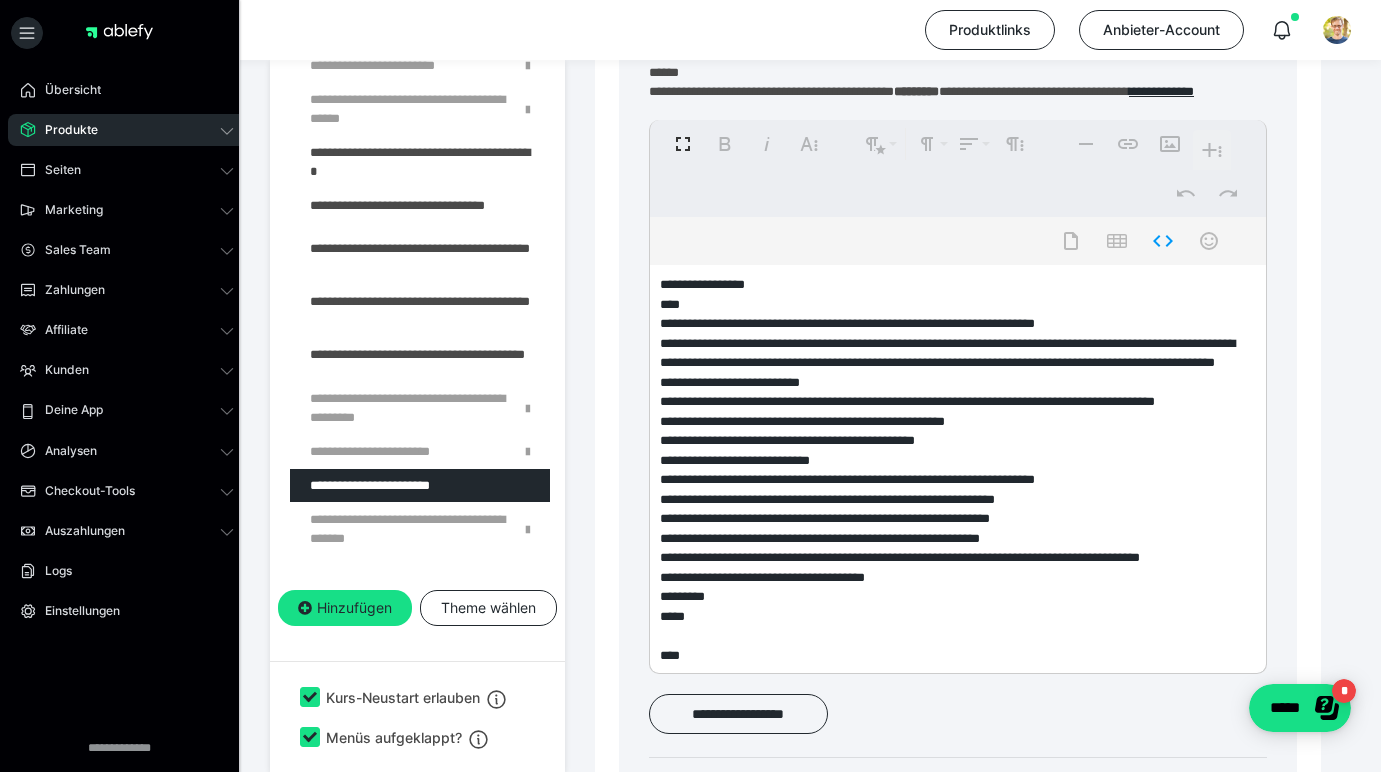 scroll, scrollTop: 0, scrollLeft: 0, axis: both 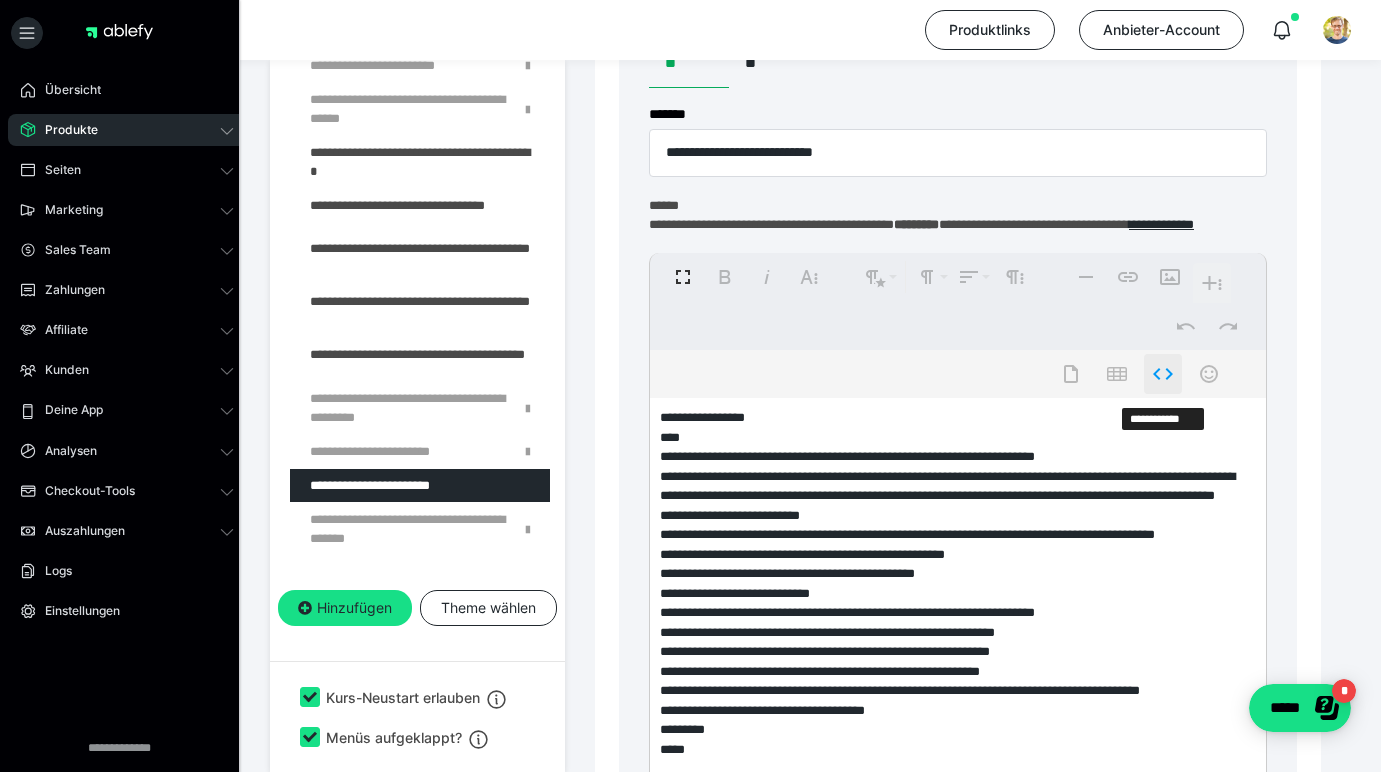 click 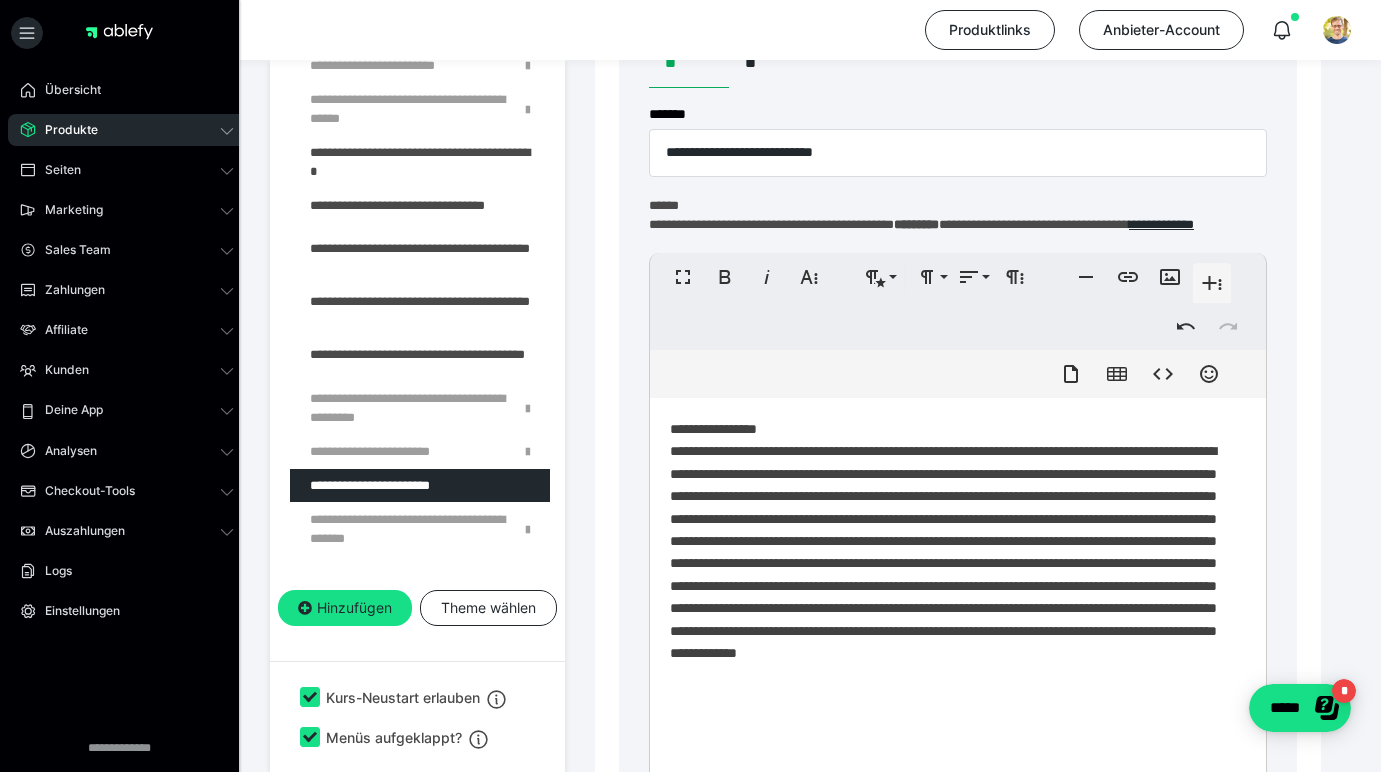 click on "**********" at bounding box center [950, 605] 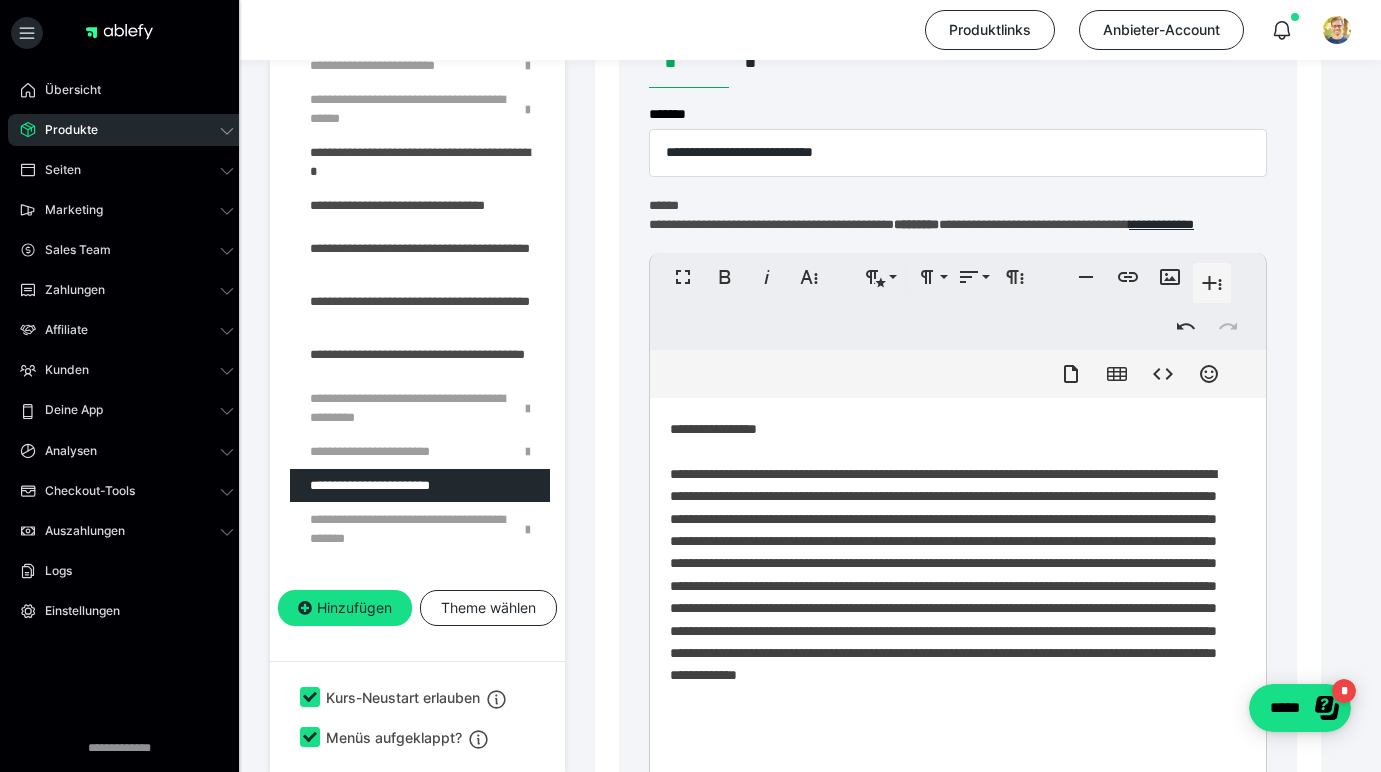 click on "**********" at bounding box center [950, 616] 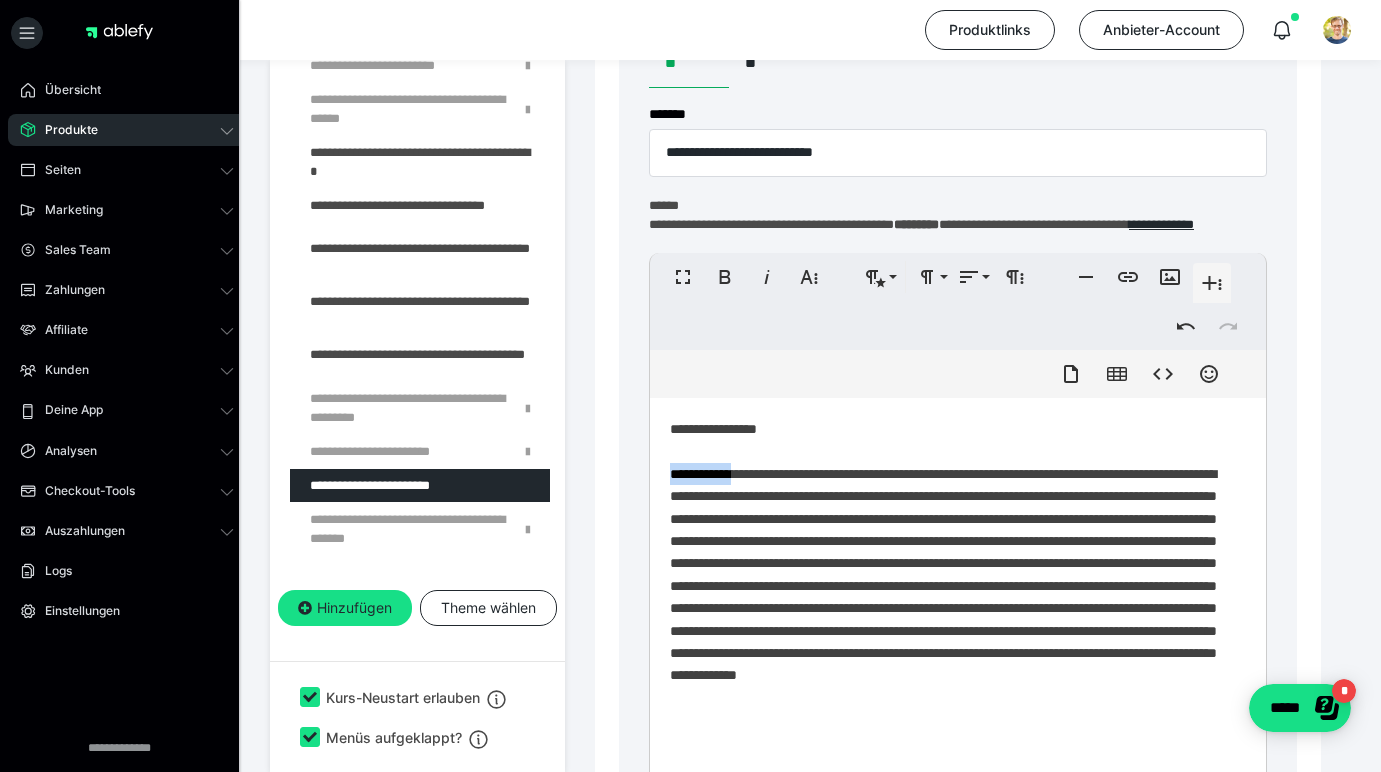 drag, startPoint x: 669, startPoint y: 487, endPoint x: 724, endPoint y: 487, distance: 55 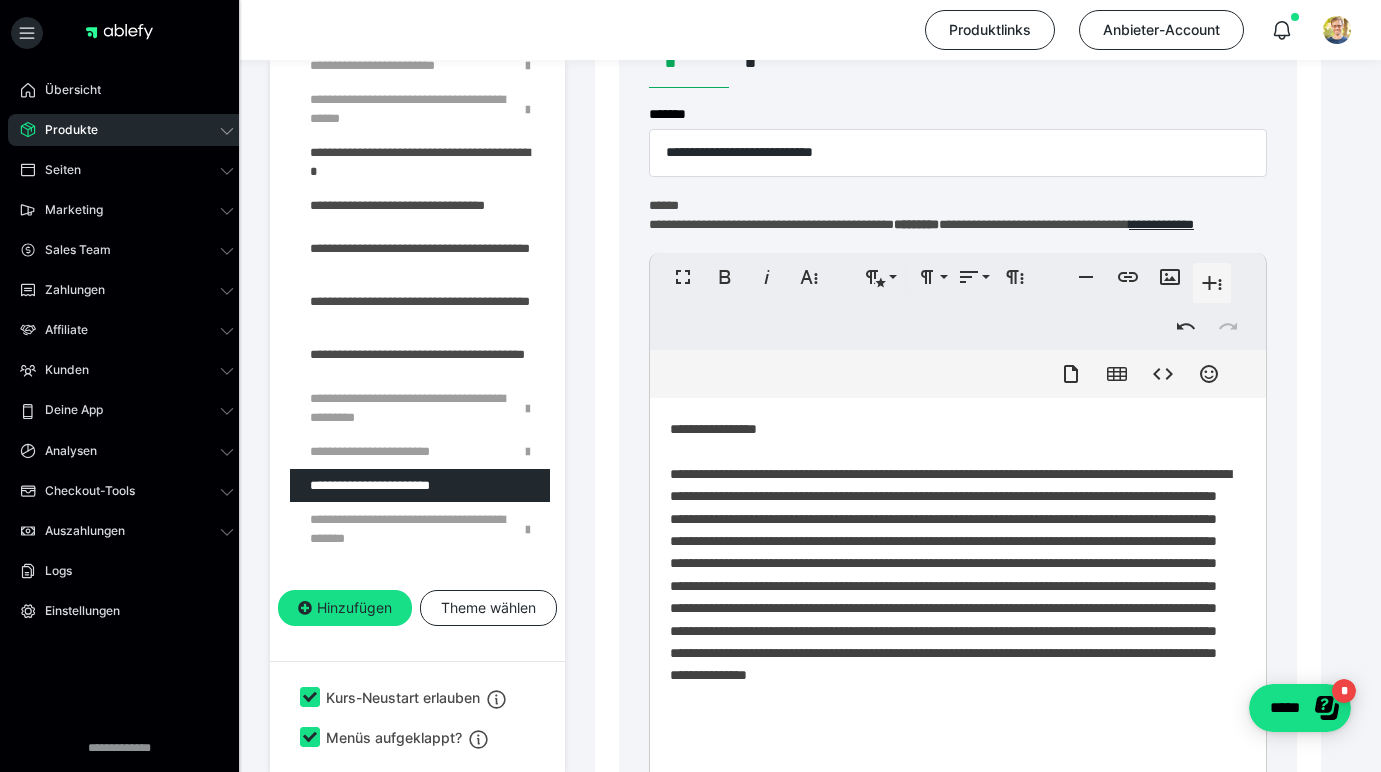 click on "**********" at bounding box center (950, 616) 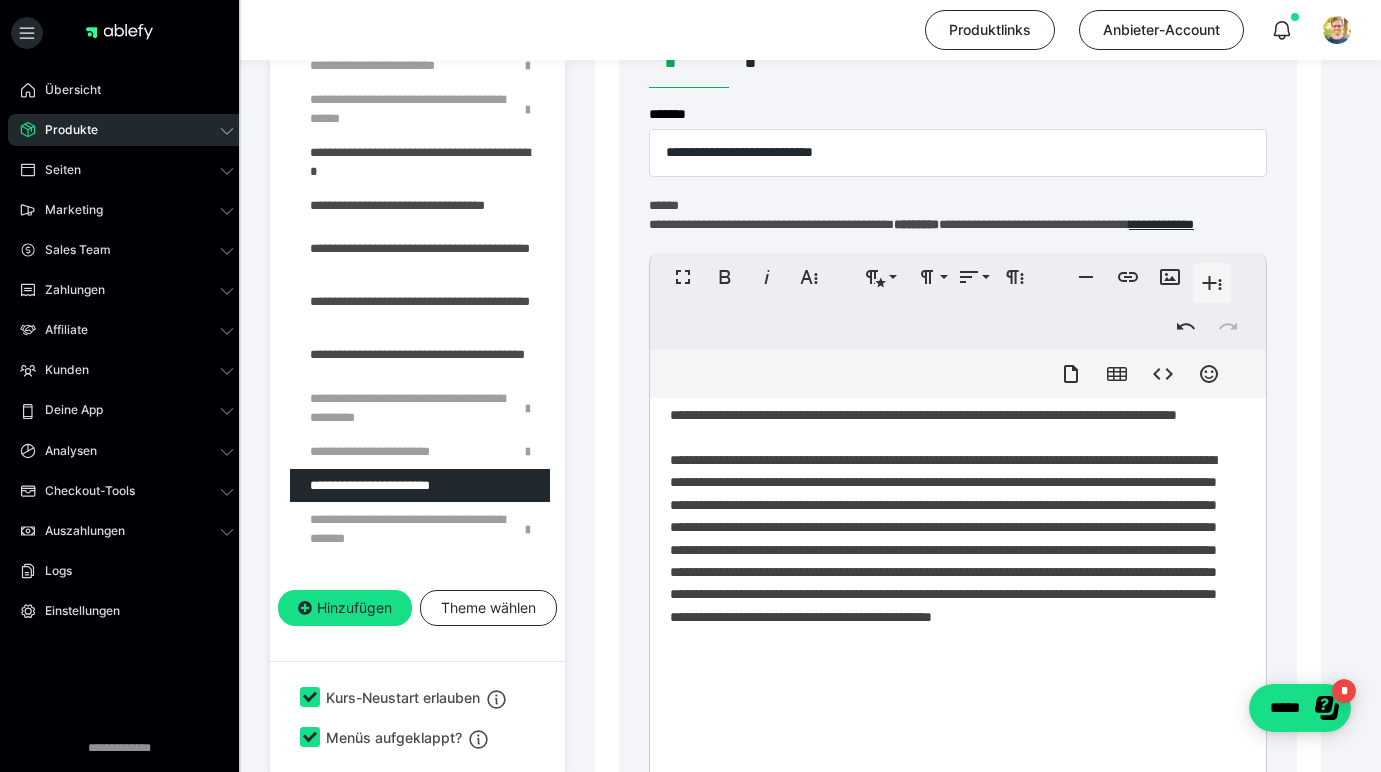 scroll, scrollTop: 81, scrollLeft: 0, axis: vertical 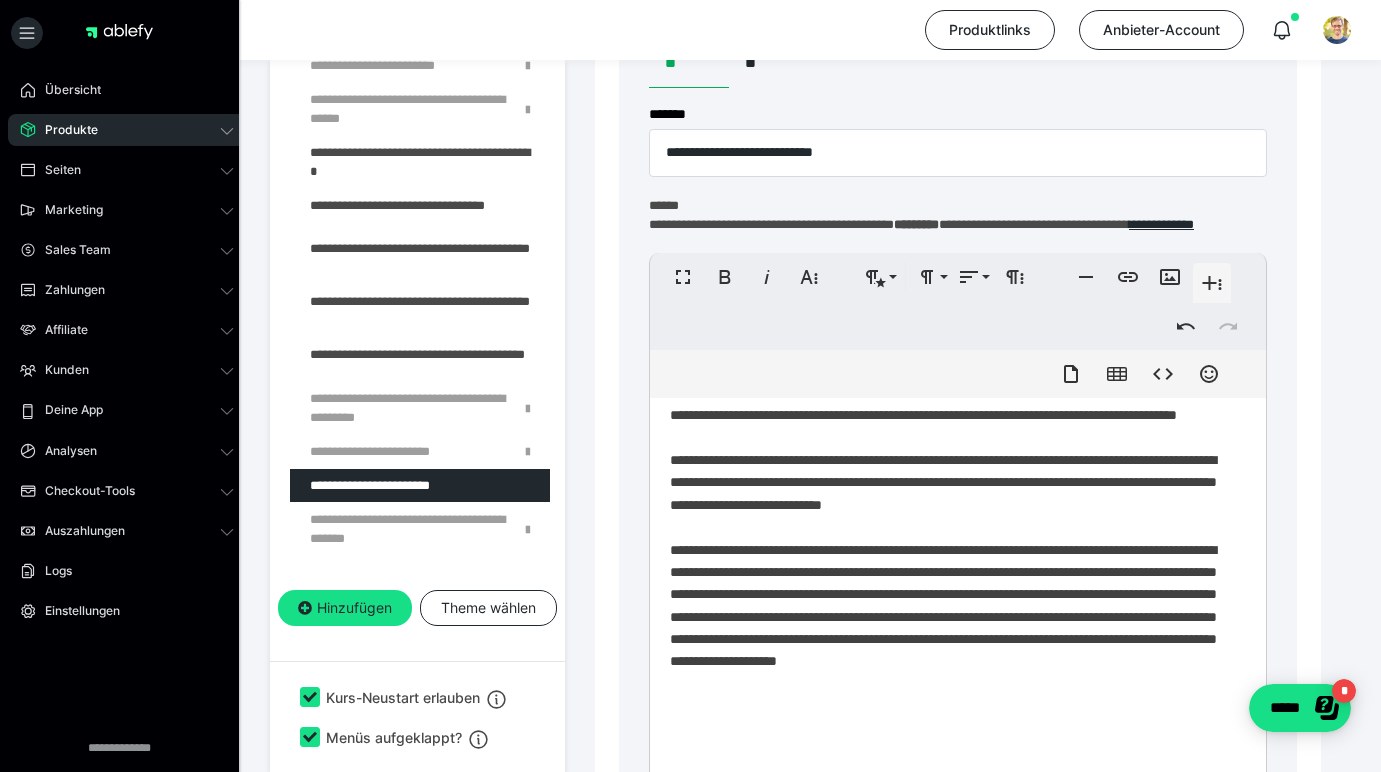 click on "**********" at bounding box center (950, 568) 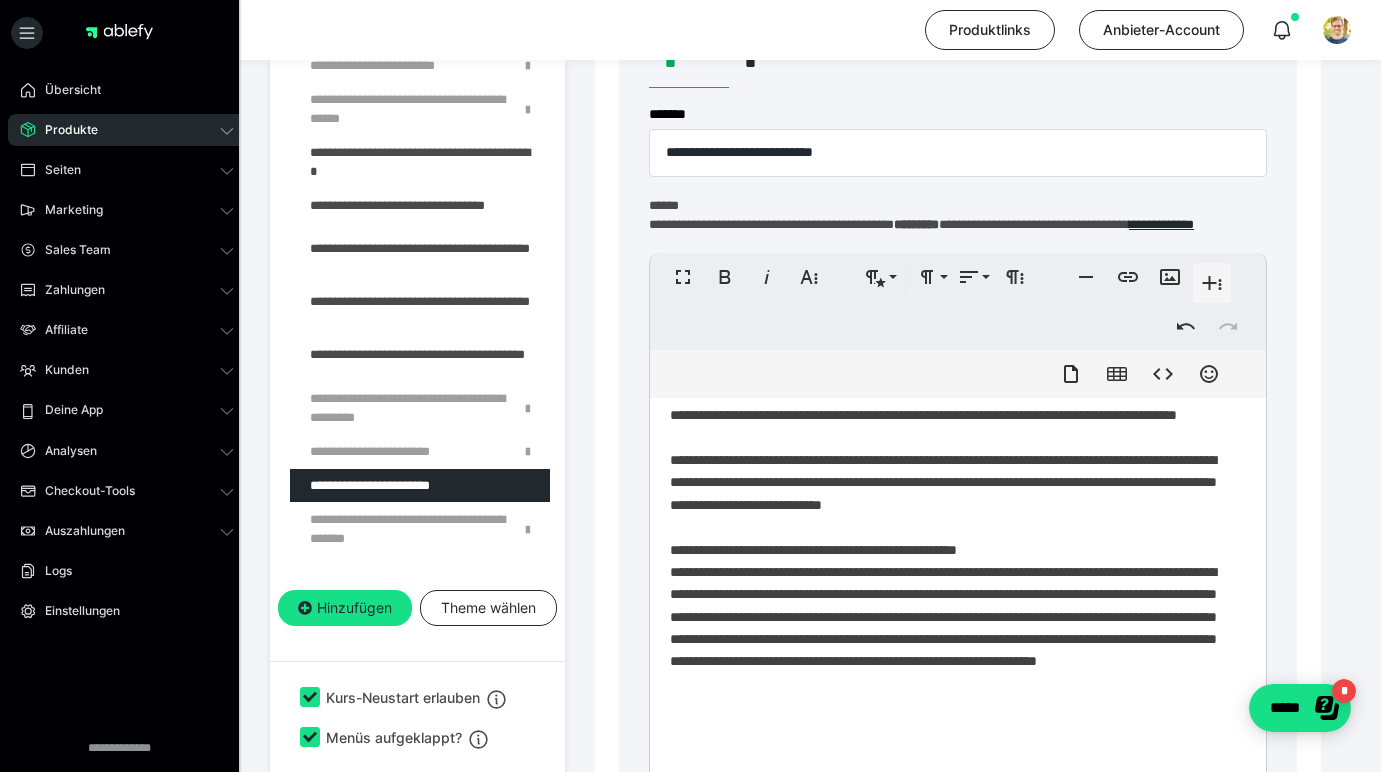 click on "**********" at bounding box center [950, 568] 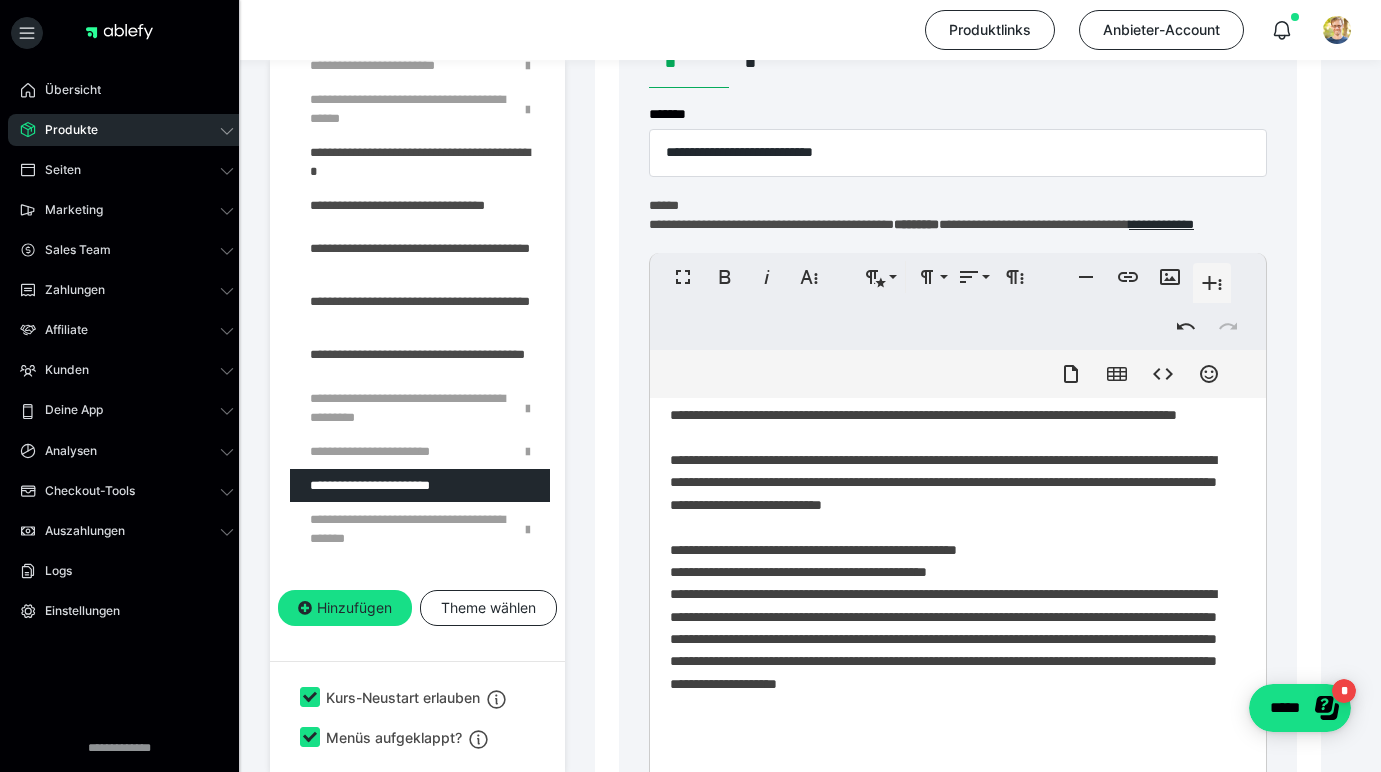 click on "**********" at bounding box center [950, 579] 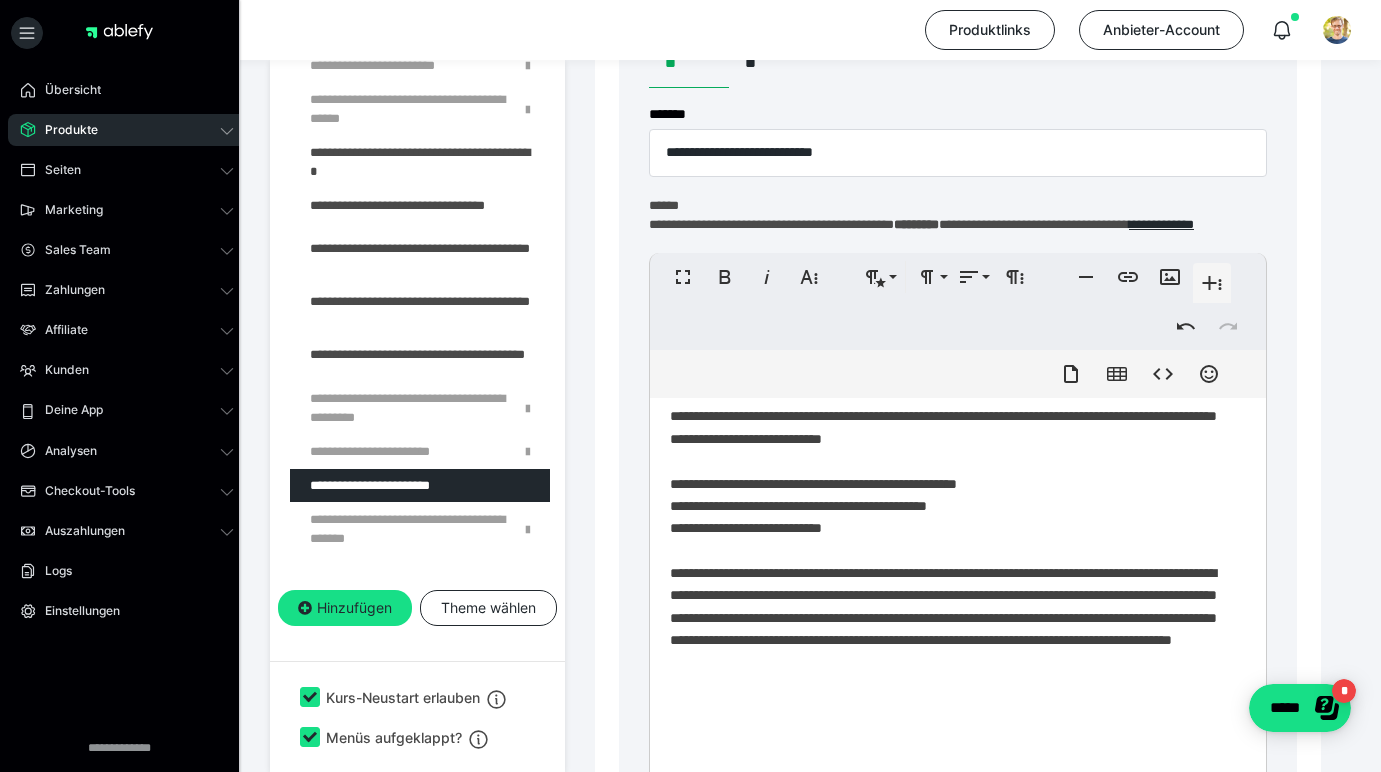 scroll, scrollTop: 147, scrollLeft: 0, axis: vertical 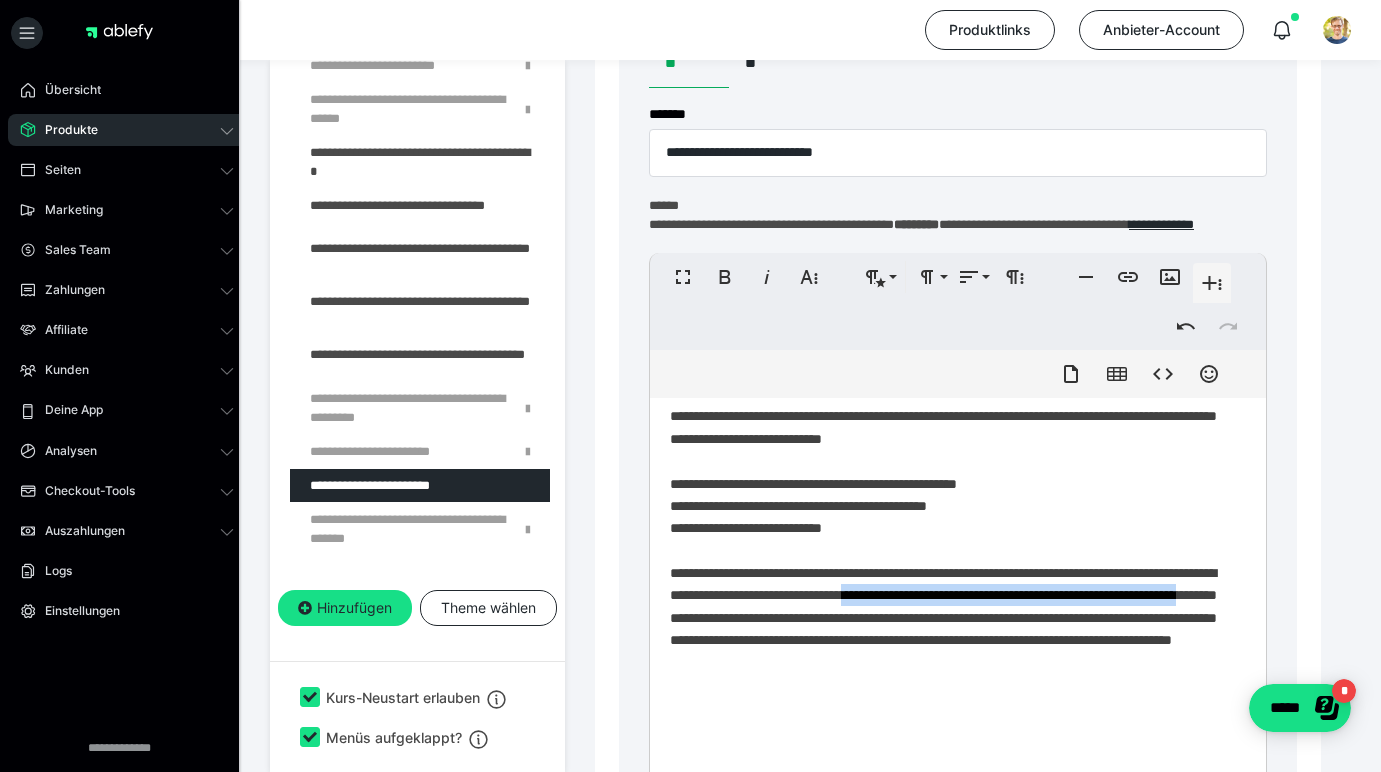 drag, startPoint x: 1020, startPoint y: 627, endPoint x: 886, endPoint y: 646, distance: 135.34032 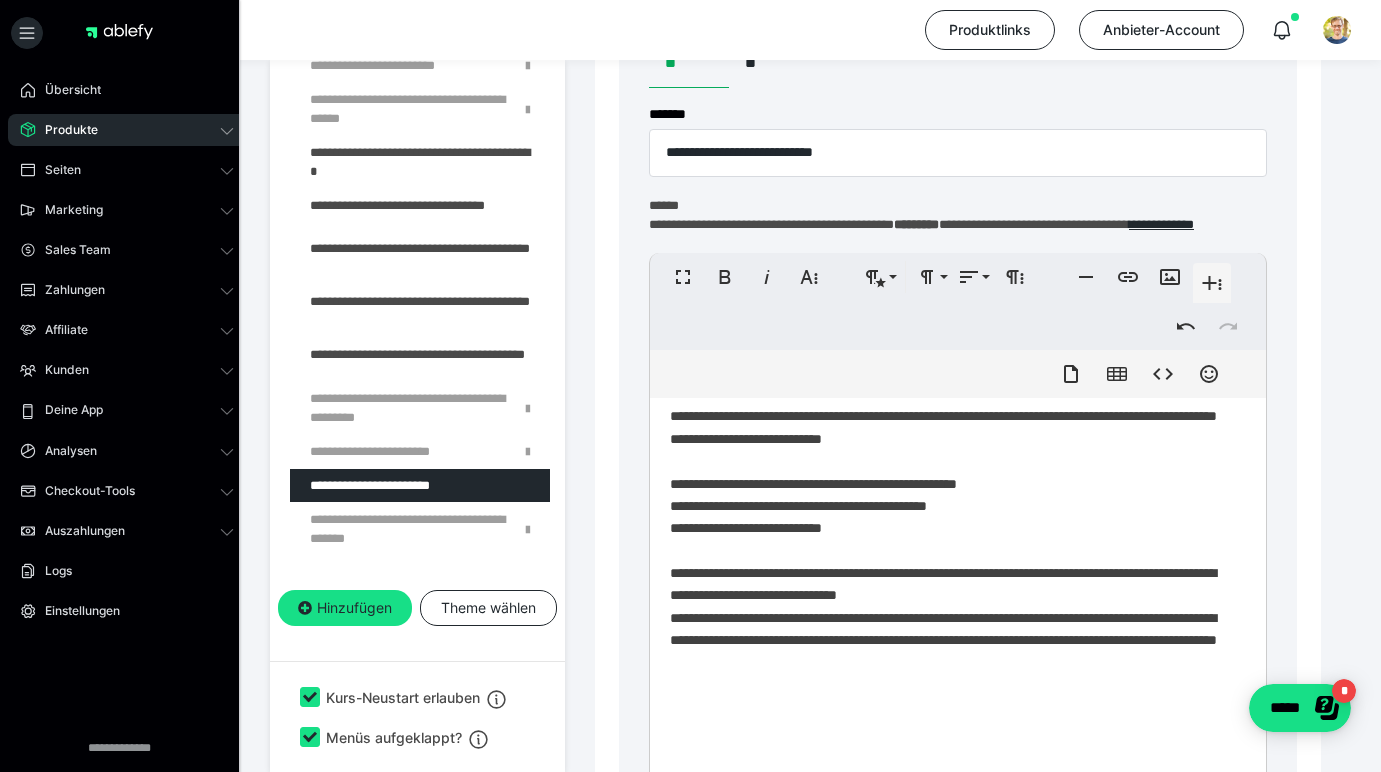 click on "**********" at bounding box center (950, 524) 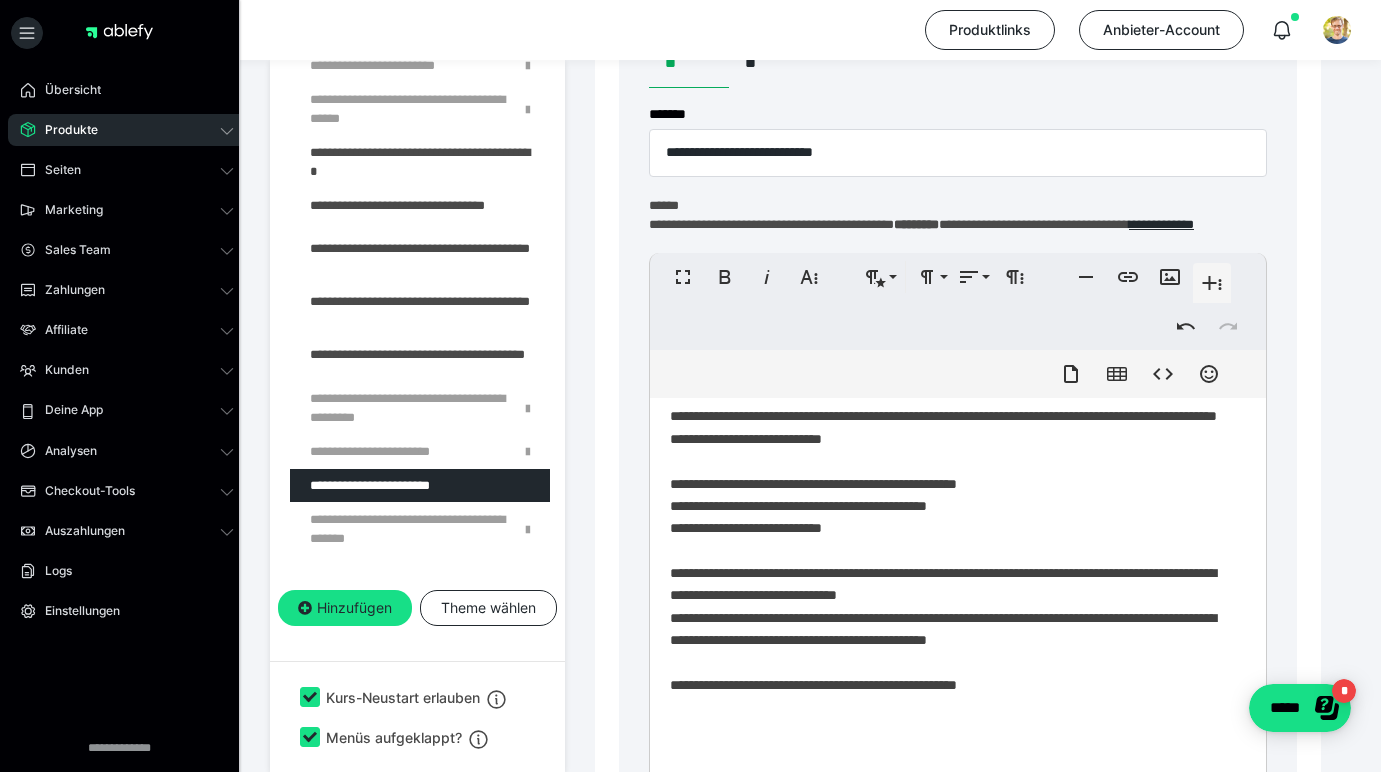 click on "**********" at bounding box center [950, 535] 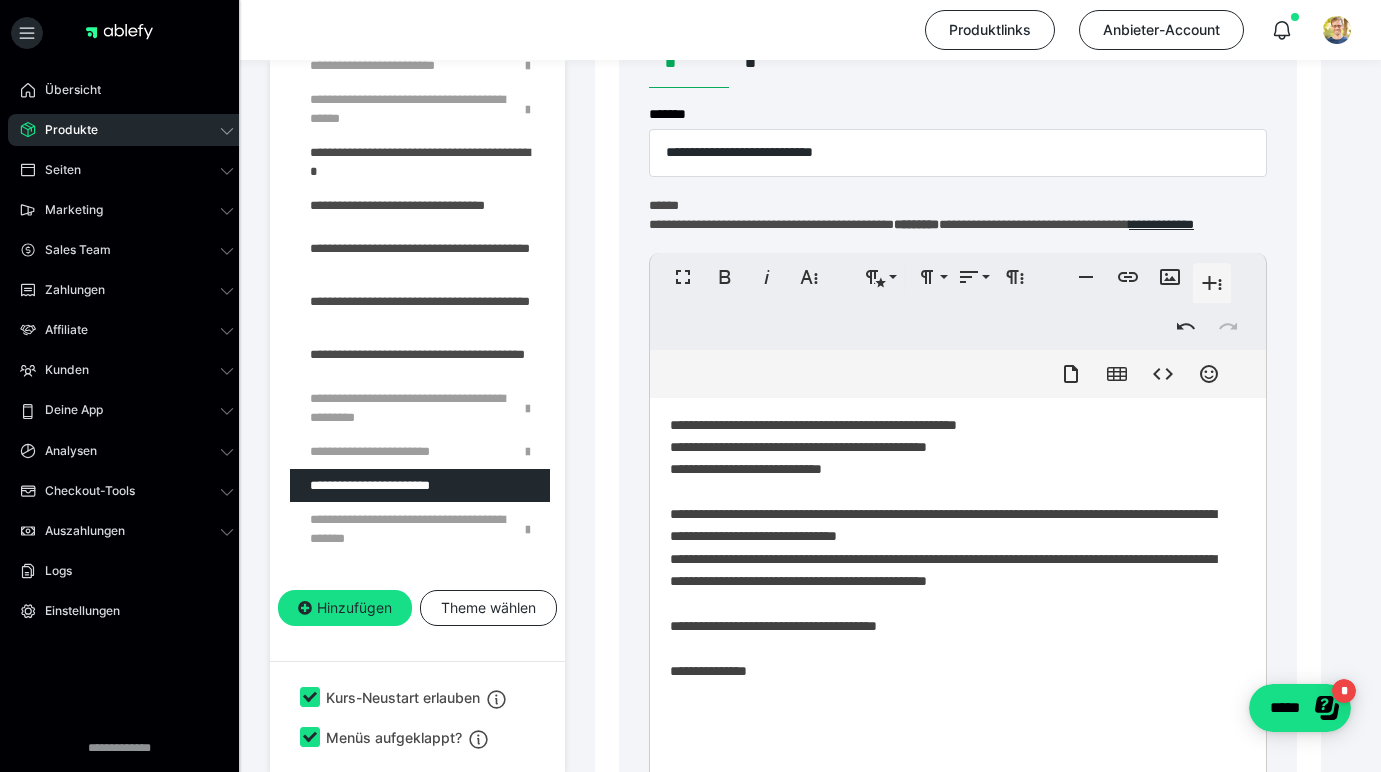 scroll, scrollTop: 212, scrollLeft: 0, axis: vertical 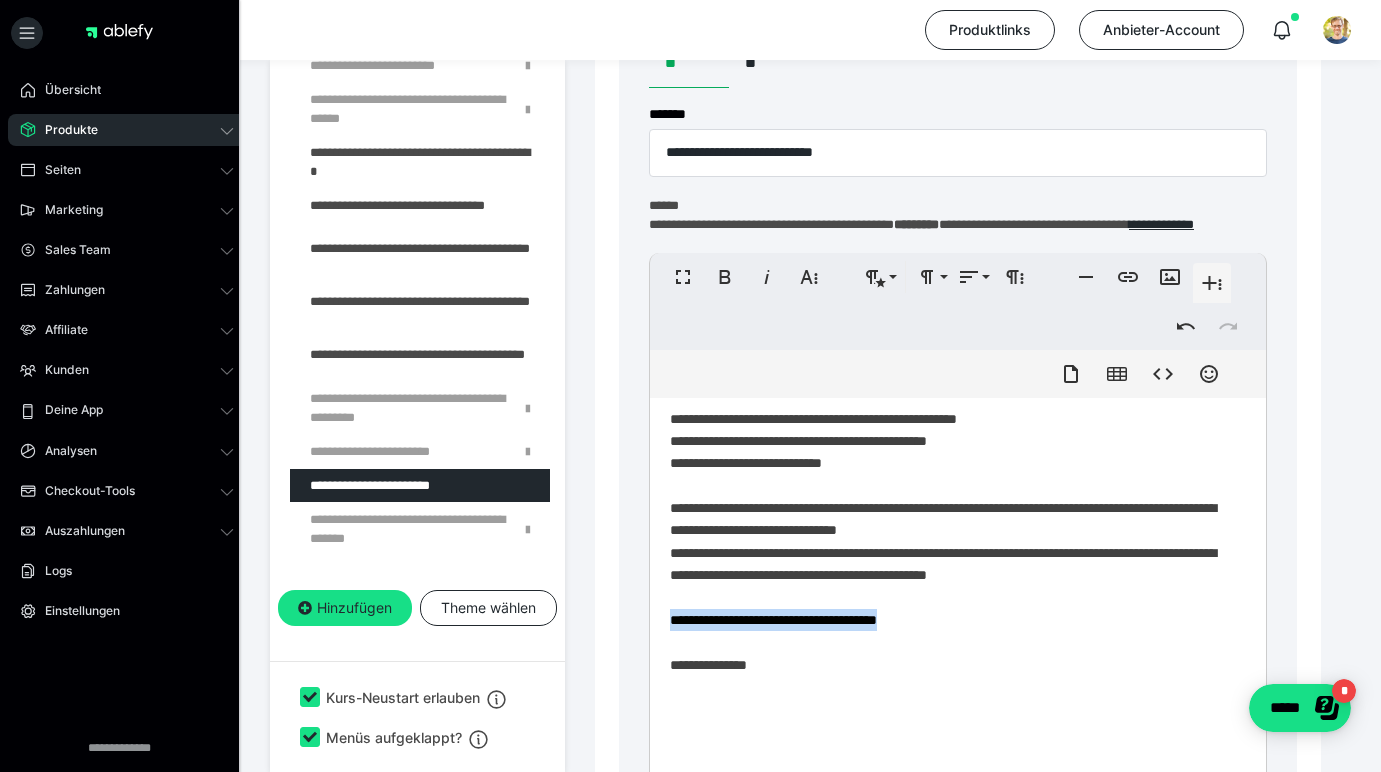 drag, startPoint x: 924, startPoint y: 642, endPoint x: 668, endPoint y: 645, distance: 256.01758 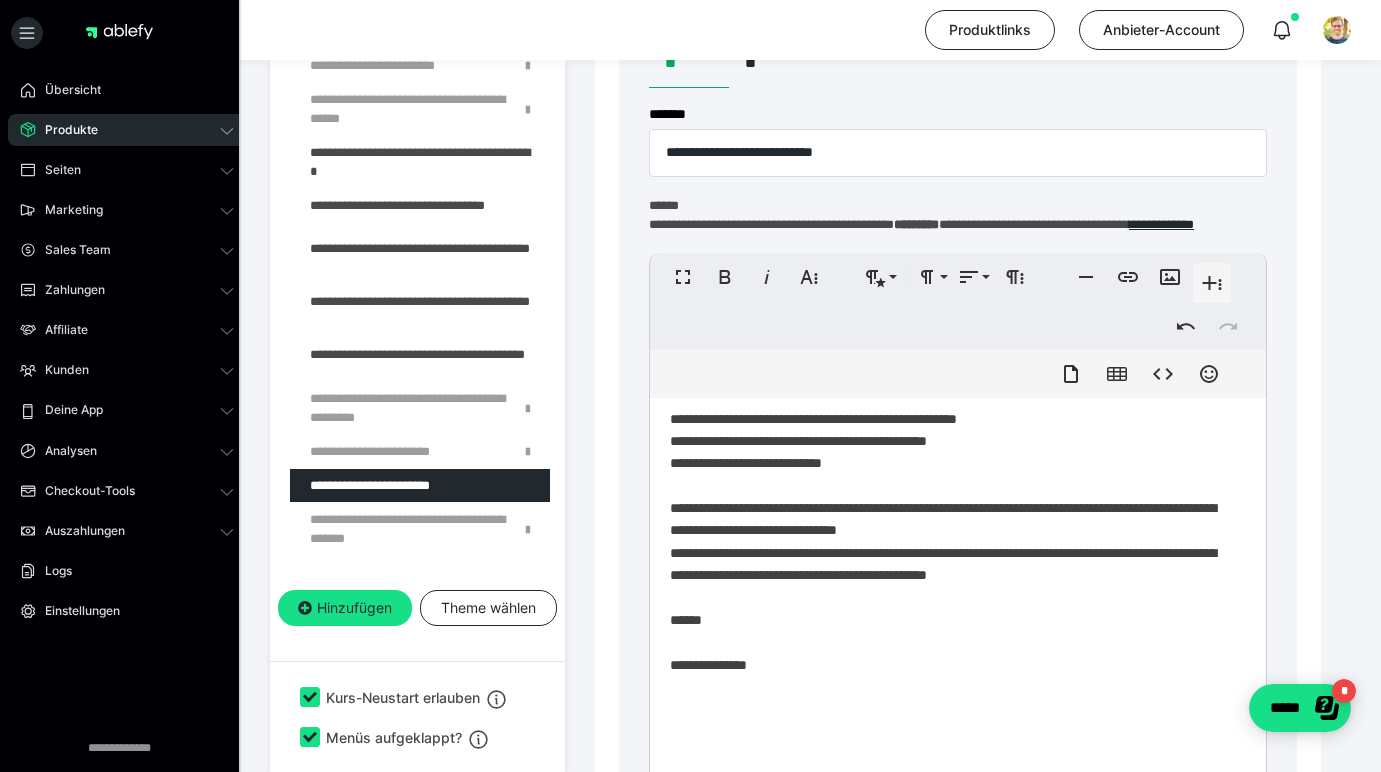 click on "**********" at bounding box center [950, 492] 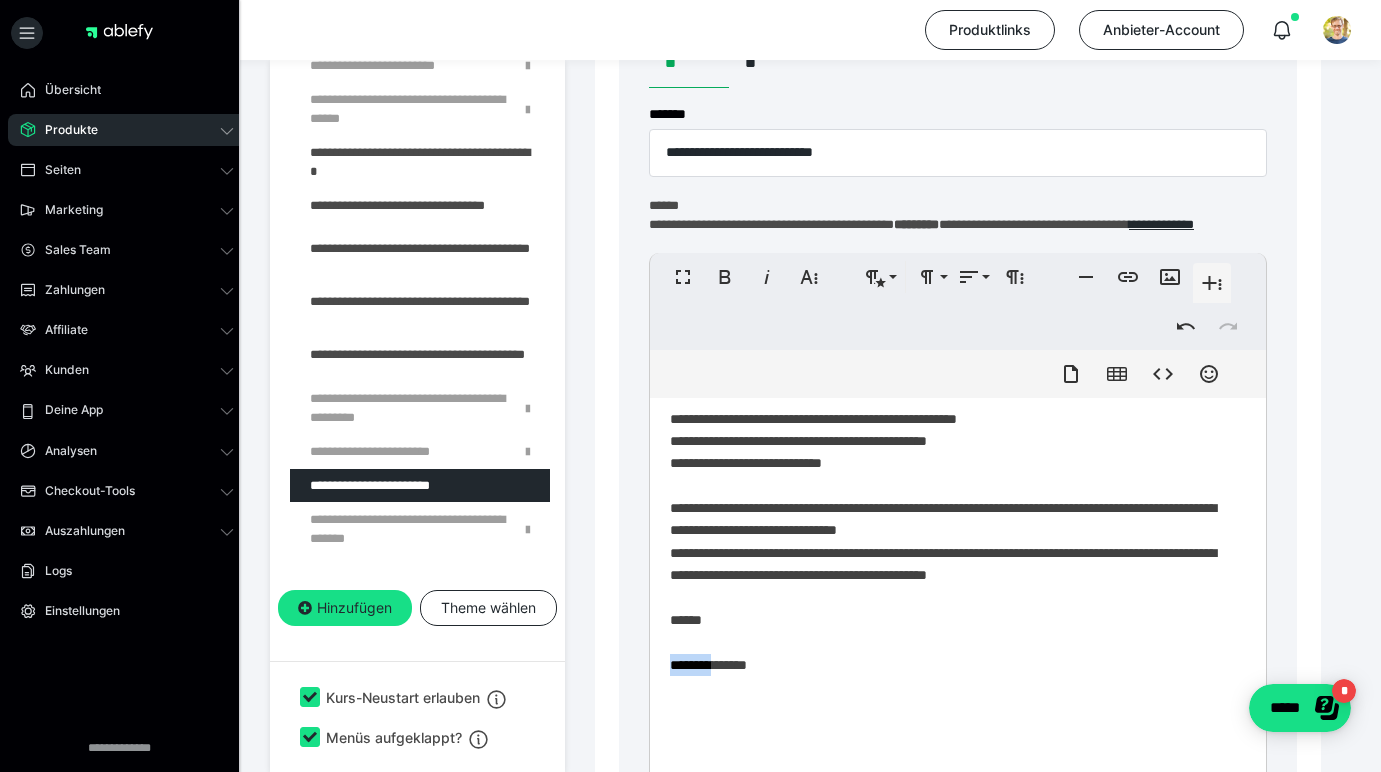 click on "**********" at bounding box center [950, 492] 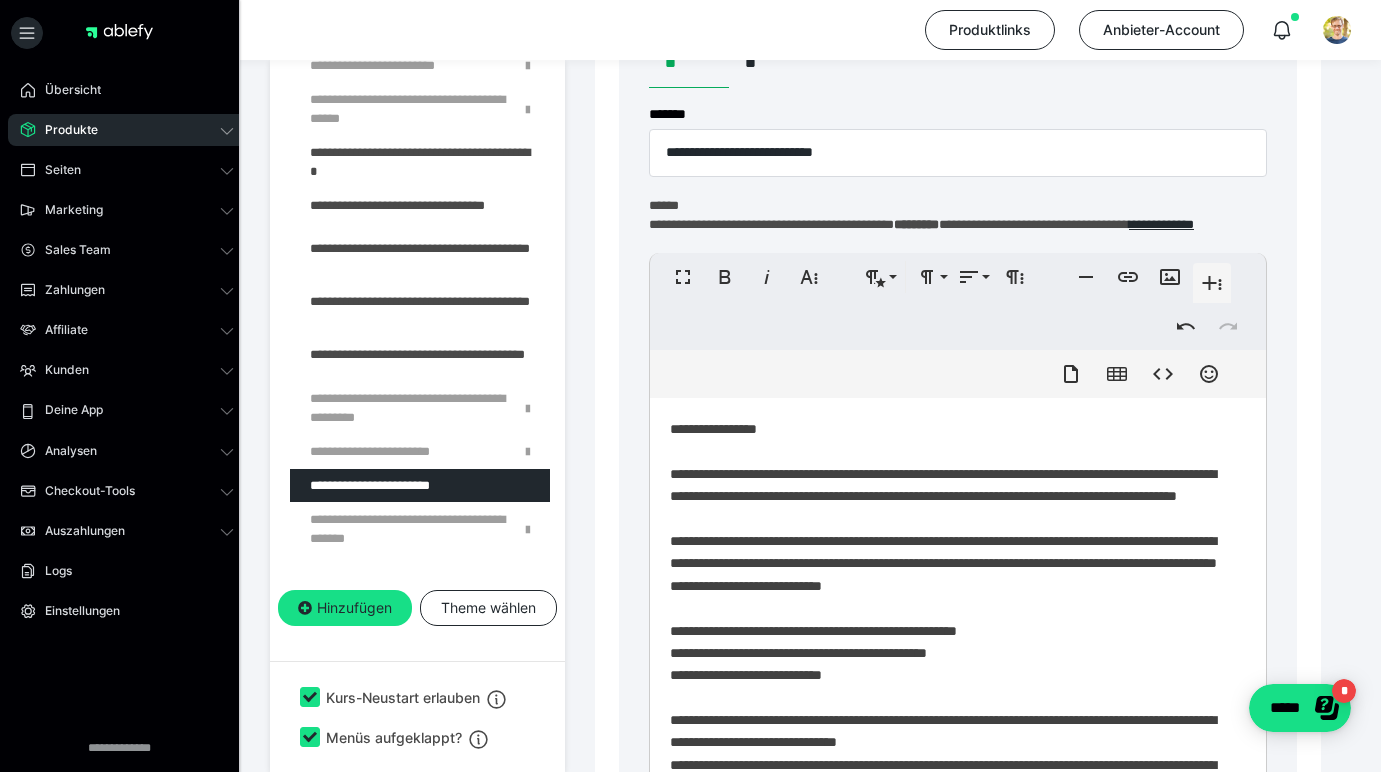 scroll, scrollTop: 0, scrollLeft: 0, axis: both 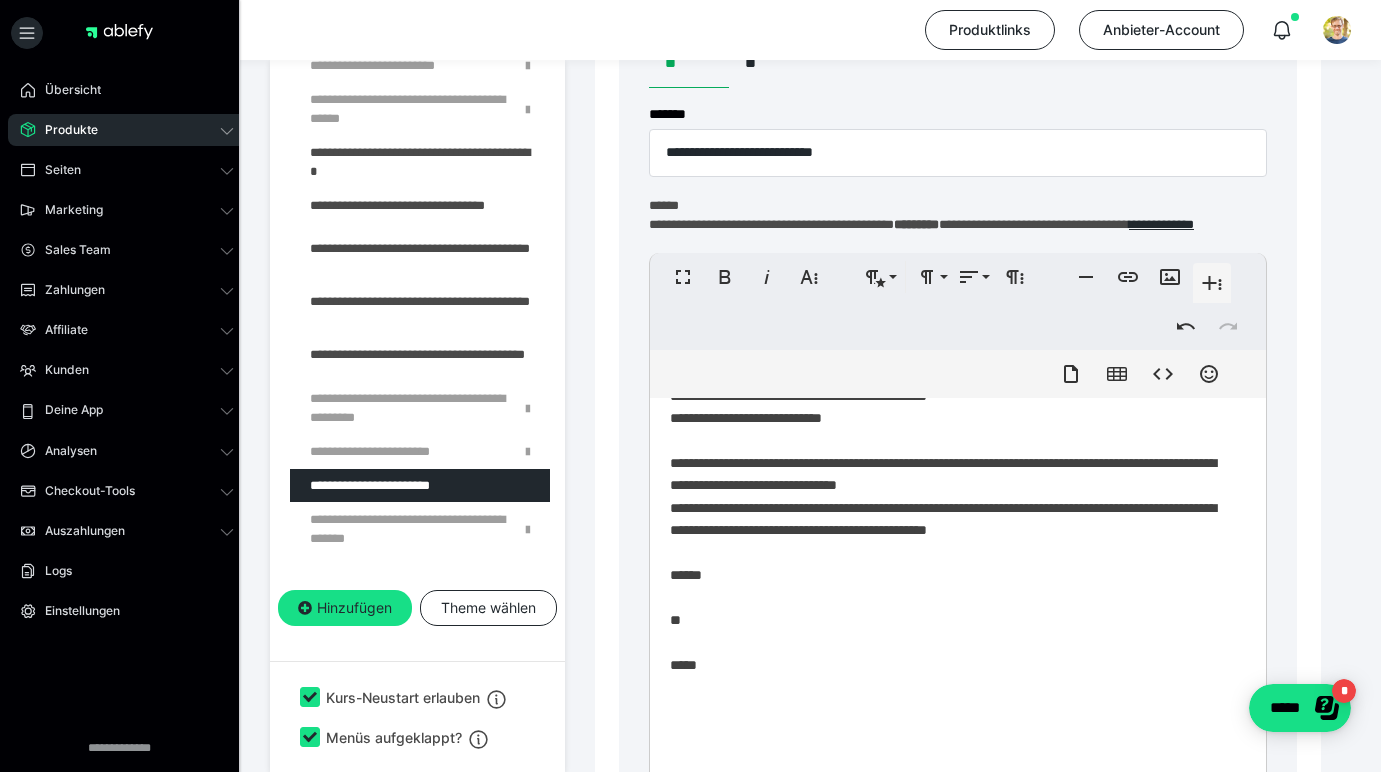 drag, startPoint x: 745, startPoint y: 687, endPoint x: 752, endPoint y: 678, distance: 11.401754 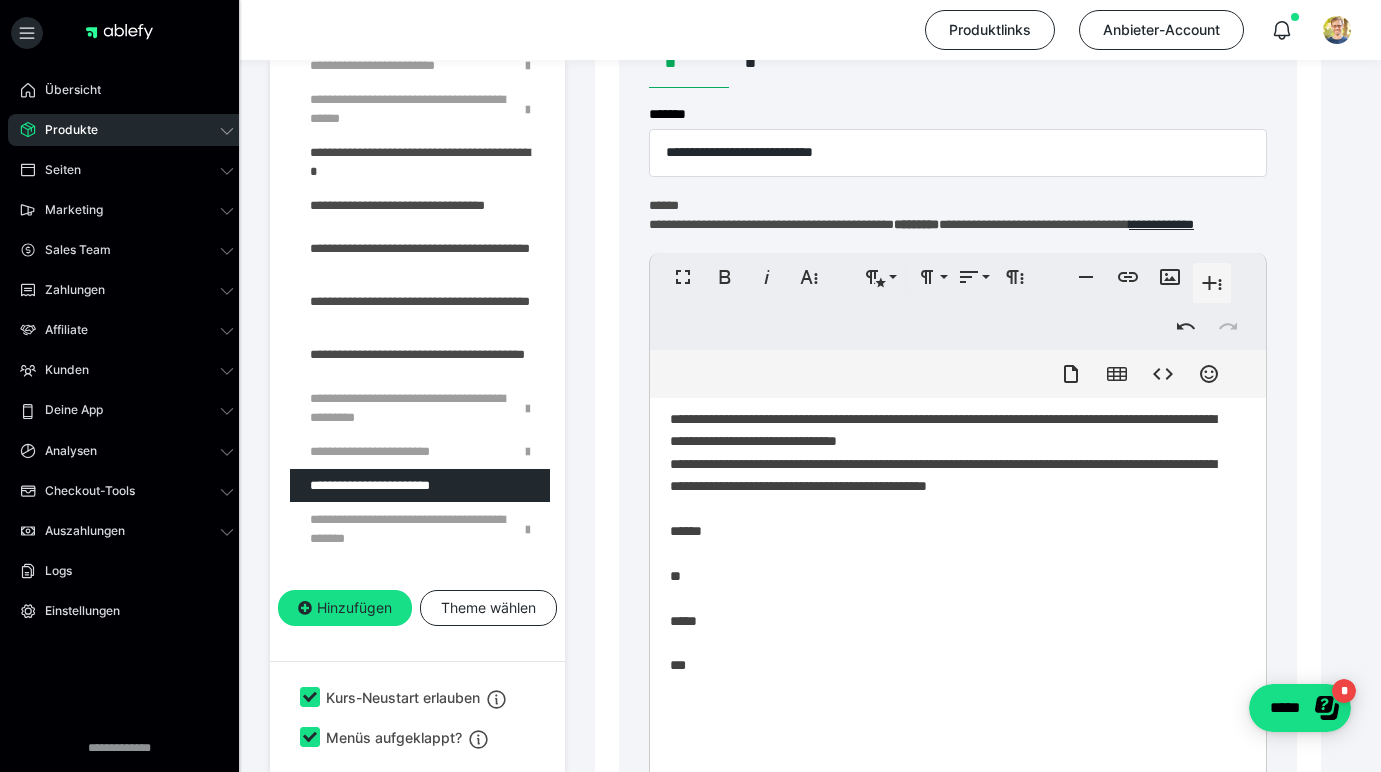 scroll, scrollTop: 301, scrollLeft: 0, axis: vertical 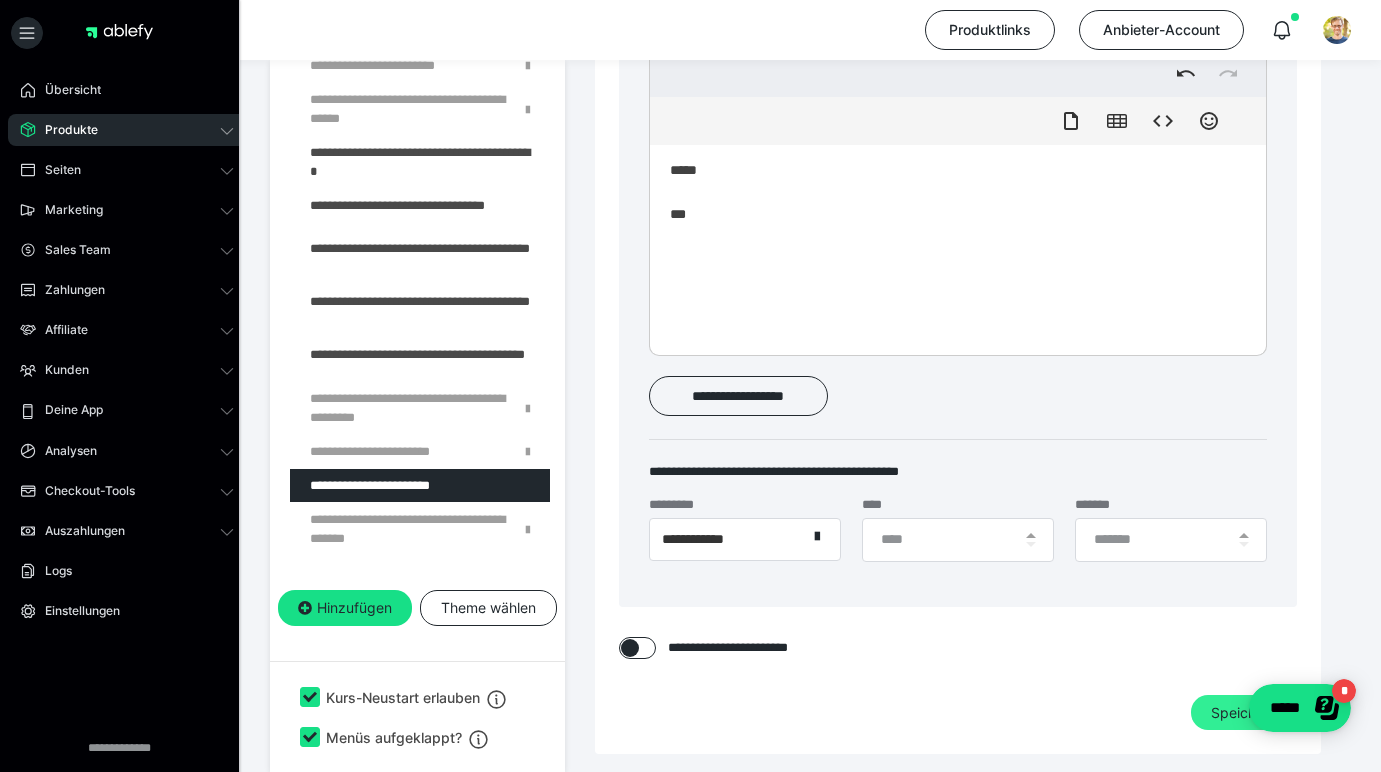 click on "Speichern" at bounding box center (1244, 713) 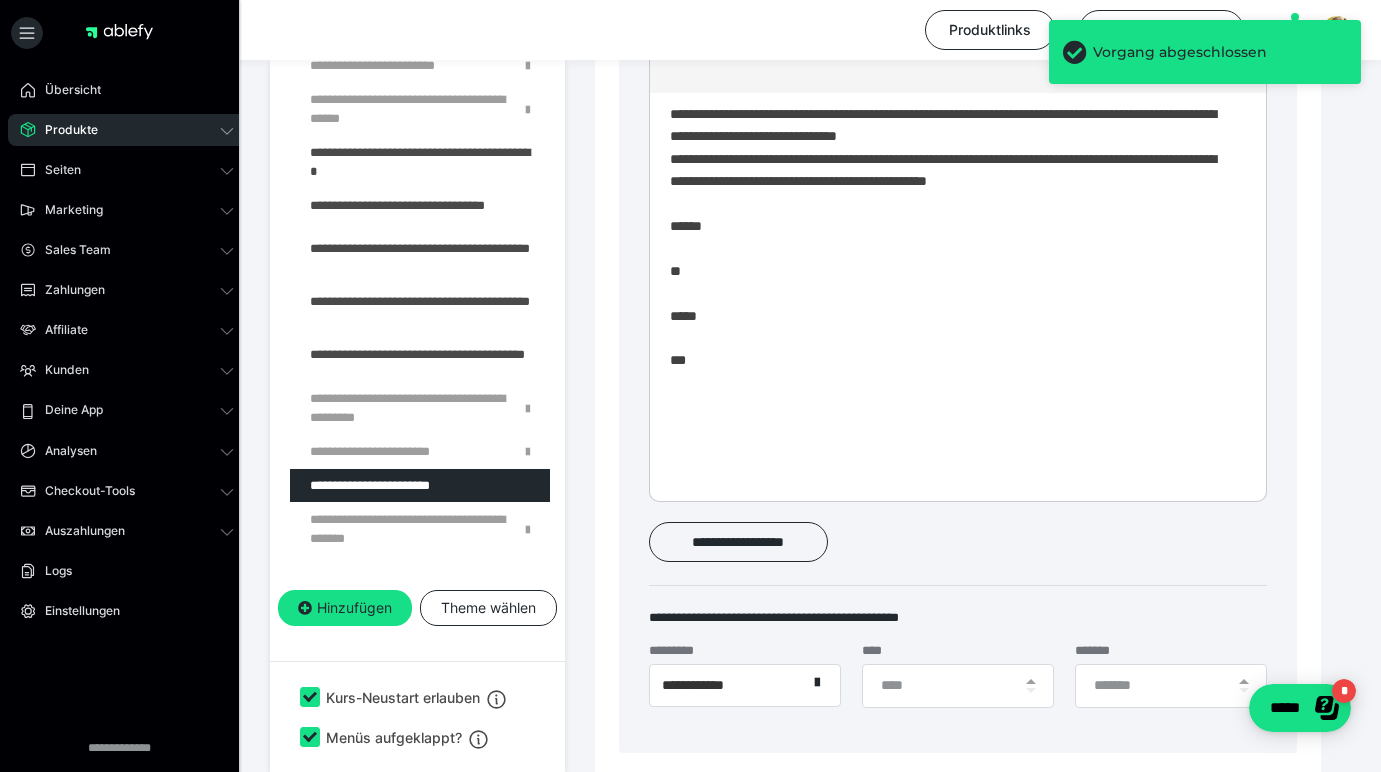 scroll, scrollTop: 415, scrollLeft: 0, axis: vertical 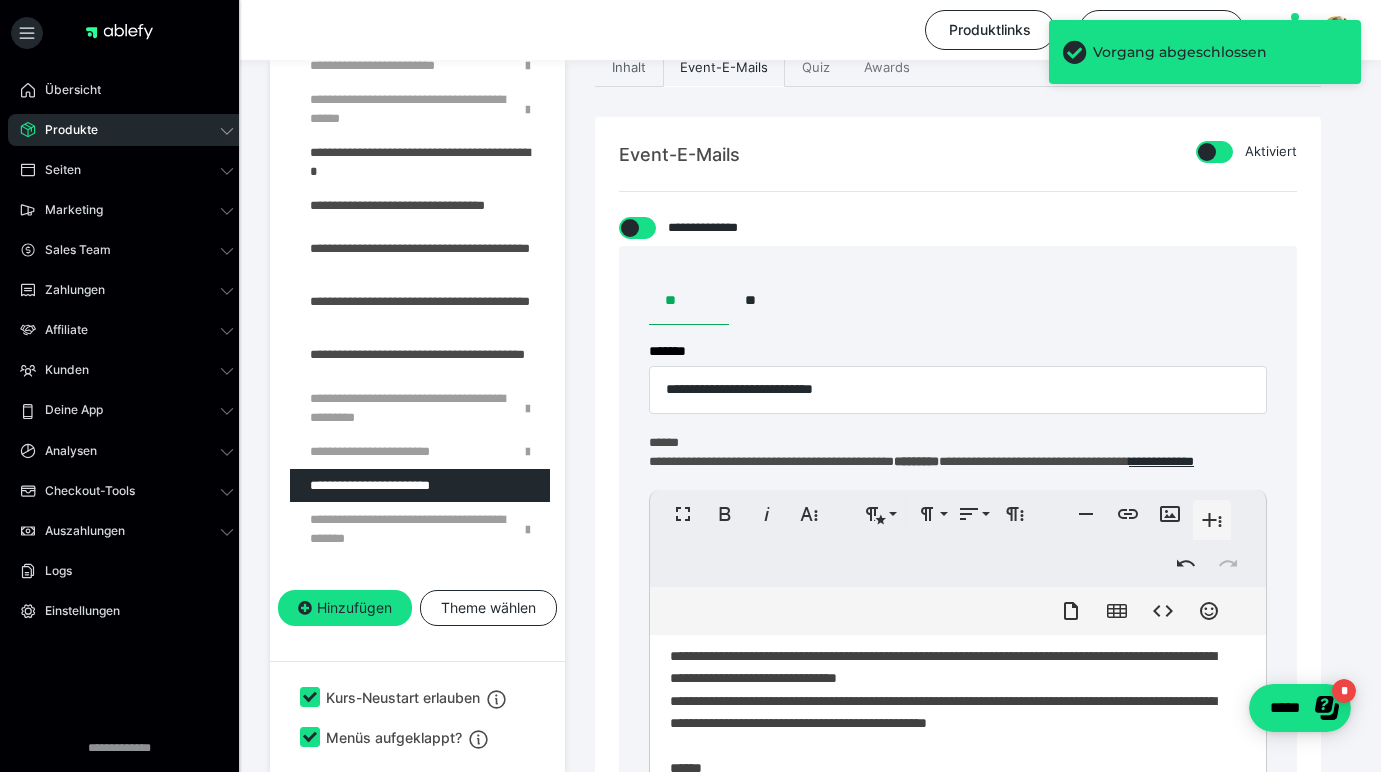 click on "Inhalt" at bounding box center [629, 68] 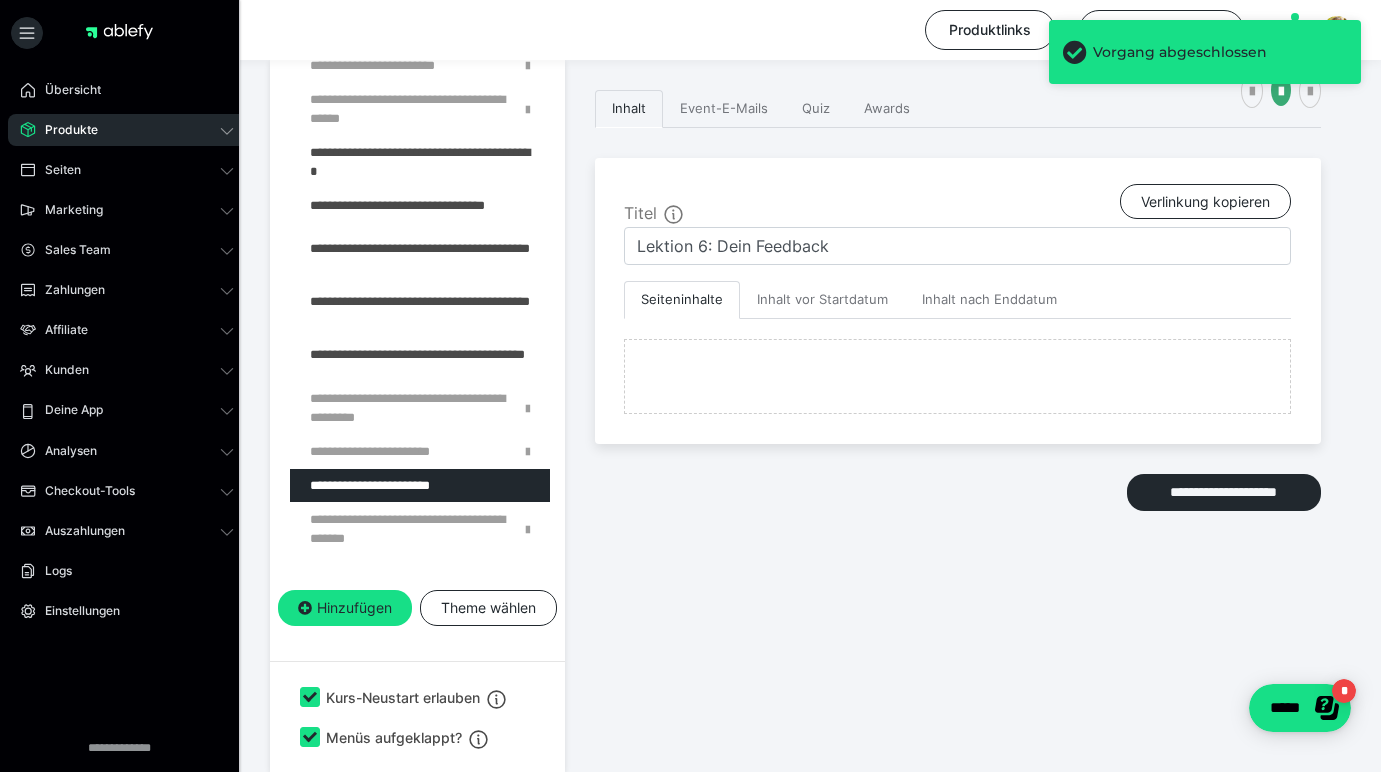 scroll, scrollTop: 374, scrollLeft: 0, axis: vertical 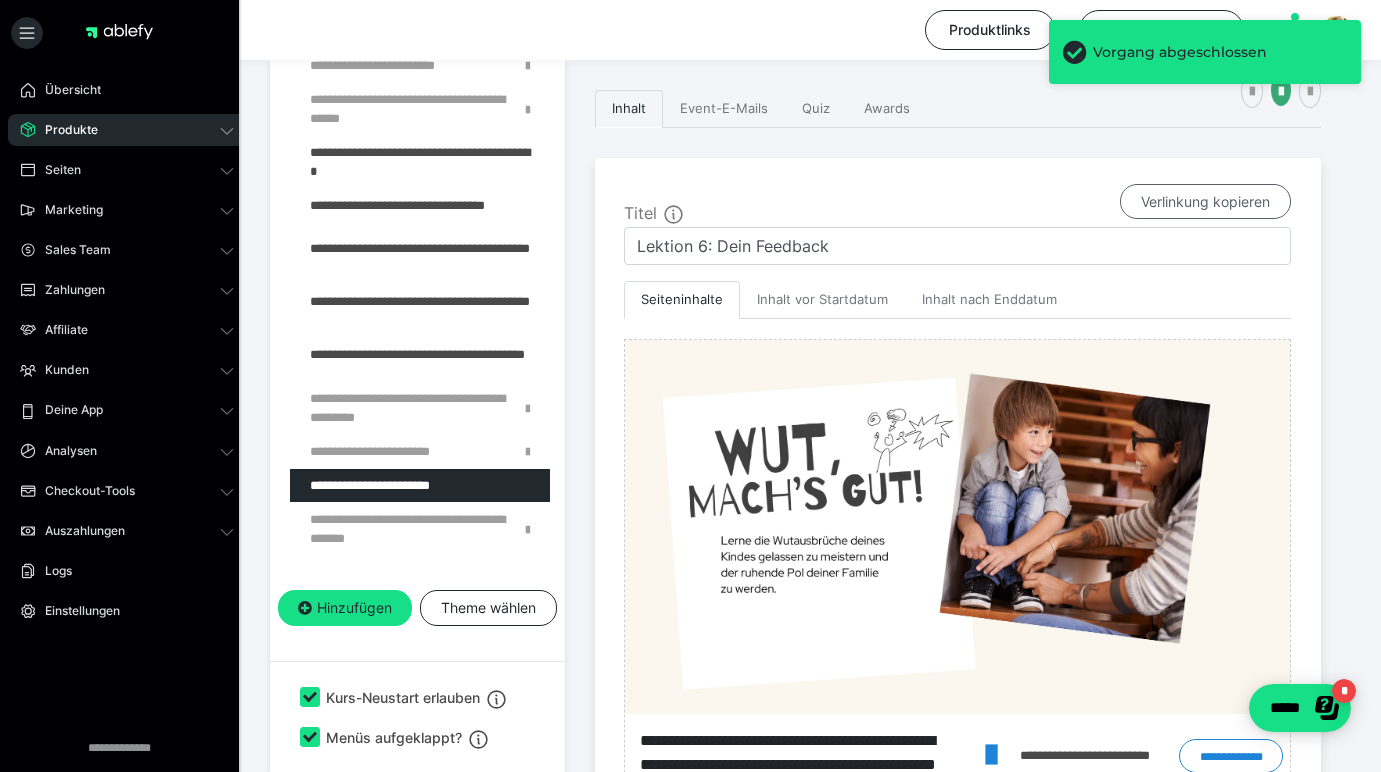 click on "Verlinkung kopieren" at bounding box center [1205, 202] 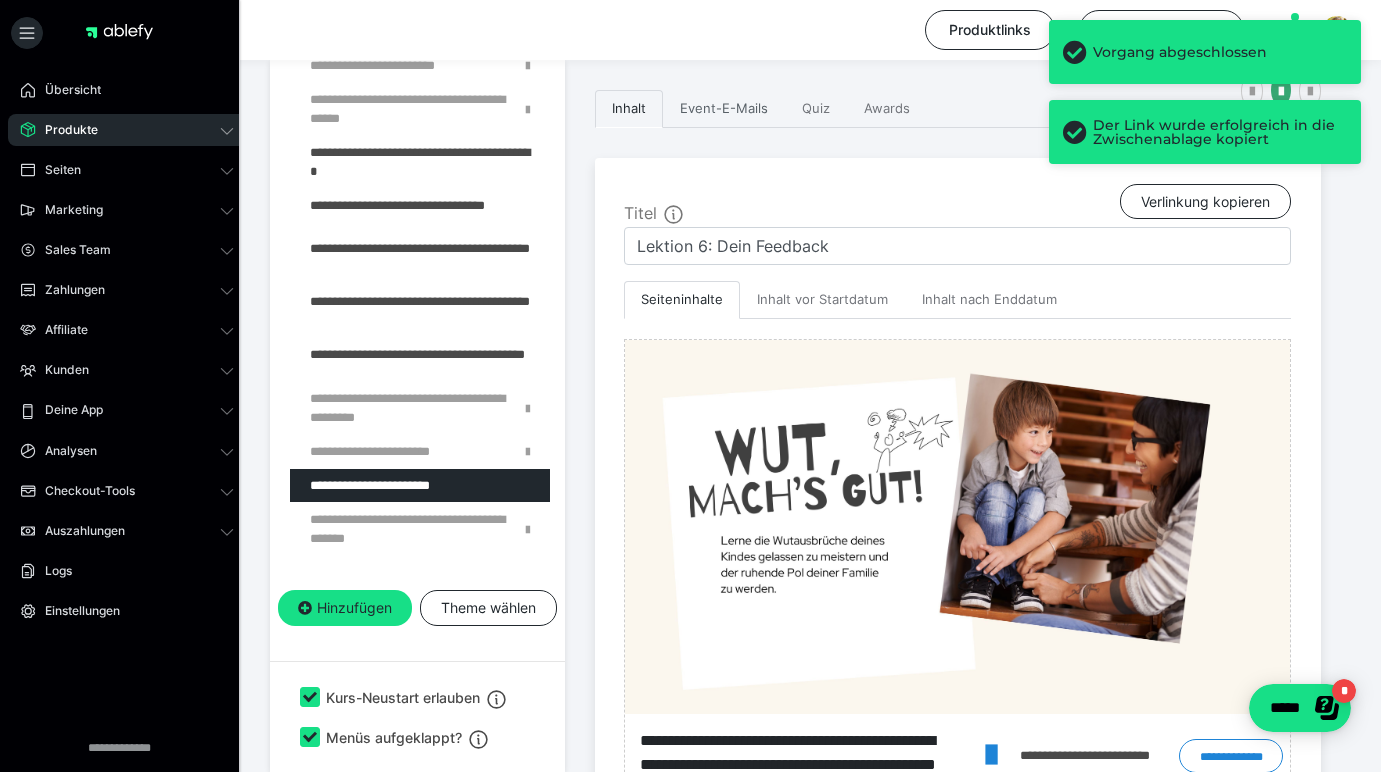 click on "Event-E-Mails" at bounding box center [724, 109] 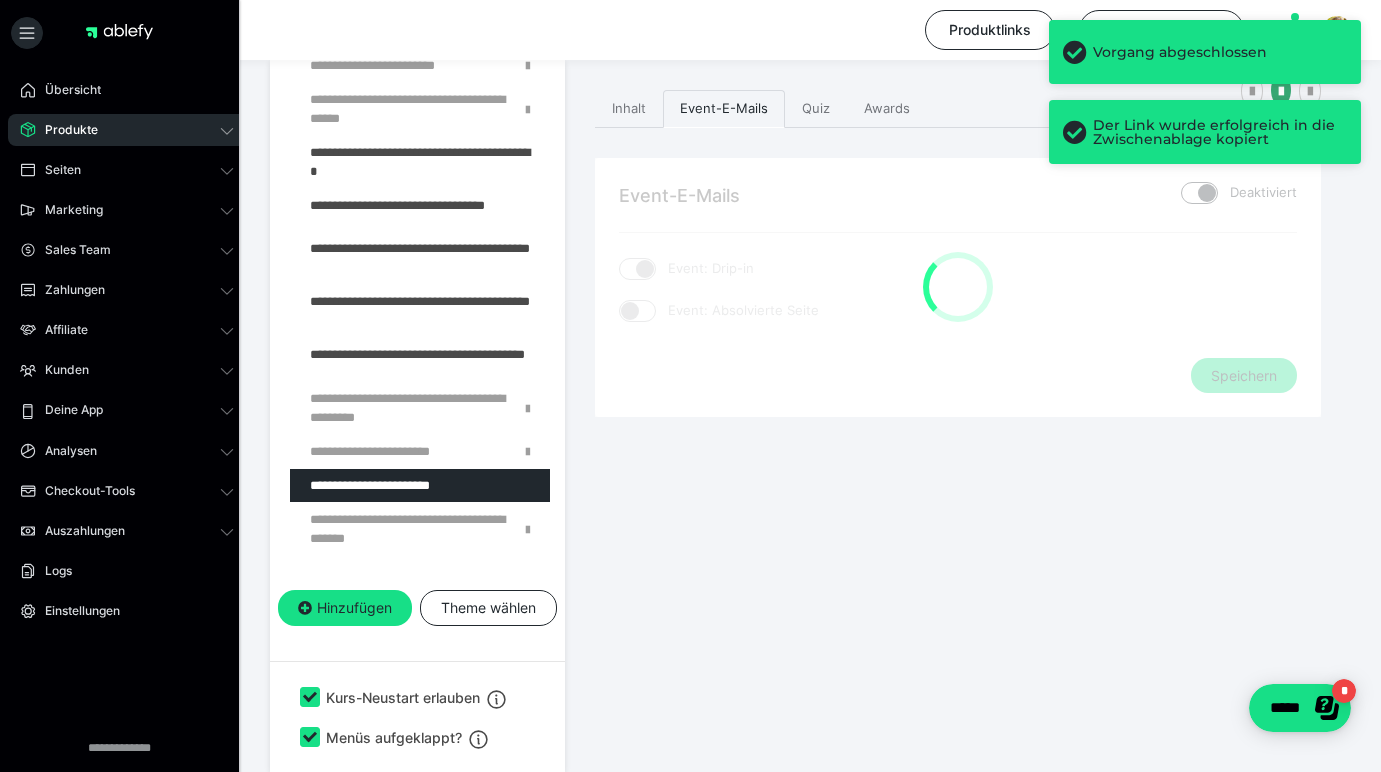 checkbox on "****" 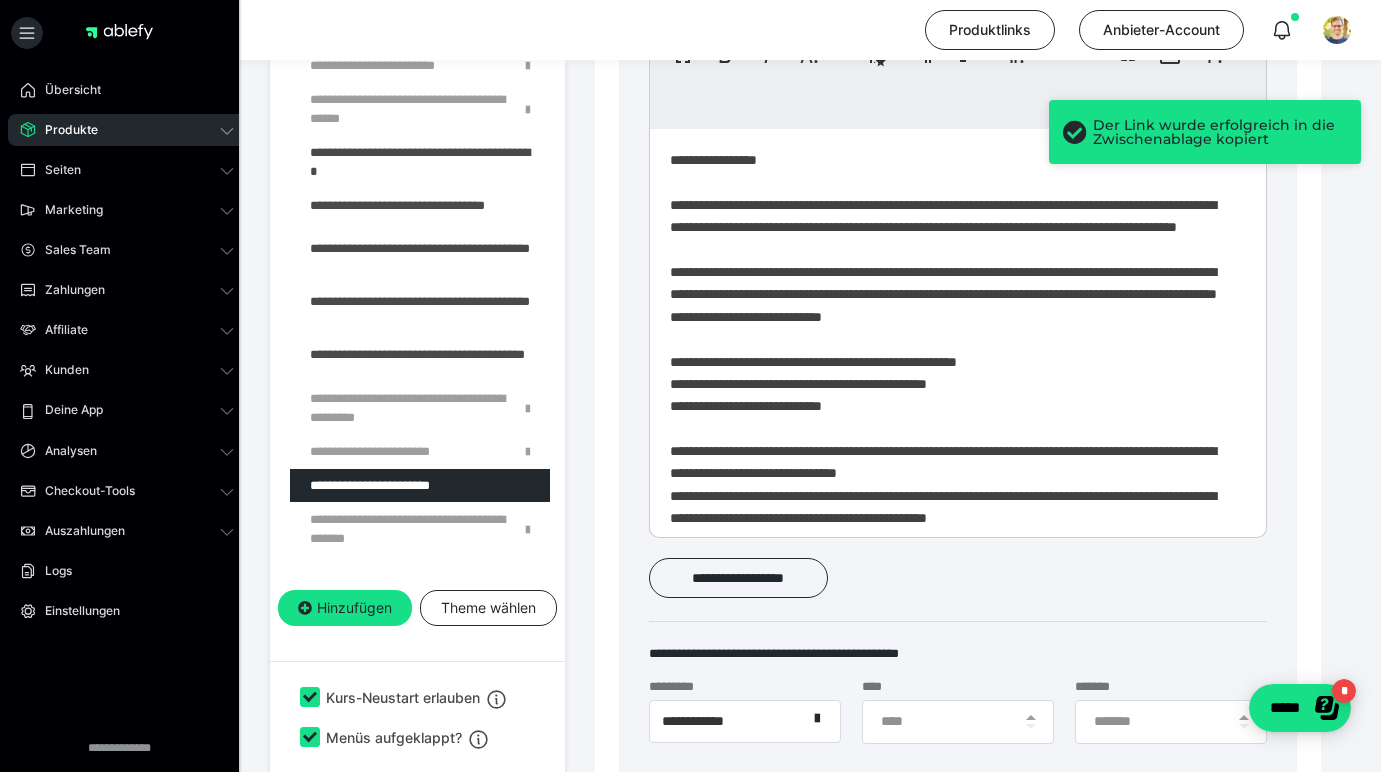 scroll, scrollTop: 872, scrollLeft: 0, axis: vertical 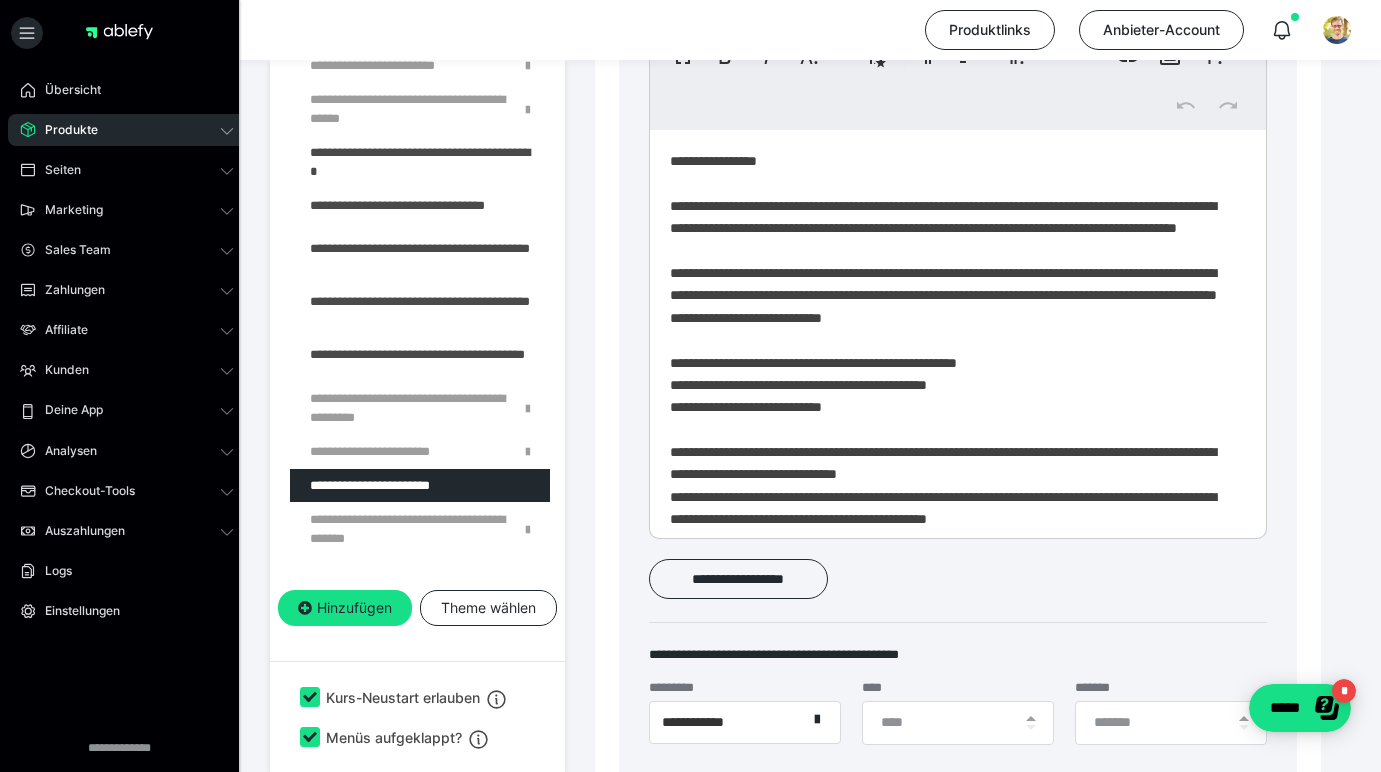 click on "**********" at bounding box center (950, 480) 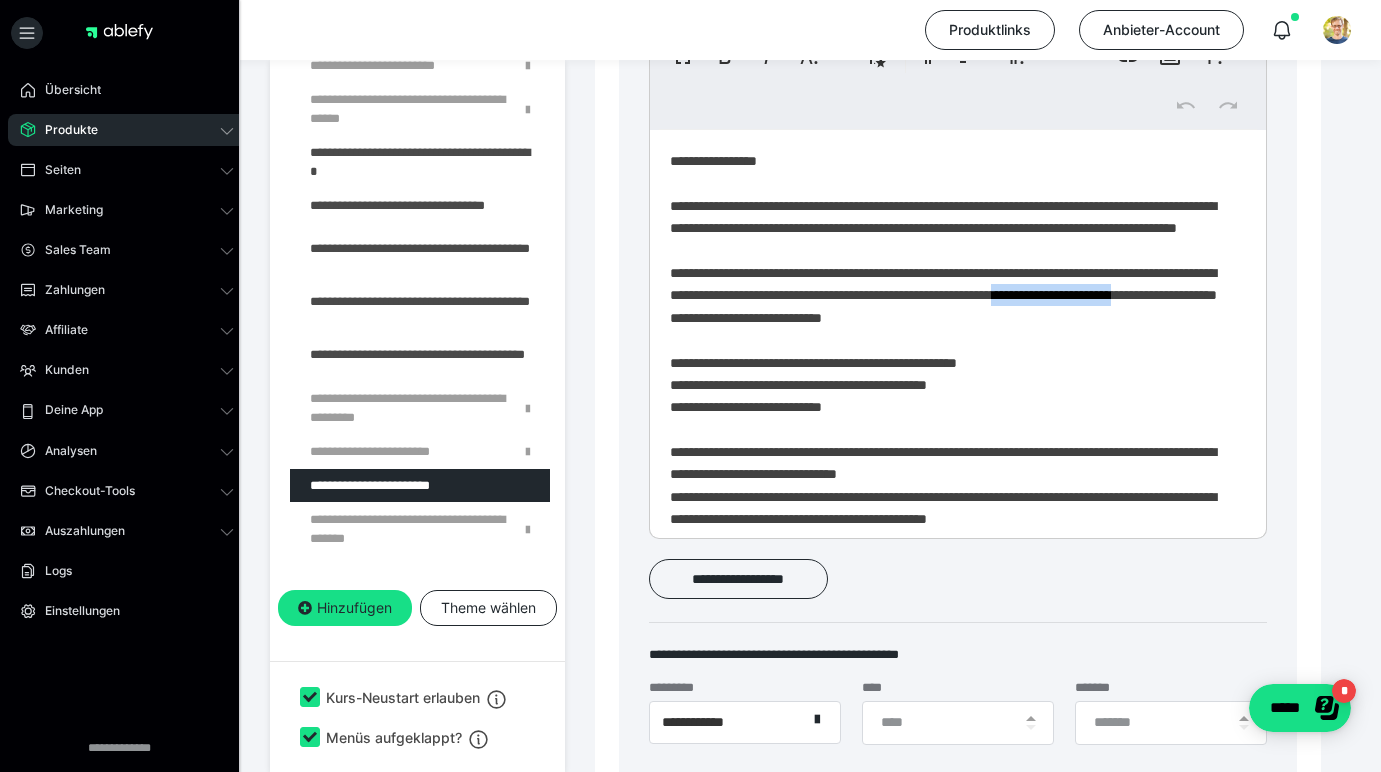 drag, startPoint x: 718, startPoint y: 348, endPoint x: 783, endPoint y: 348, distance: 65 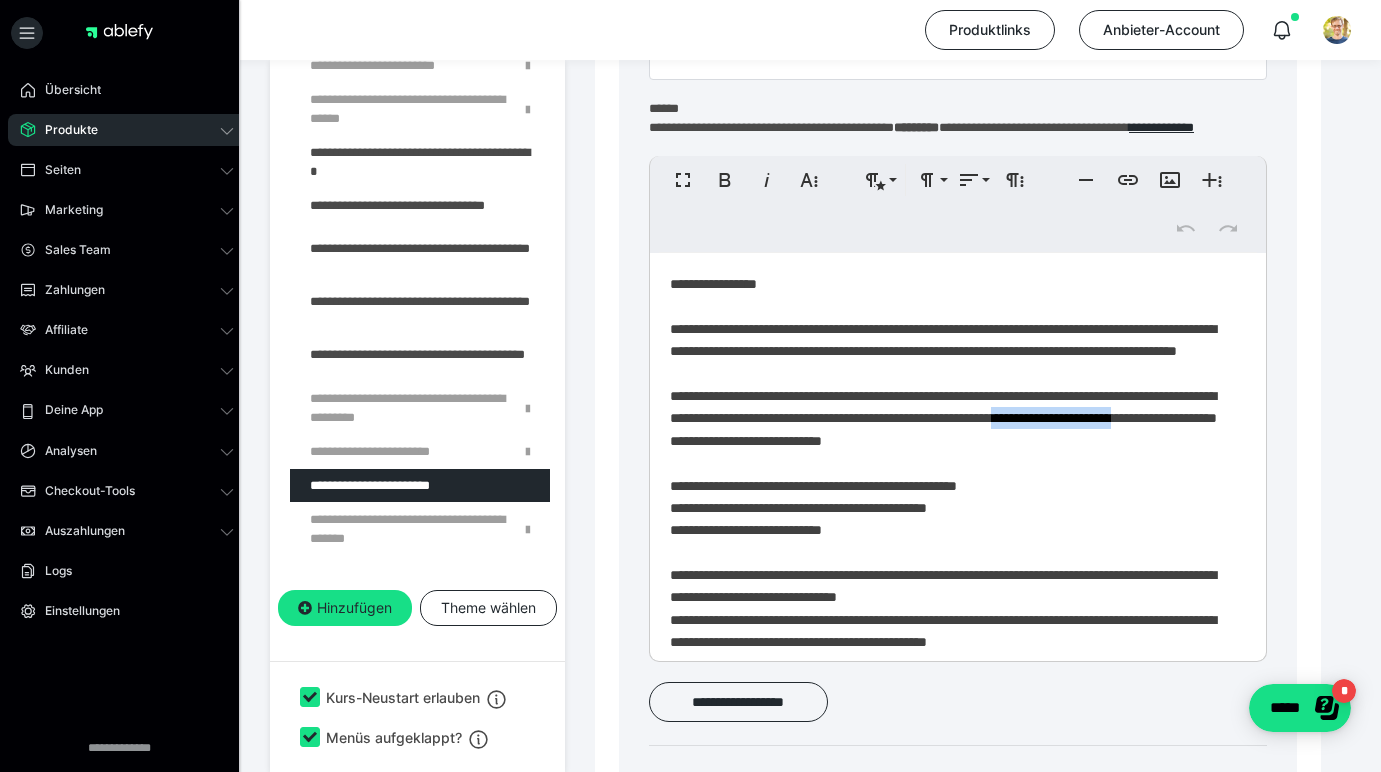 scroll, scrollTop: 749, scrollLeft: 0, axis: vertical 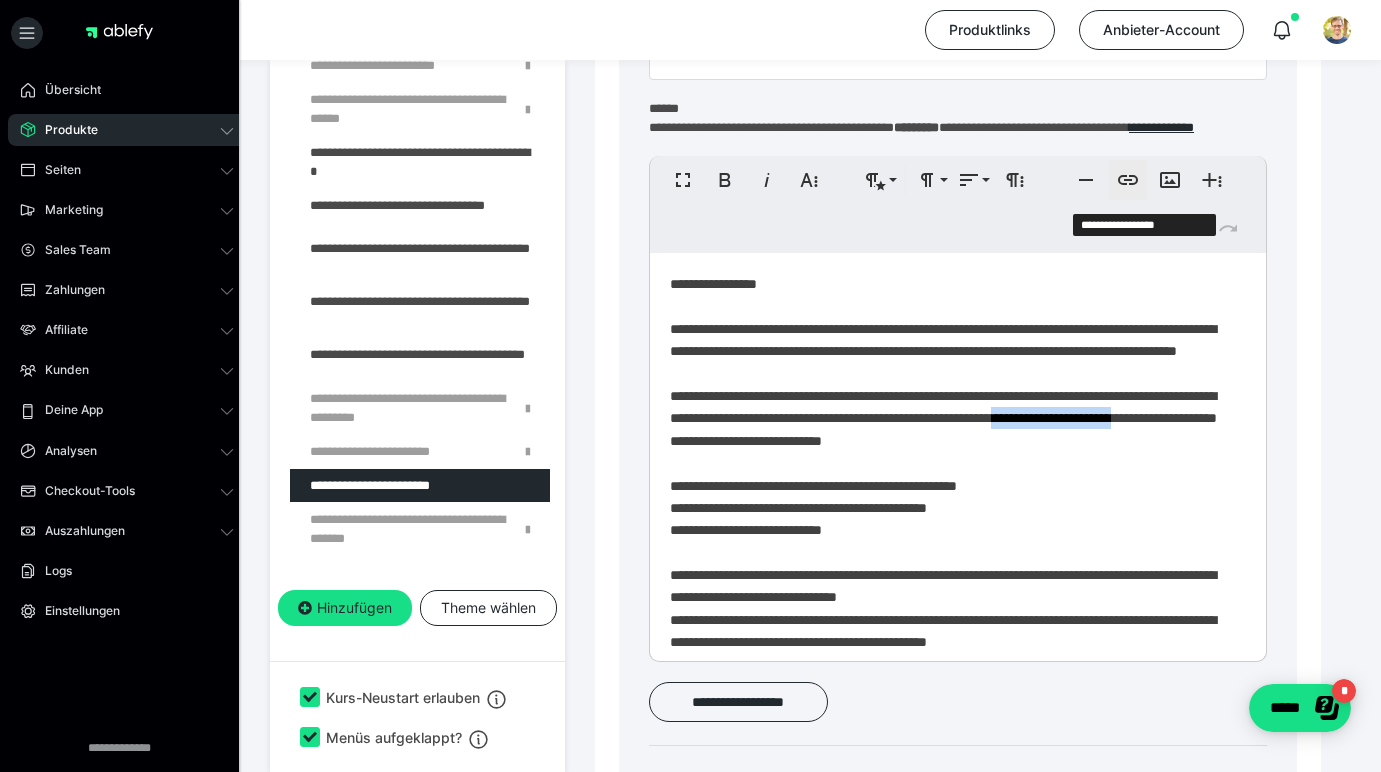 click 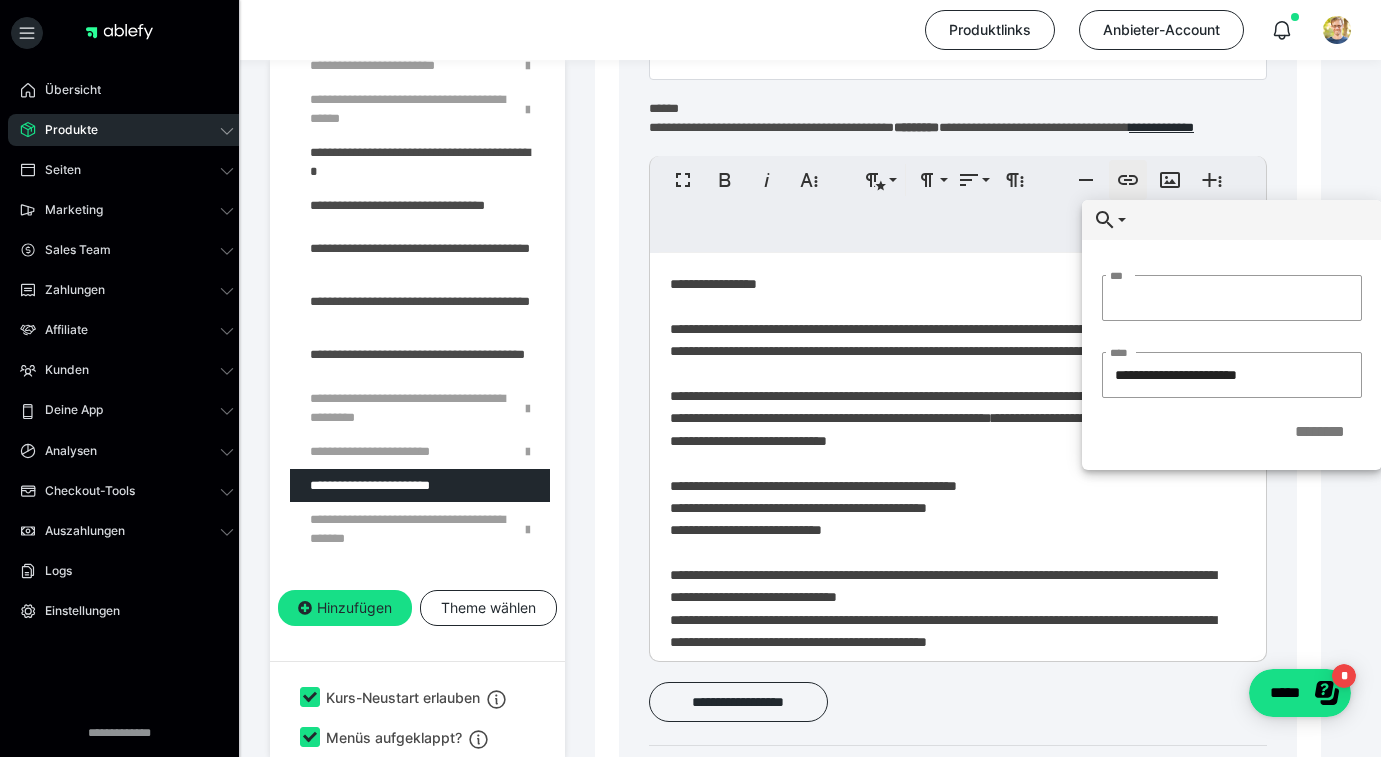 type on "**********" 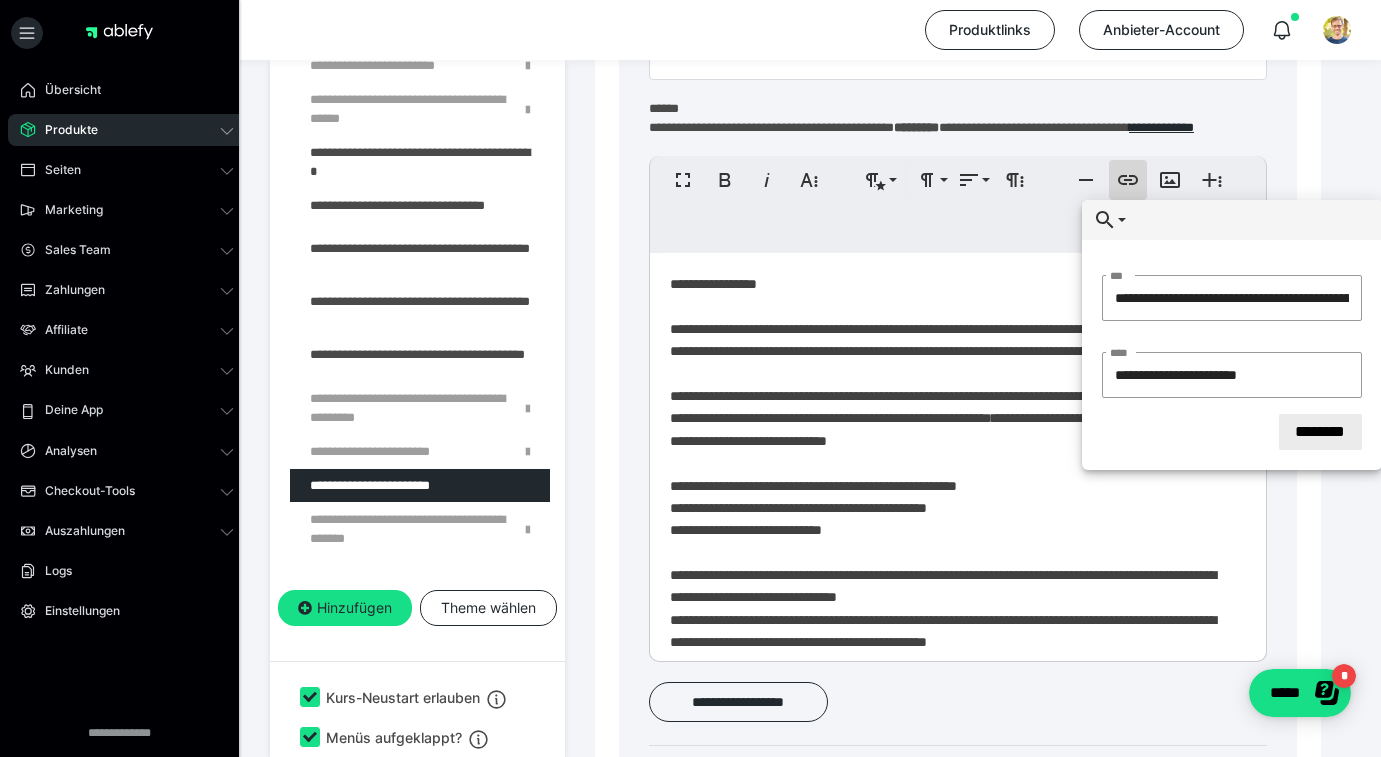 click on "********" at bounding box center [1320, 432] 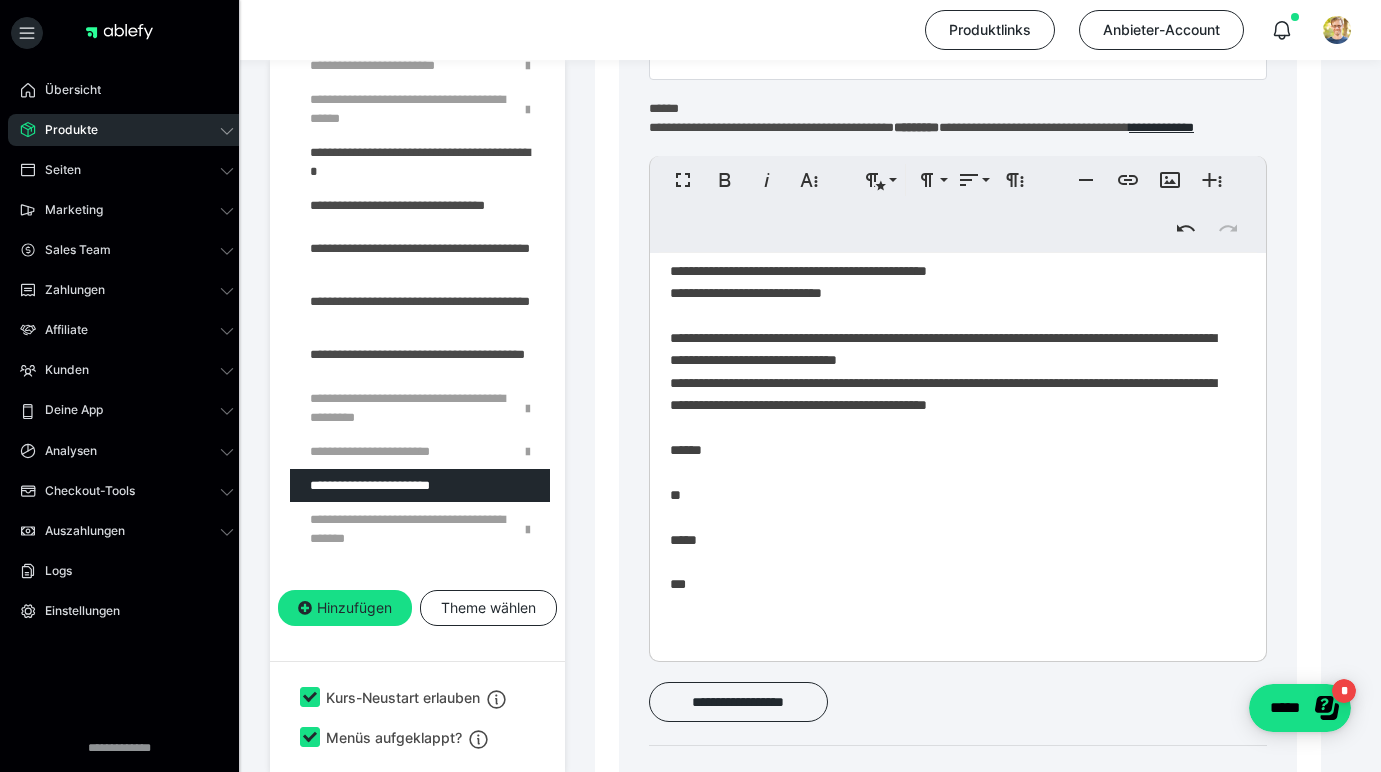 scroll, scrollTop: 287, scrollLeft: 0, axis: vertical 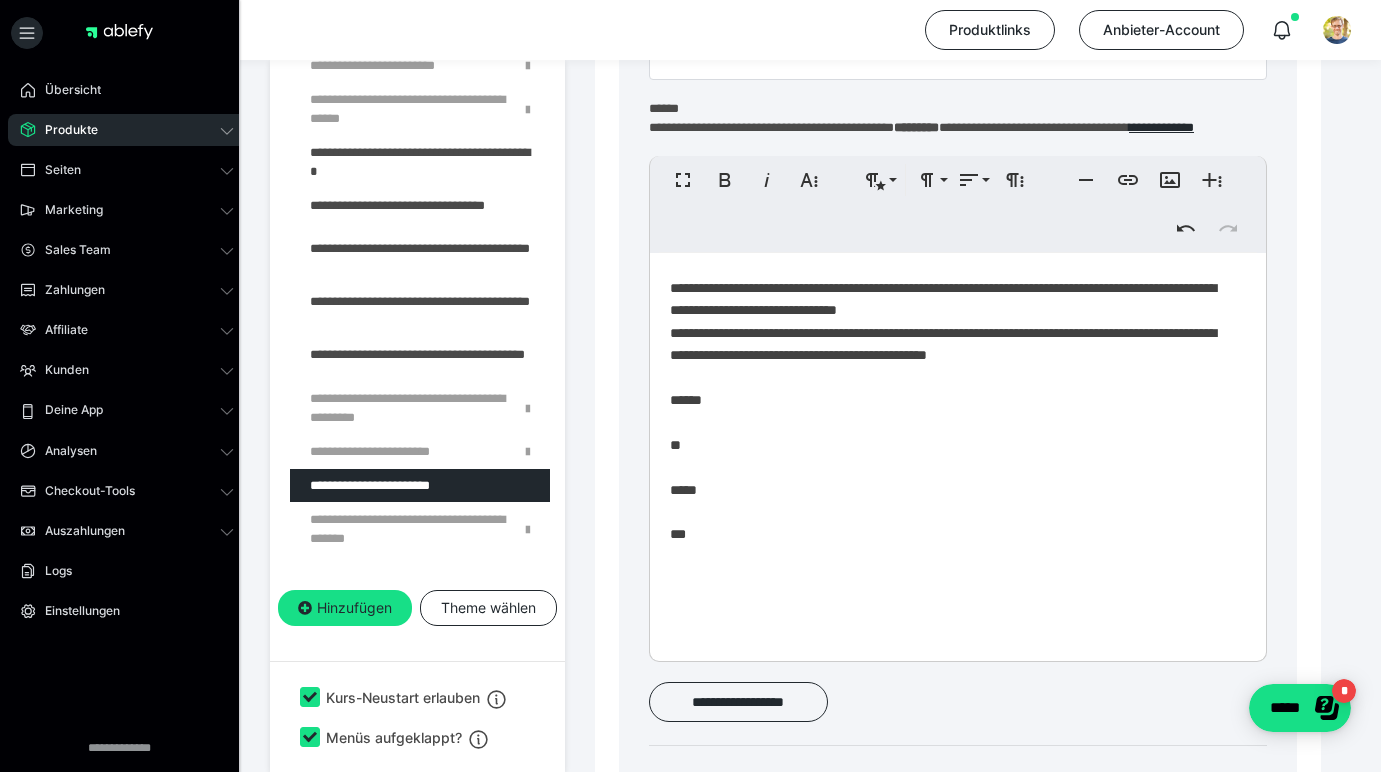 click on "**********" at bounding box center [950, 316] 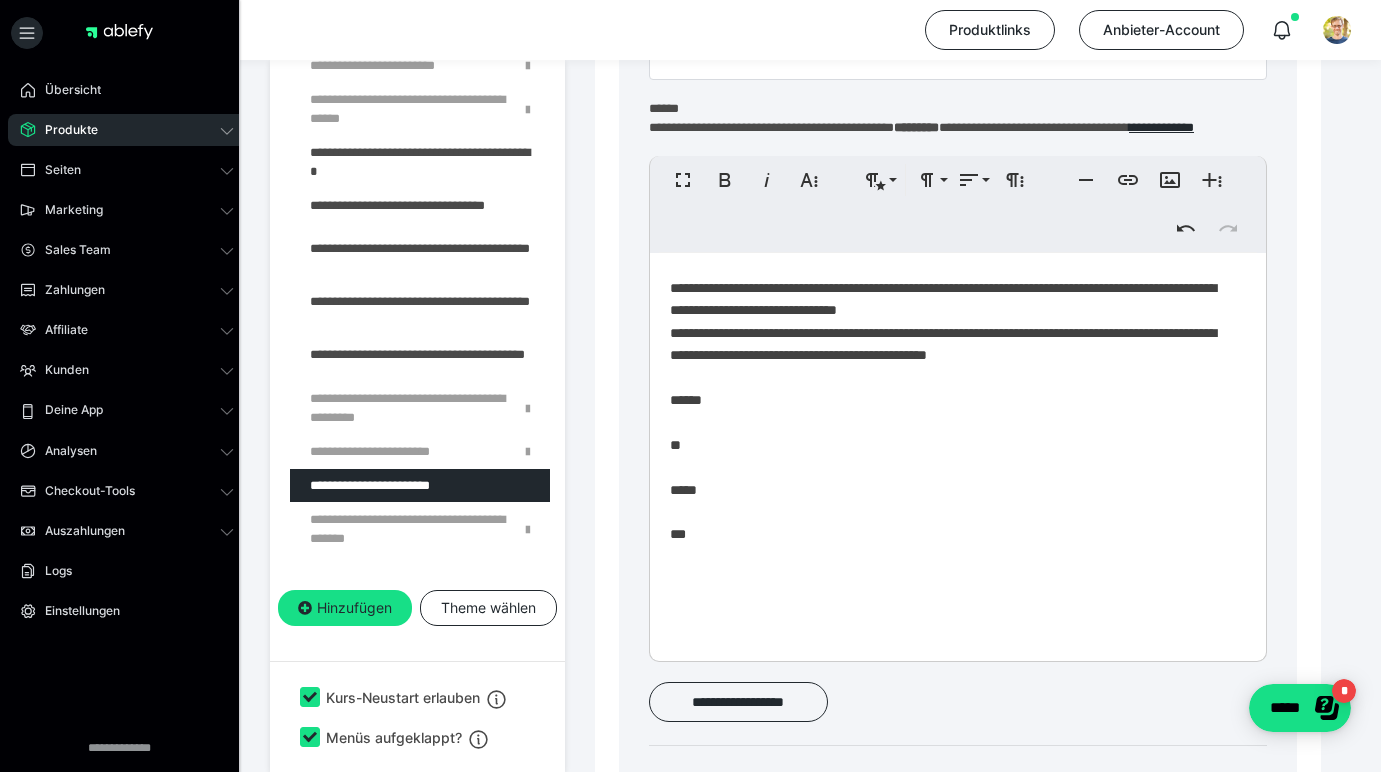type 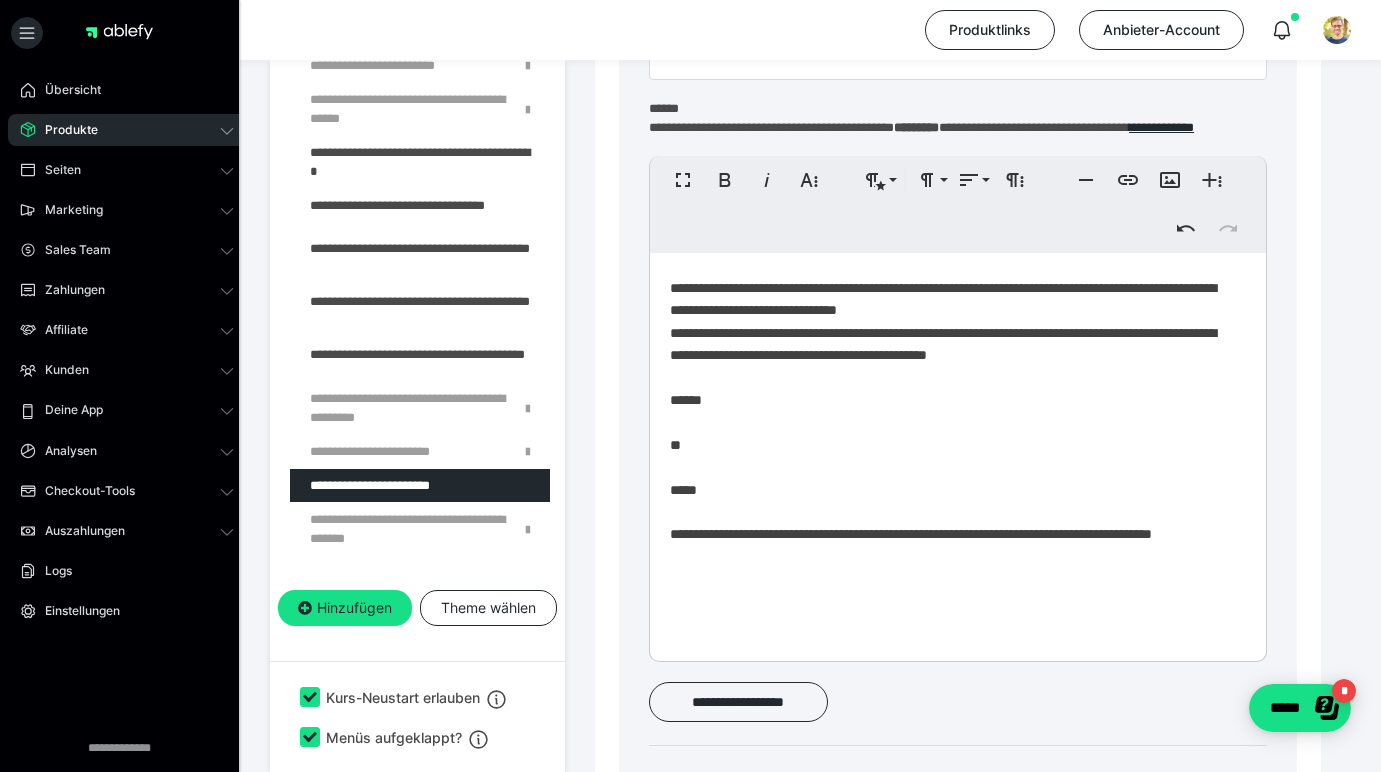 click on "**********" at bounding box center (950, 327) 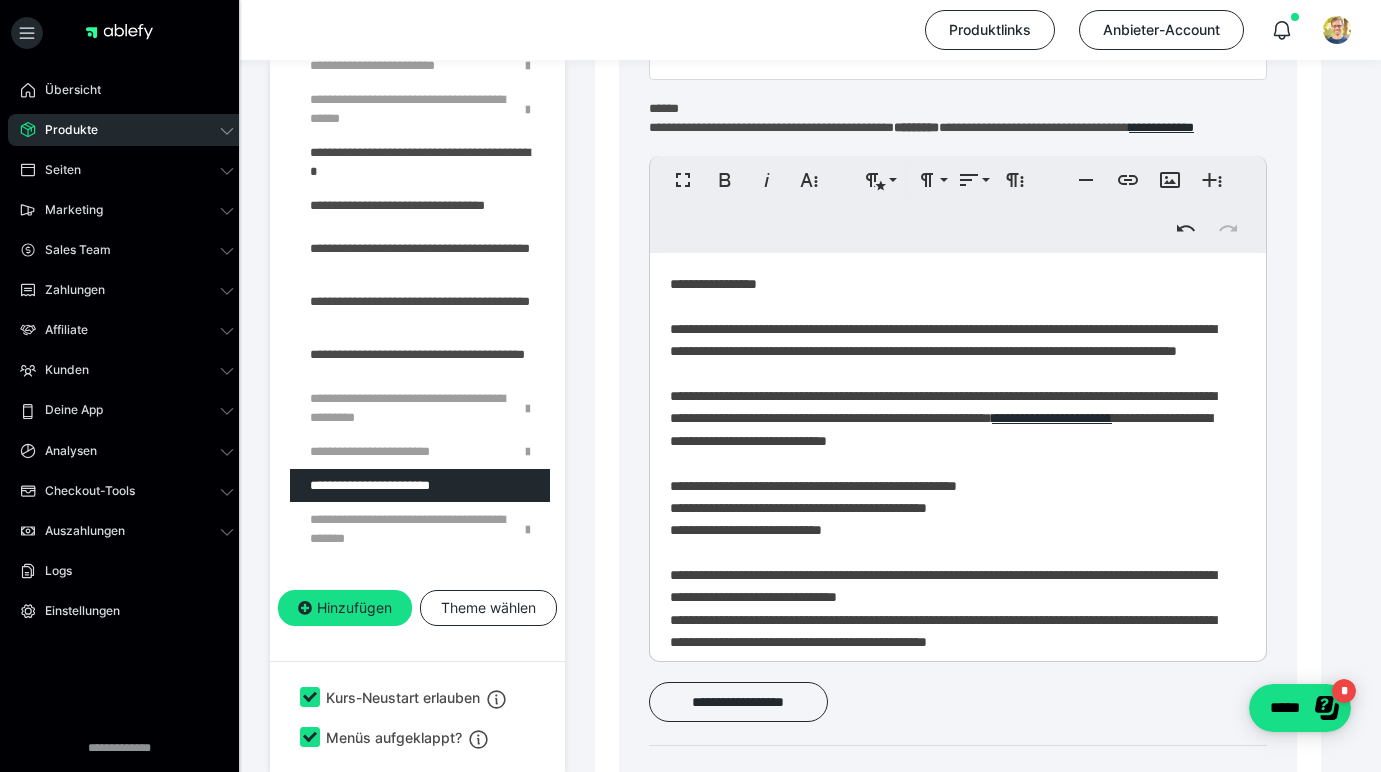 scroll, scrollTop: 0, scrollLeft: 0, axis: both 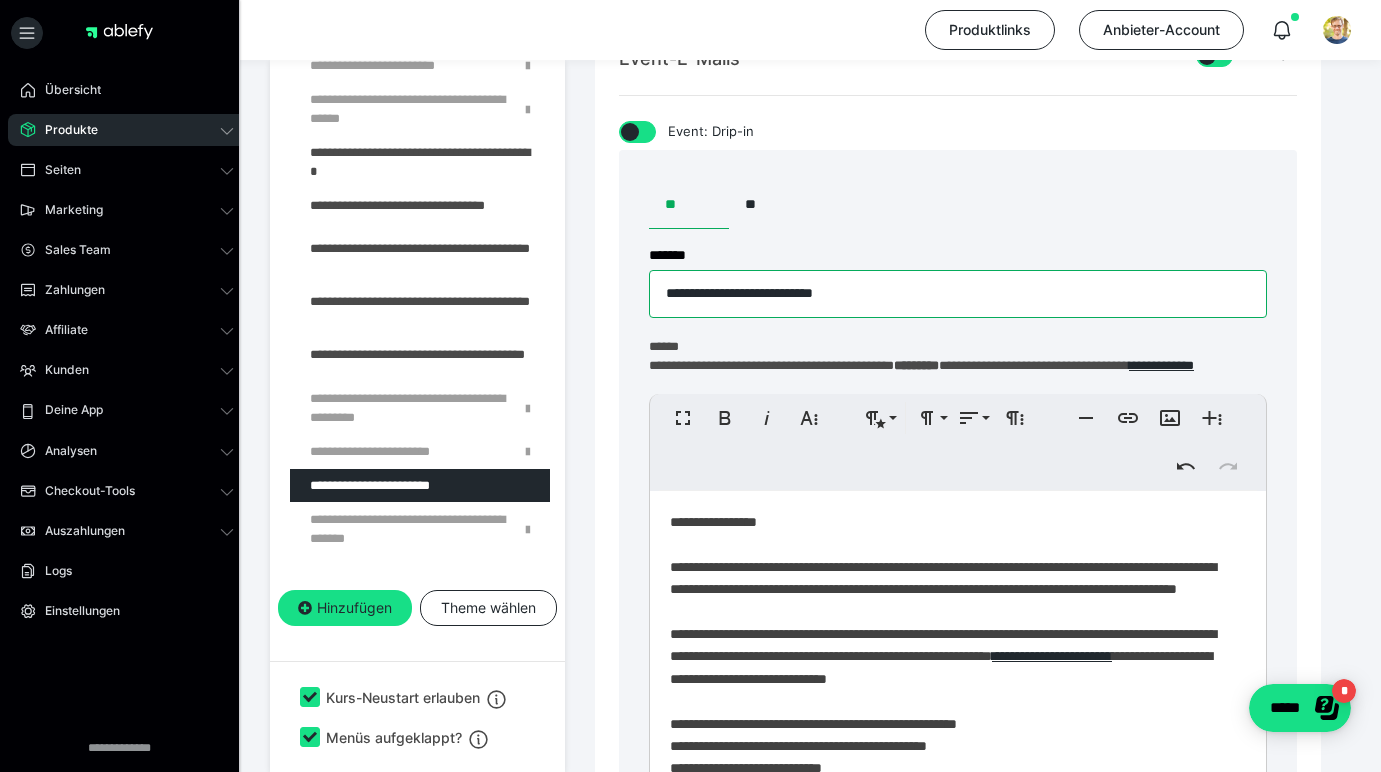 click on "**********" at bounding box center [958, 294] 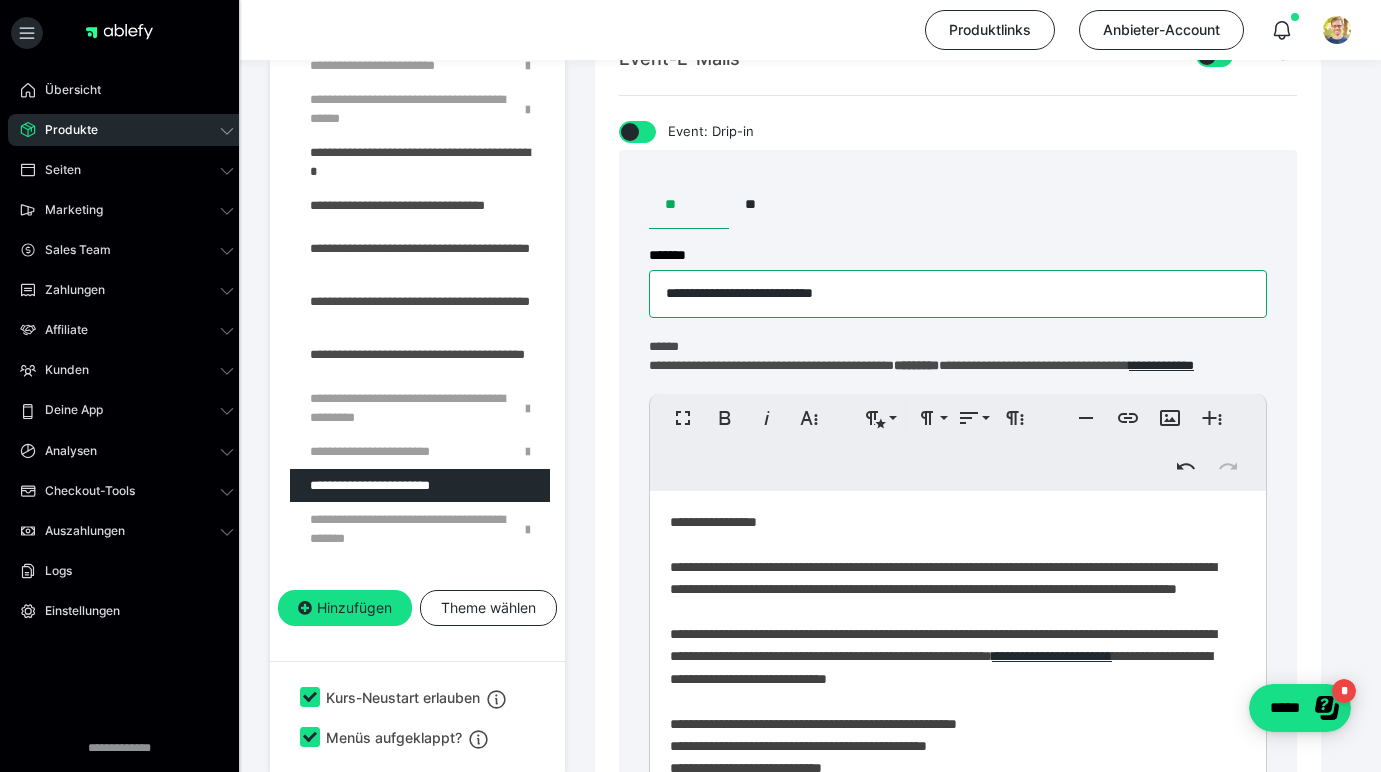 drag, startPoint x: 755, startPoint y: 311, endPoint x: 866, endPoint y: 311, distance: 111 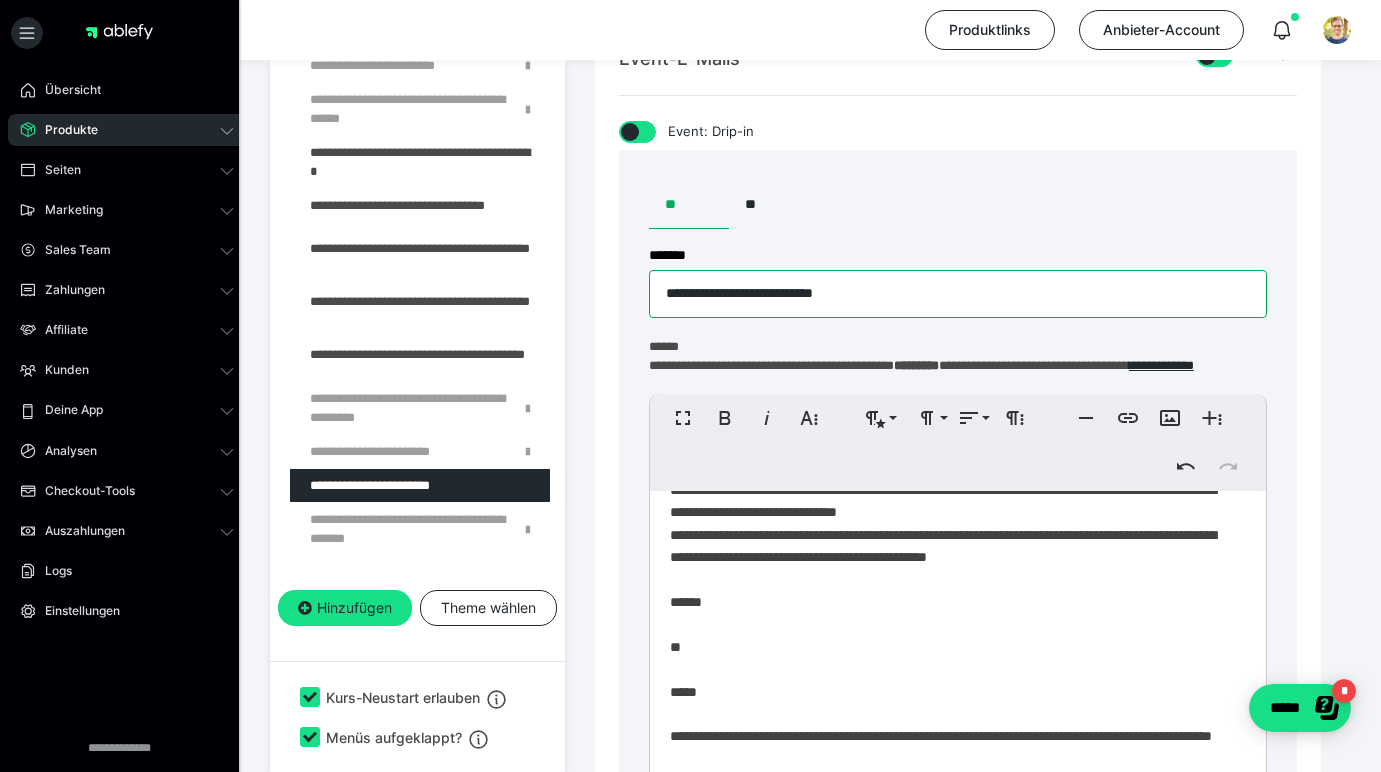 scroll, scrollTop: 323, scrollLeft: 0, axis: vertical 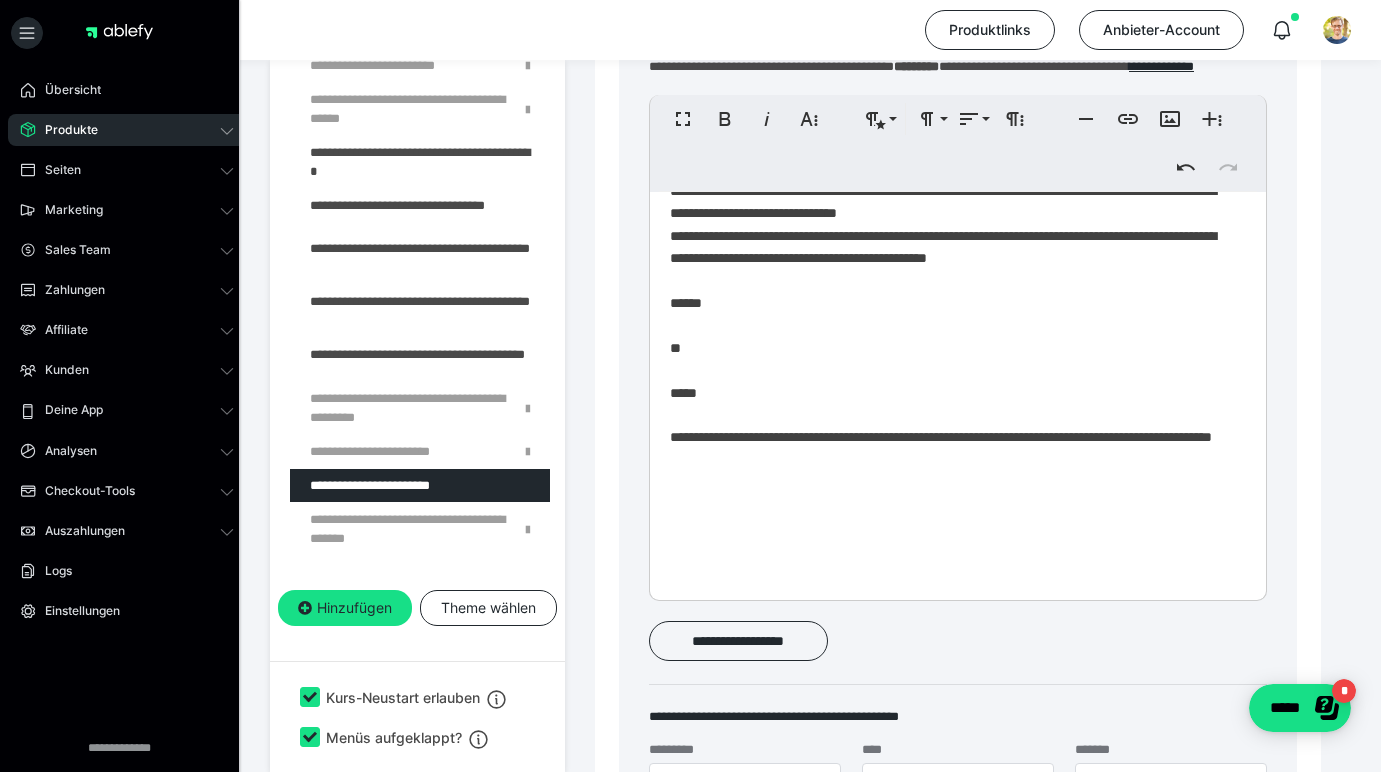 click on "**********" at bounding box center (950, 230) 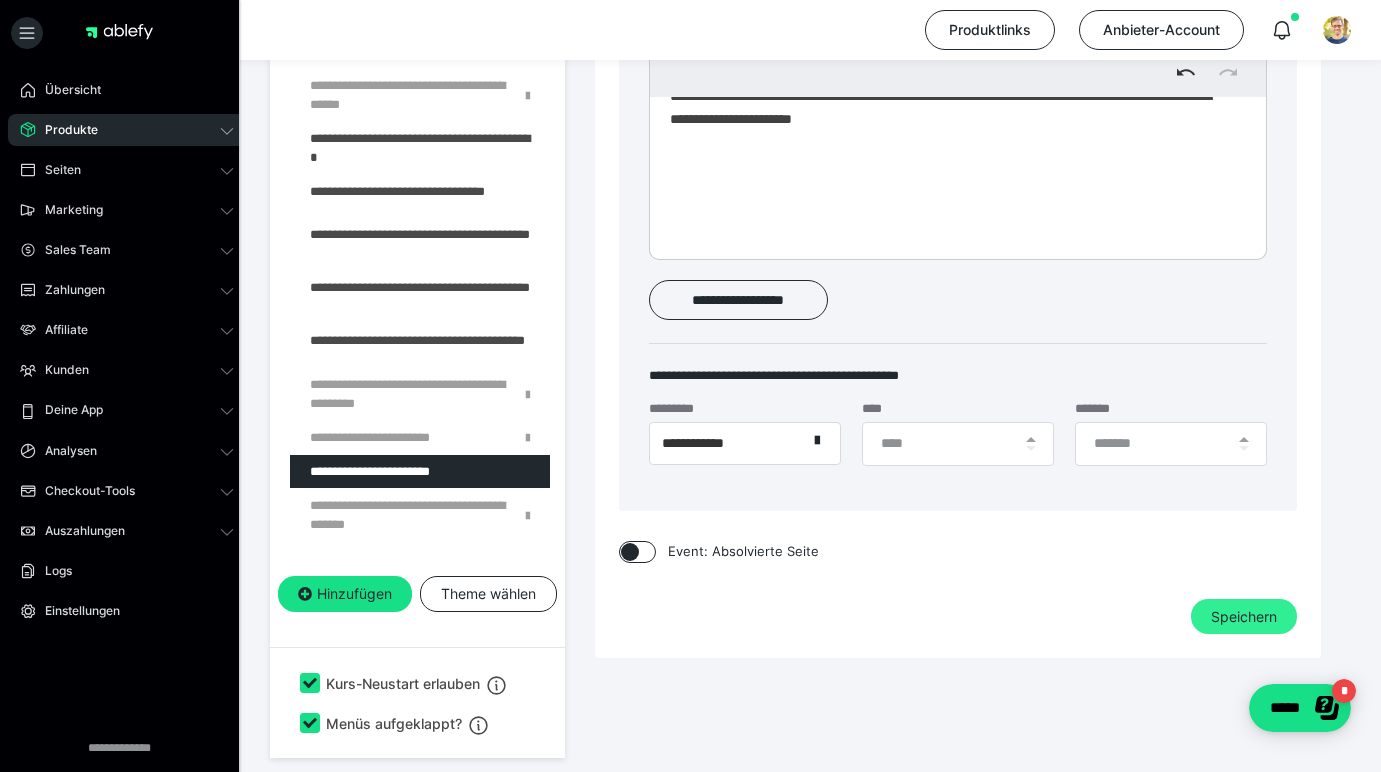 click on "Speichern" at bounding box center (1244, 617) 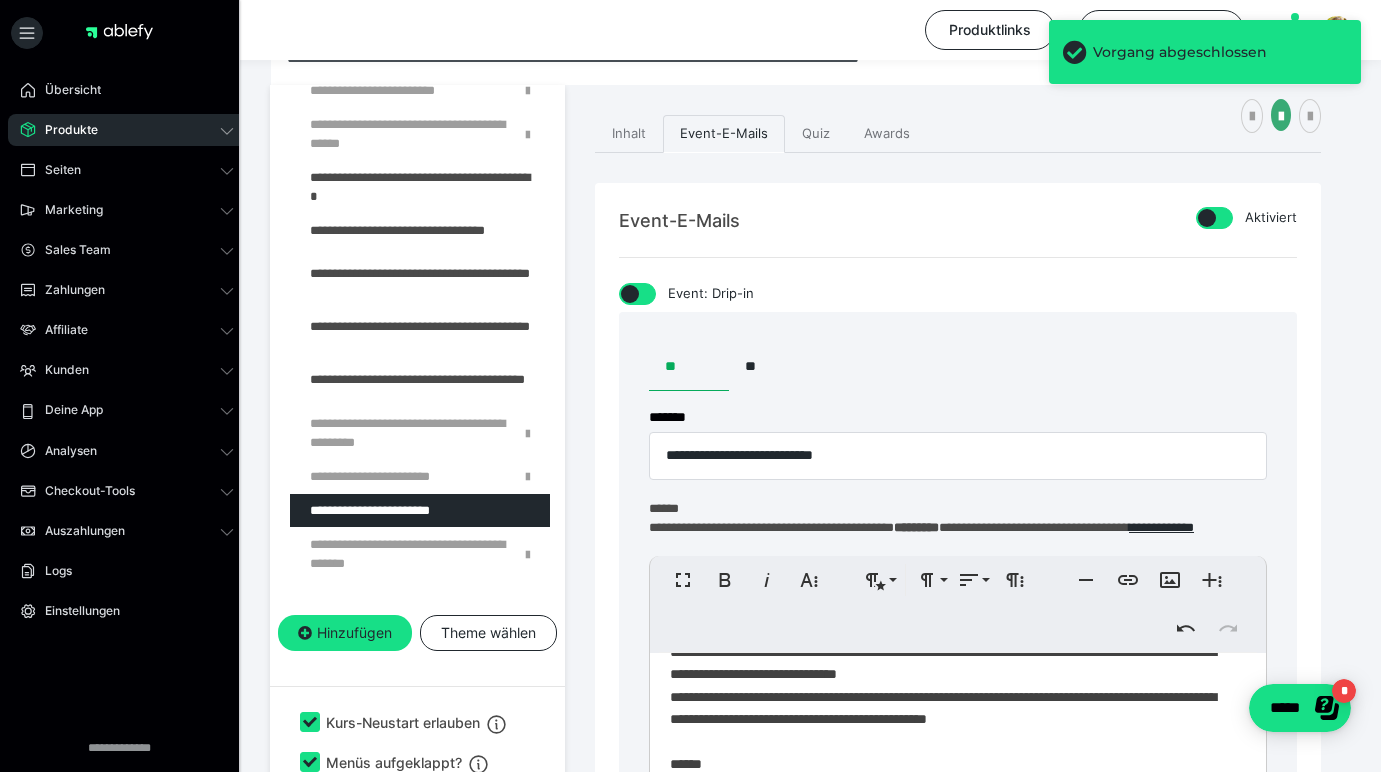 scroll, scrollTop: 222, scrollLeft: 0, axis: vertical 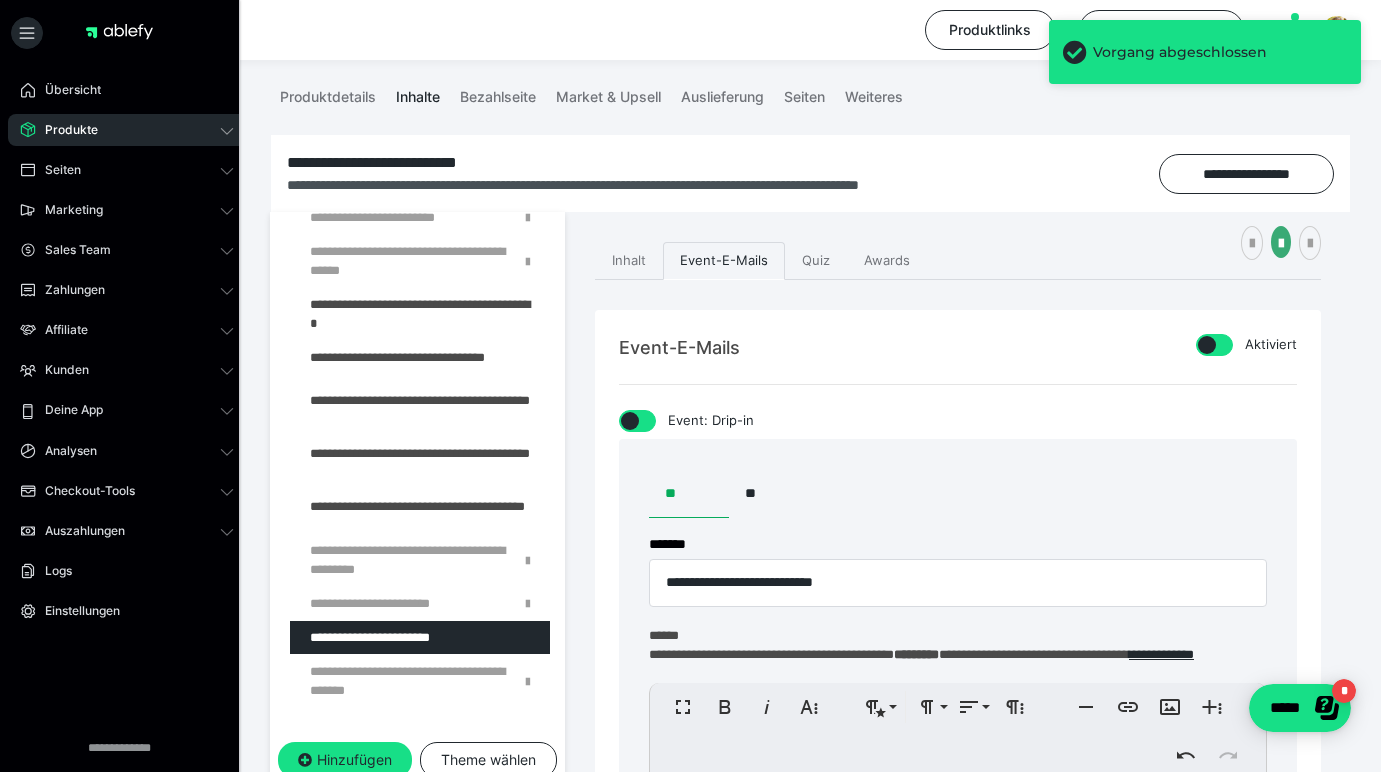 click on "**********" at bounding box center (958, 914) 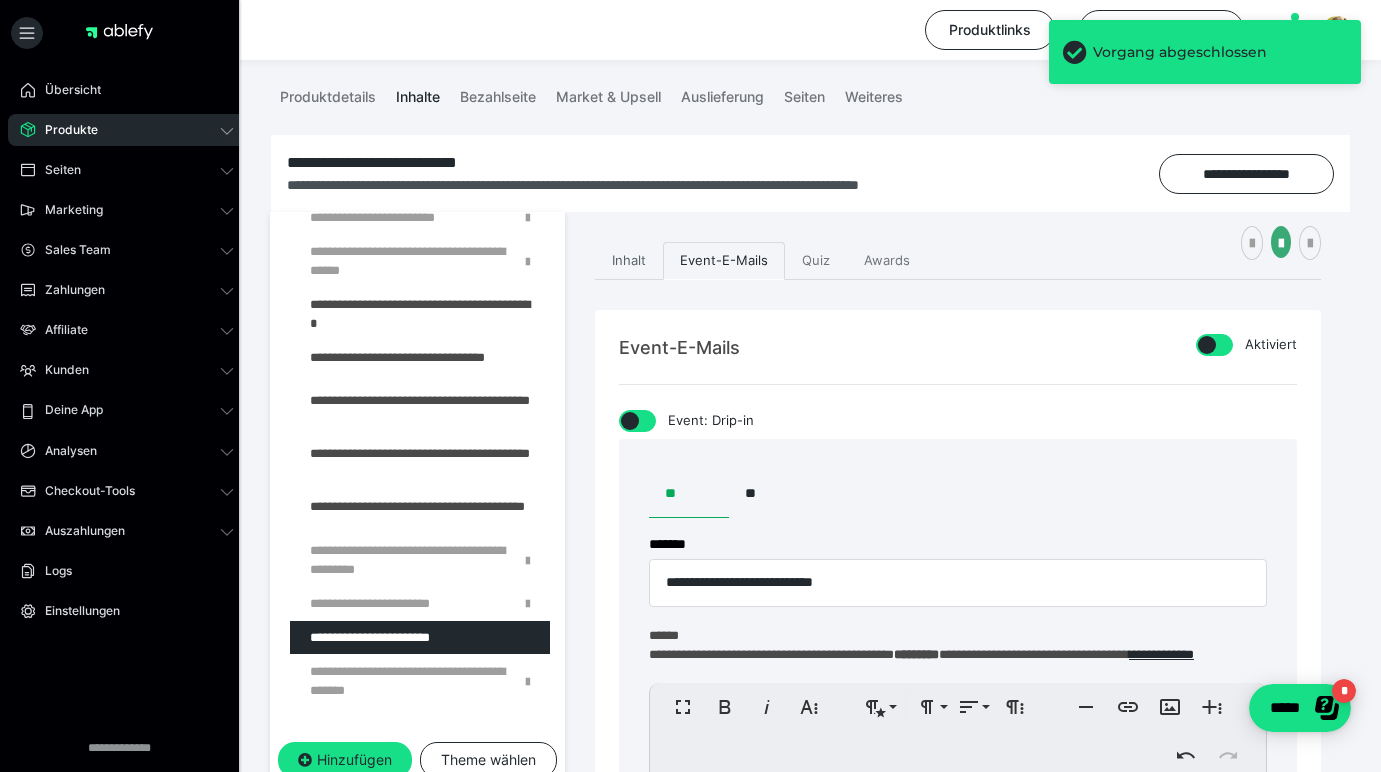 click on "Inhalt" at bounding box center (629, 261) 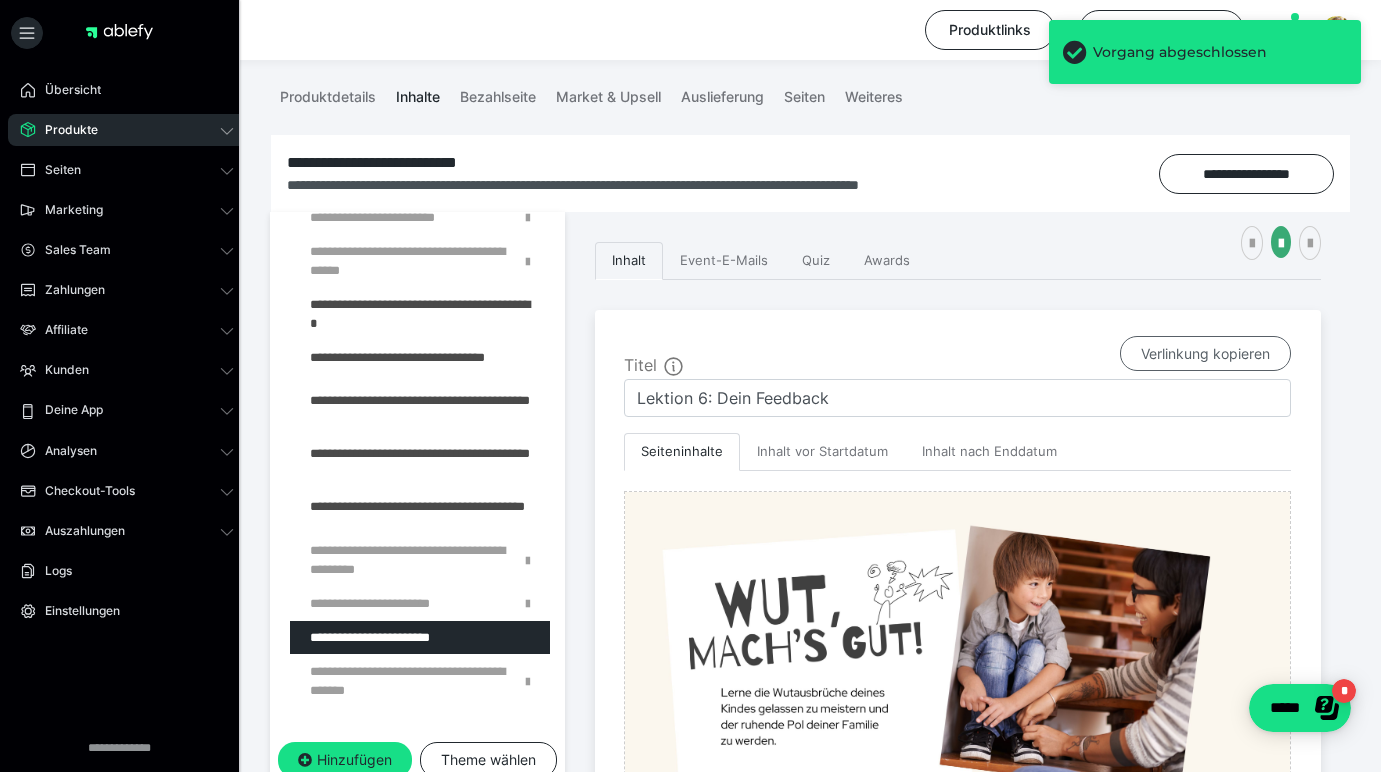 click on "Verlinkung kopieren" at bounding box center [1205, 354] 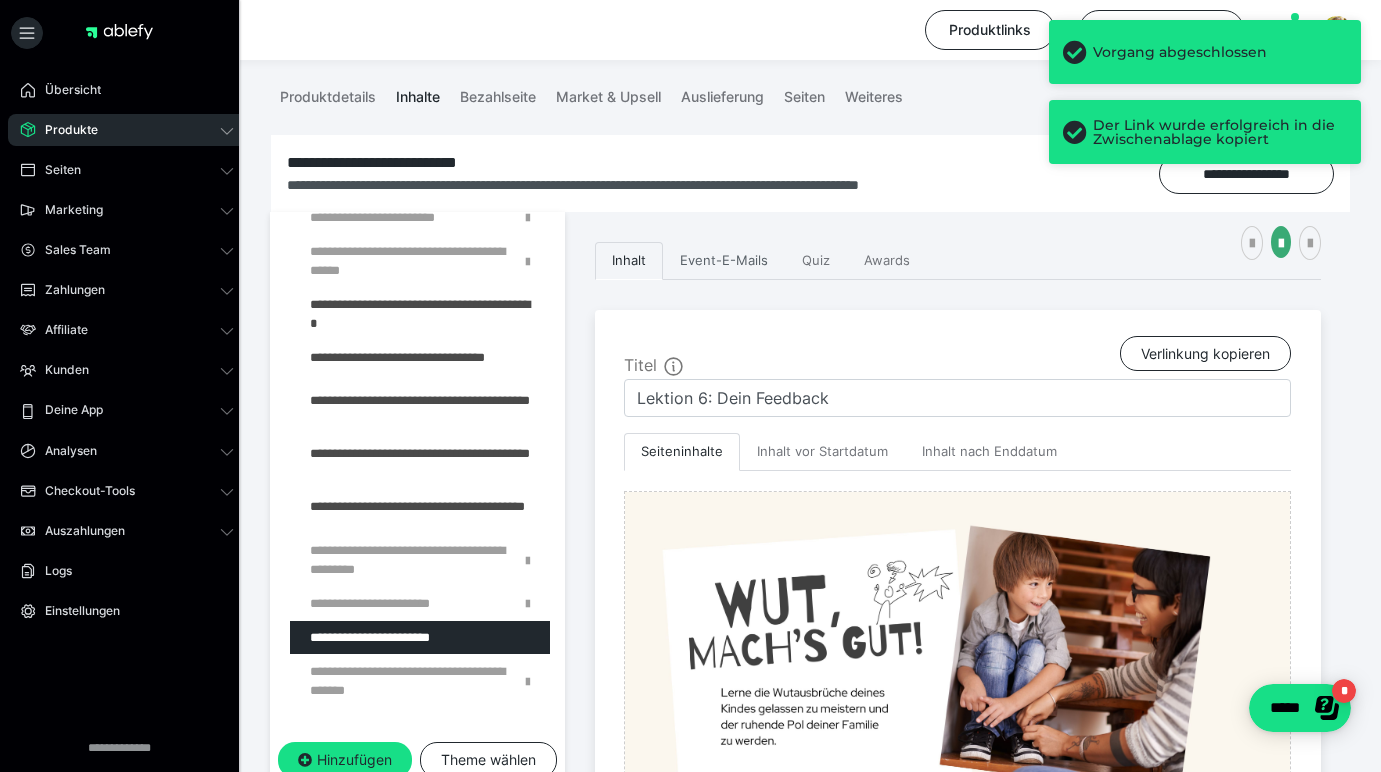click on "Event-E-Mails" at bounding box center [724, 261] 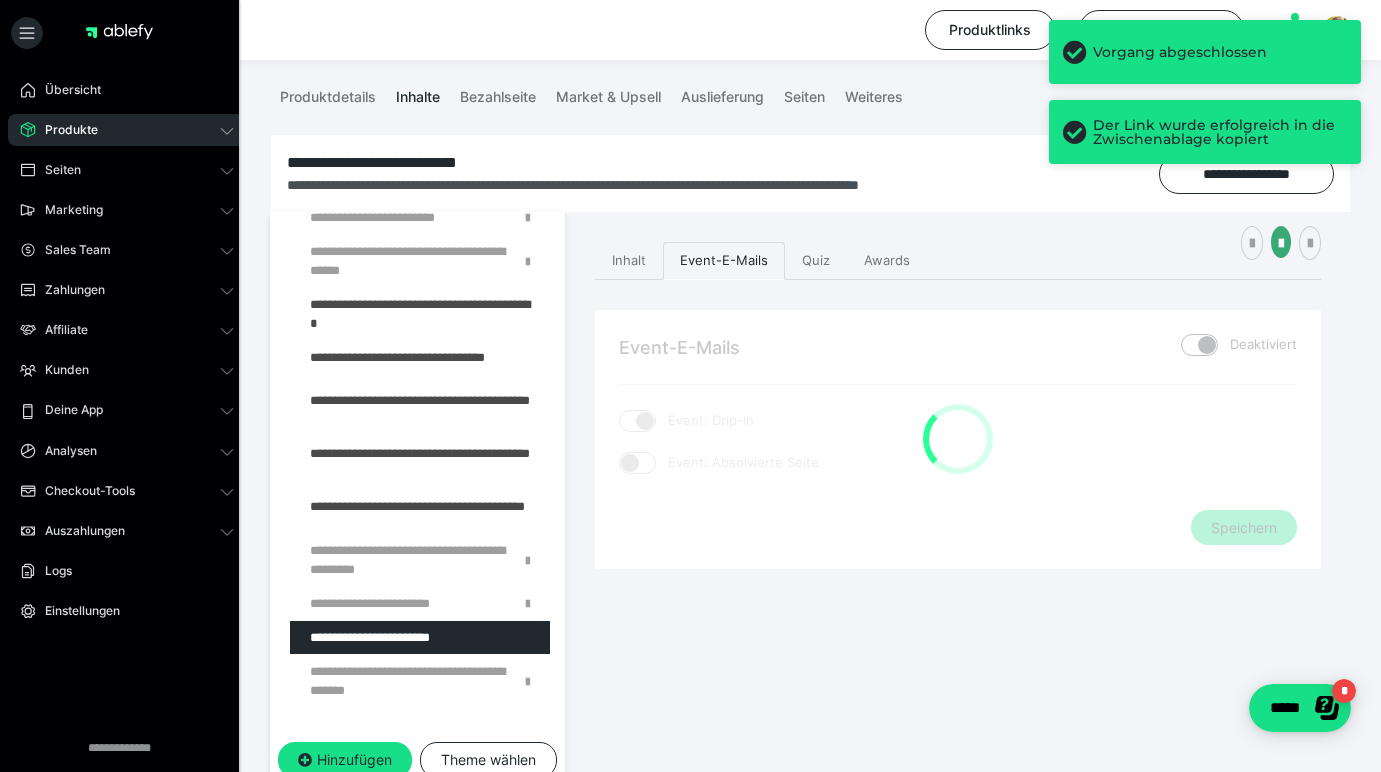 checkbox on "****" 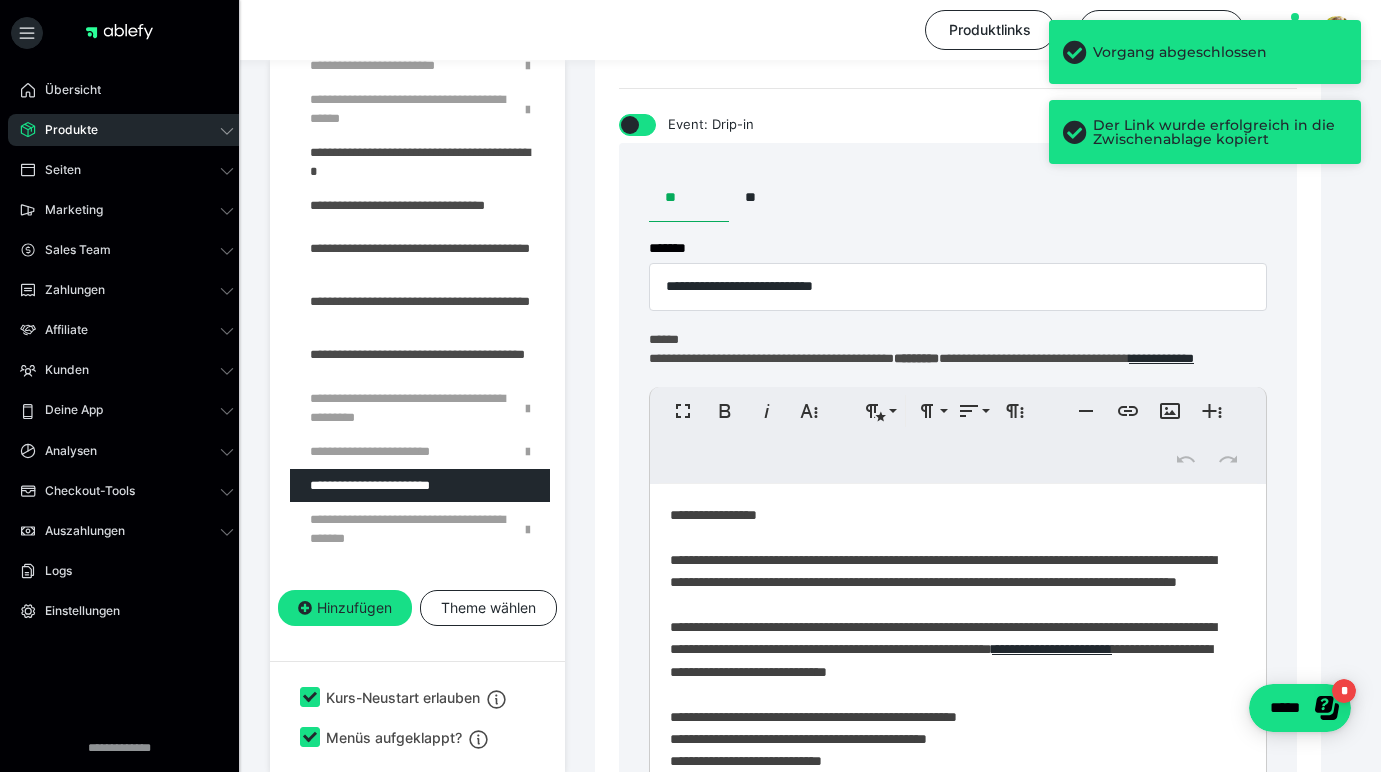 scroll, scrollTop: 820, scrollLeft: 0, axis: vertical 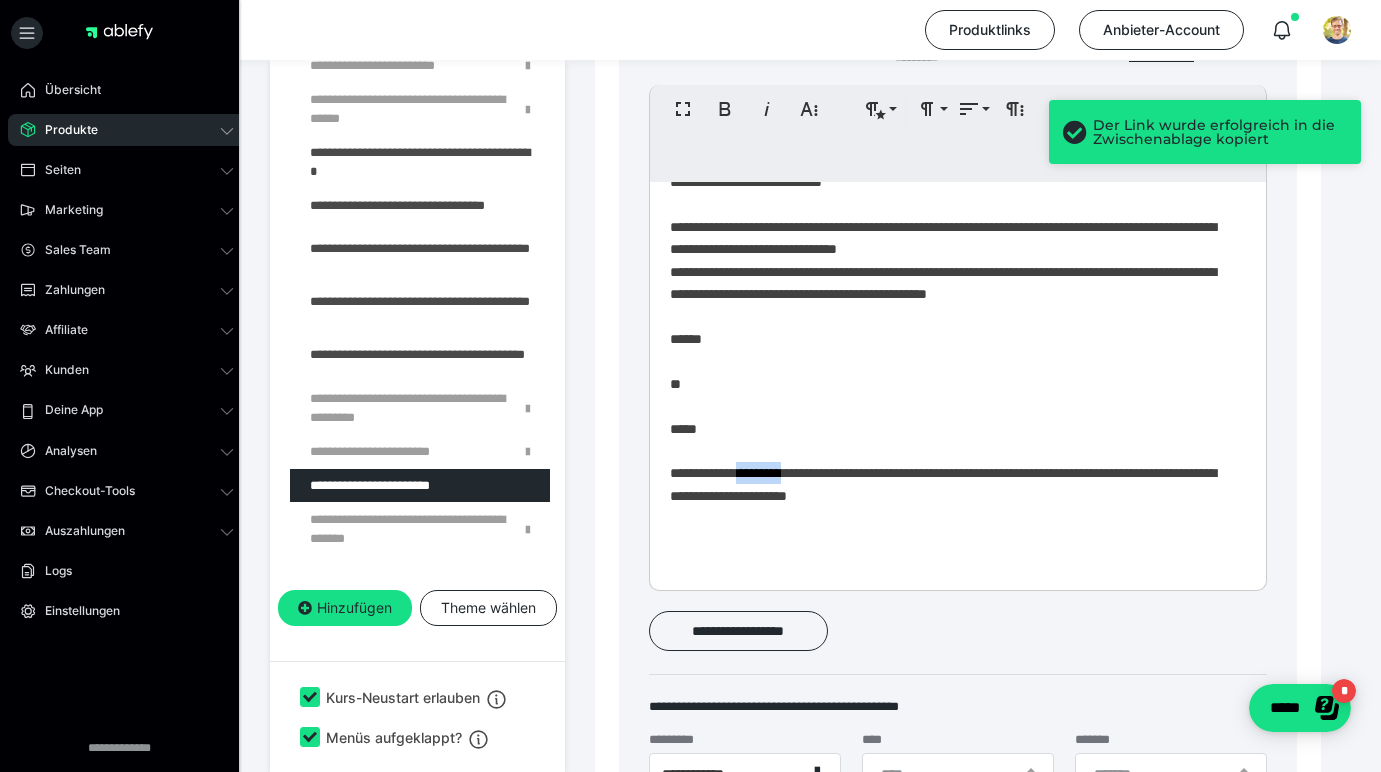 drag, startPoint x: 815, startPoint y: 502, endPoint x: 762, endPoint y: 503, distance: 53.009434 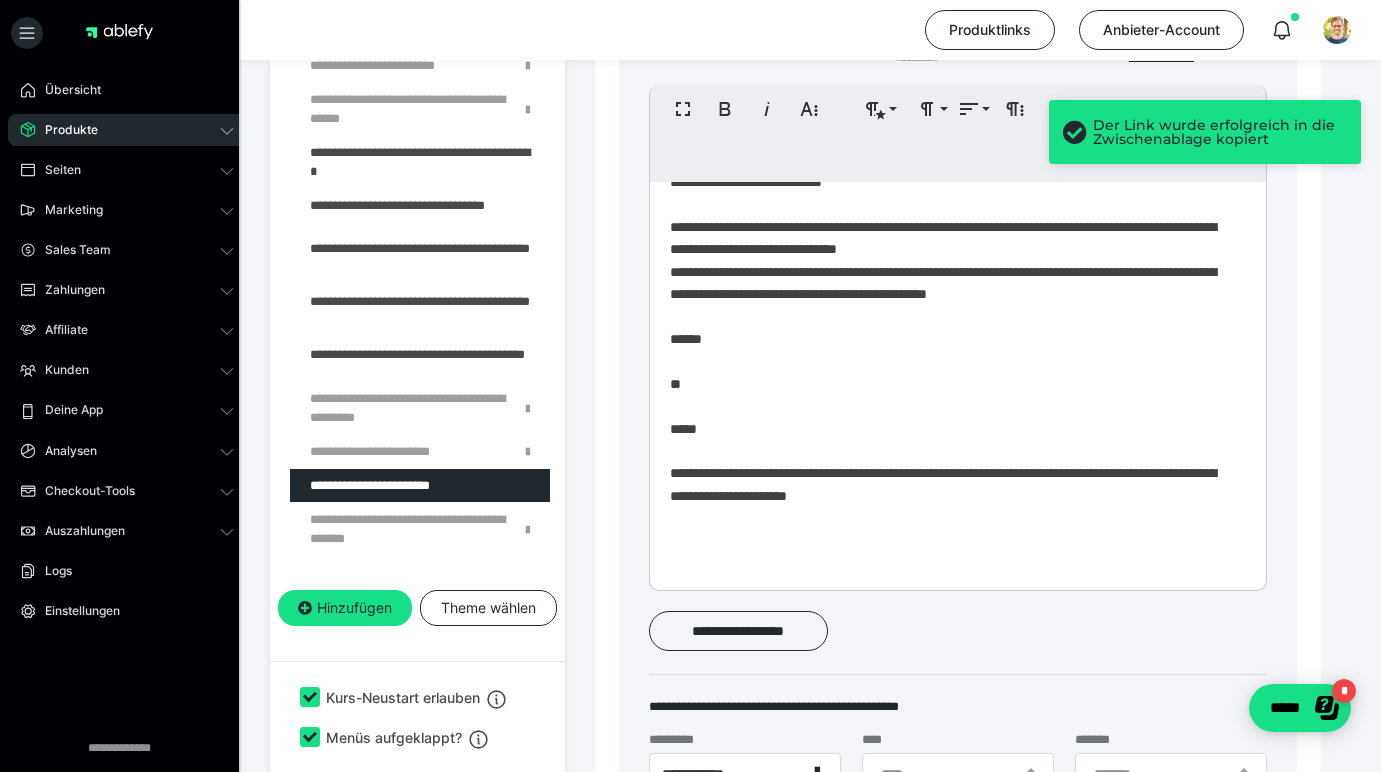 click on "**********" at bounding box center [950, 266] 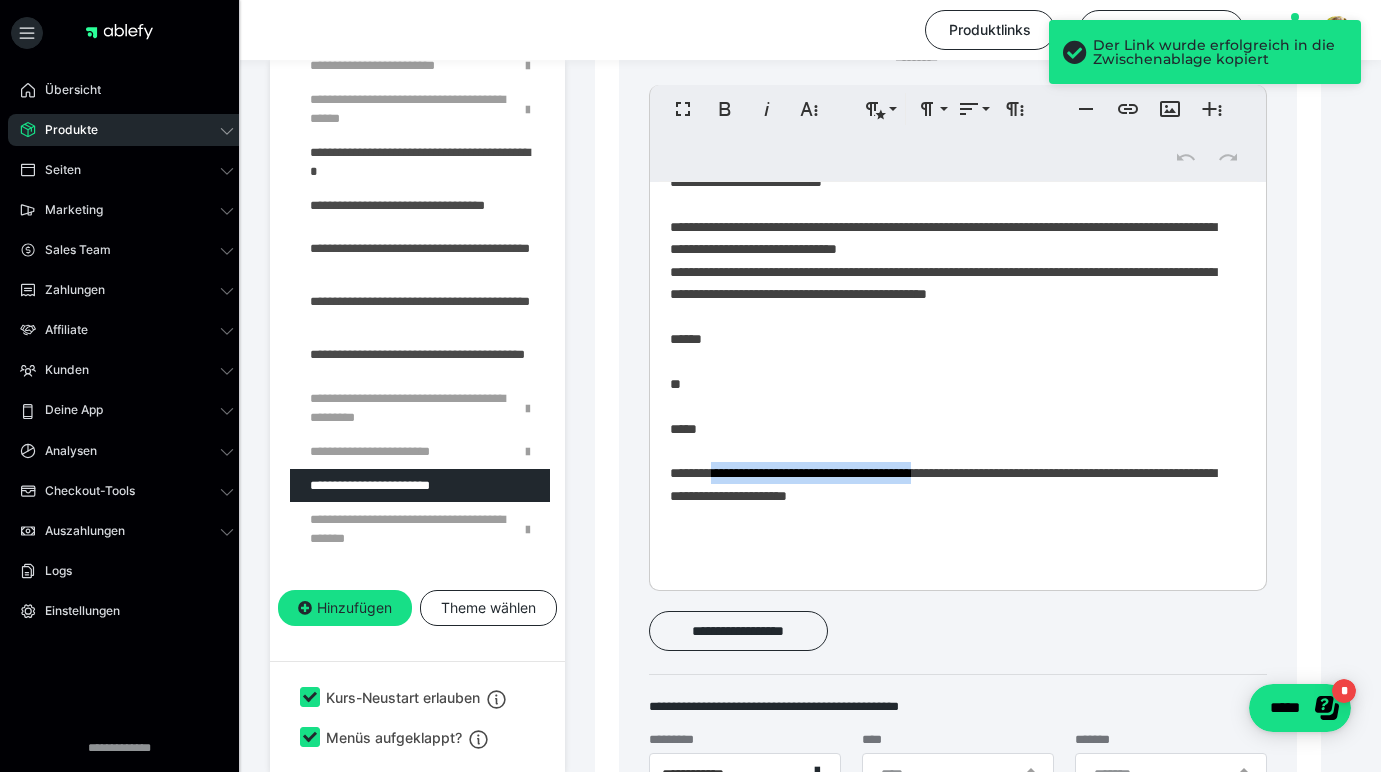 drag, startPoint x: 754, startPoint y: 498, endPoint x: 990, endPoint y: 499, distance: 236.00212 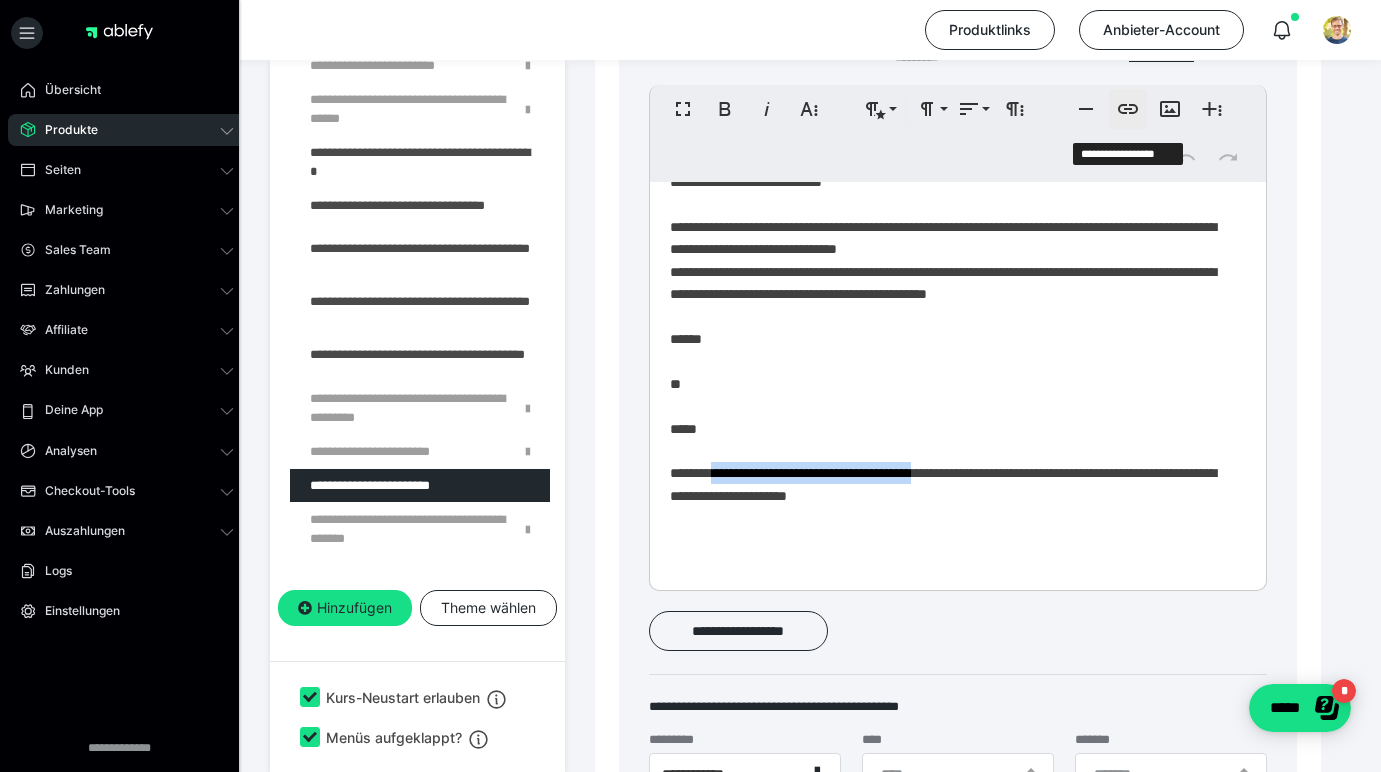 click 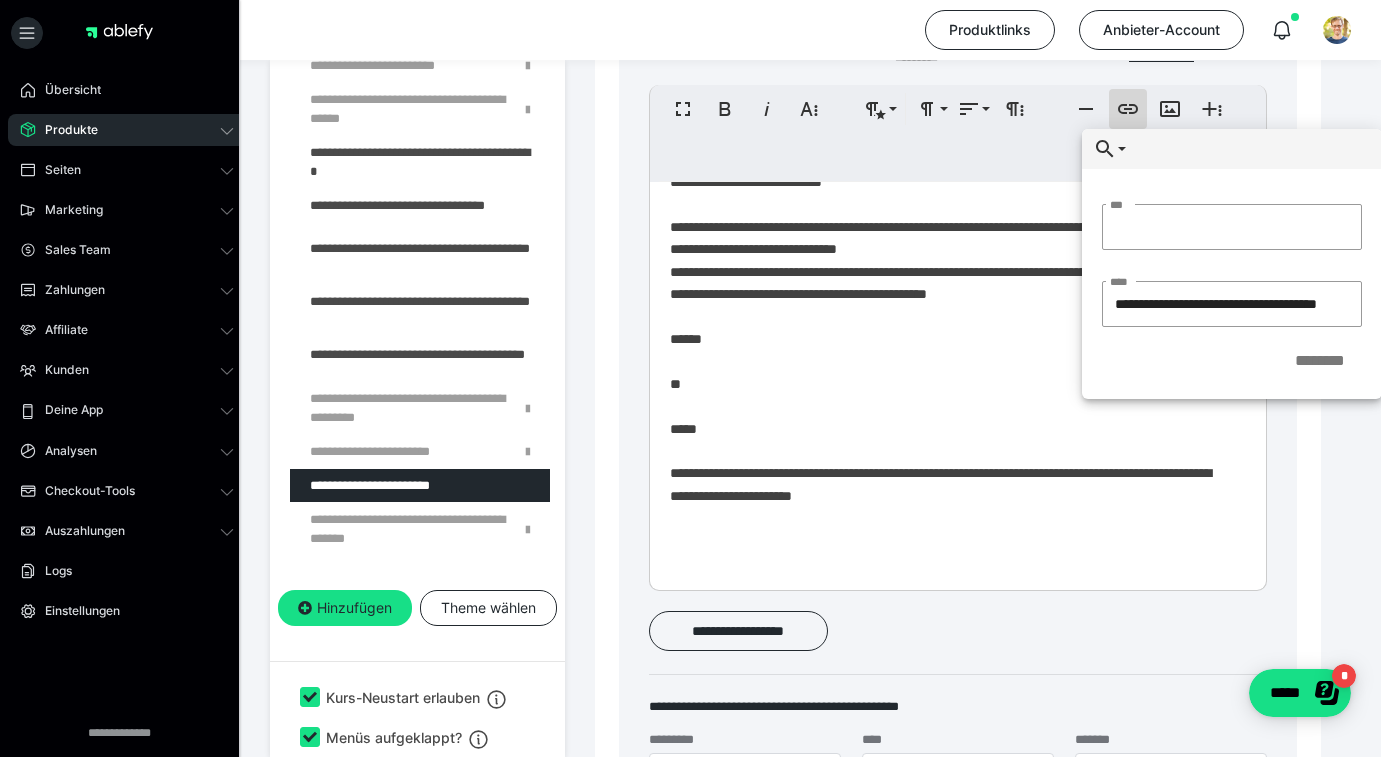 type on "**********" 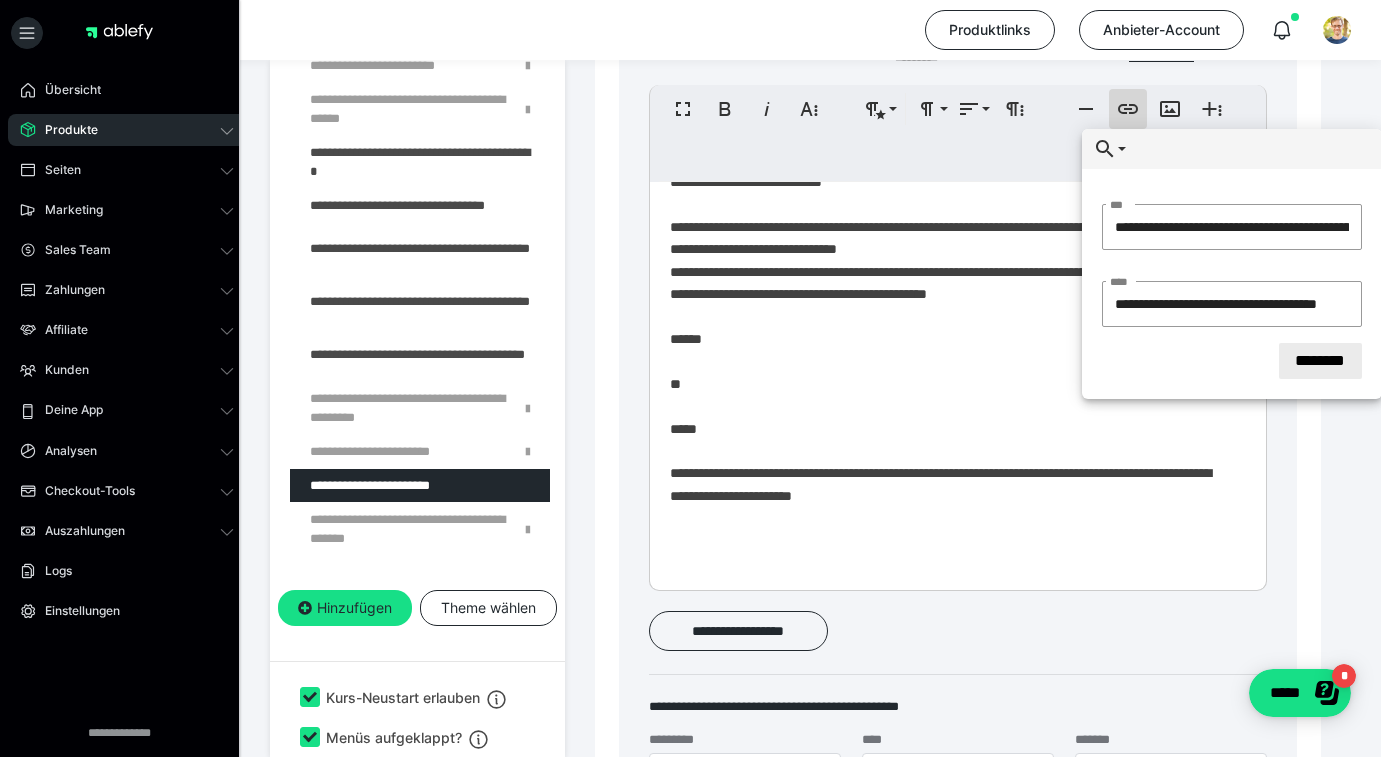 click on "********" at bounding box center (1320, 361) 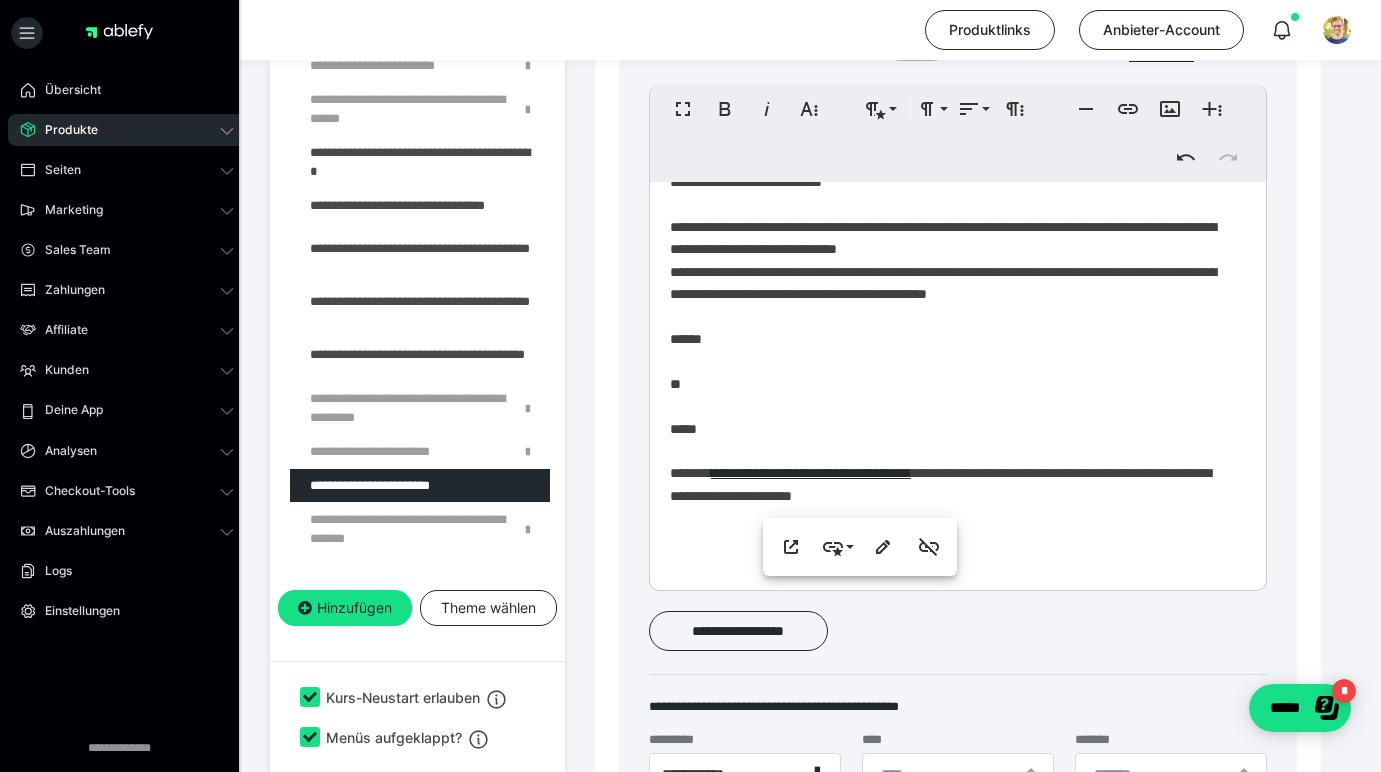 click on "**********" at bounding box center [950, 266] 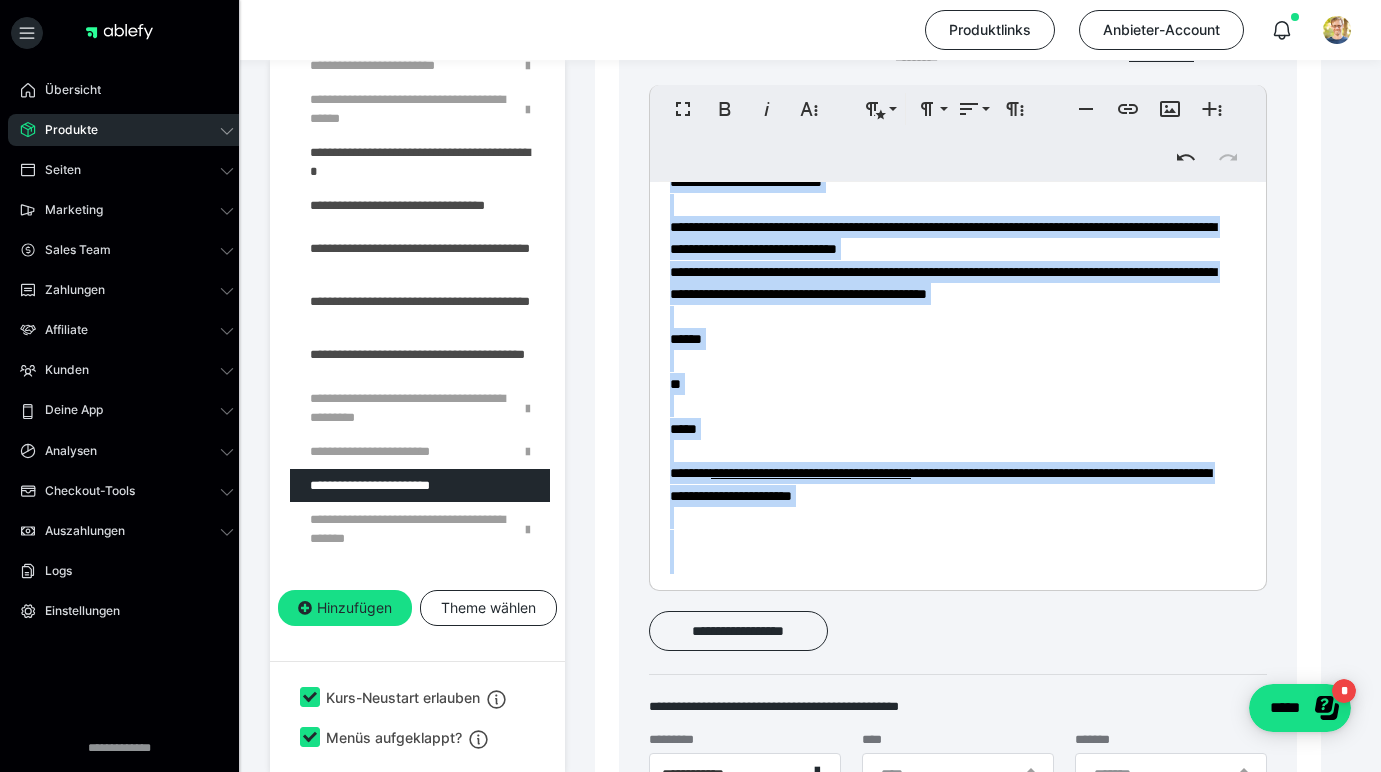 copy on "**********" 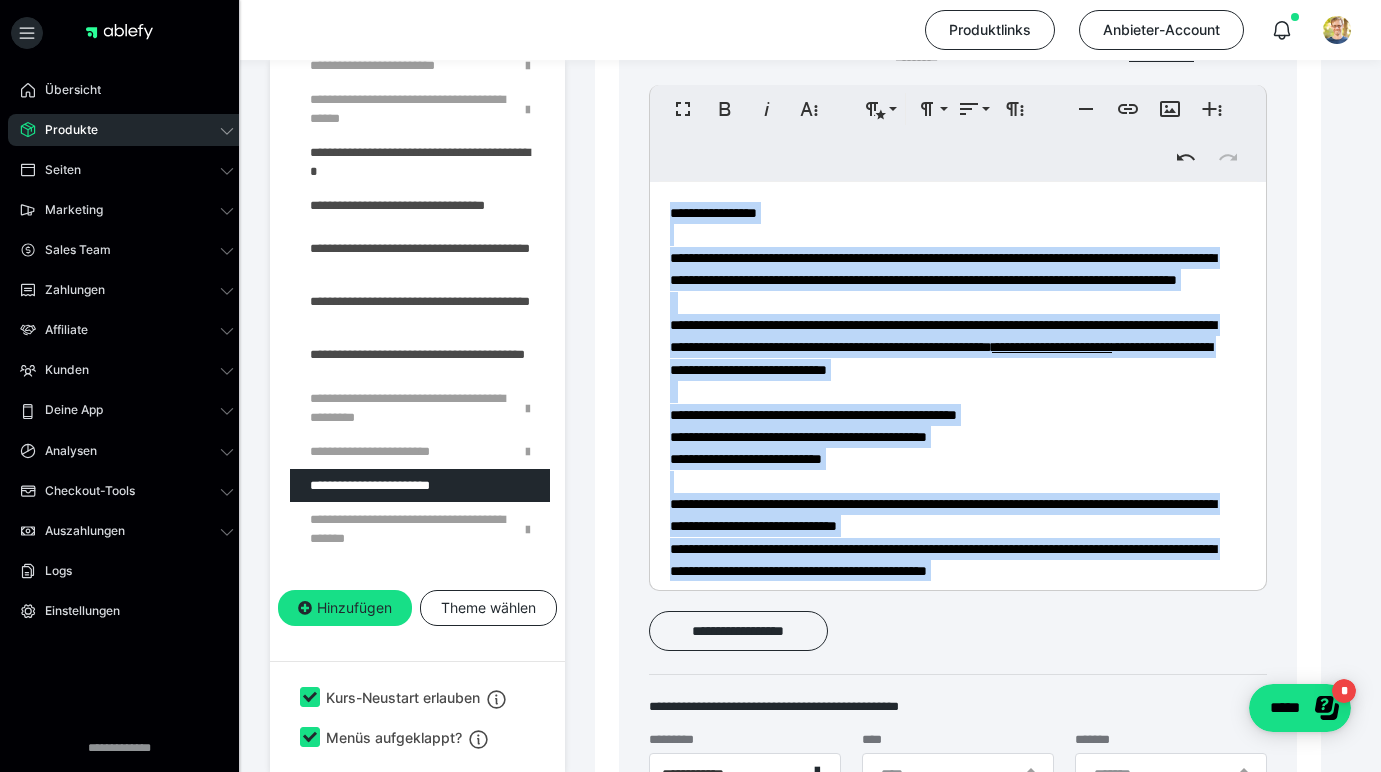 scroll, scrollTop: 0, scrollLeft: 0, axis: both 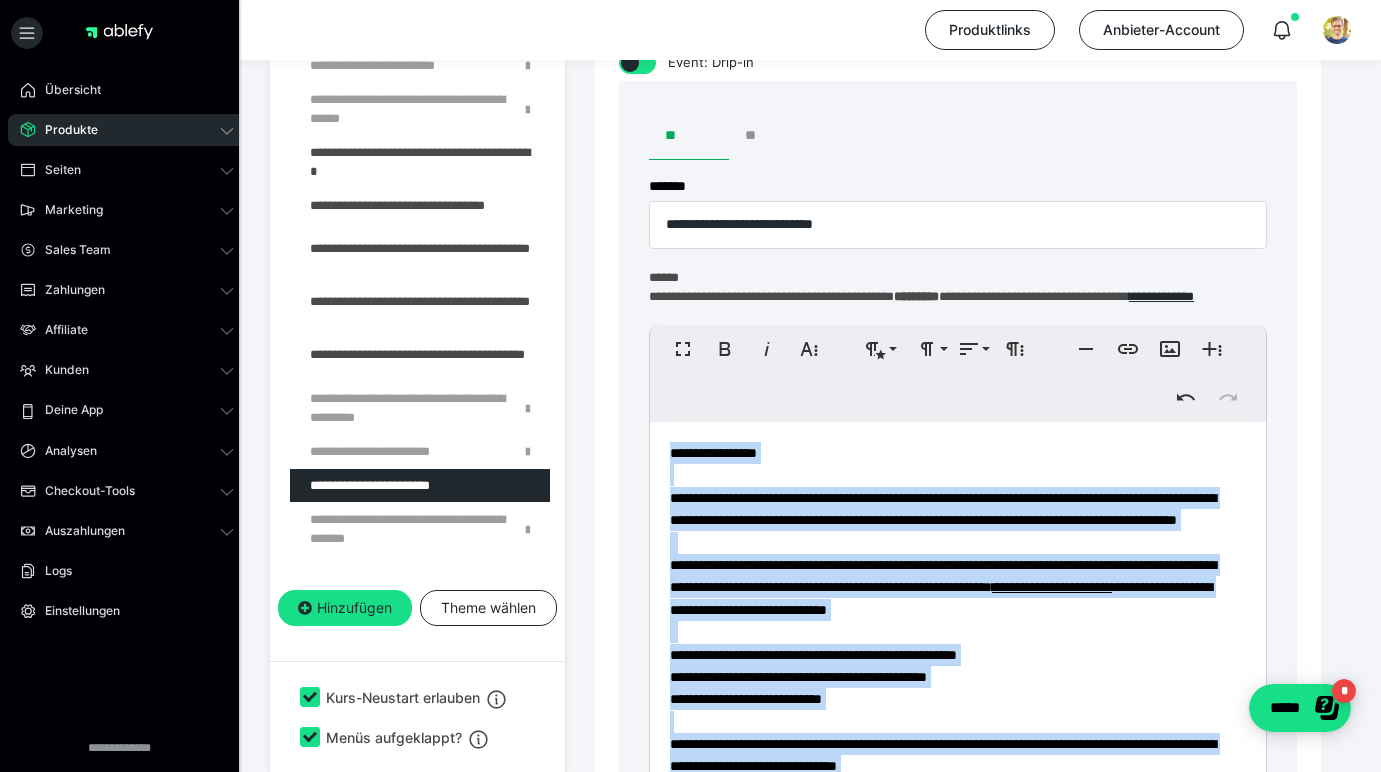 click on "**" at bounding box center (769, 136) 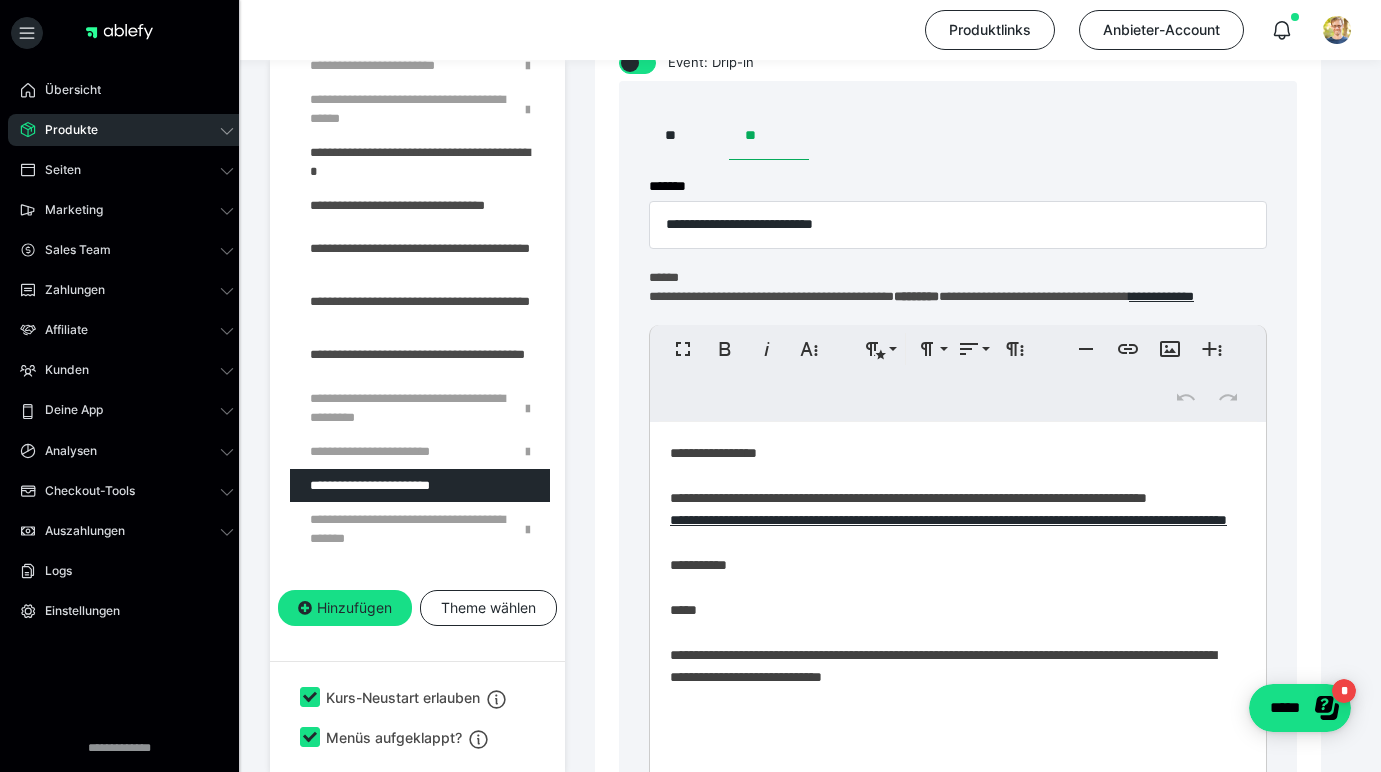 click on "**********" at bounding box center [950, 629] 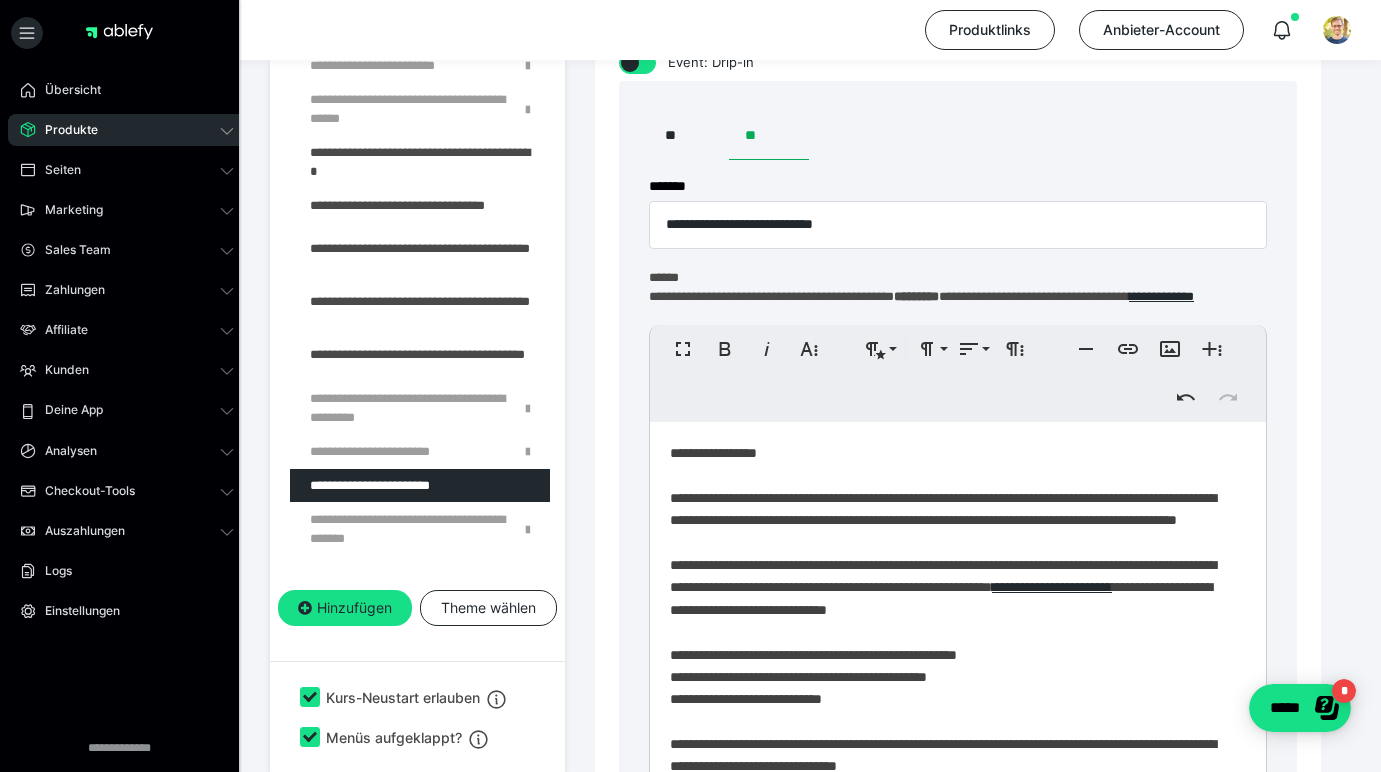 click on "**********" at bounding box center [958, 591] 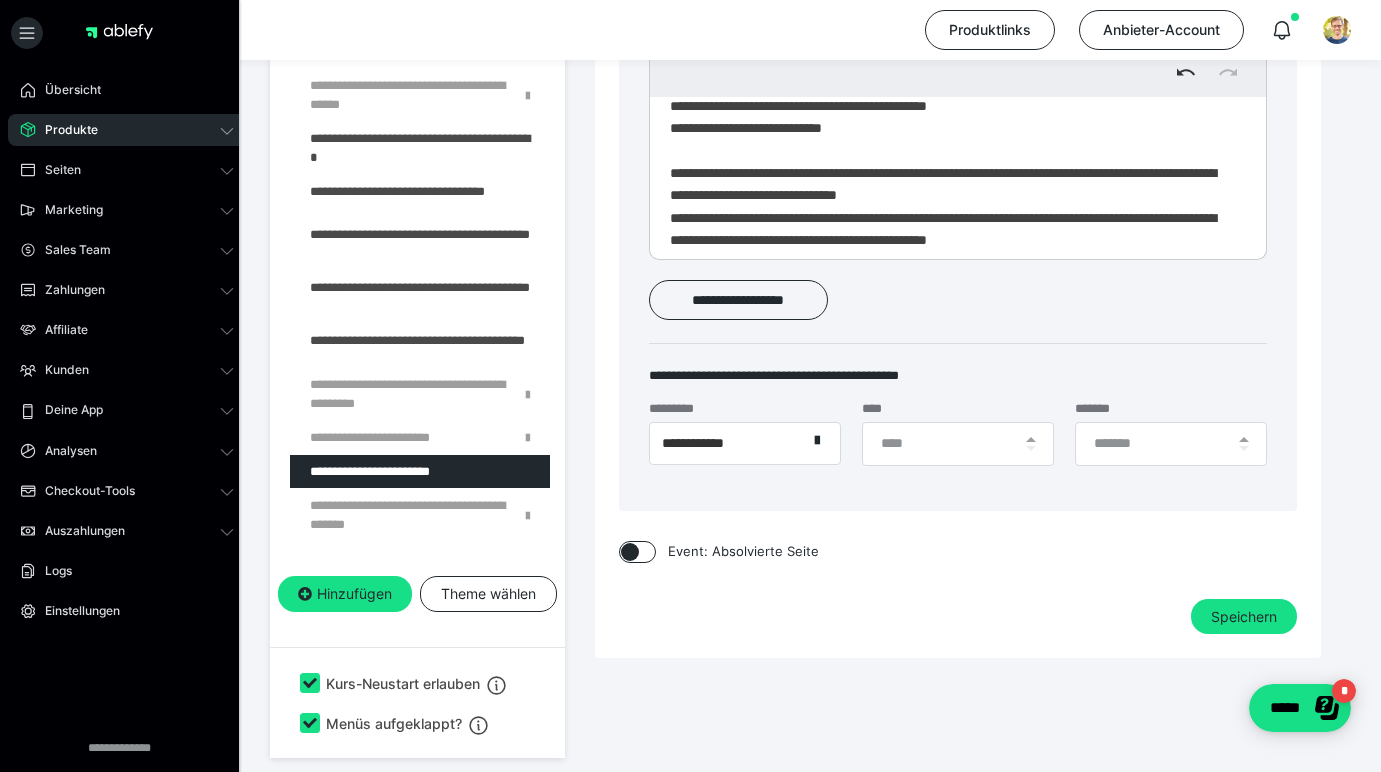 scroll, scrollTop: 1151, scrollLeft: 0, axis: vertical 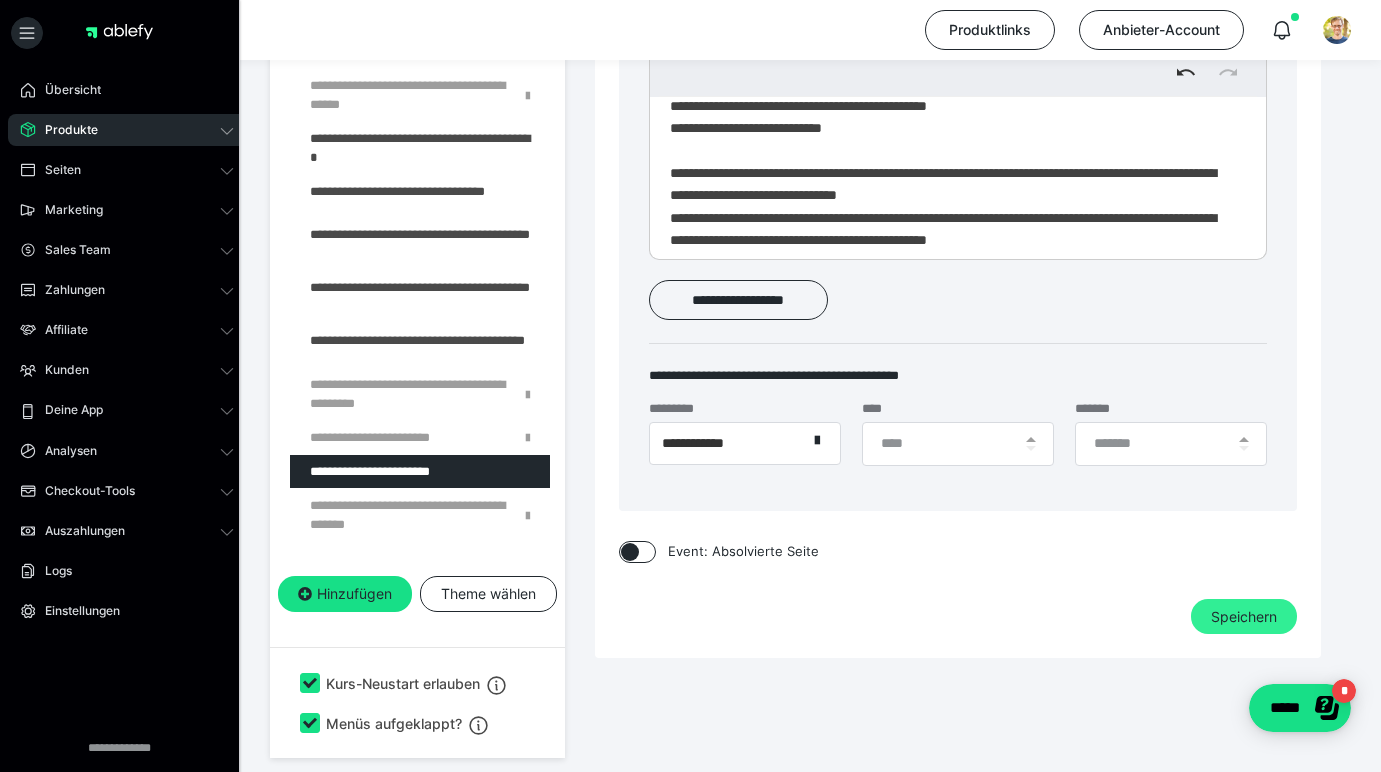 click on "Speichern" at bounding box center (1244, 617) 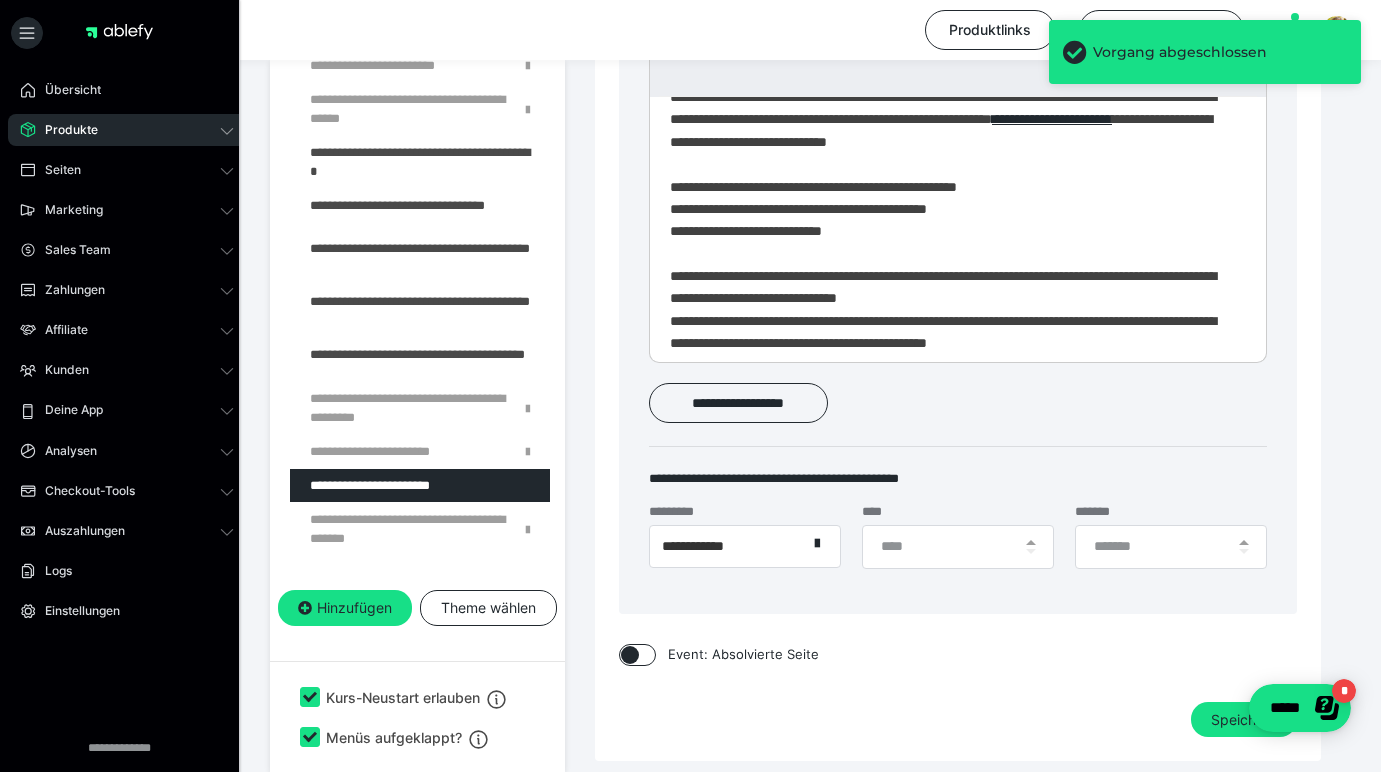 scroll, scrollTop: 1059, scrollLeft: 0, axis: vertical 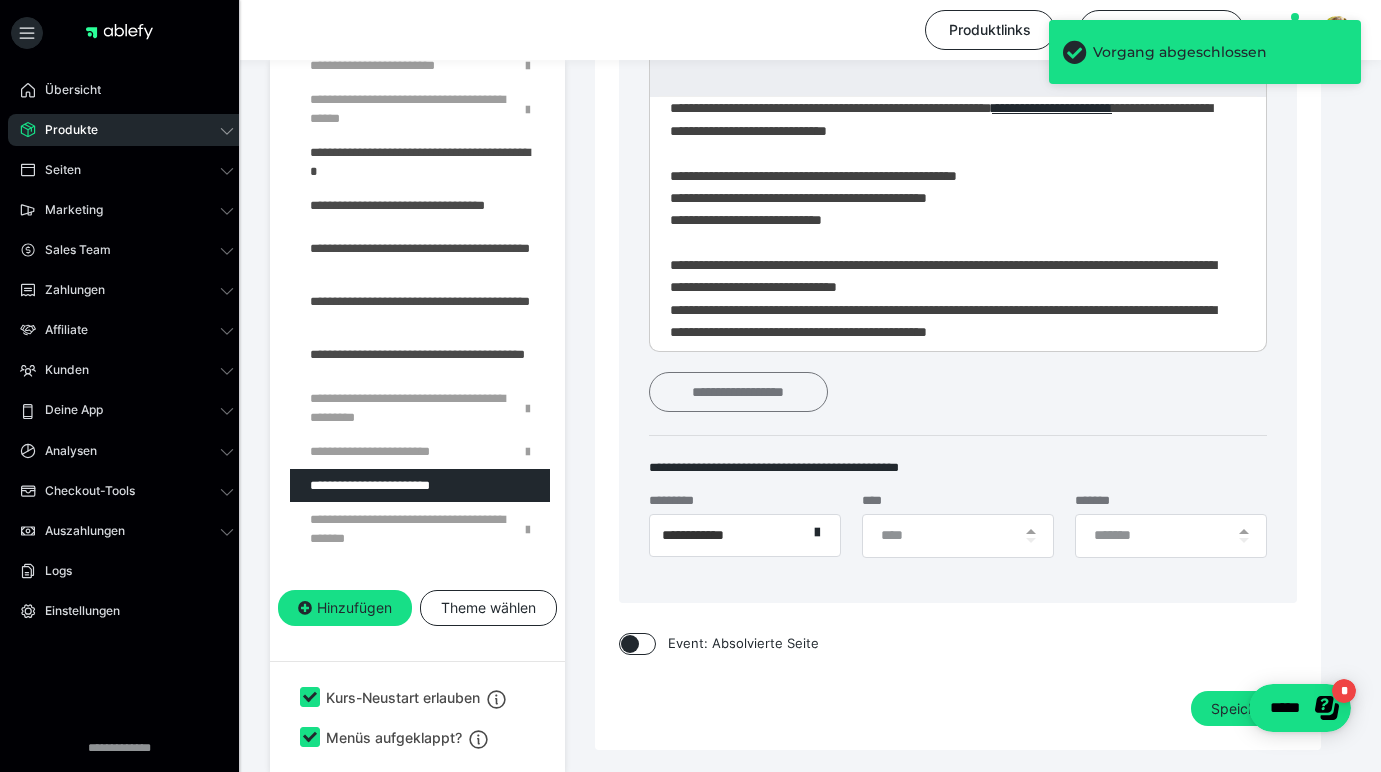click on "**********" at bounding box center [738, 392] 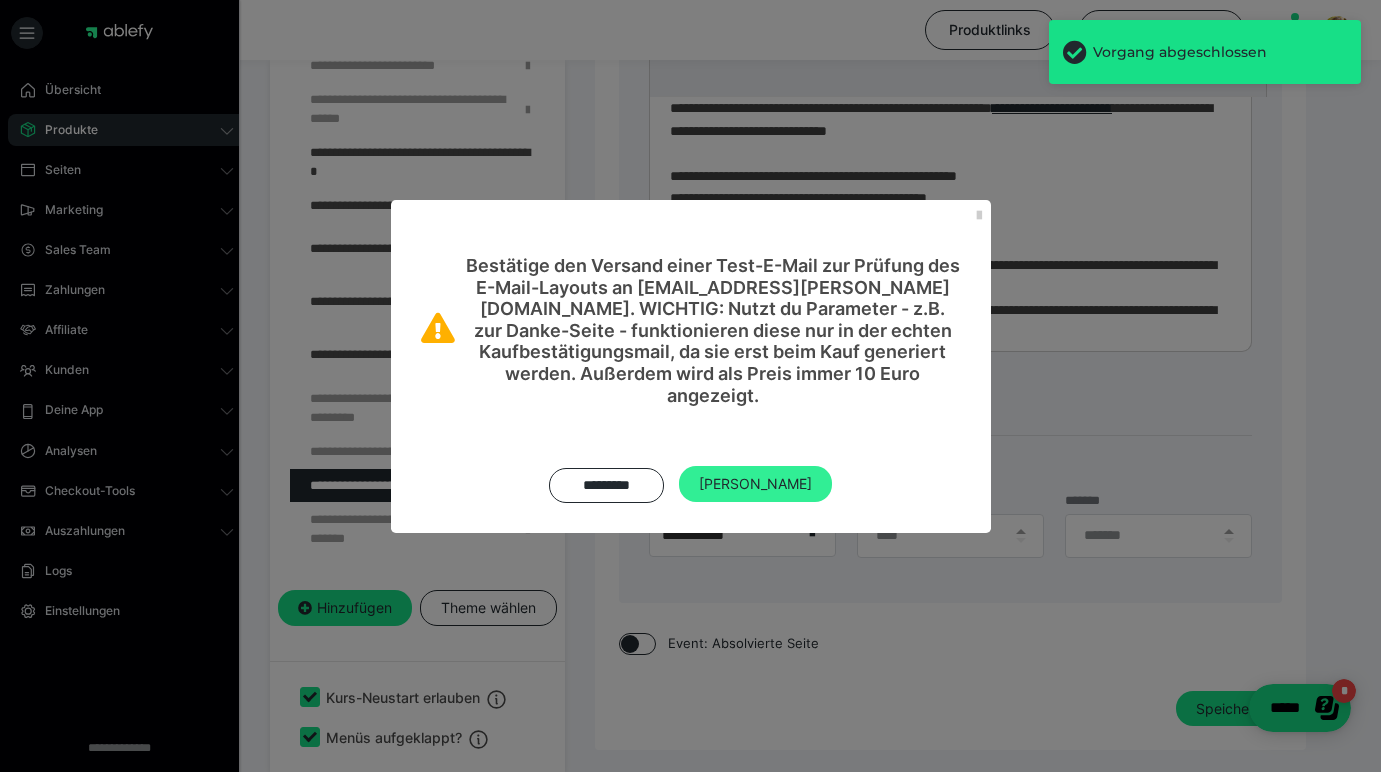 click on "Ja" at bounding box center [755, 484] 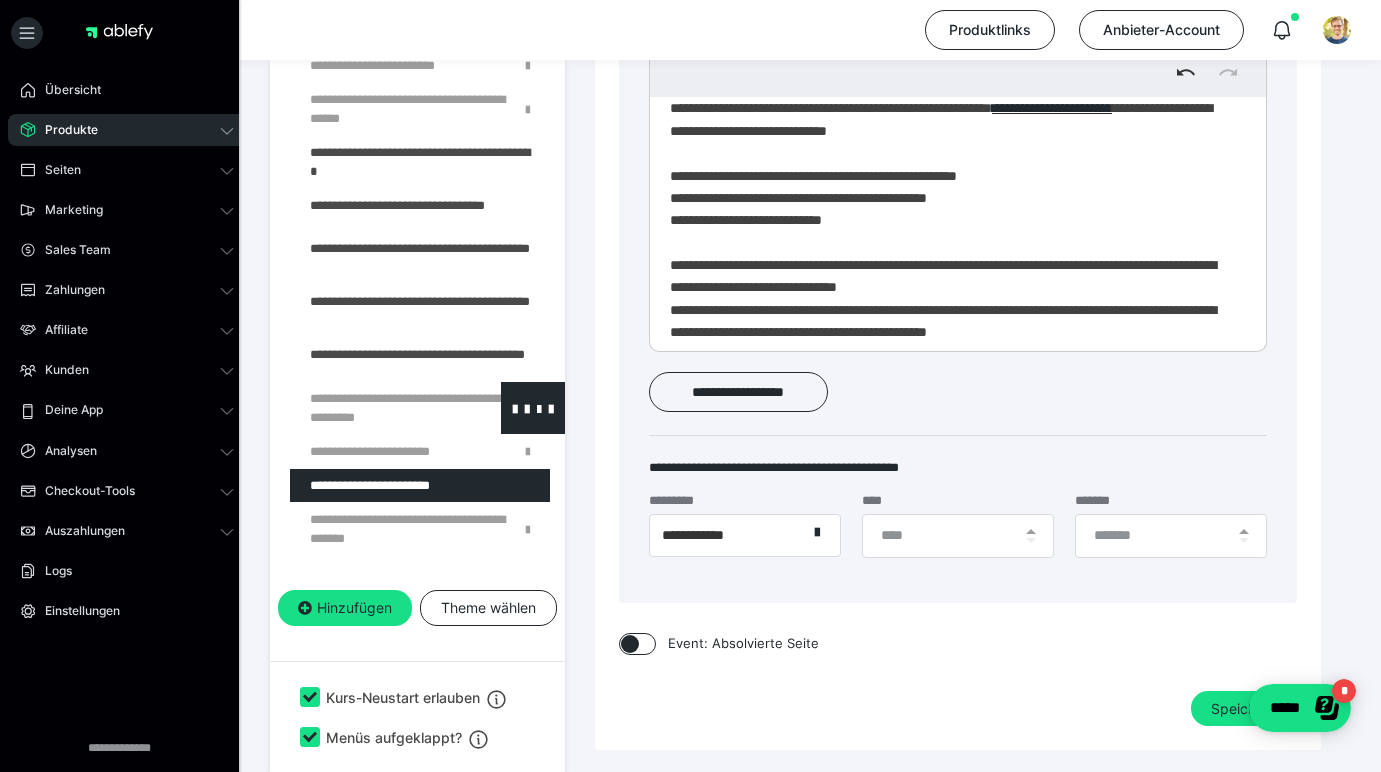 click at bounding box center (375, 408) 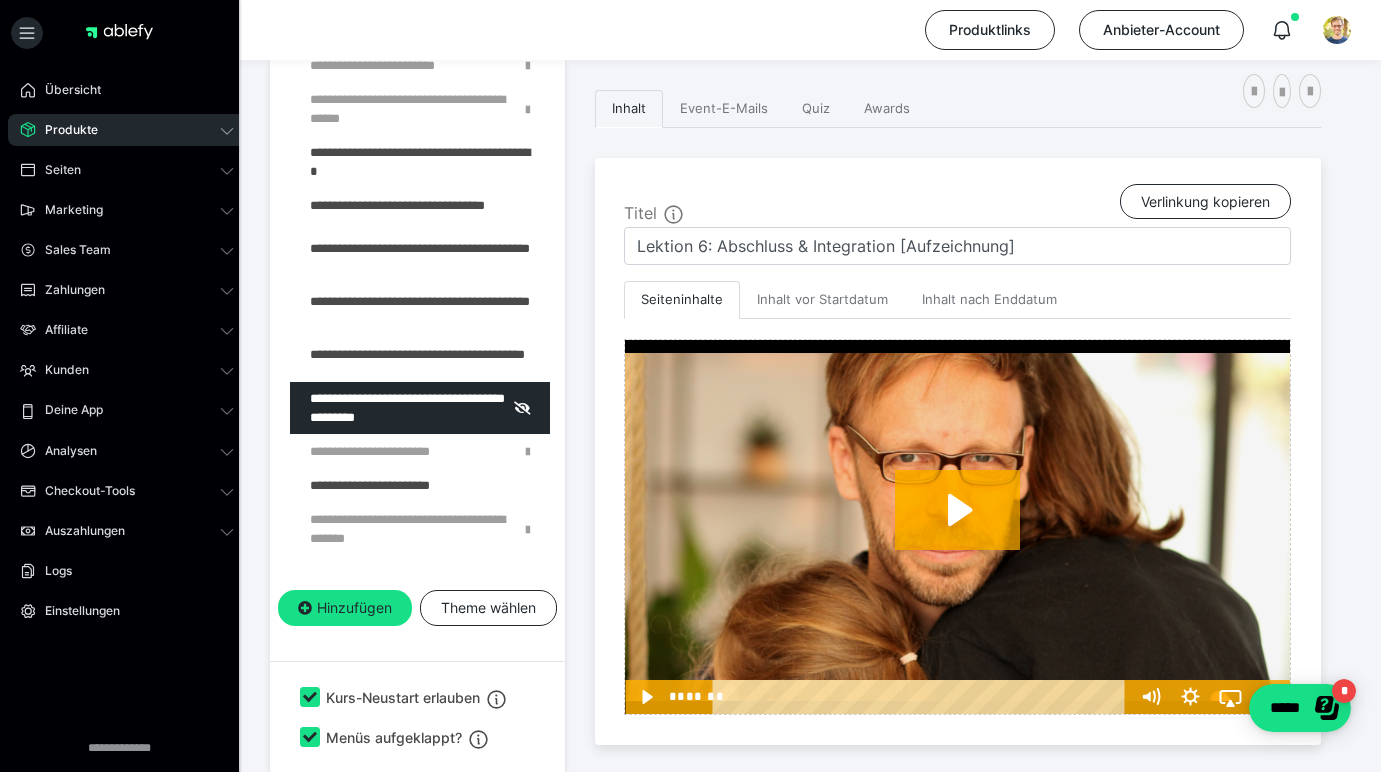 scroll, scrollTop: 380, scrollLeft: 0, axis: vertical 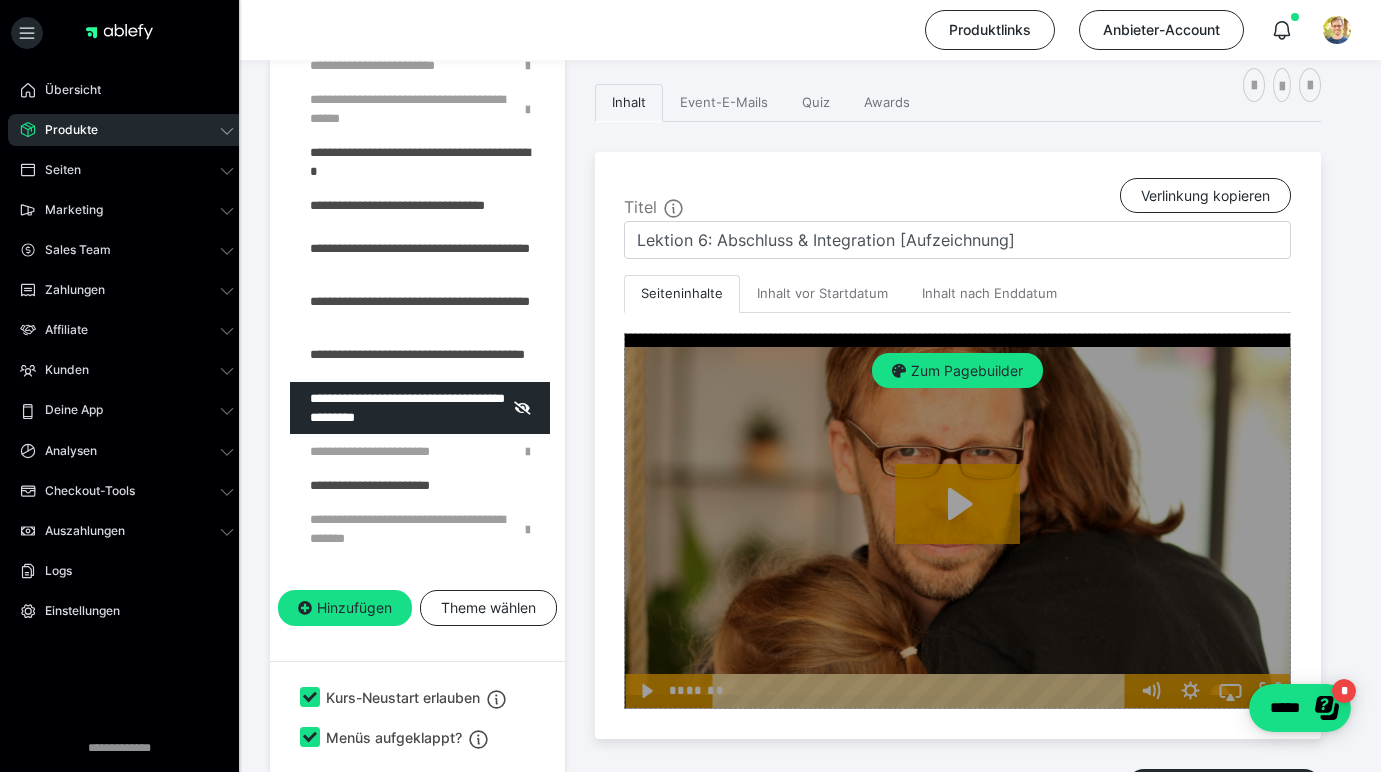 click on "Zum Pagebuilder" at bounding box center (957, 521) 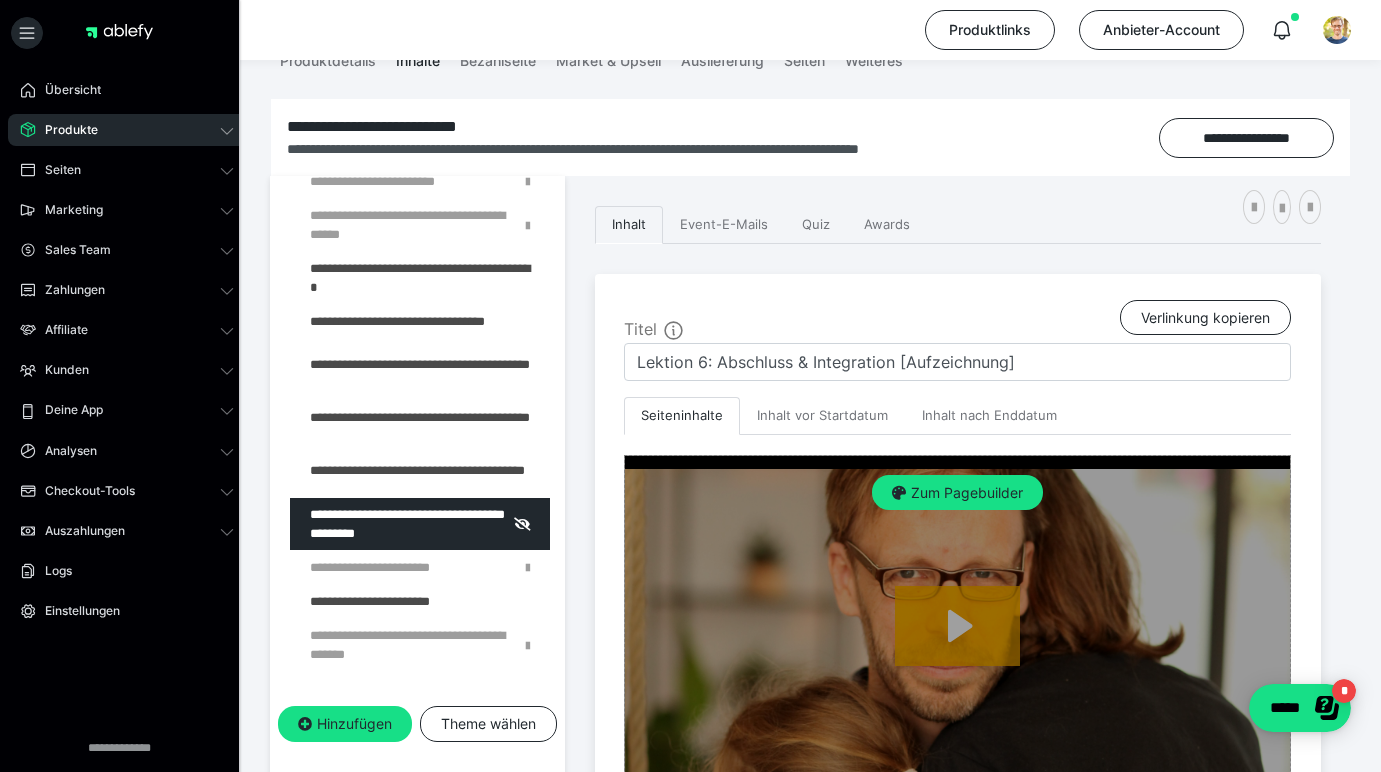 scroll, scrollTop: 228, scrollLeft: 0, axis: vertical 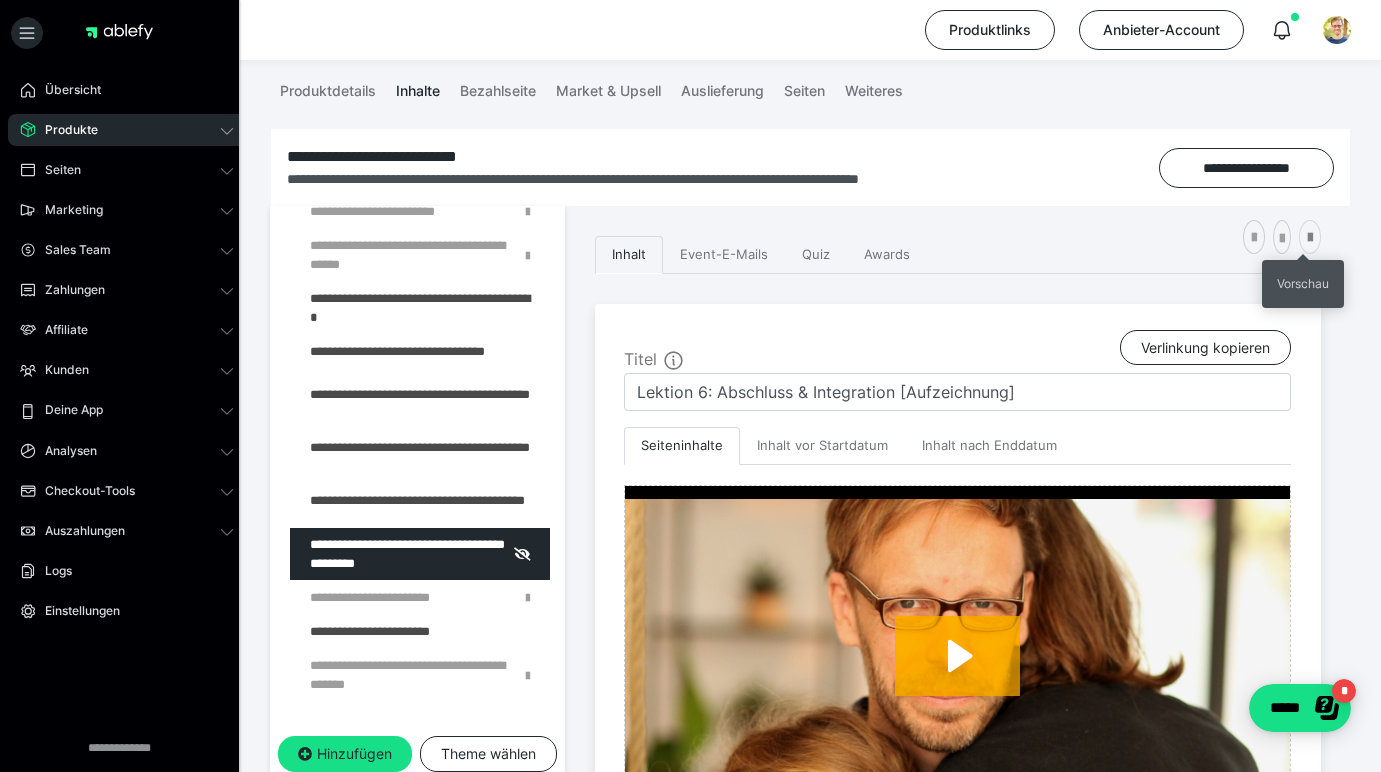 click at bounding box center (1310, 238) 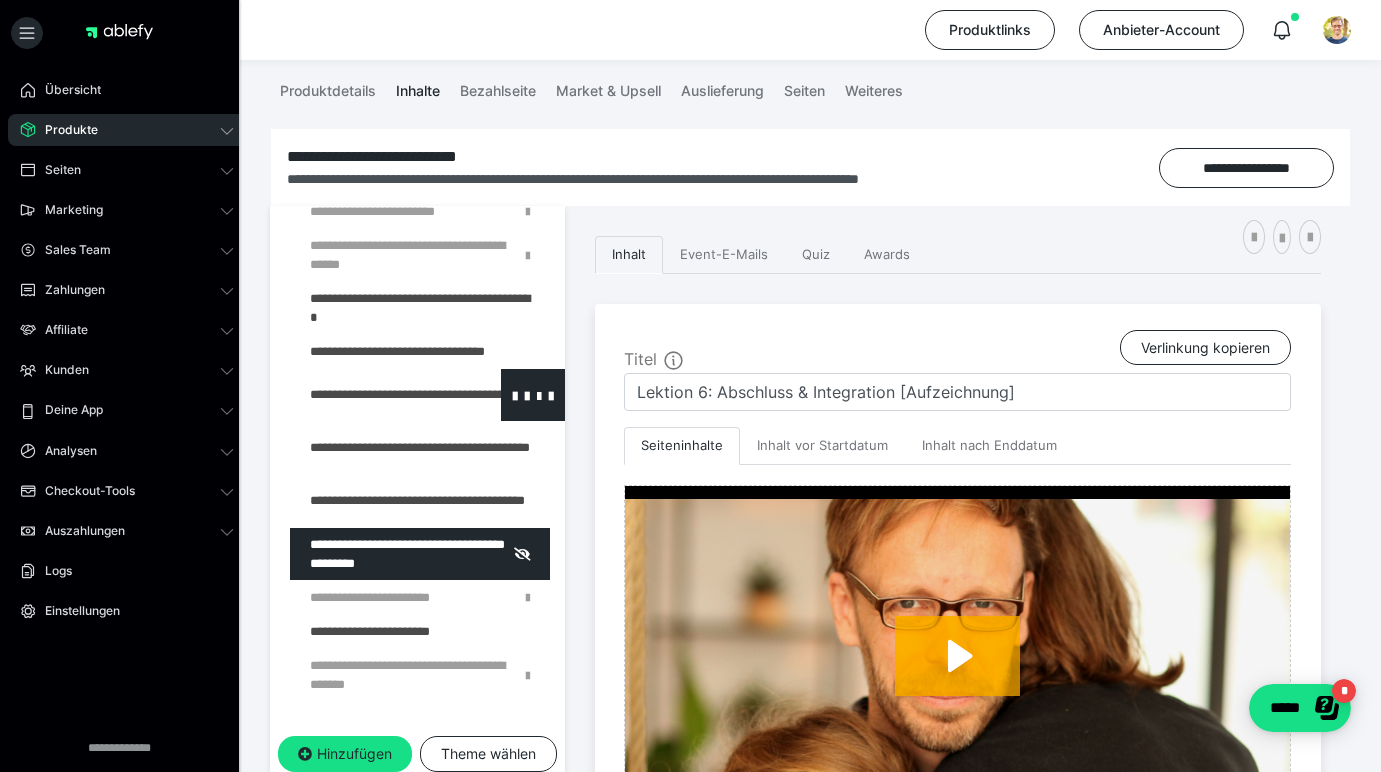 click at bounding box center [375, 395] 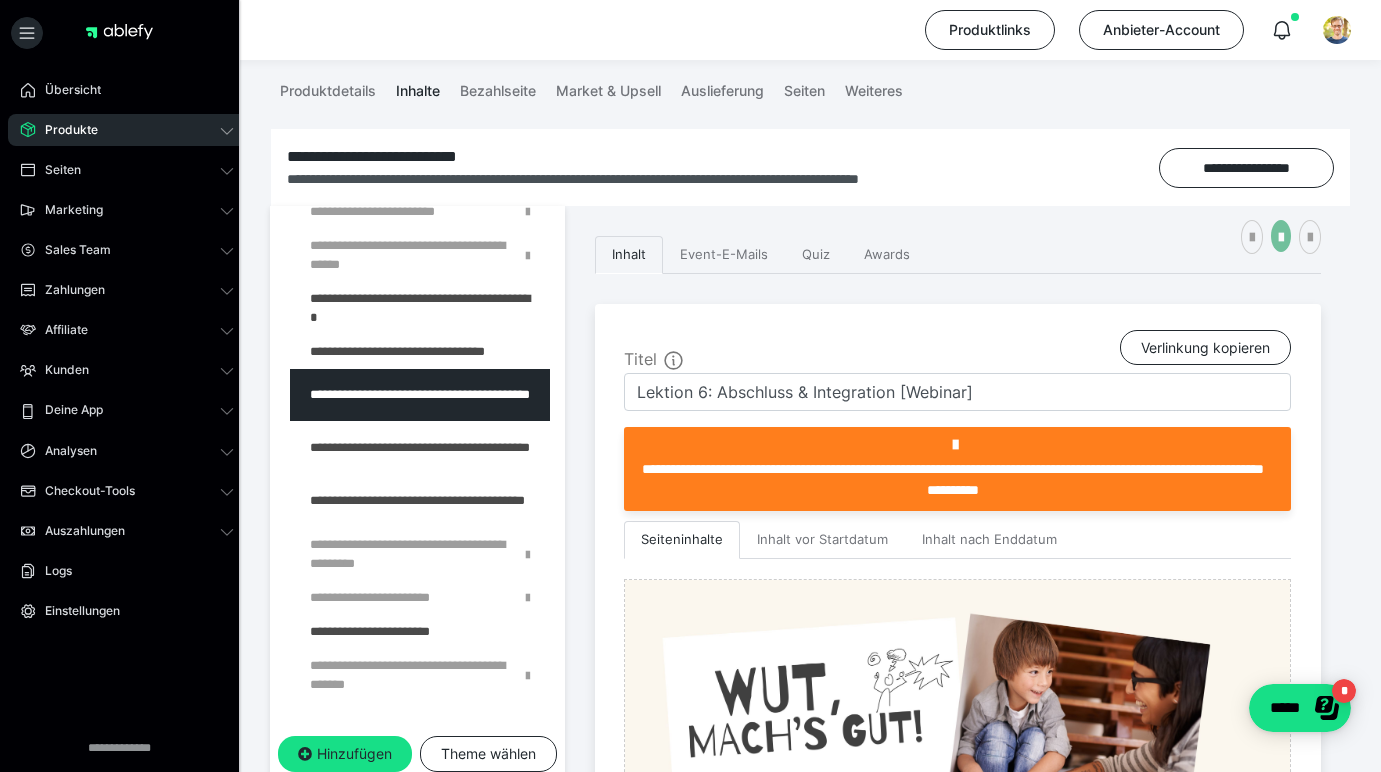 click at bounding box center [1281, 238] 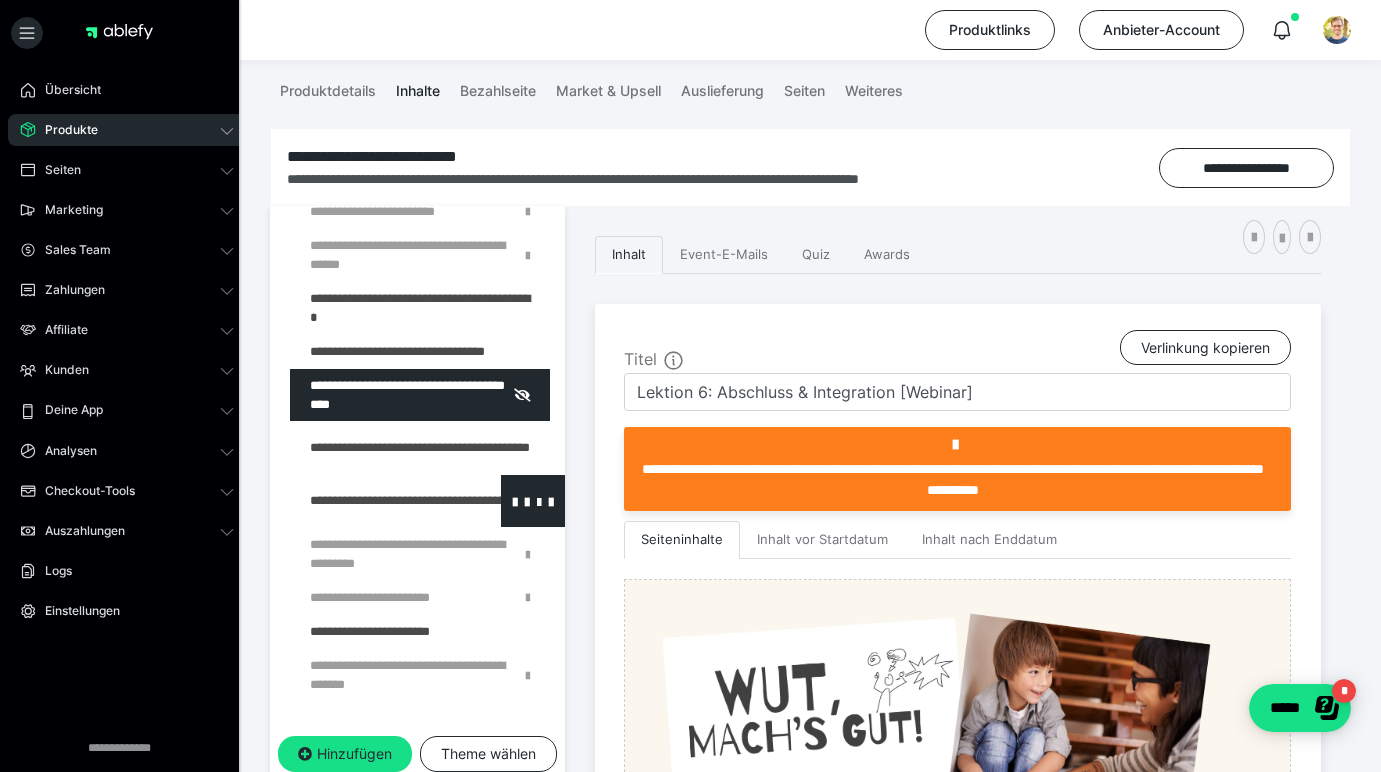 click at bounding box center [375, 501] 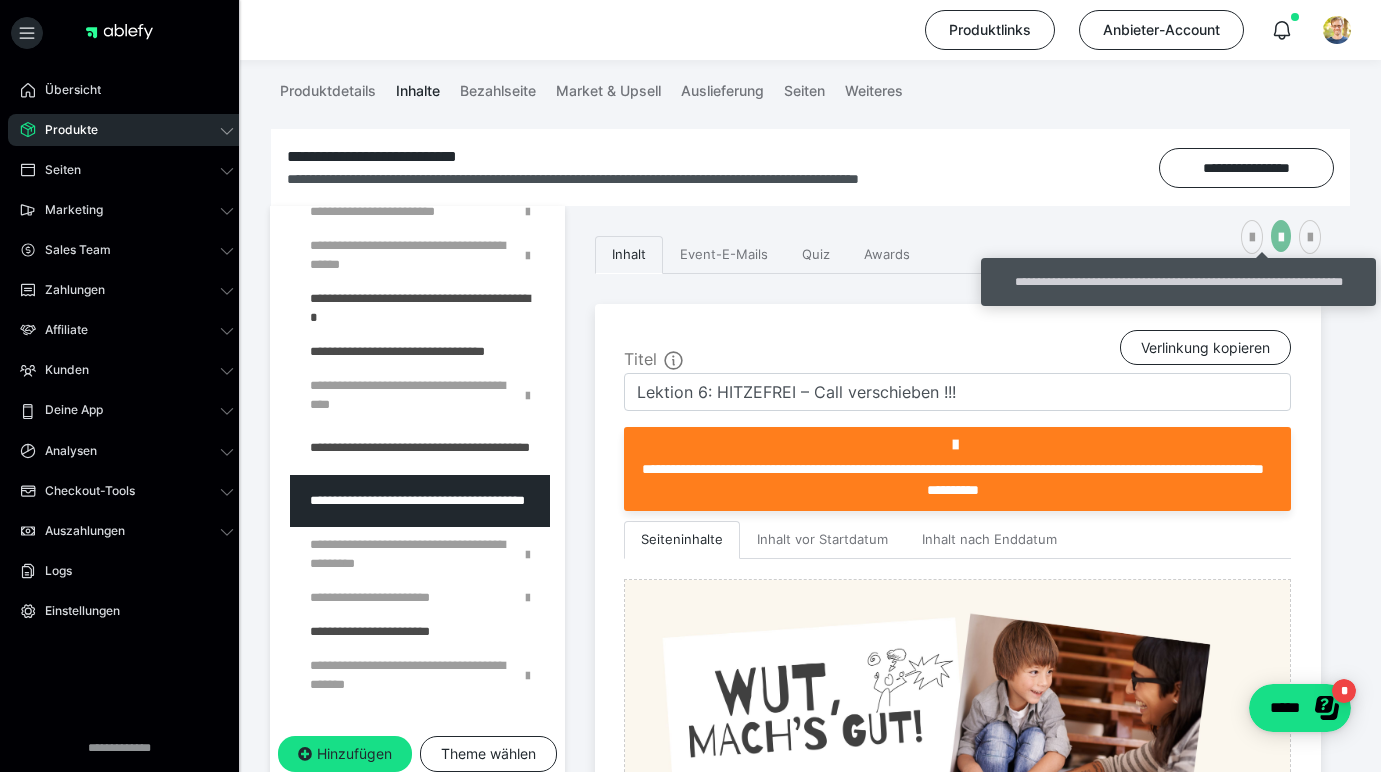 click at bounding box center [1281, 238] 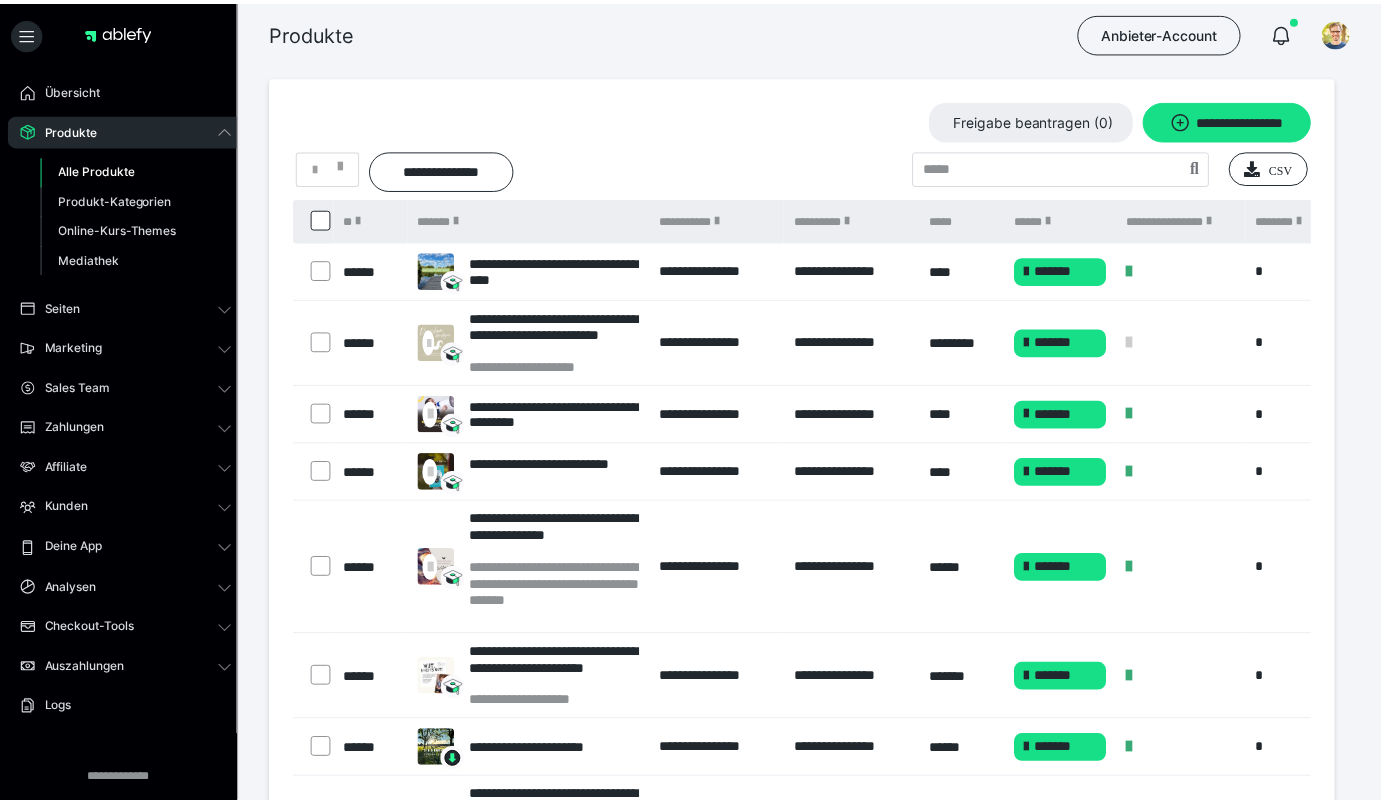 scroll, scrollTop: 0, scrollLeft: 0, axis: both 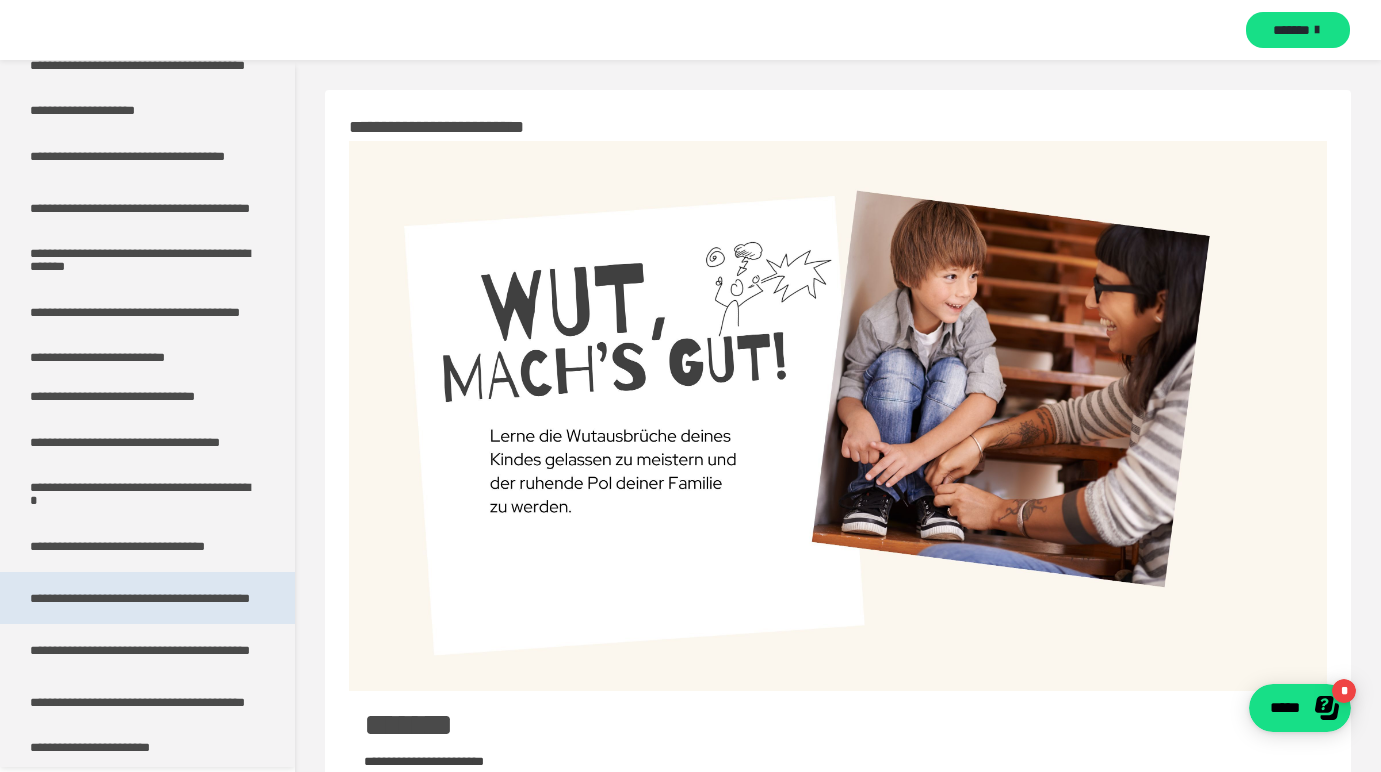 click on "**********" at bounding box center [140, 598] 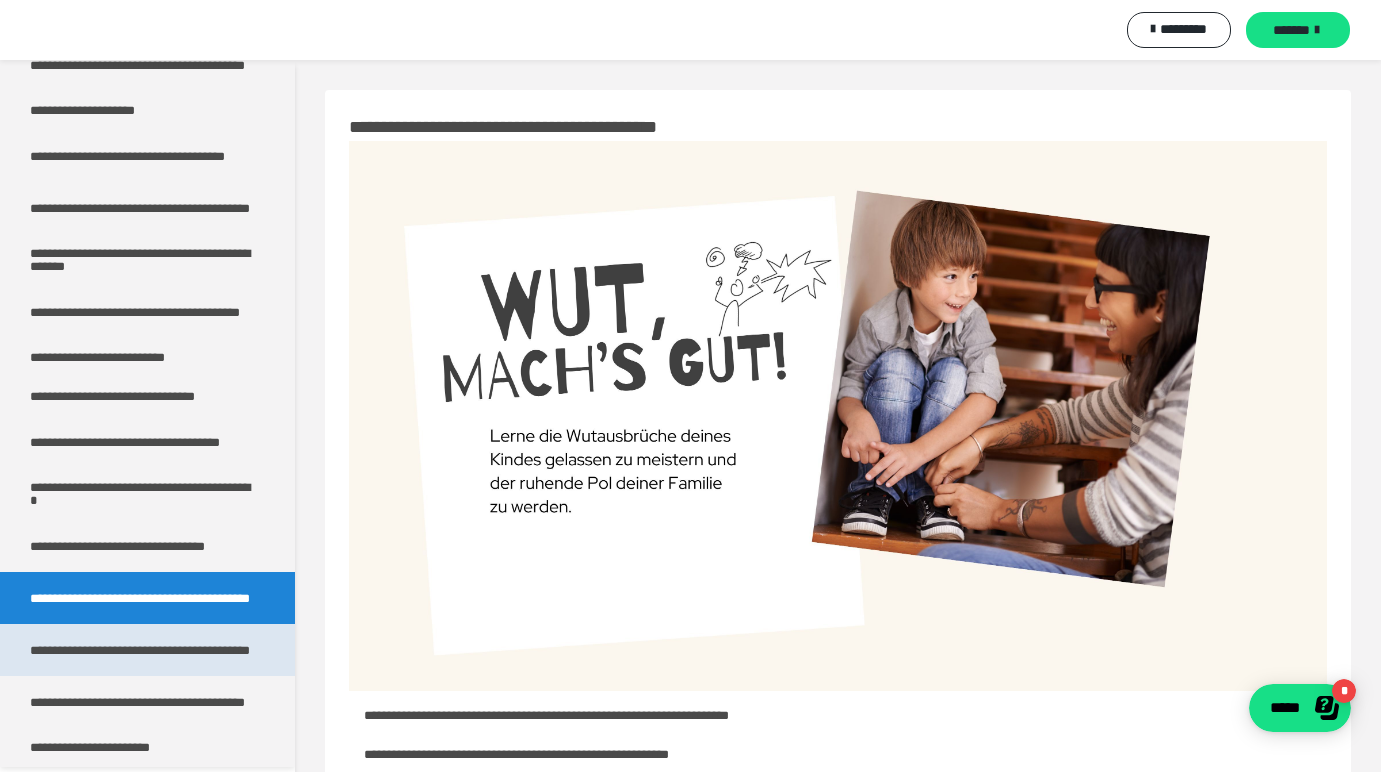 click on "**********" at bounding box center (140, 650) 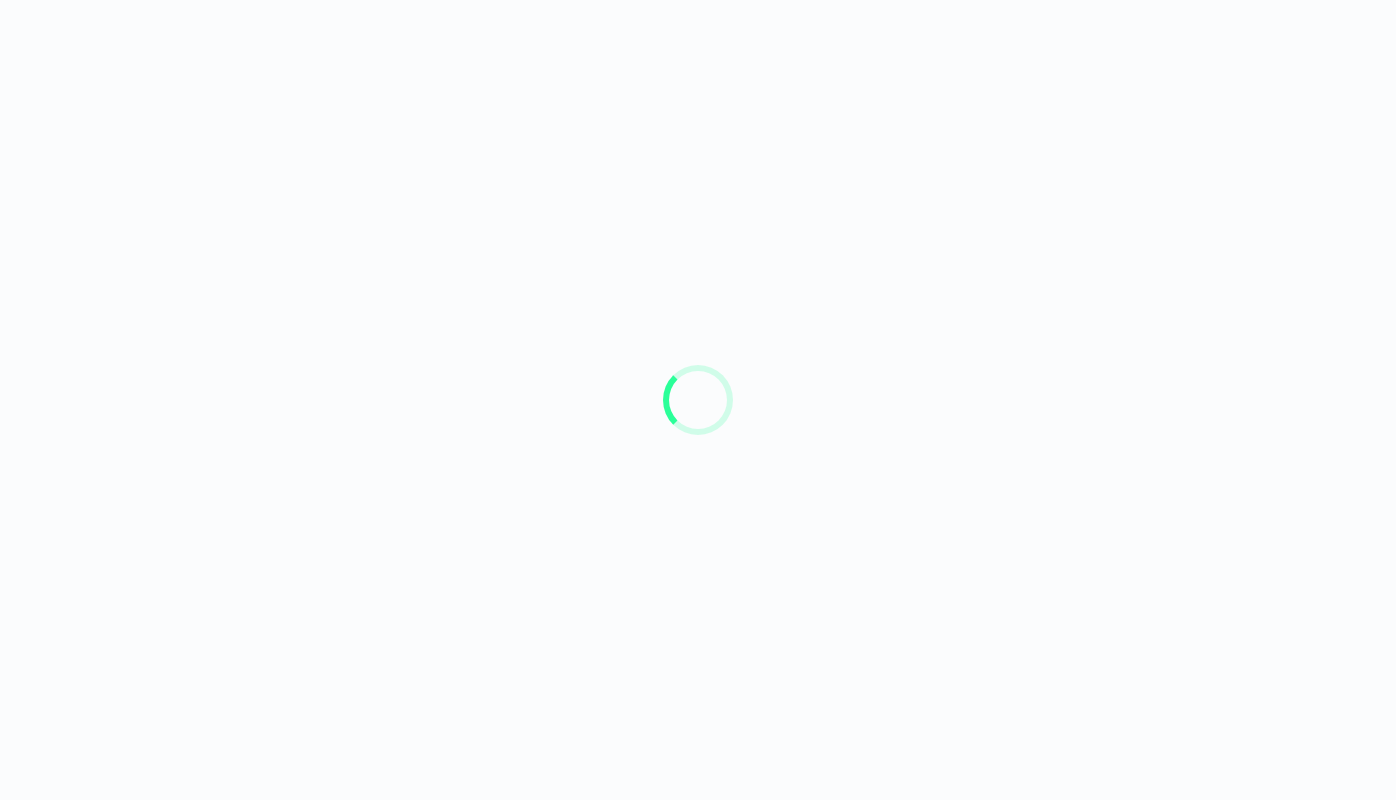 scroll, scrollTop: 0, scrollLeft: 0, axis: both 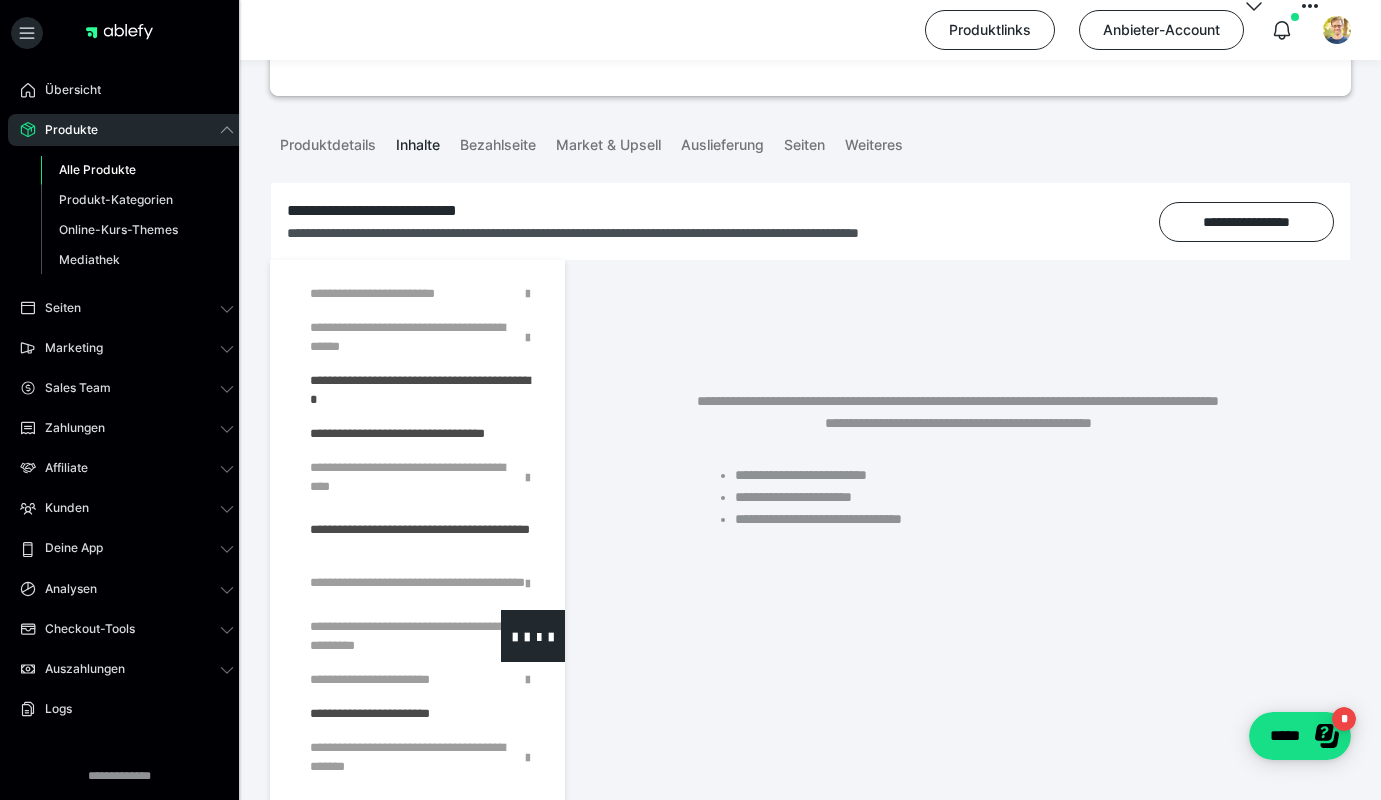 click at bounding box center (375, 636) 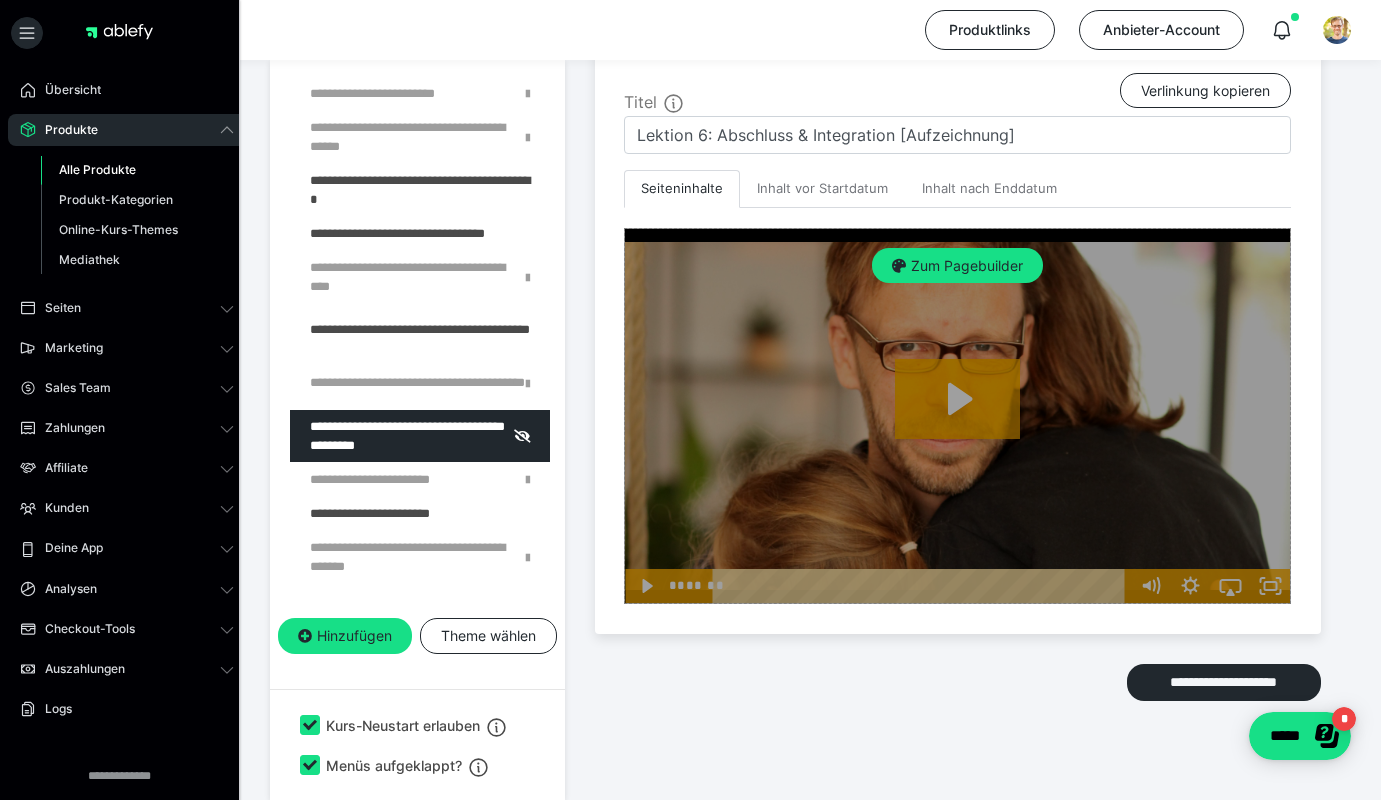 scroll, scrollTop: 484, scrollLeft: 0, axis: vertical 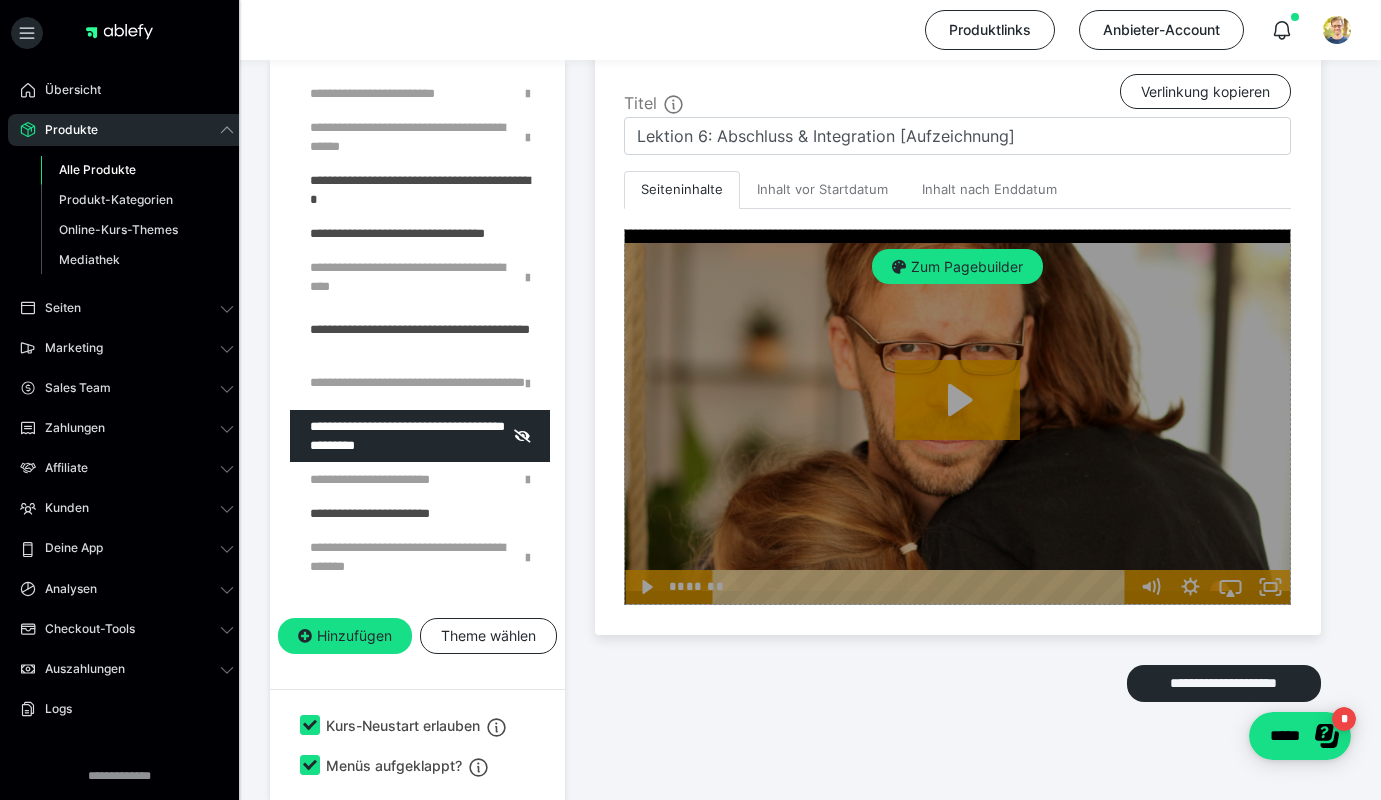 click on "Zum Pagebuilder" at bounding box center [957, 417] 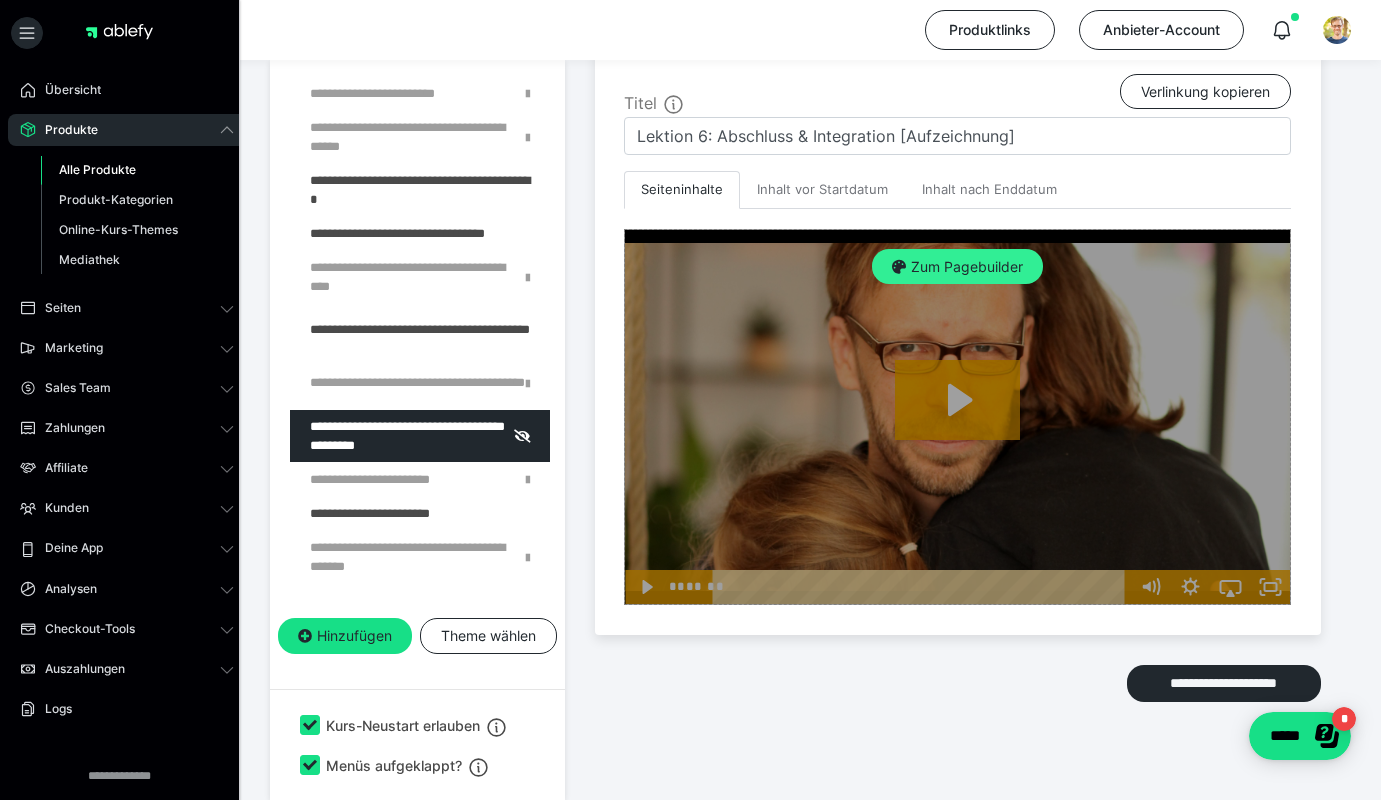 click on "Zum Pagebuilder" at bounding box center [957, 267] 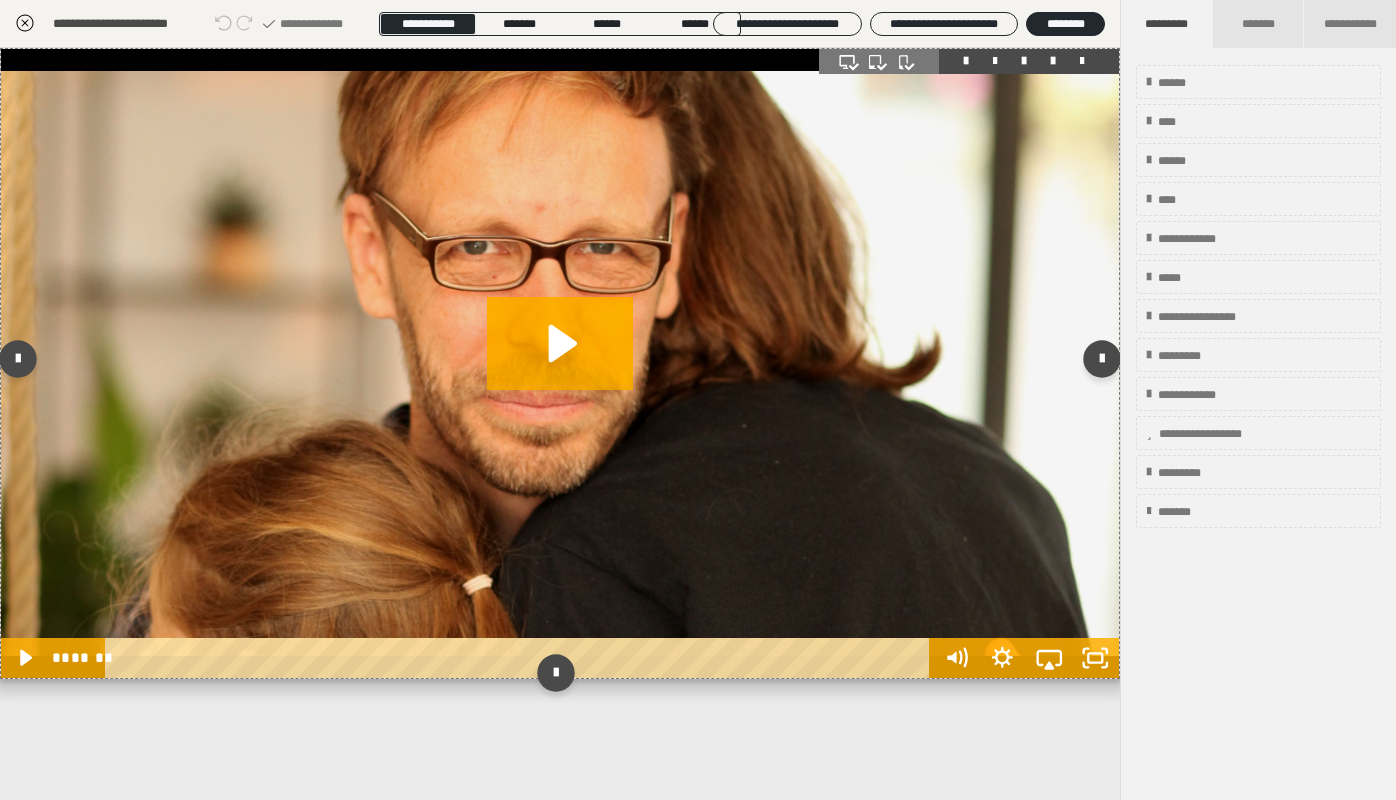 click 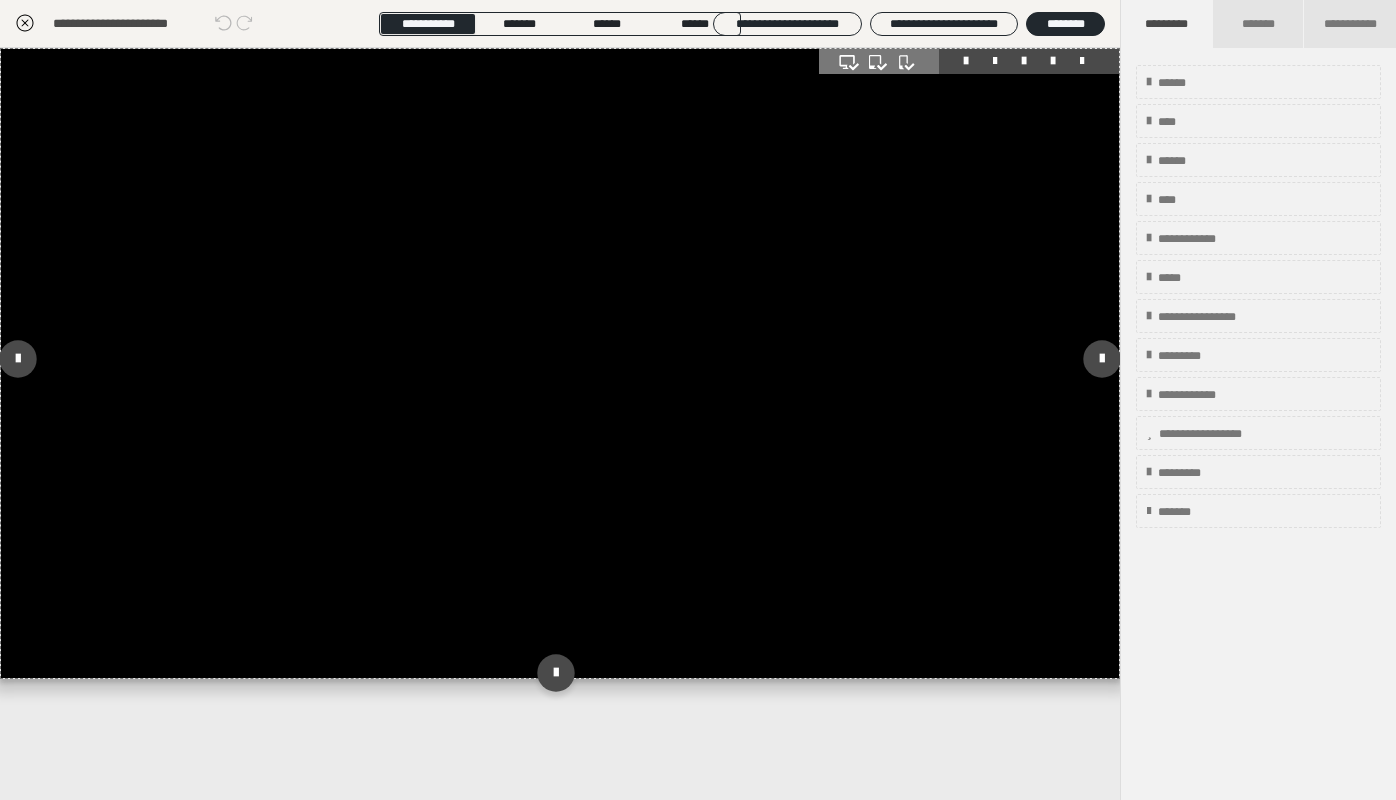 click 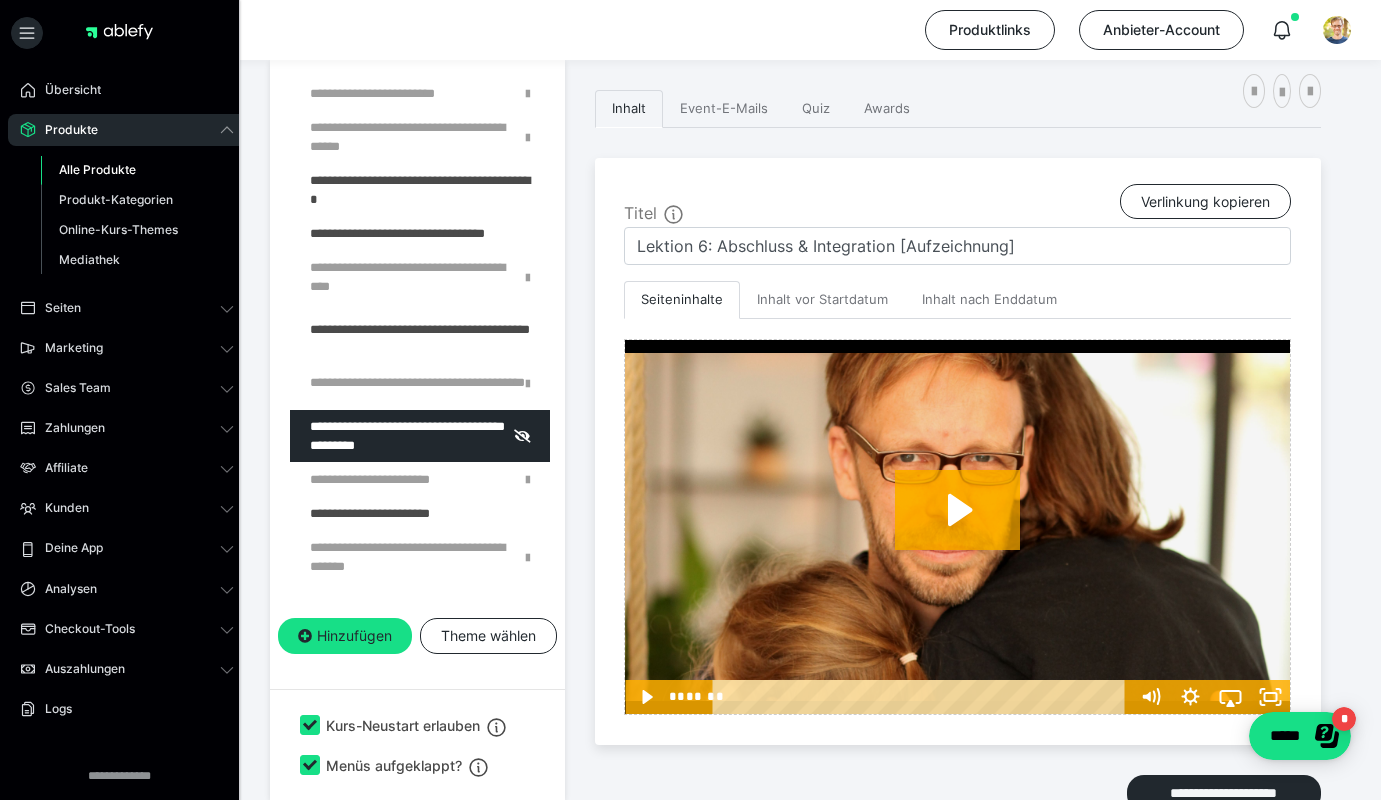 scroll, scrollTop: 1736, scrollLeft: 0, axis: vertical 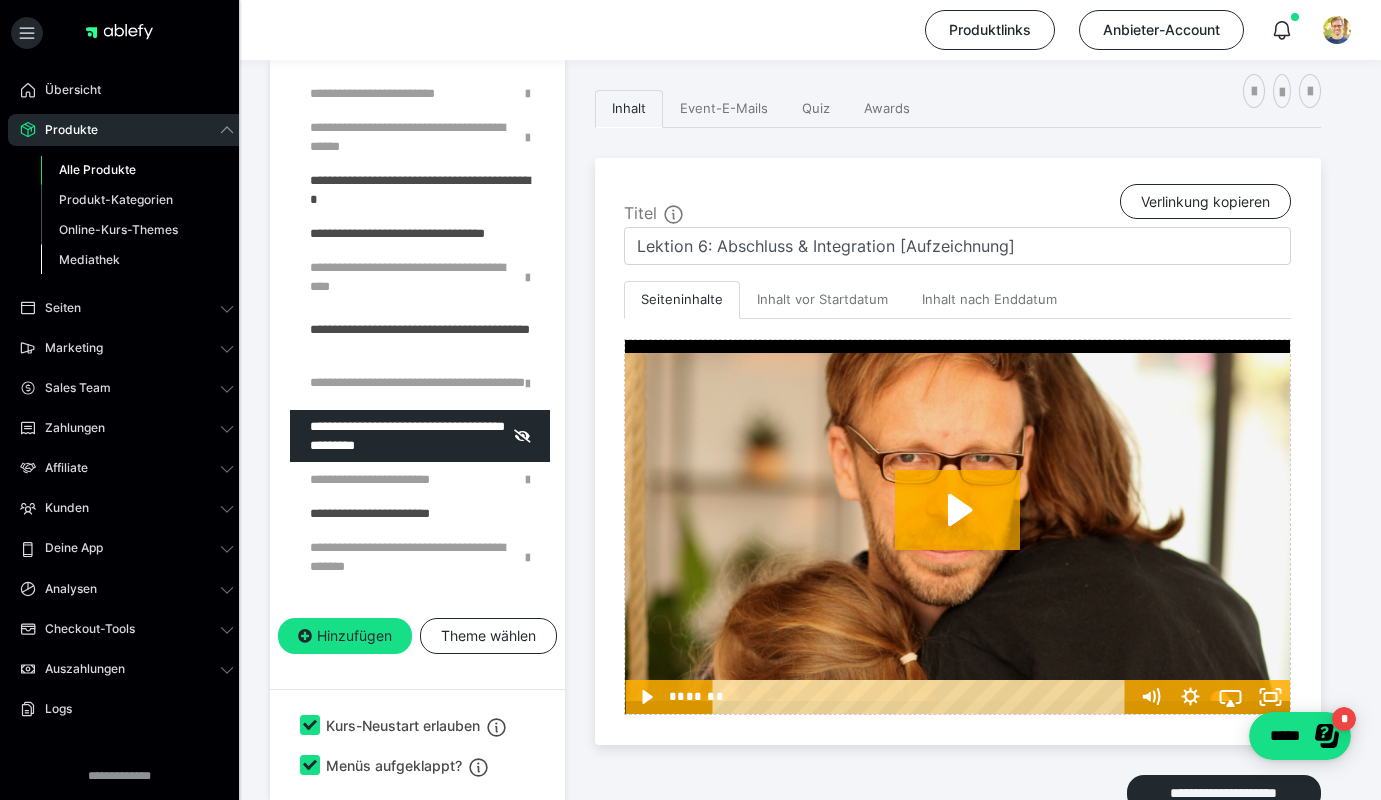 click on "Mediathek" at bounding box center (89, 259) 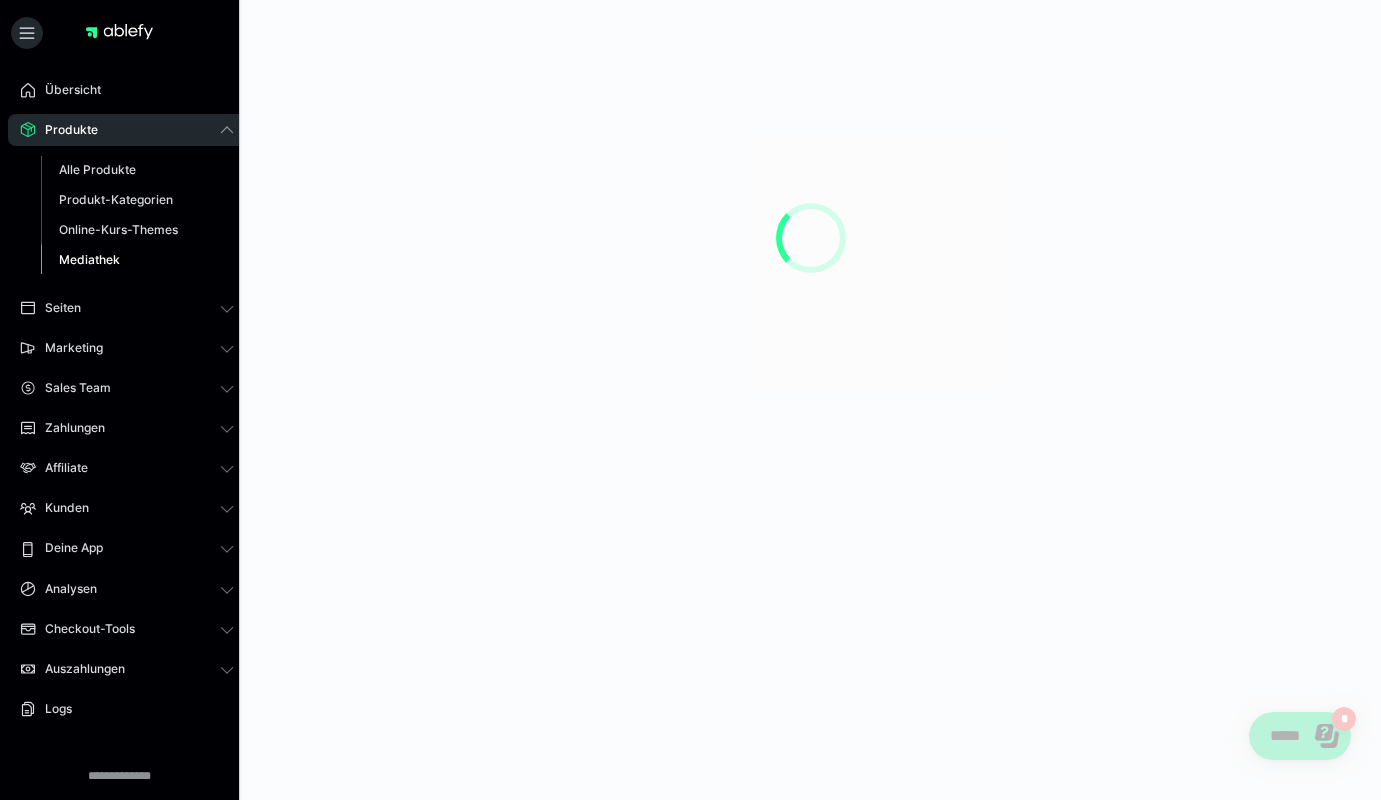 scroll, scrollTop: 0, scrollLeft: 0, axis: both 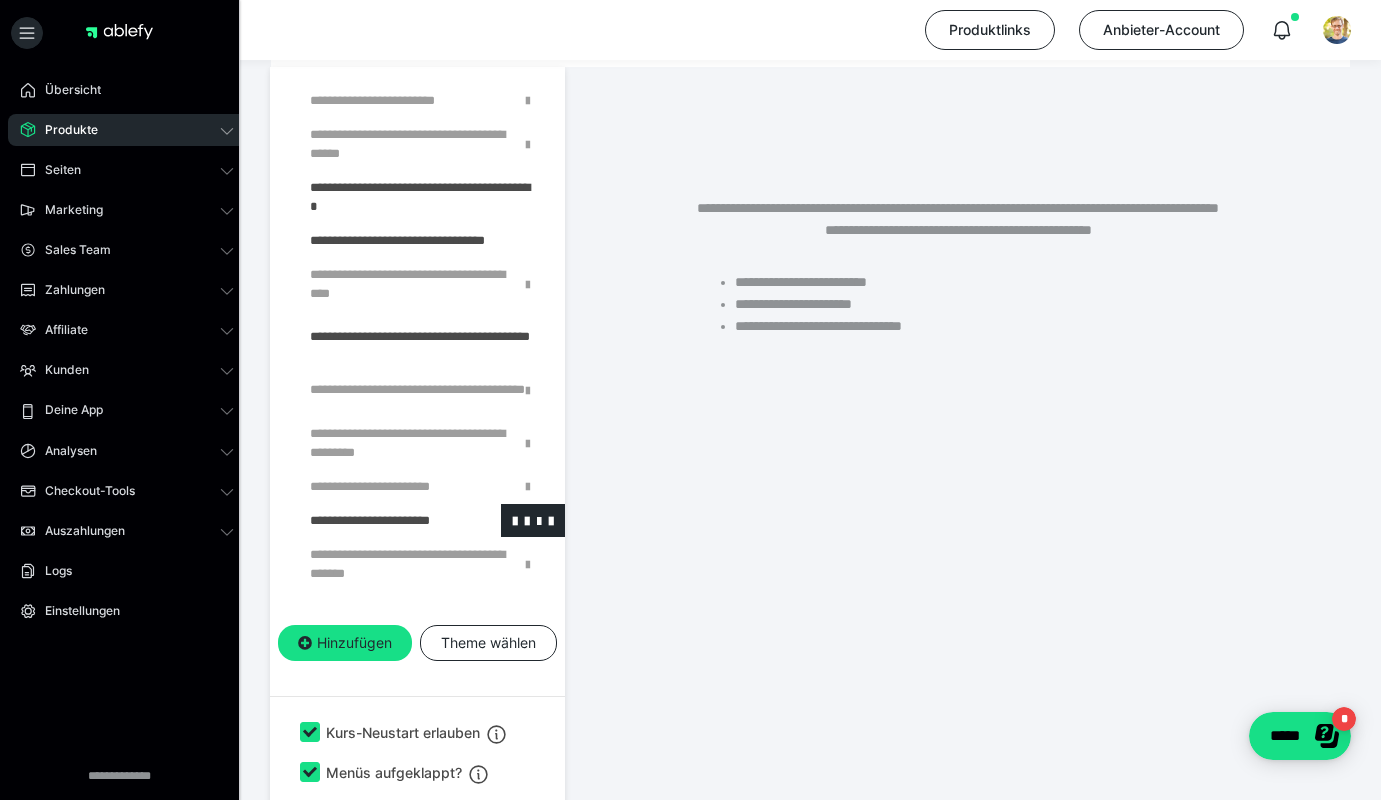 click at bounding box center [375, 520] 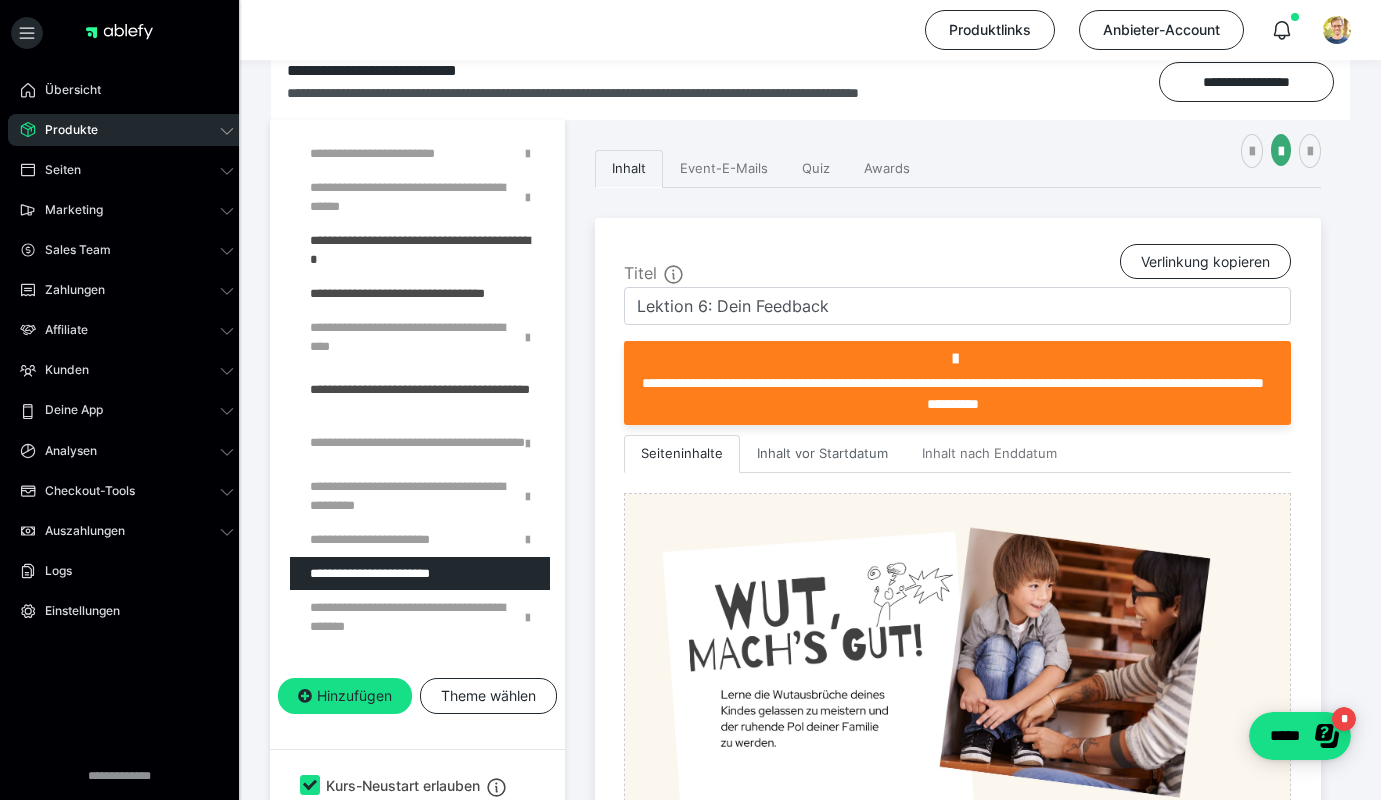 scroll, scrollTop: 302, scrollLeft: 0, axis: vertical 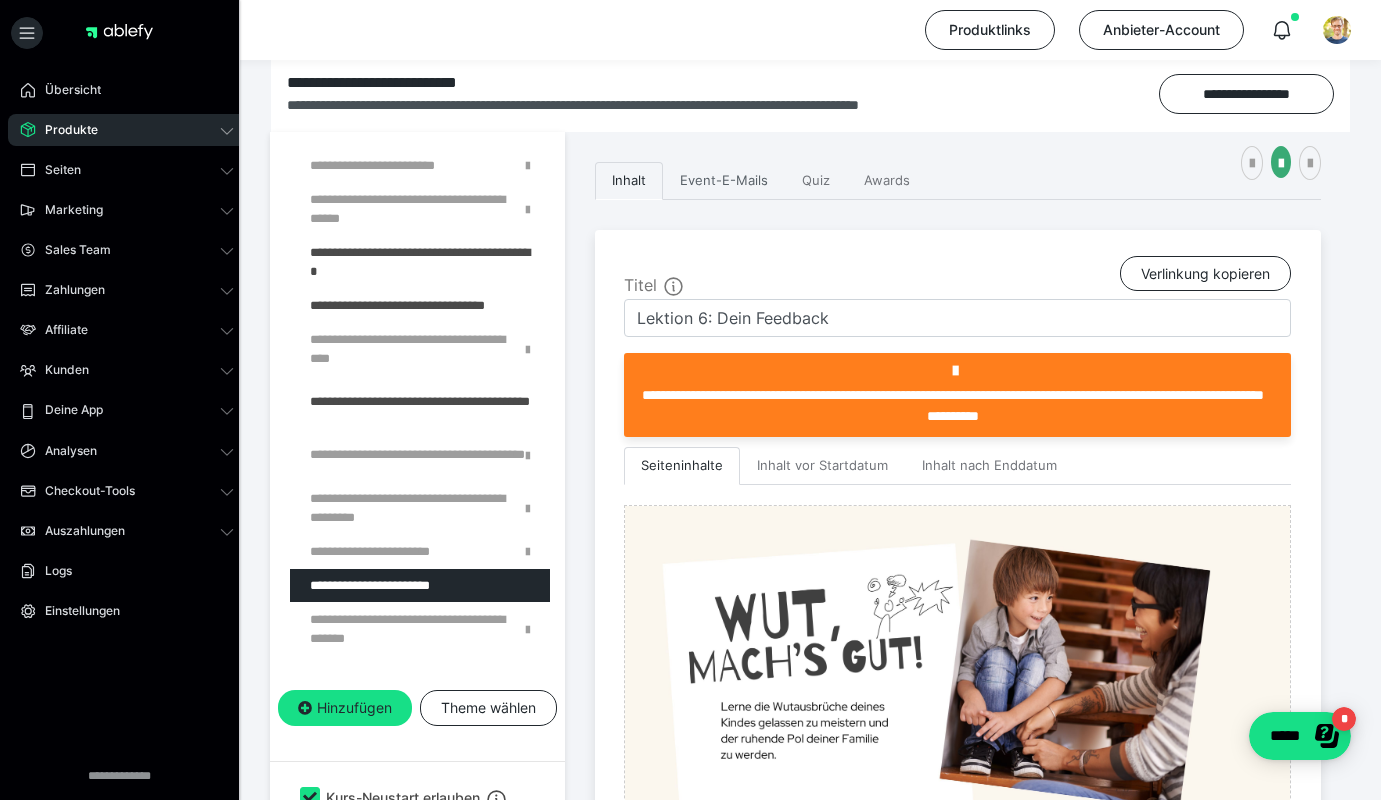 click on "Event-E-Mails" at bounding box center [724, 181] 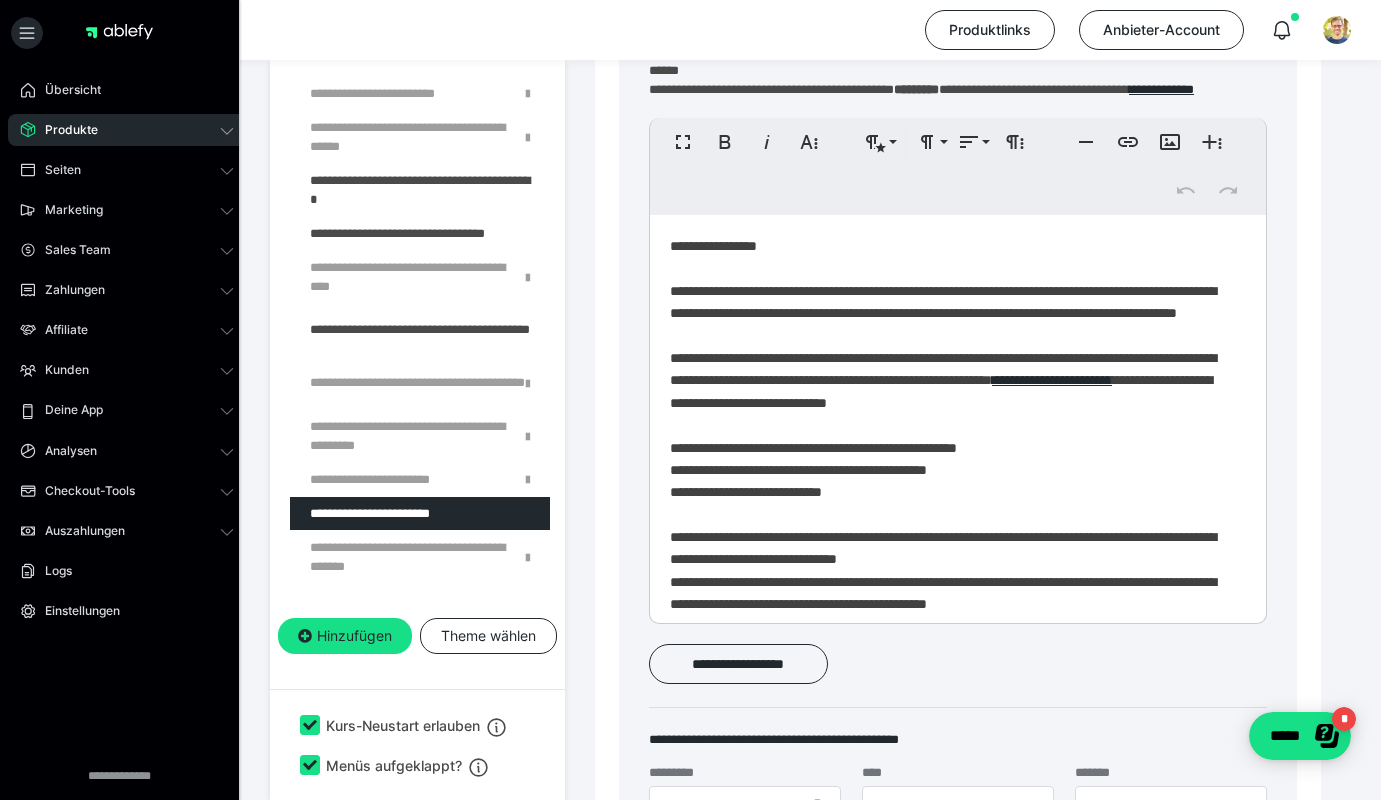 scroll, scrollTop: 789, scrollLeft: 0, axis: vertical 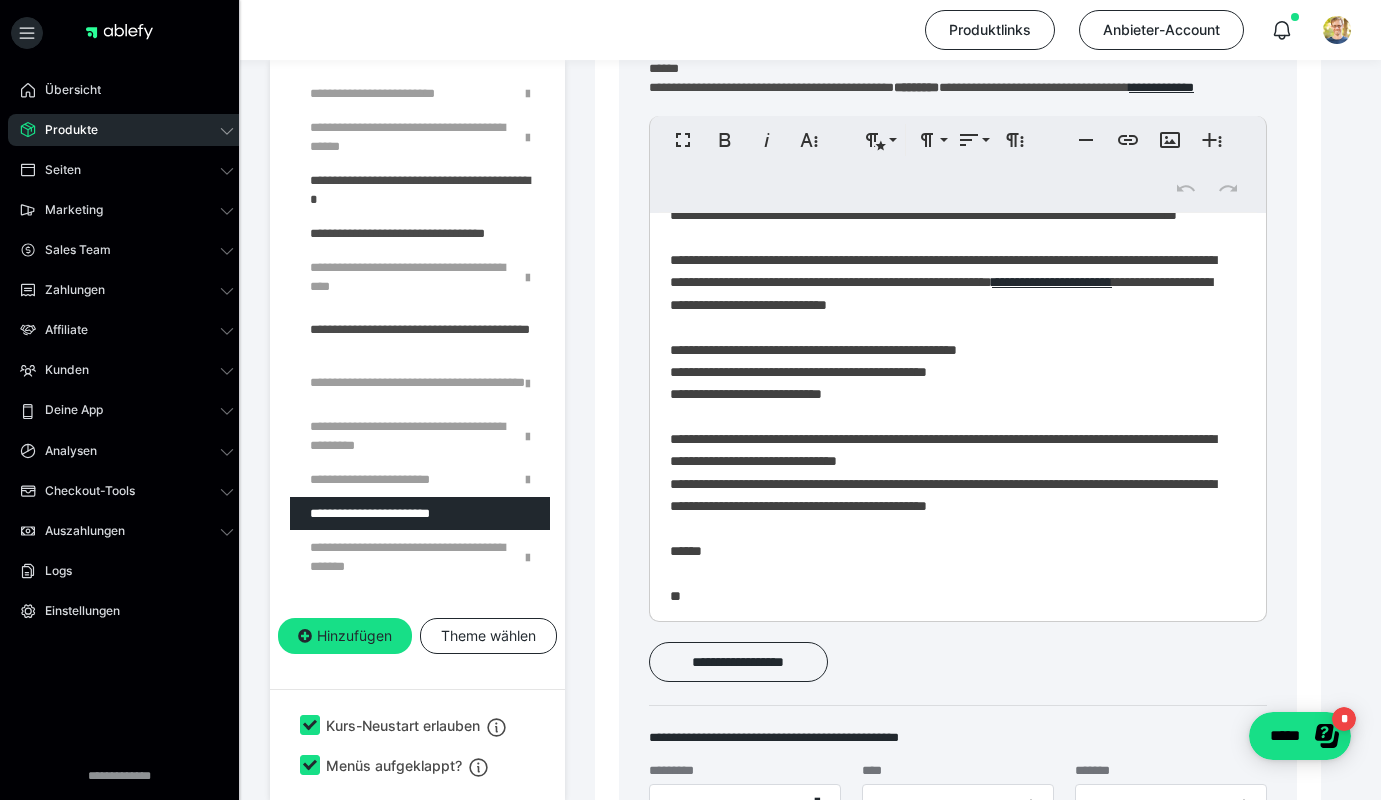 click on "**********" at bounding box center [950, 478] 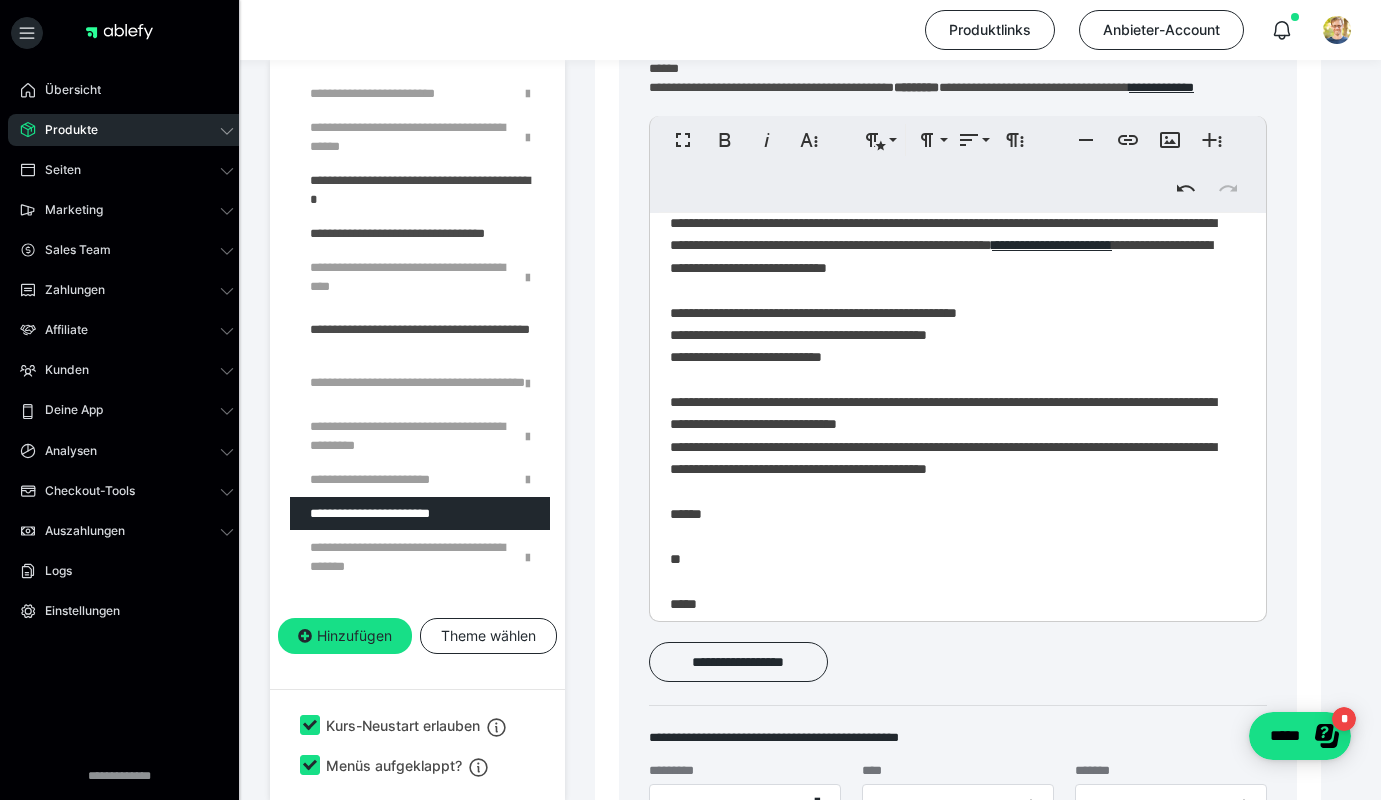scroll, scrollTop: 124, scrollLeft: 0, axis: vertical 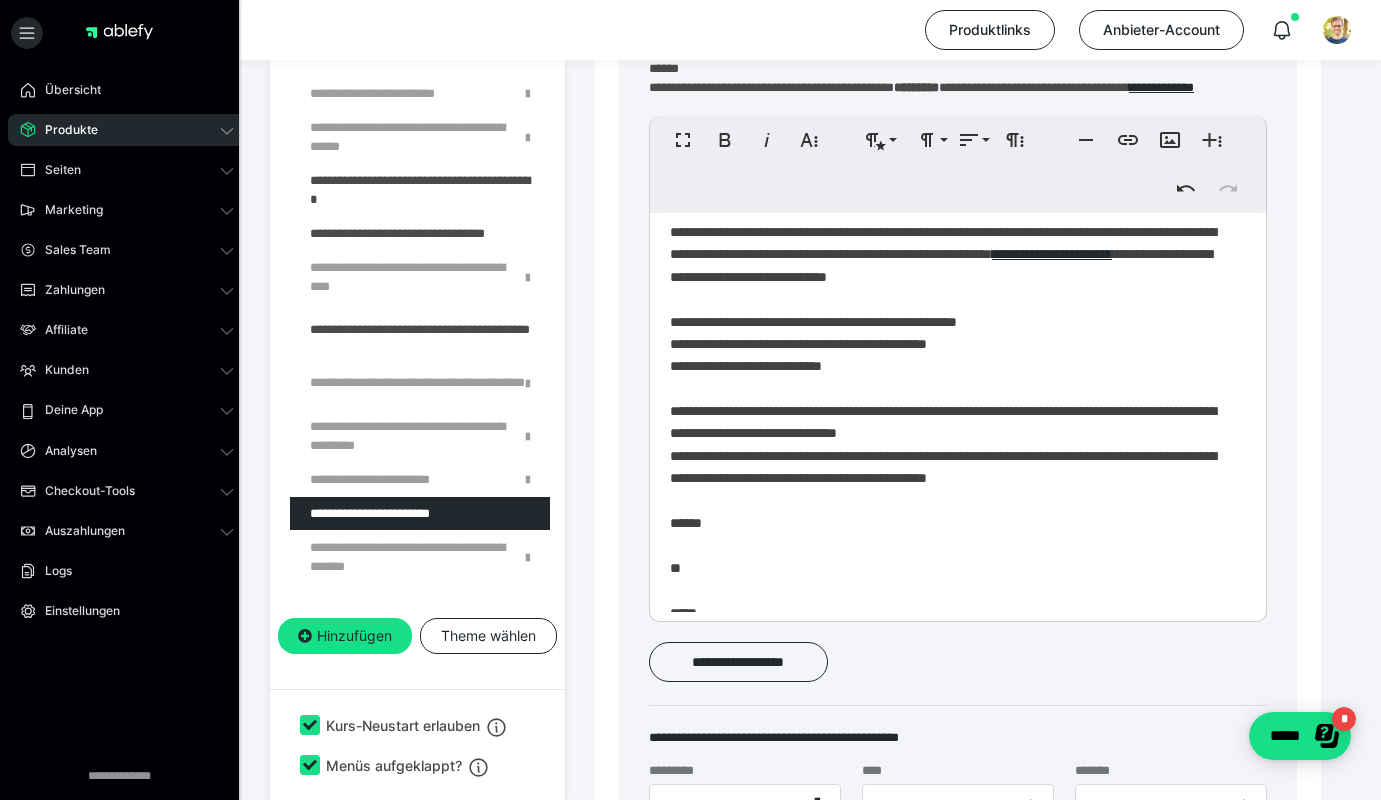 click on "**********" at bounding box center [950, 450] 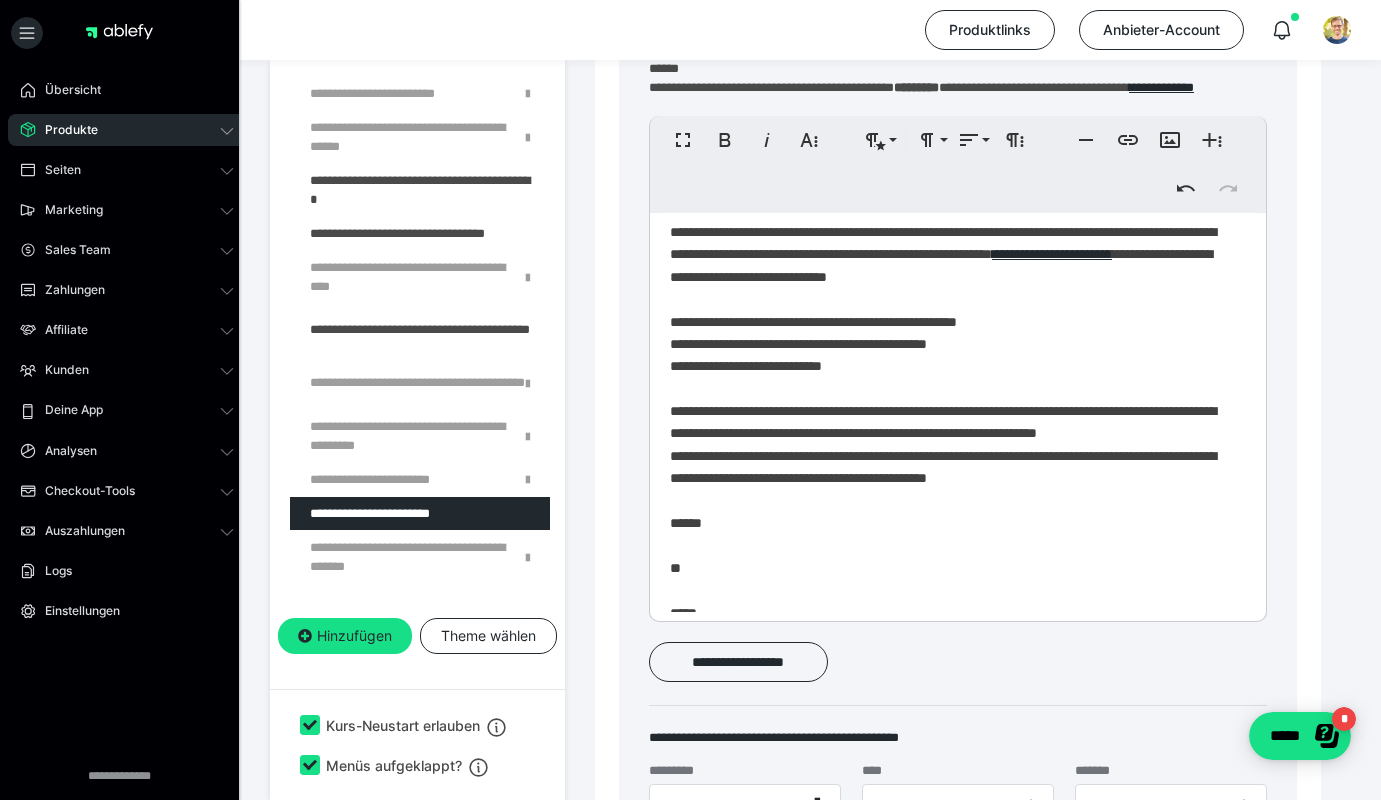 click on "**********" at bounding box center [950, 461] 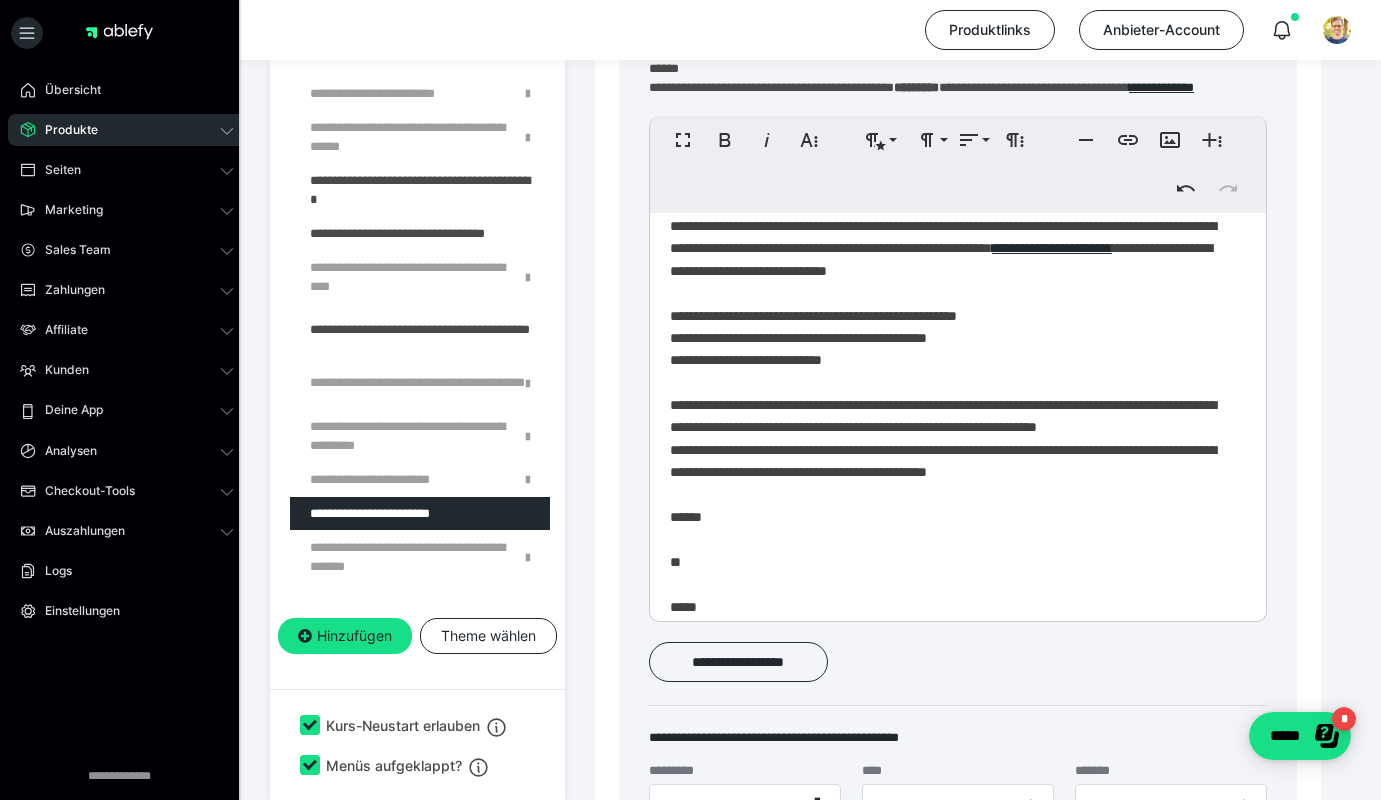 scroll, scrollTop: 129, scrollLeft: 0, axis: vertical 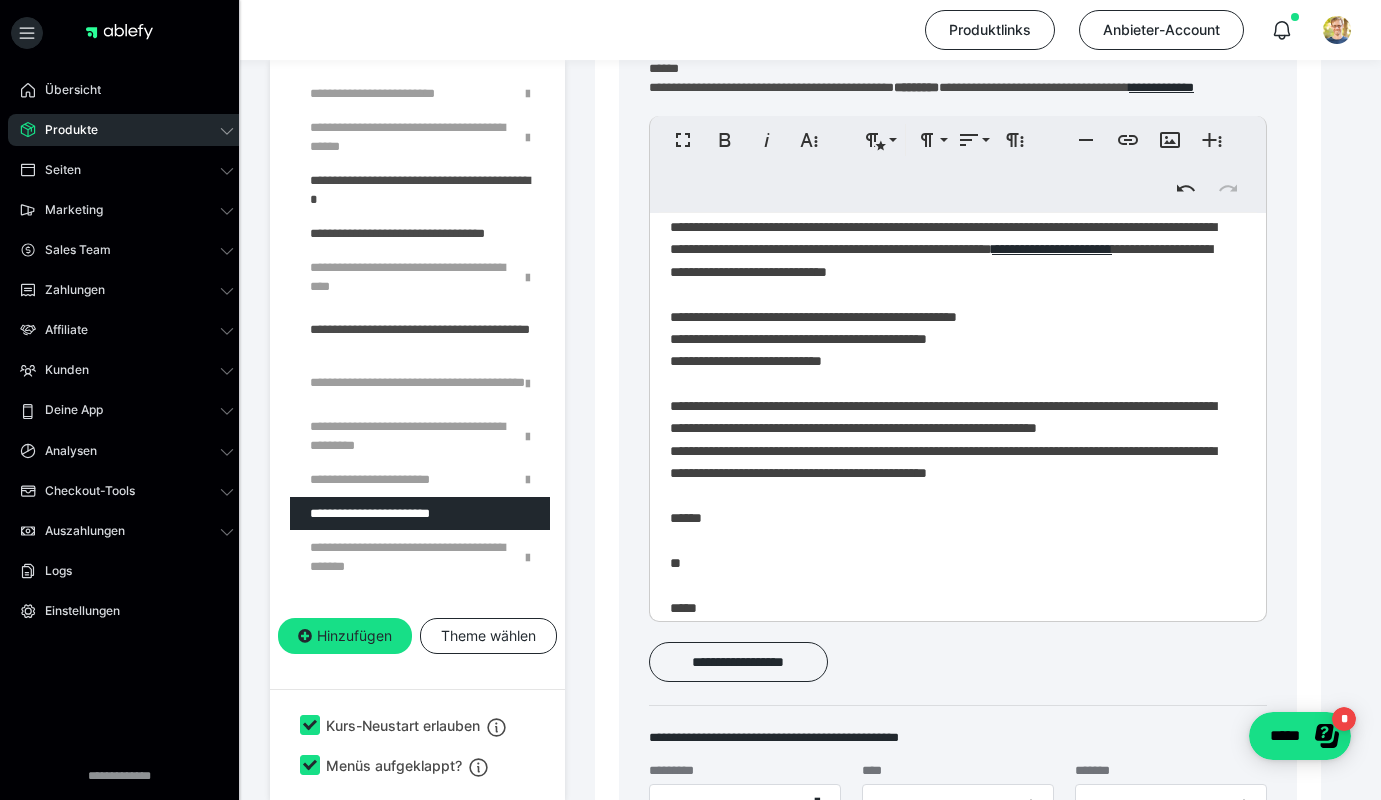 click on "**********" at bounding box center [950, 456] 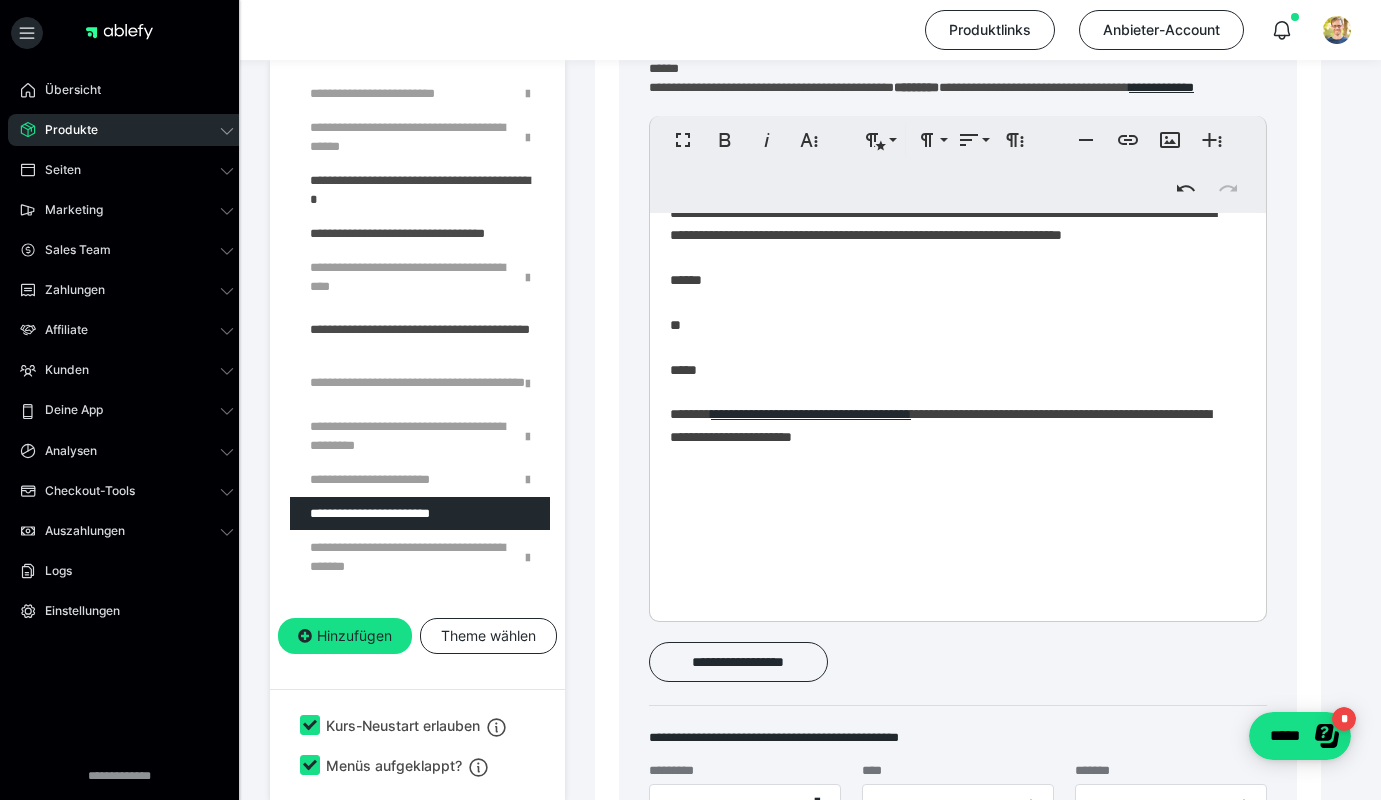 scroll, scrollTop: 367, scrollLeft: 0, axis: vertical 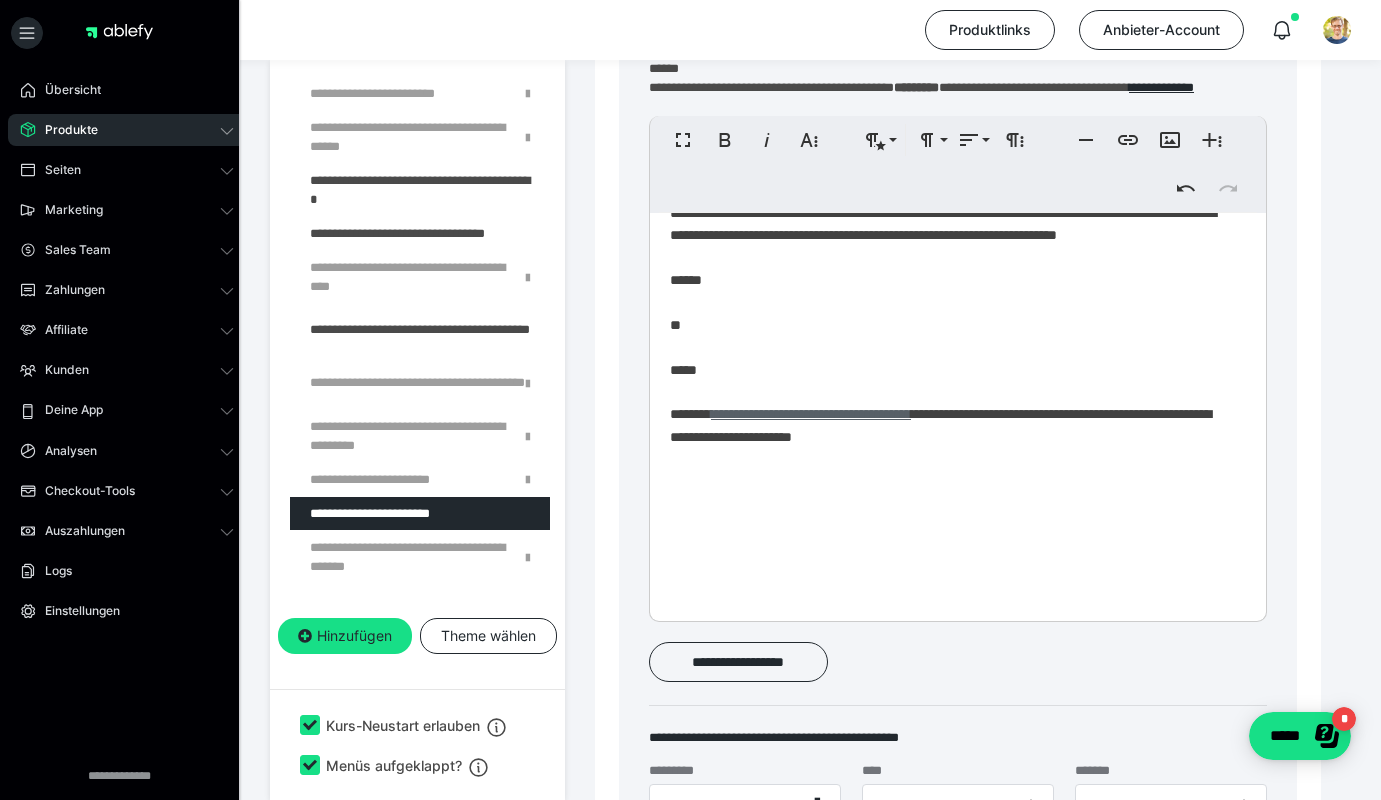 click on "**********" at bounding box center (811, 414) 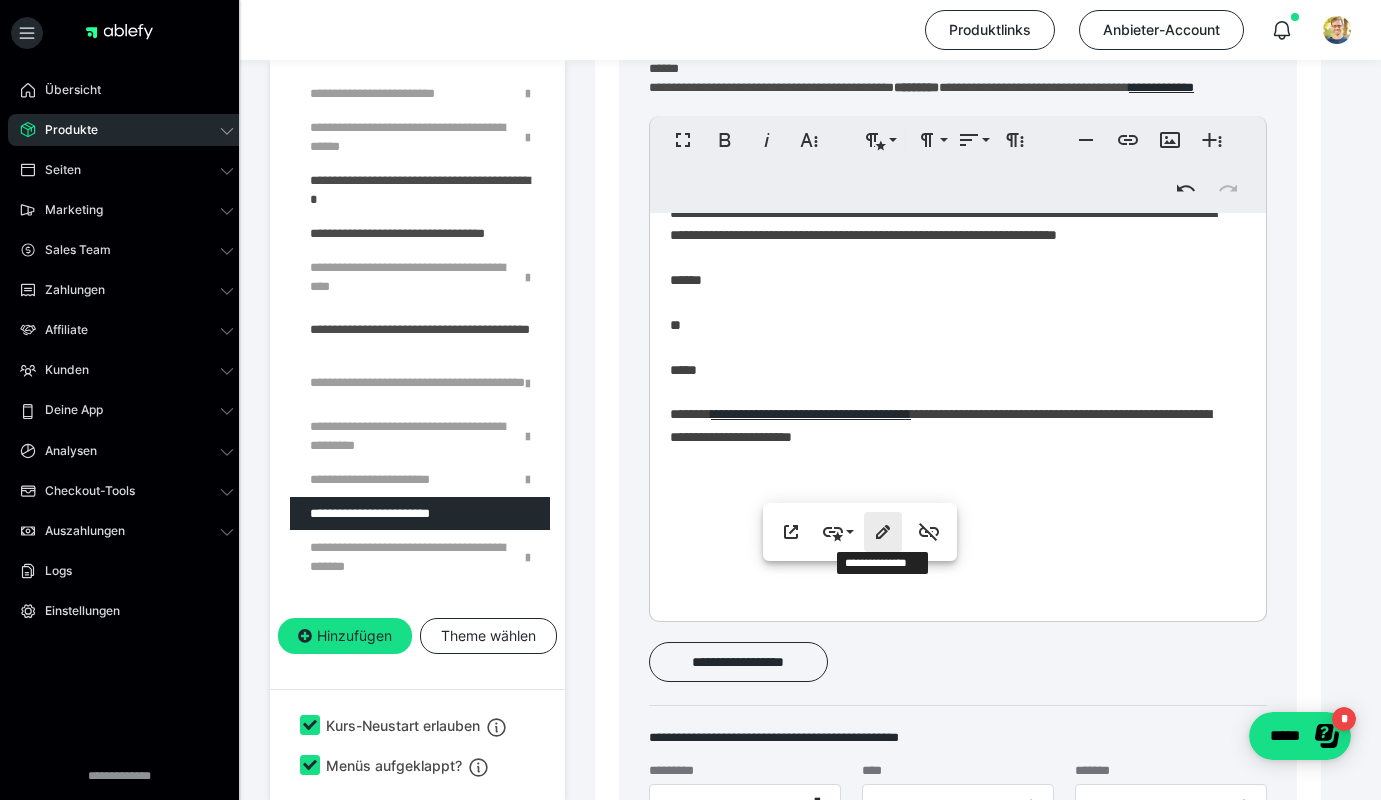 click 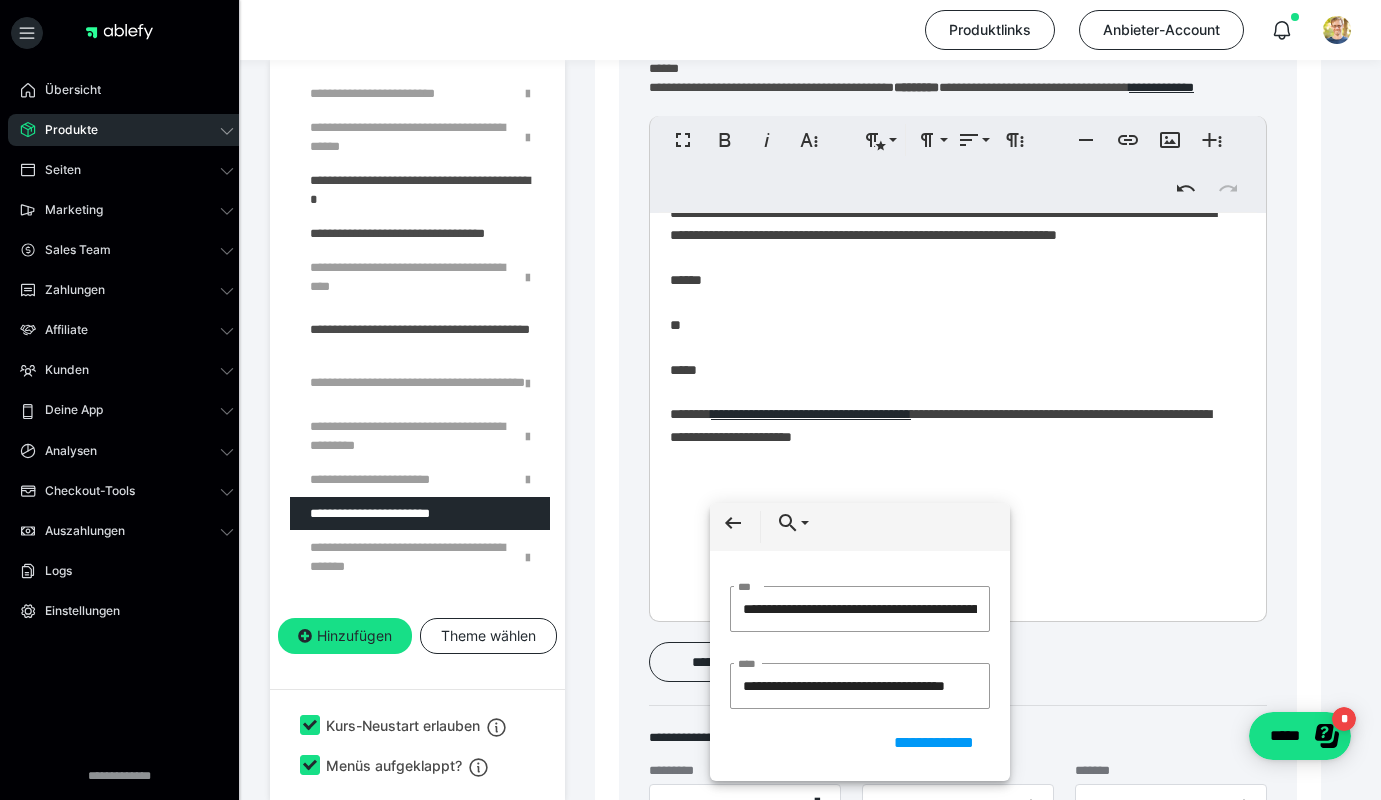 scroll, scrollTop: 0, scrollLeft: 527, axis: horizontal 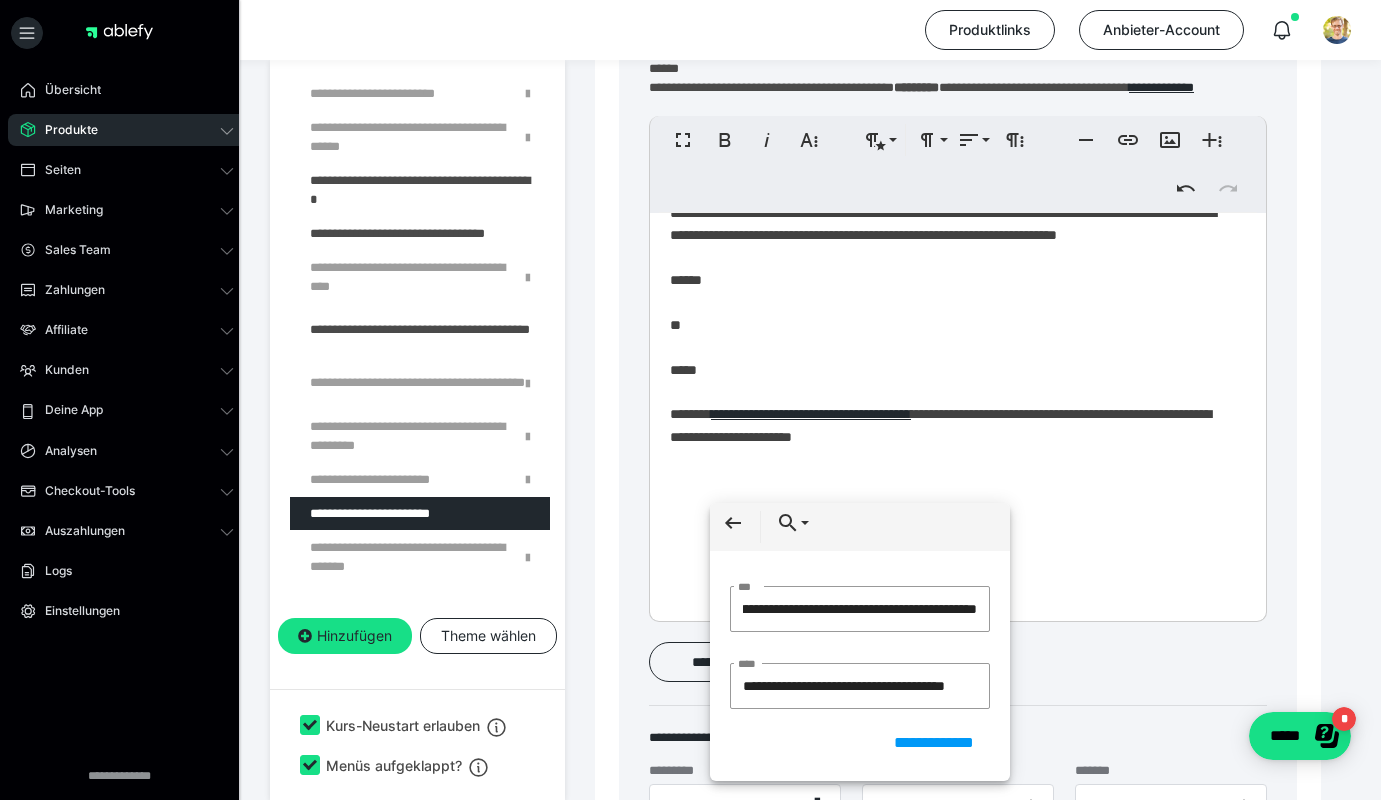 click on "**********" at bounding box center (950, 229) 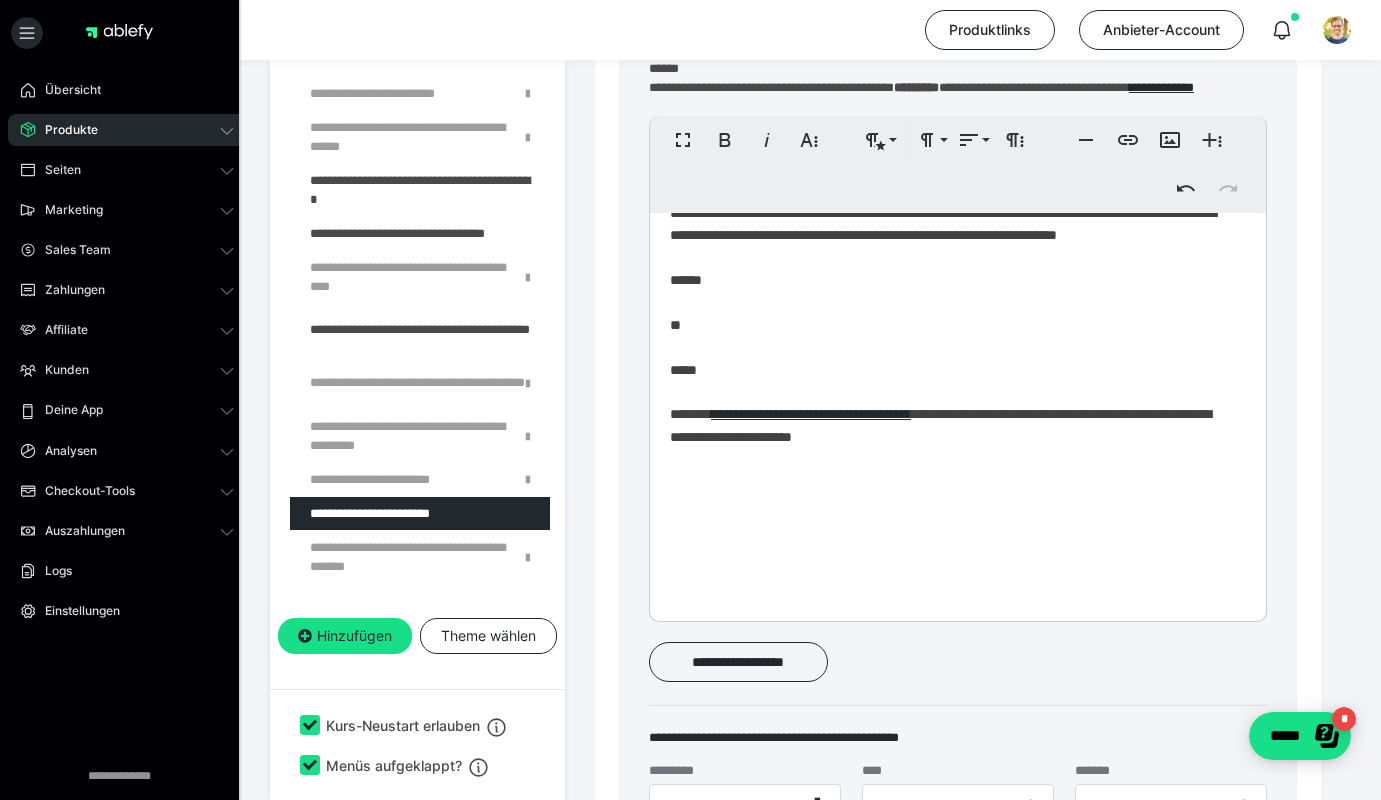 click on "**********" at bounding box center [950, 229] 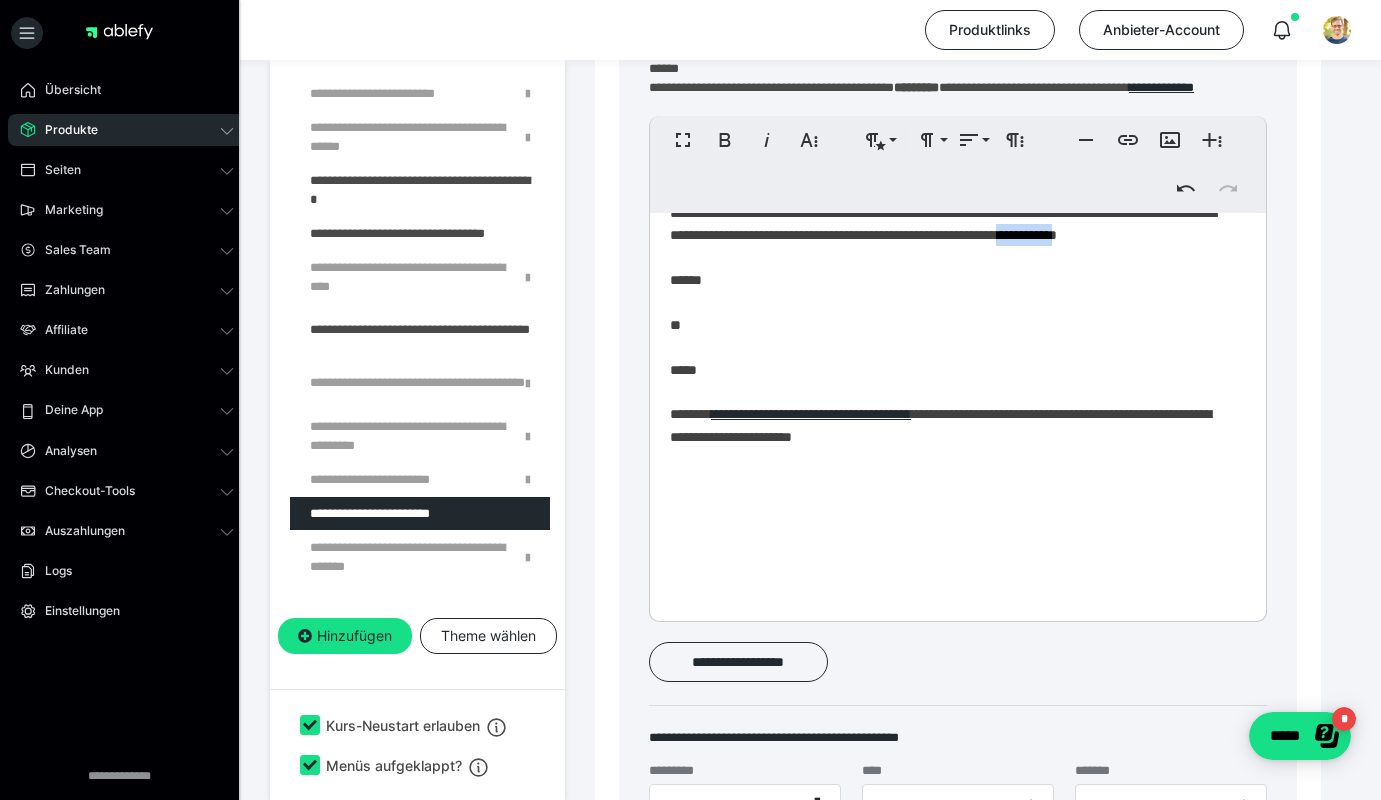 click on "**********" at bounding box center (950, 229) 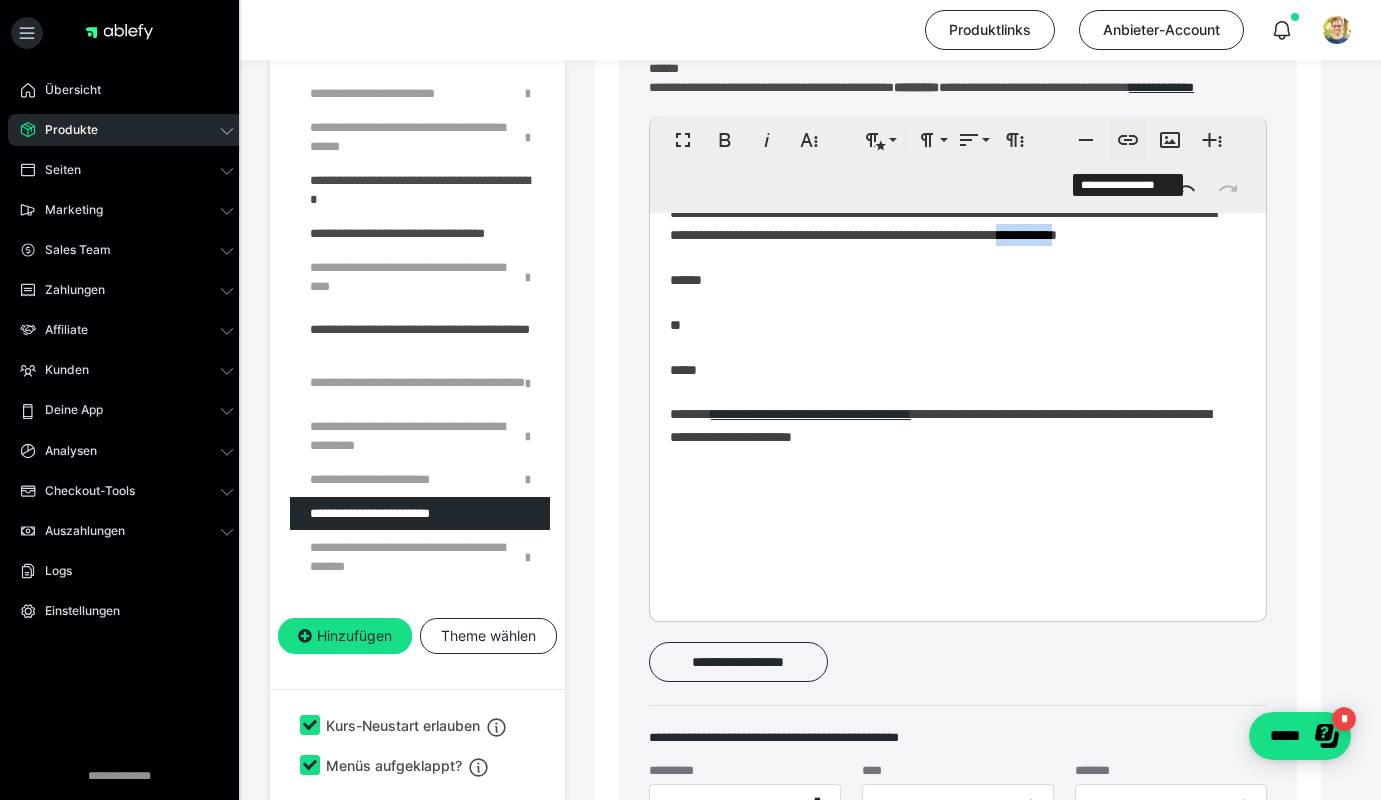 type 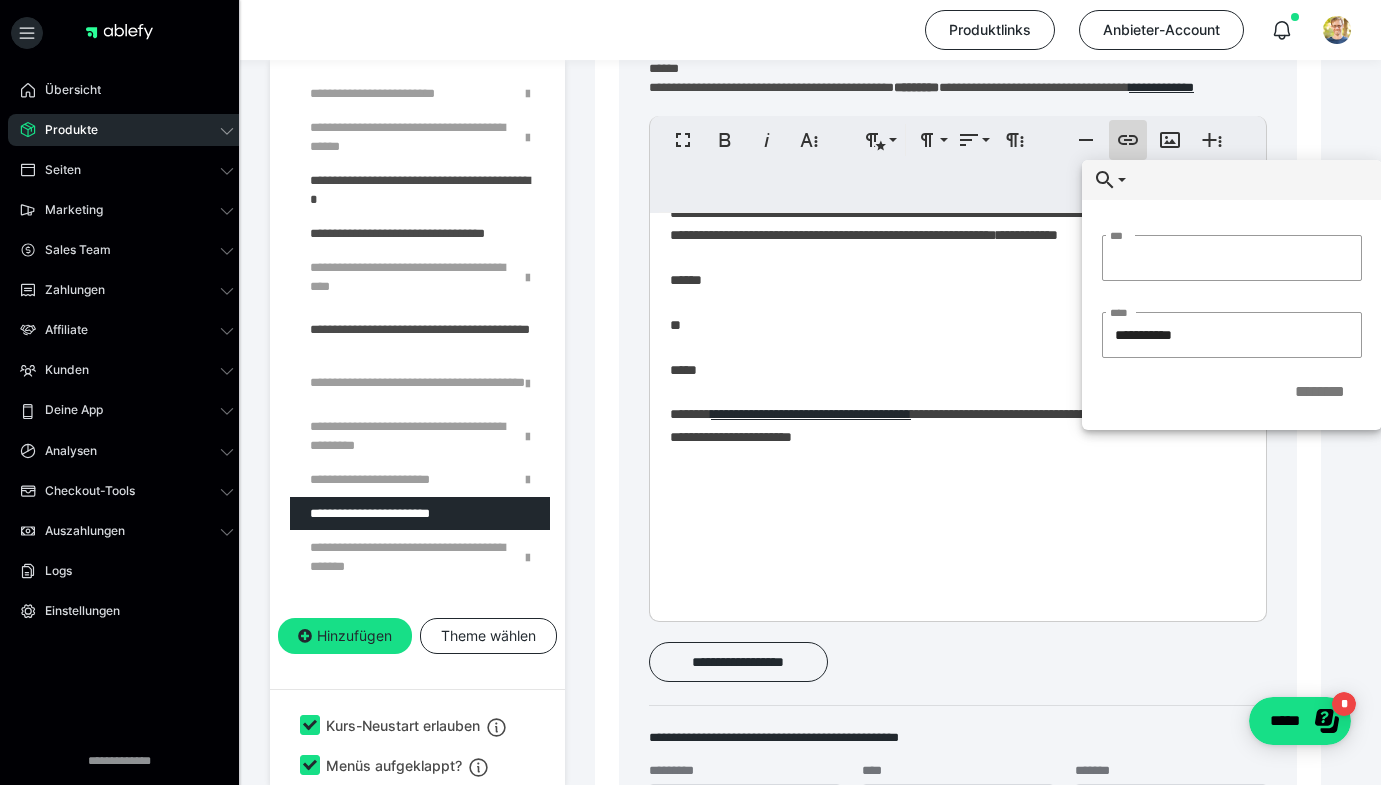 type on "**********" 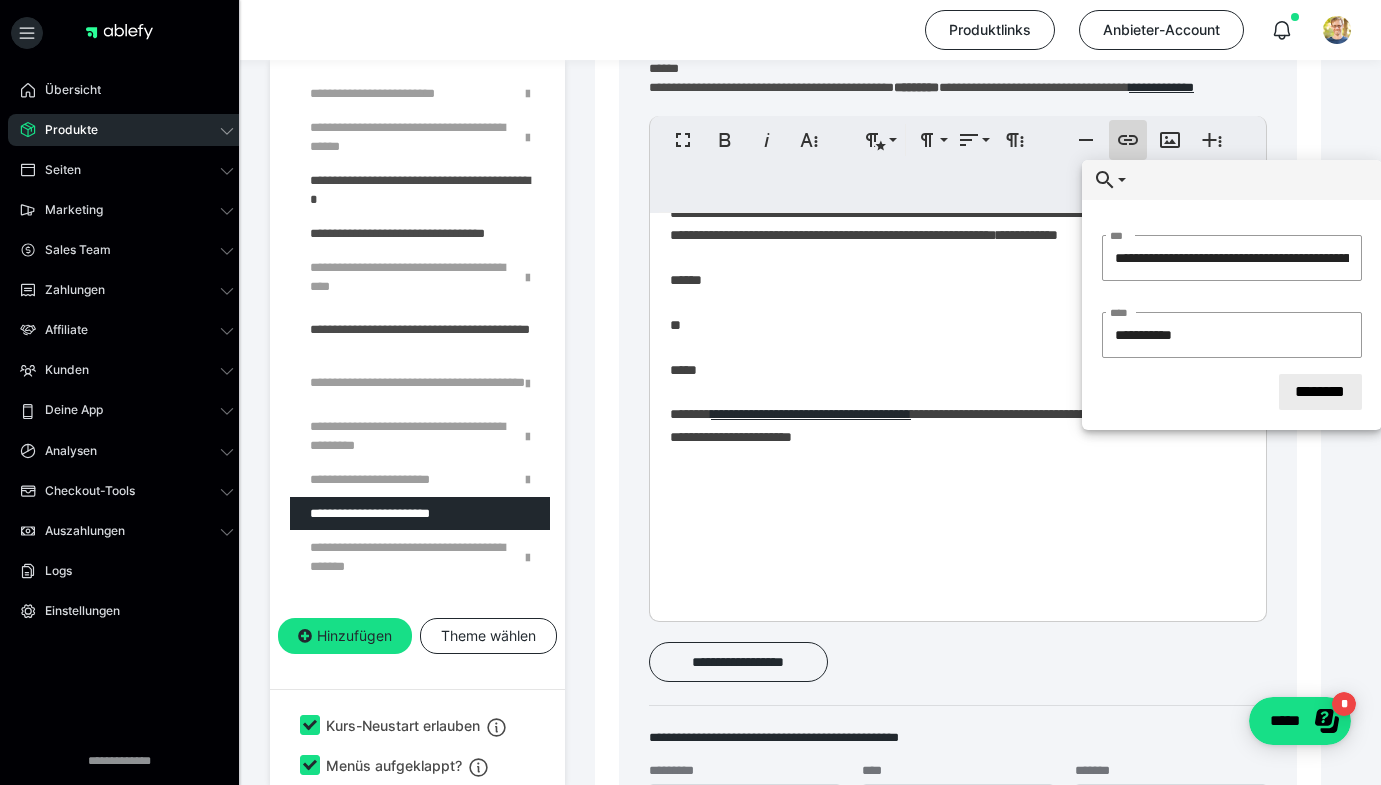 click on "********" at bounding box center (1320, 392) 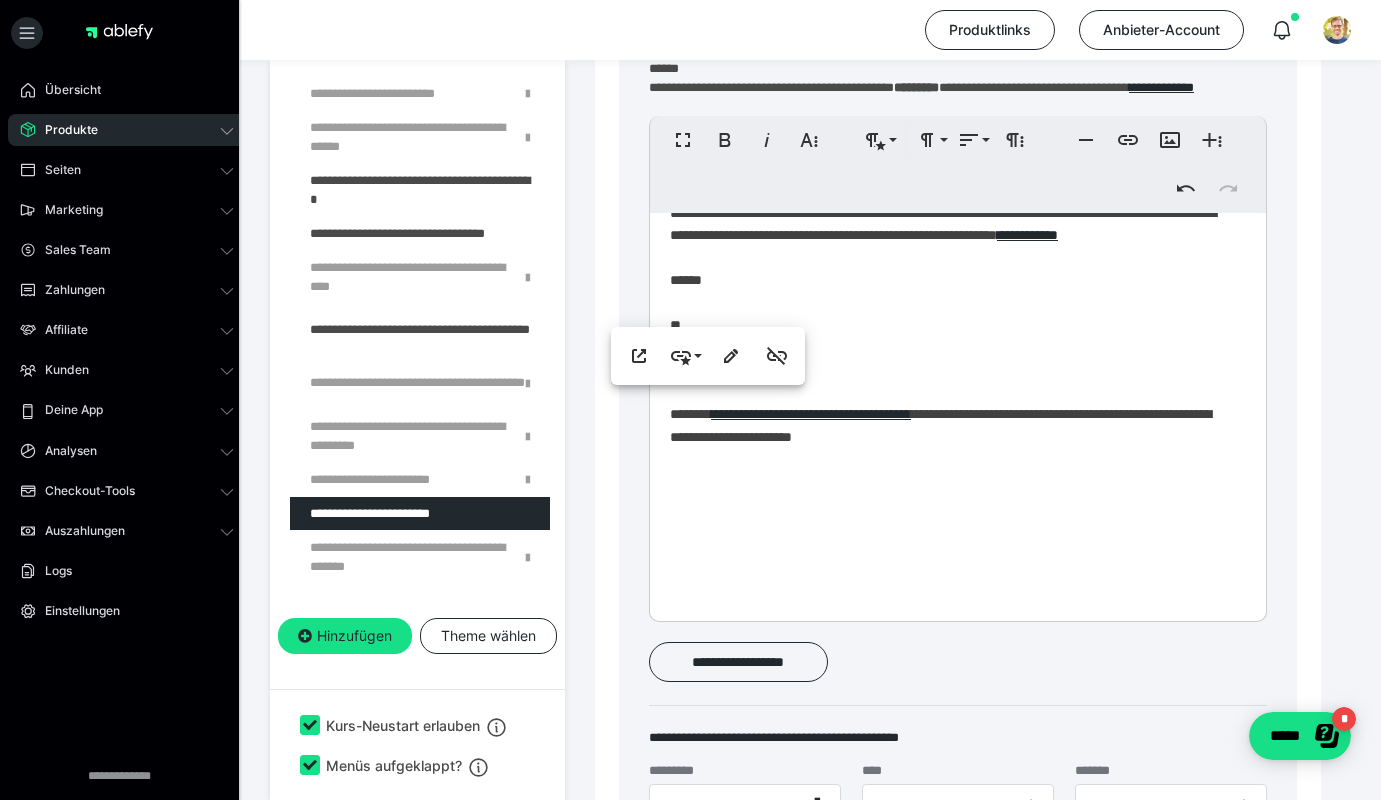 click on "**********" at bounding box center [950, 229] 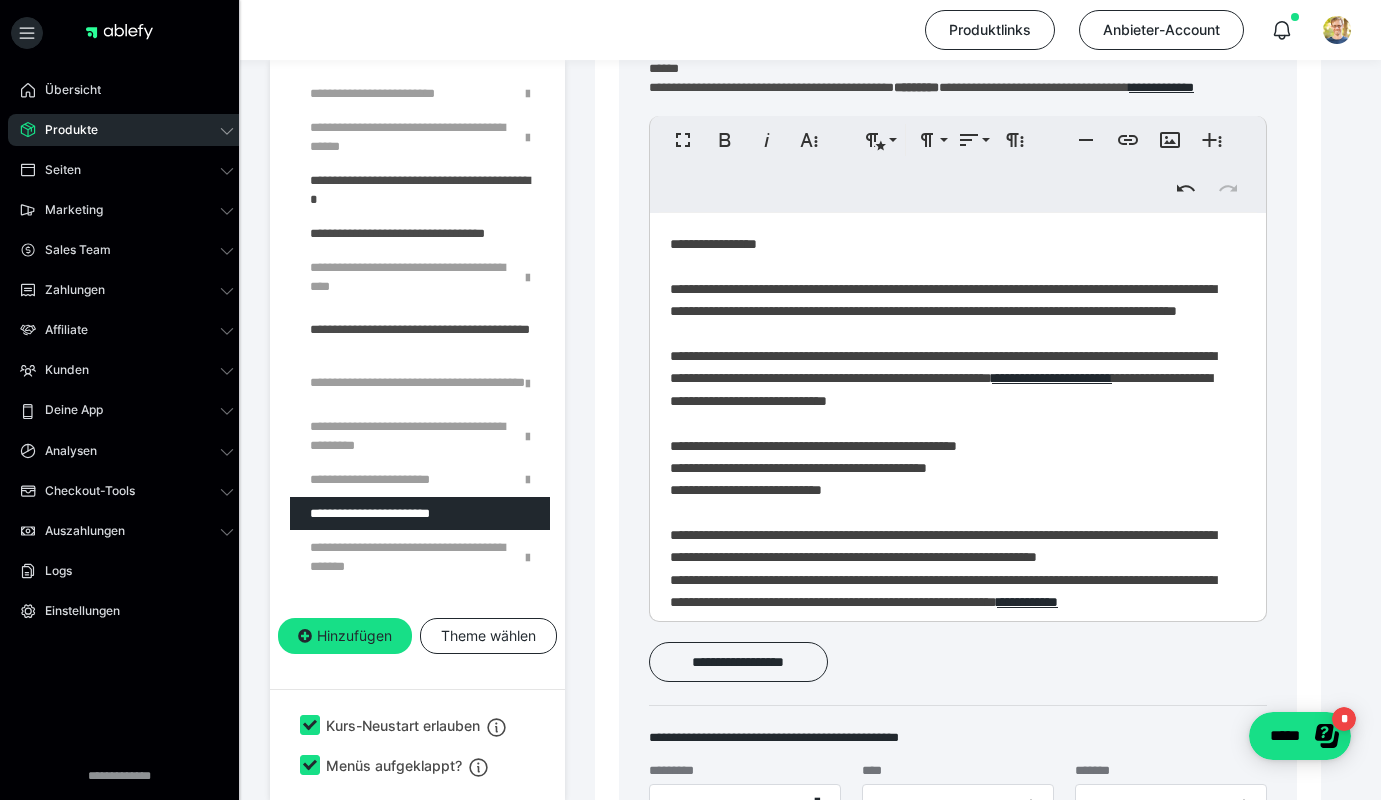 scroll, scrollTop: 0, scrollLeft: 0, axis: both 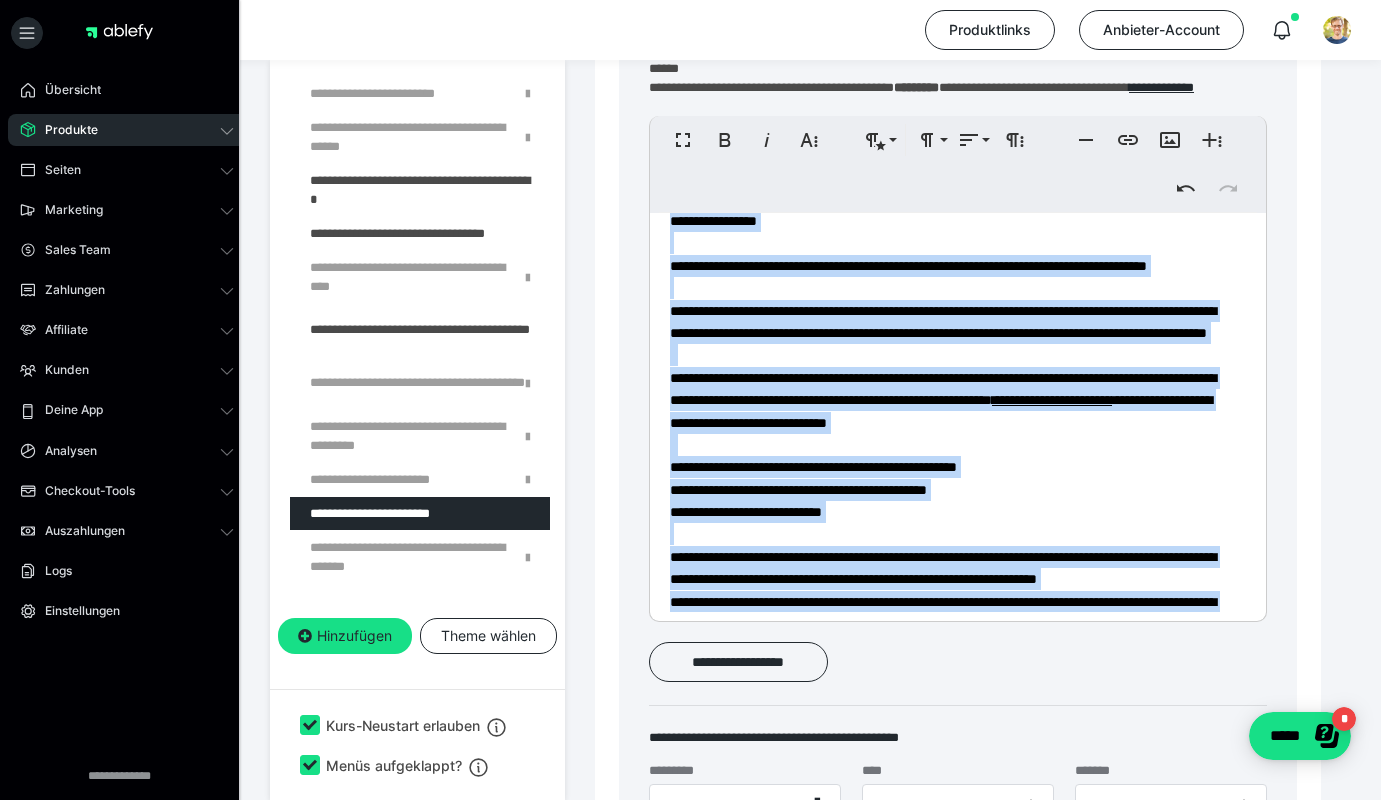 copy on "**********" 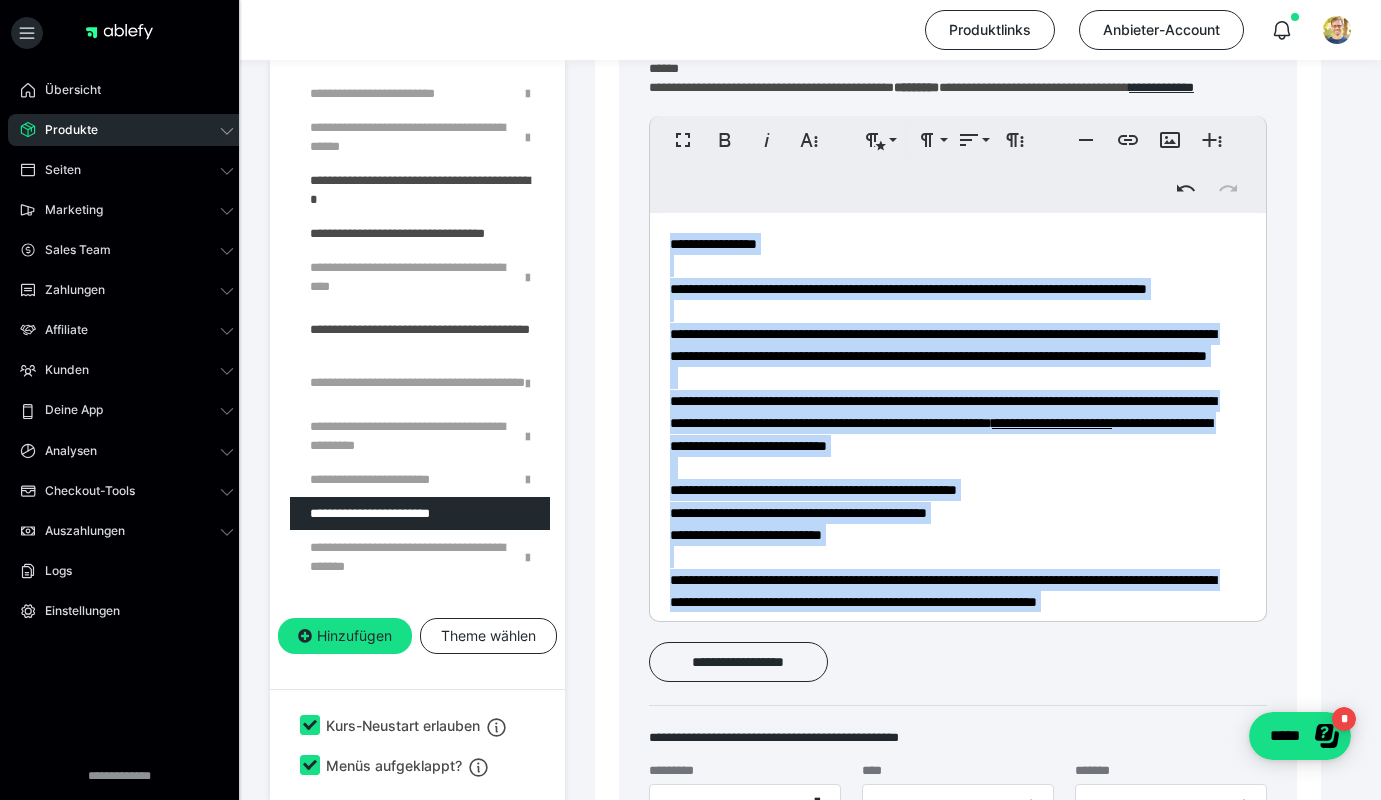 scroll, scrollTop: 0, scrollLeft: 0, axis: both 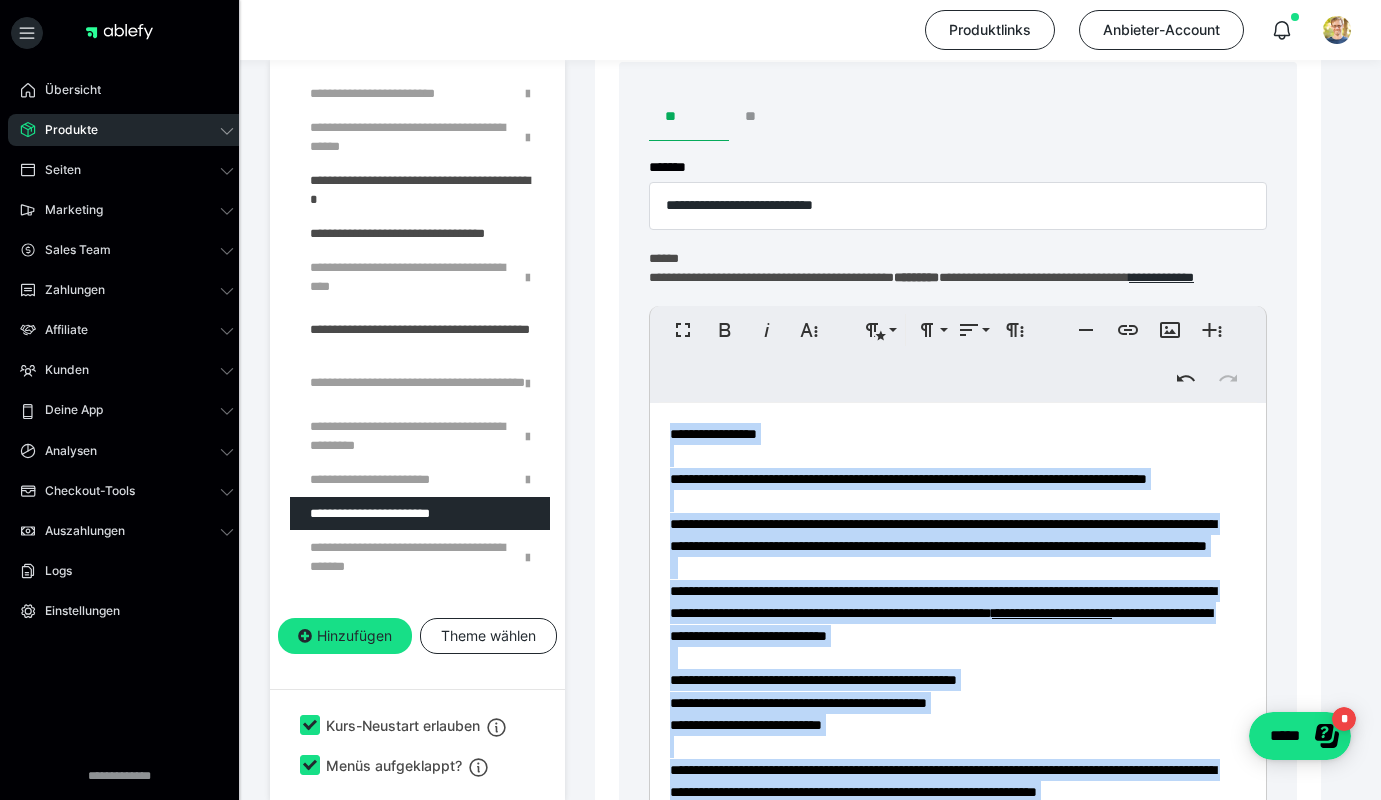 click on "**" at bounding box center [769, 117] 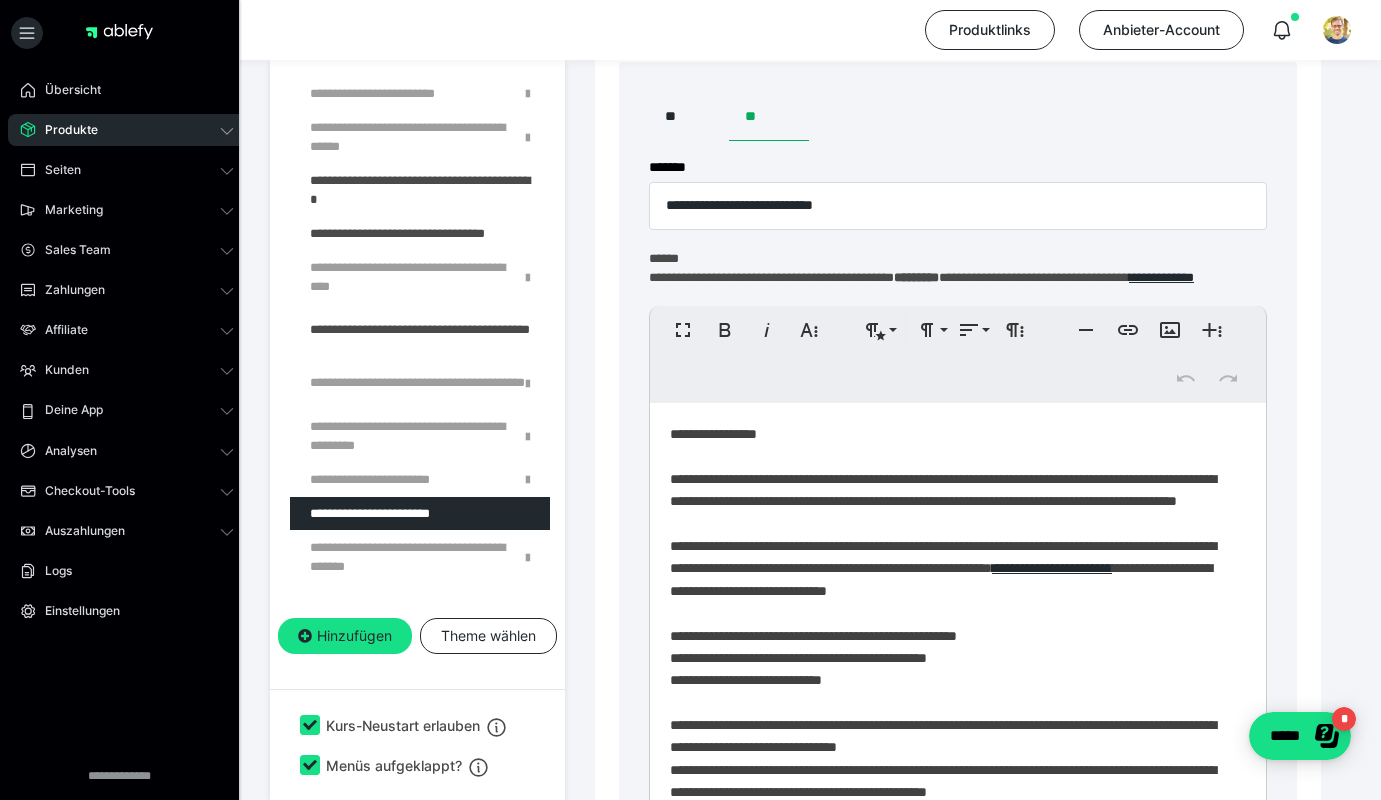 click on "**********" at bounding box center (950, 764) 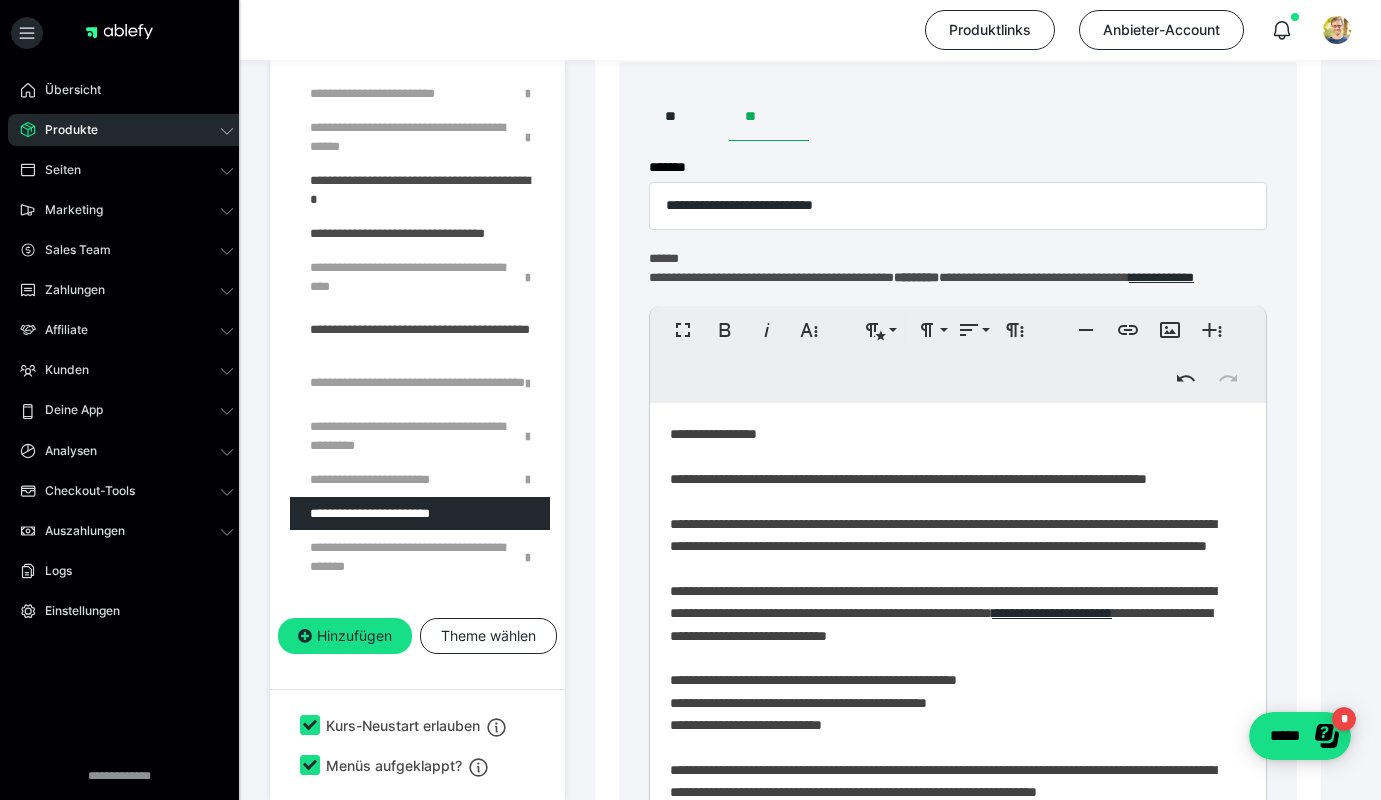 drag, startPoint x: 1099, startPoint y: 484, endPoint x: 1100, endPoint y: 521, distance: 37.01351 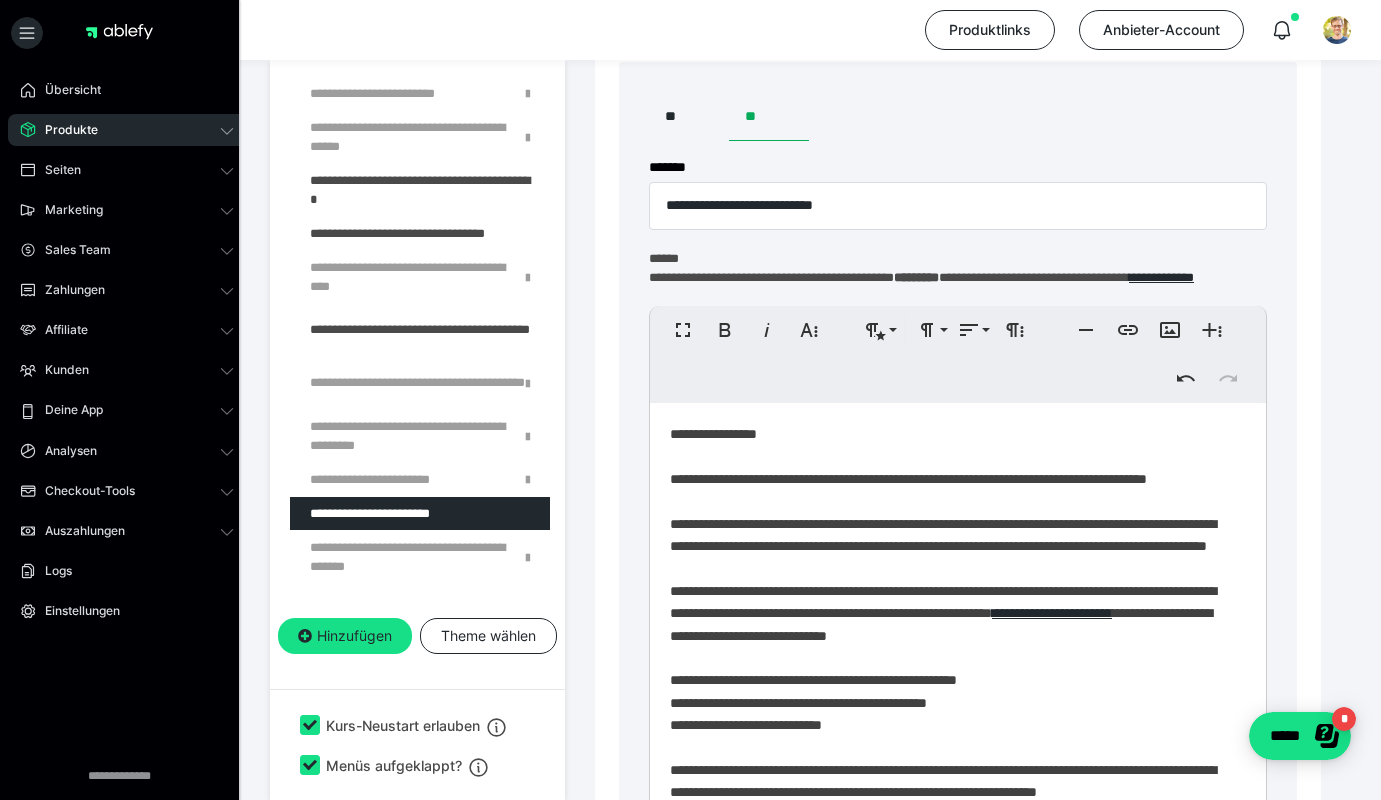 type 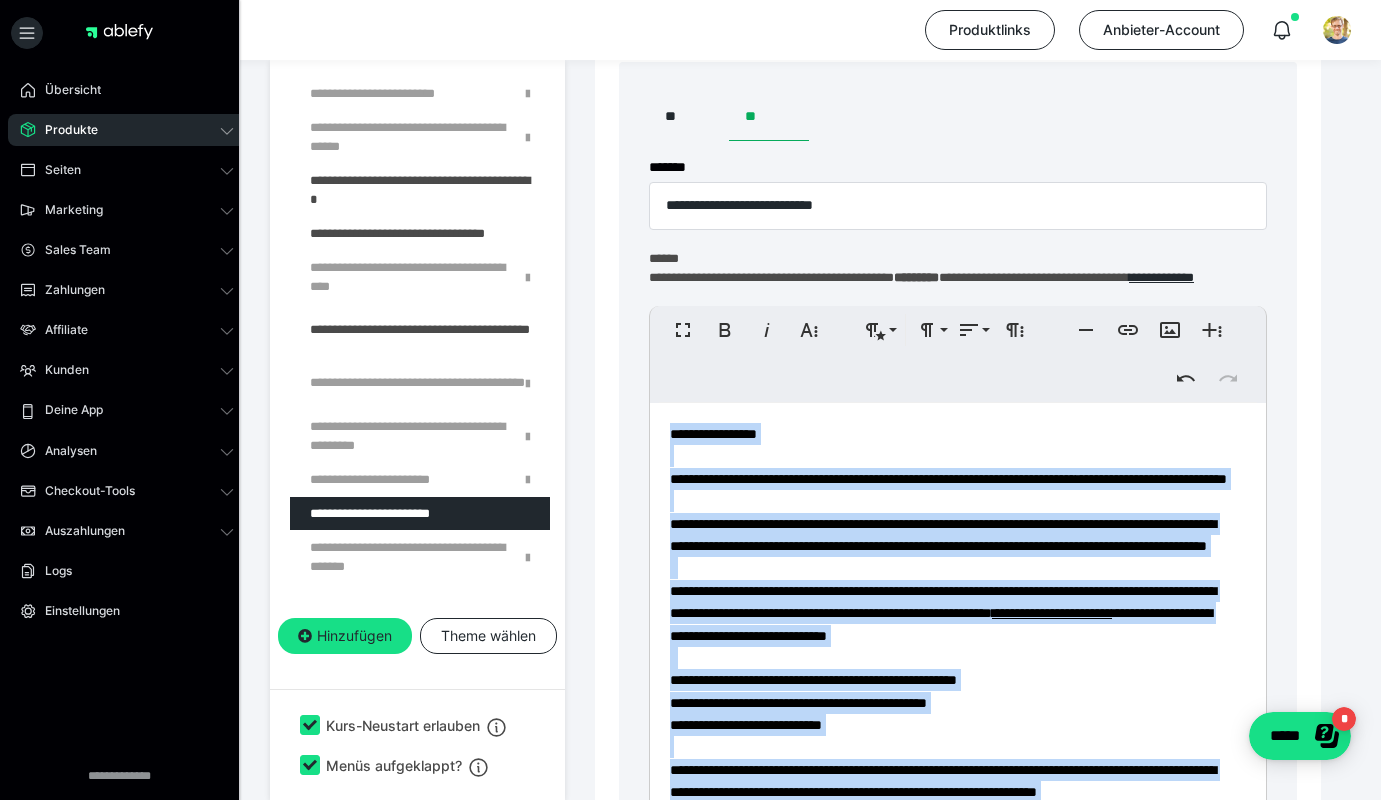 copy on "**********" 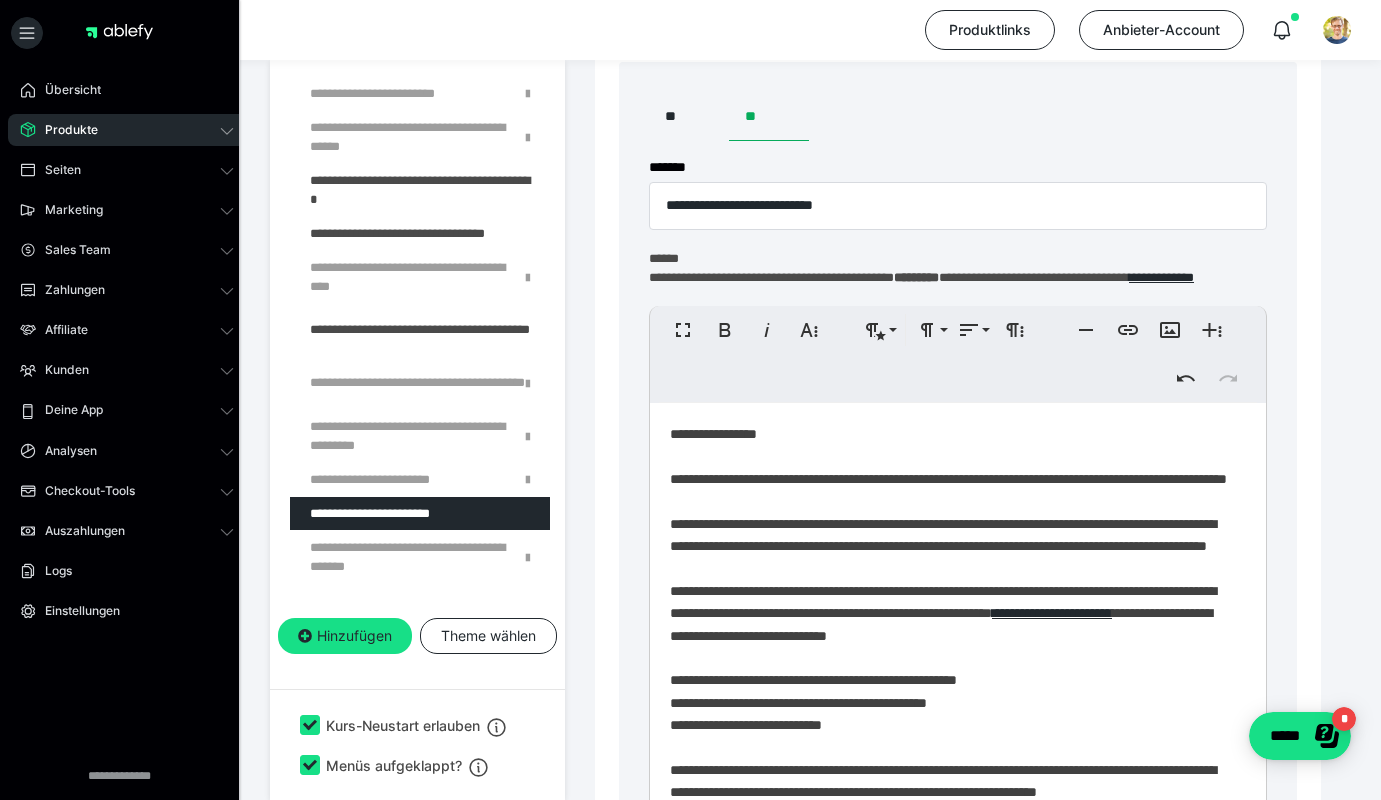 click on "**********" at bounding box center (950, 819) 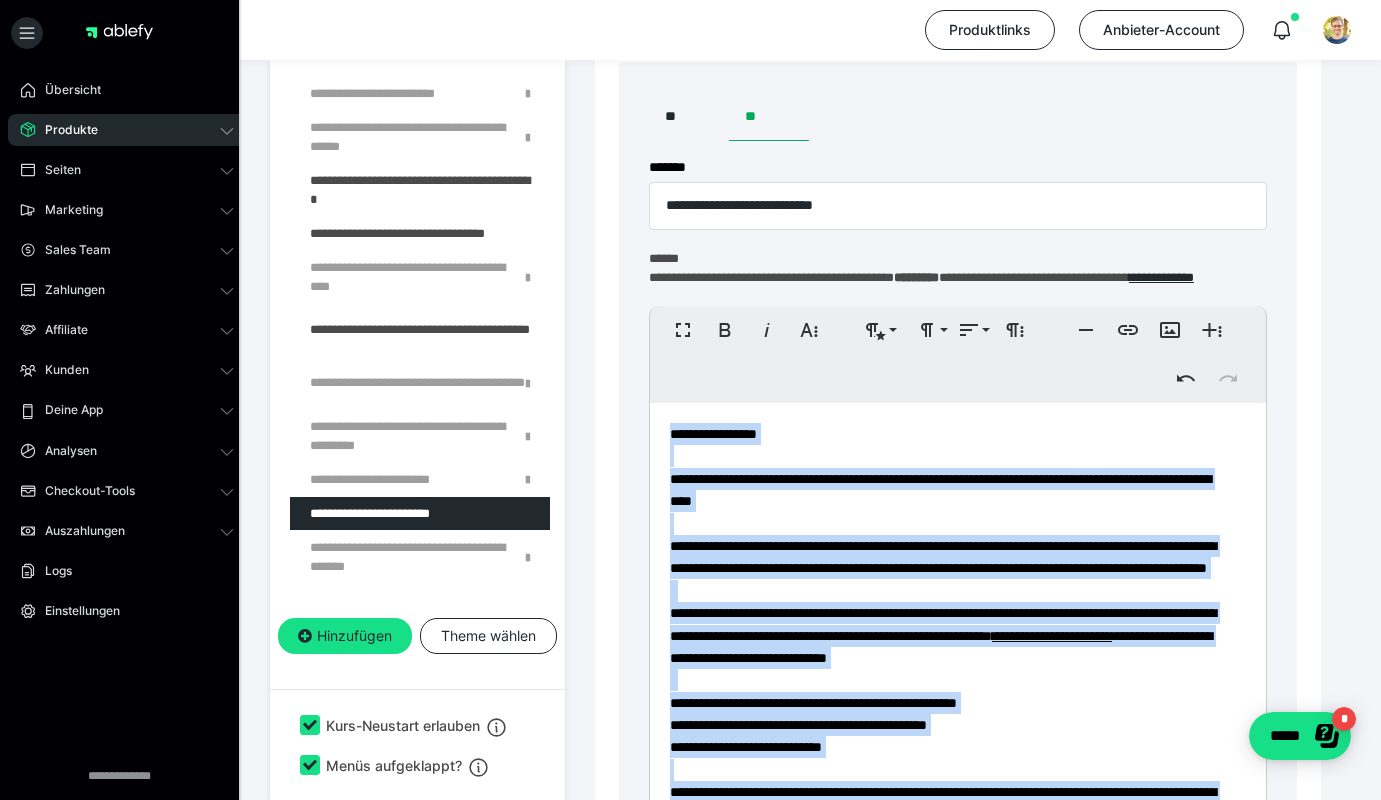 copy on "**********" 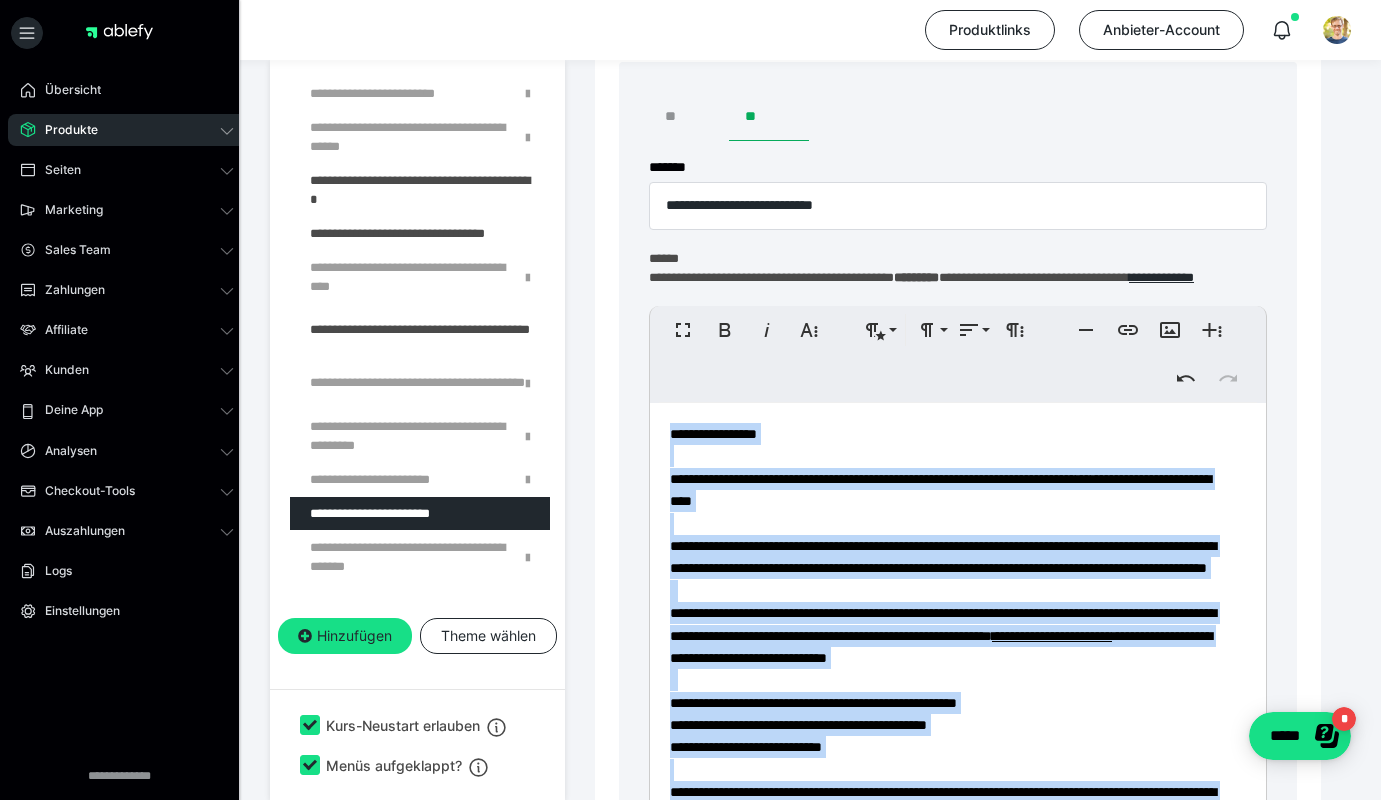click on "**" at bounding box center (689, 117) 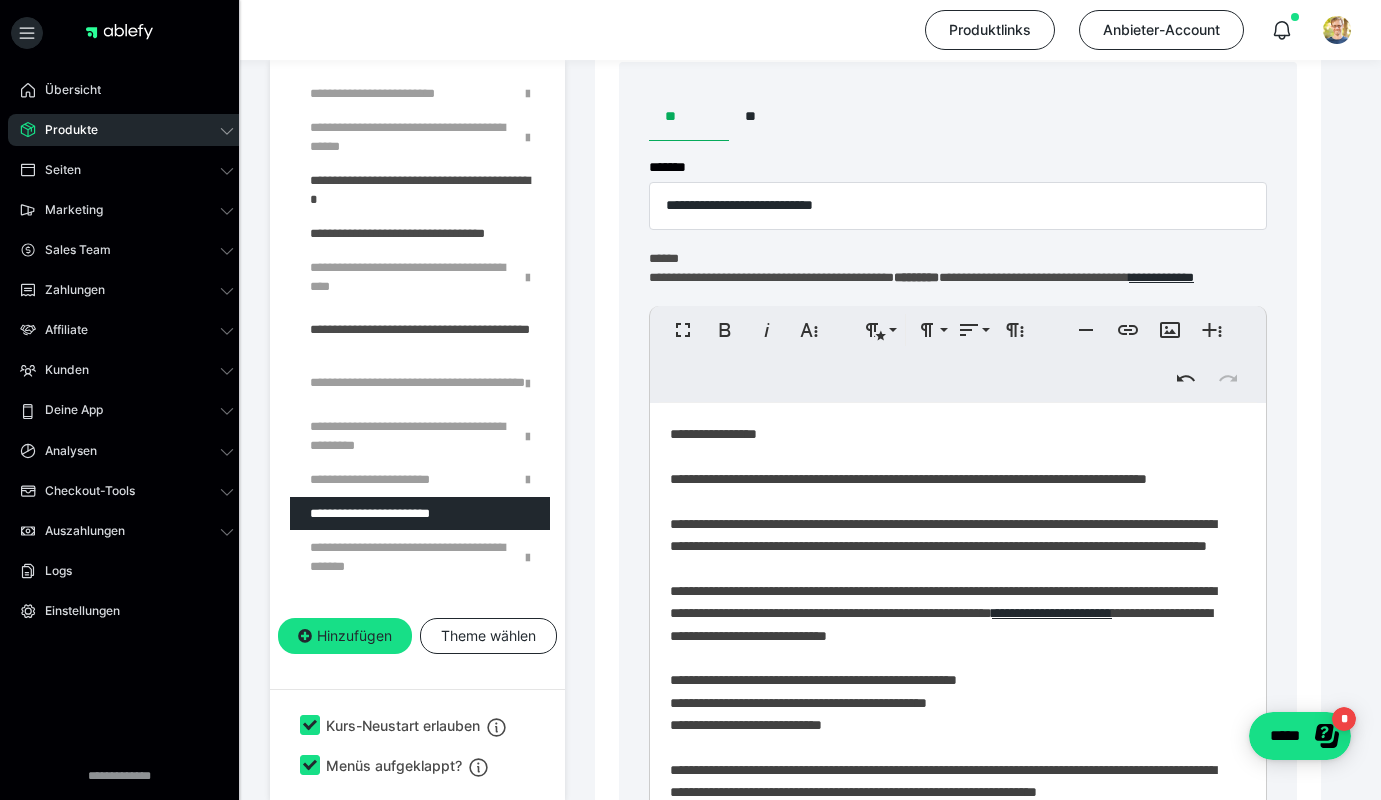 click on "**********" at bounding box center (950, 819) 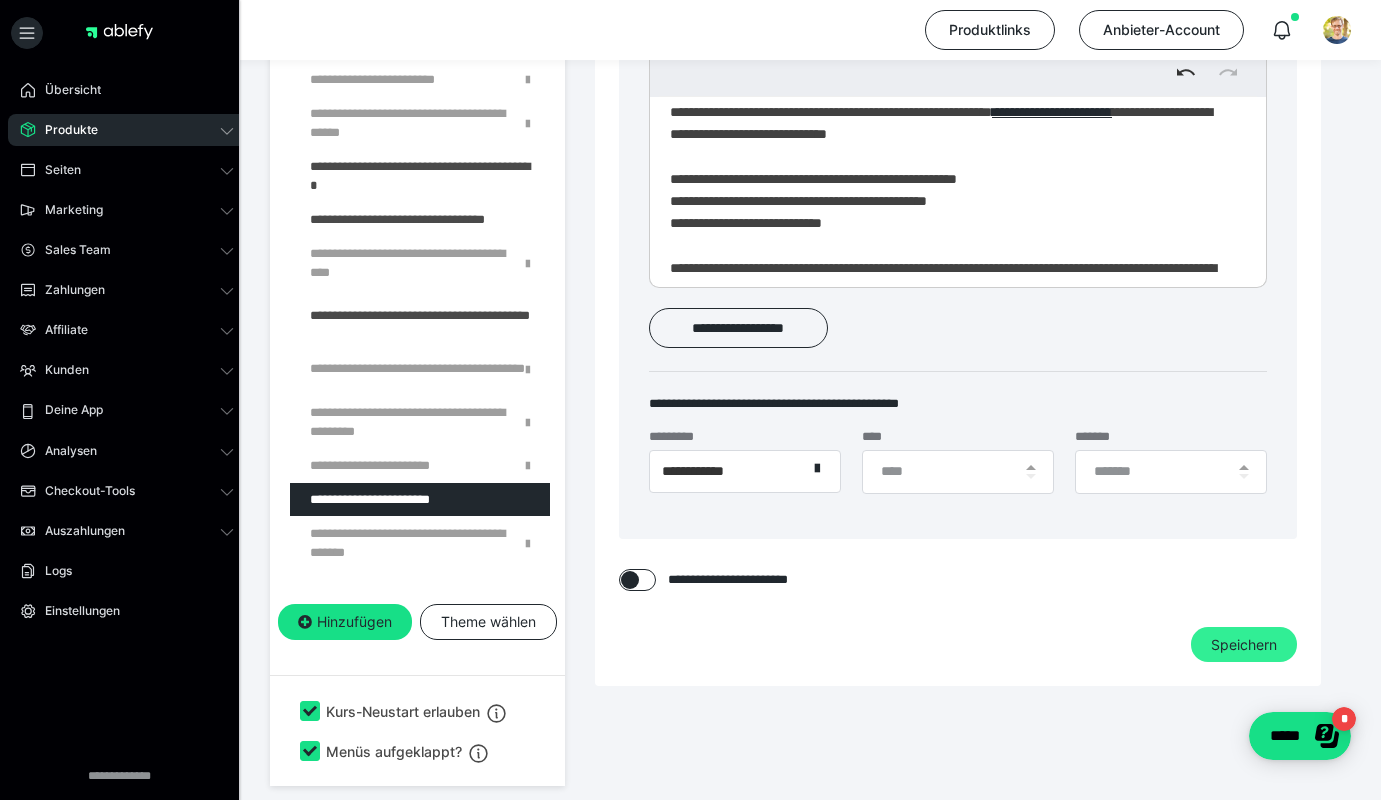 scroll, scrollTop: 1123, scrollLeft: 0, axis: vertical 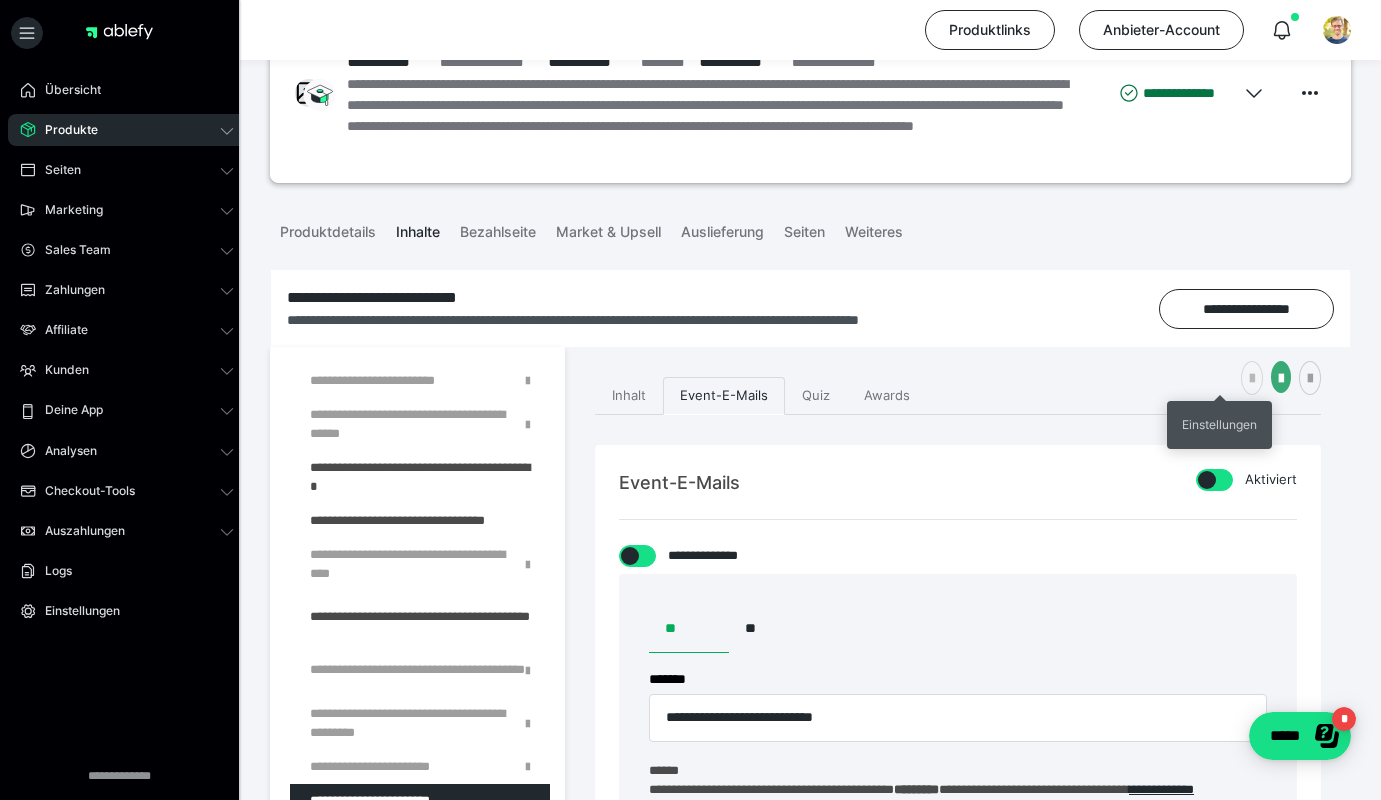 click at bounding box center (1252, 379) 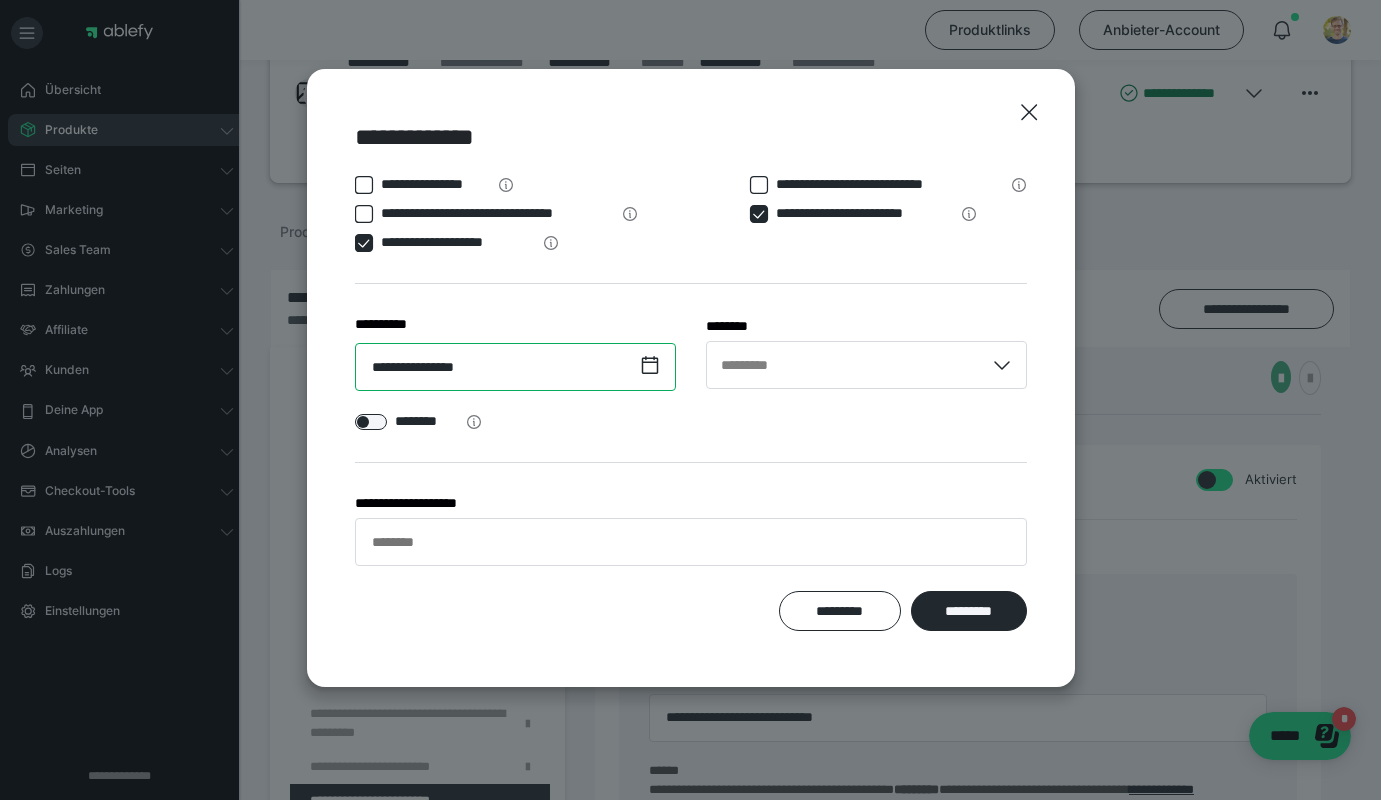 scroll, scrollTop: 118, scrollLeft: 0, axis: vertical 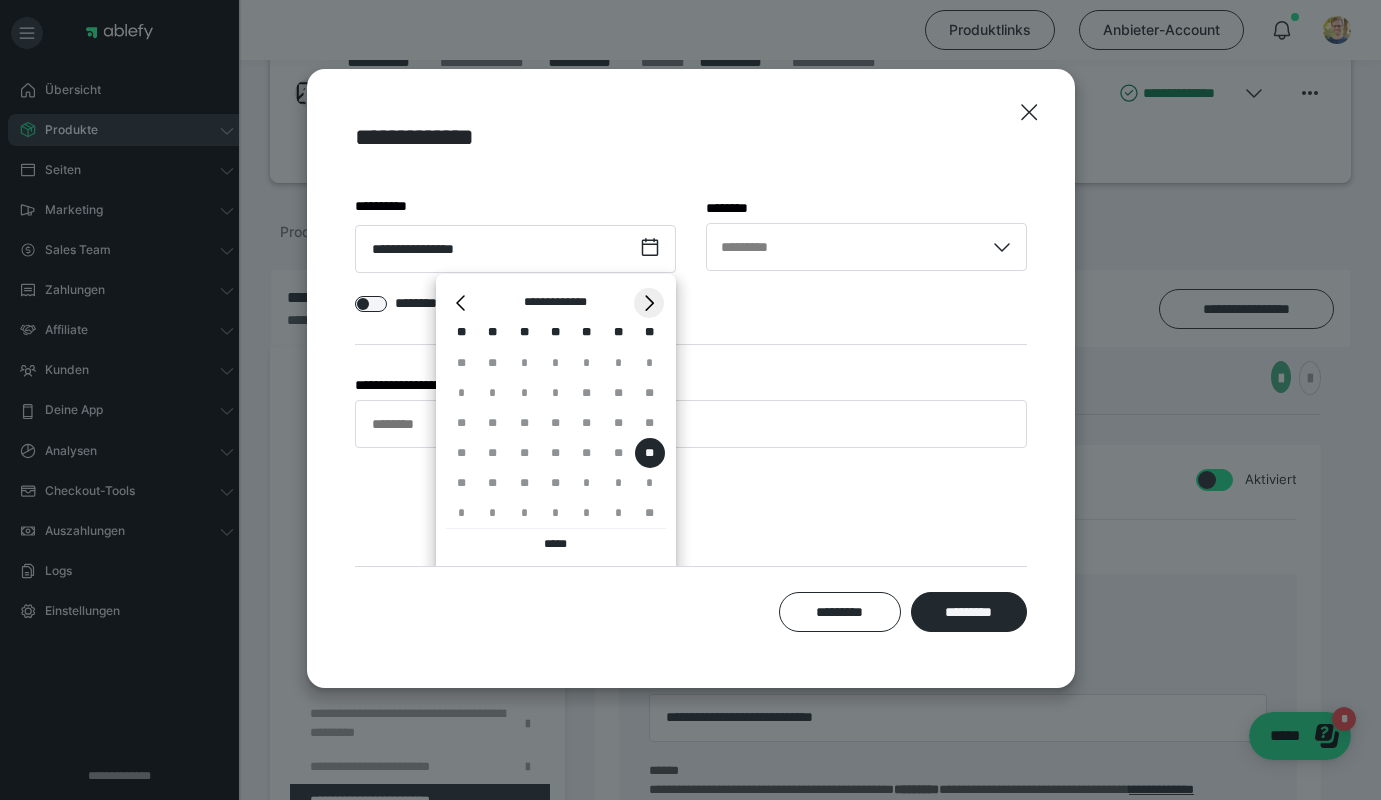 click on "*" at bounding box center [649, 303] 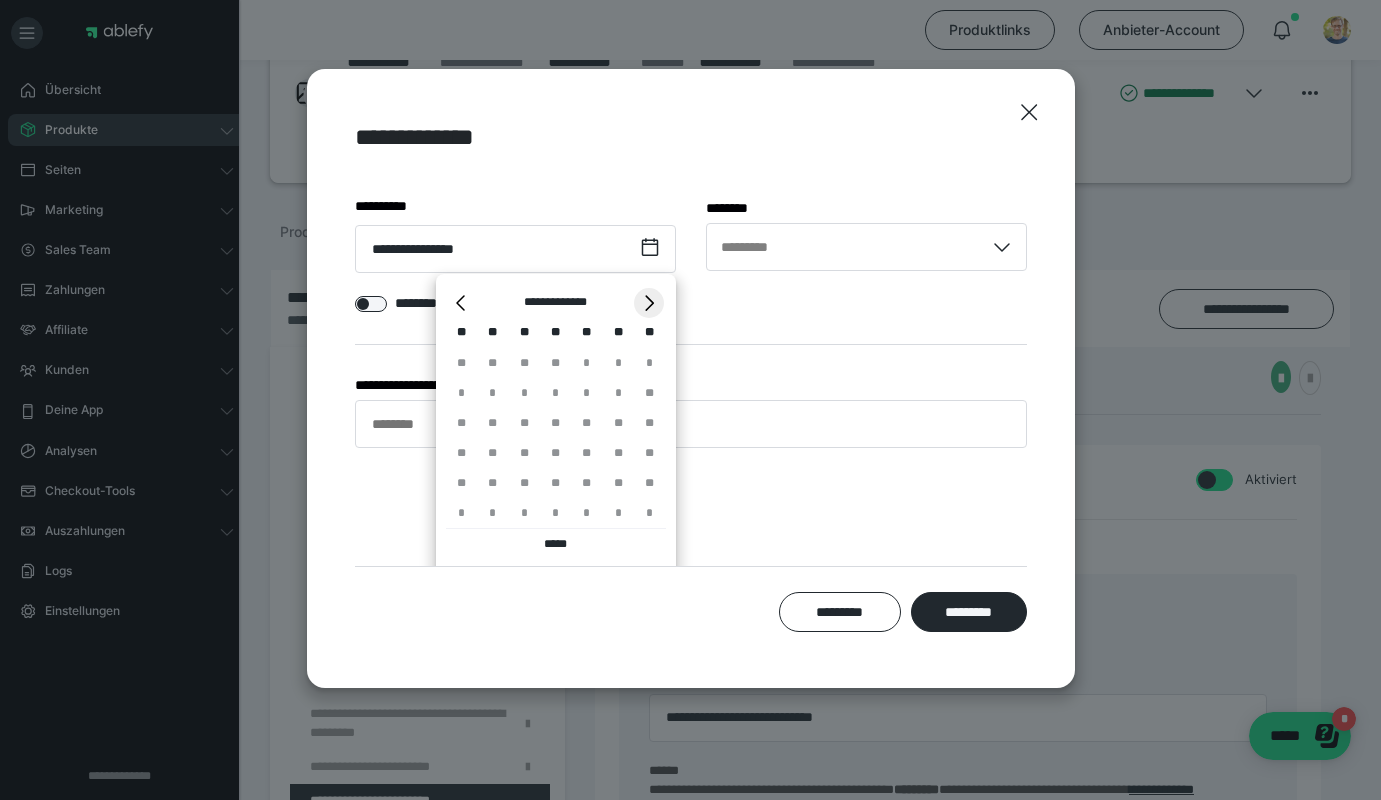 click on "*" at bounding box center [649, 303] 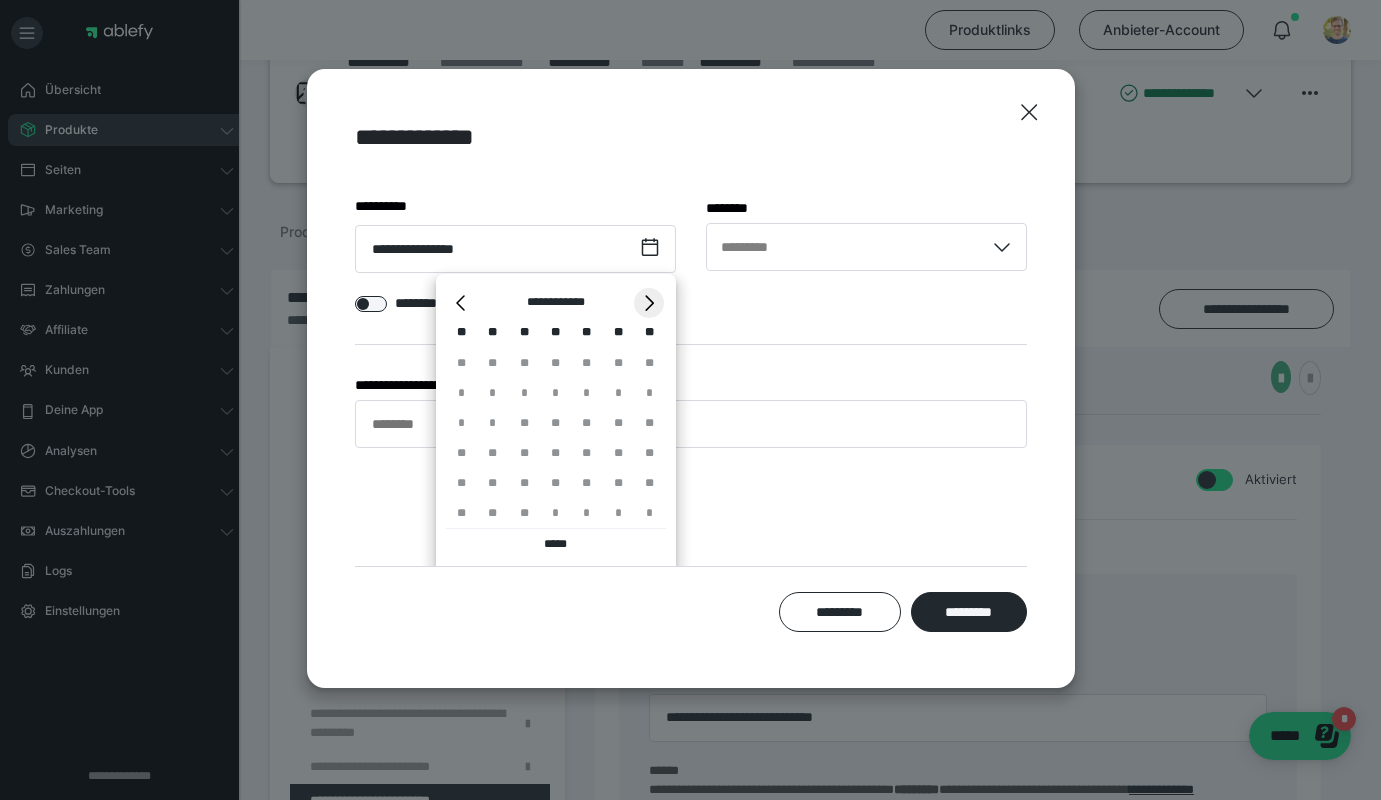 click on "*" at bounding box center [649, 303] 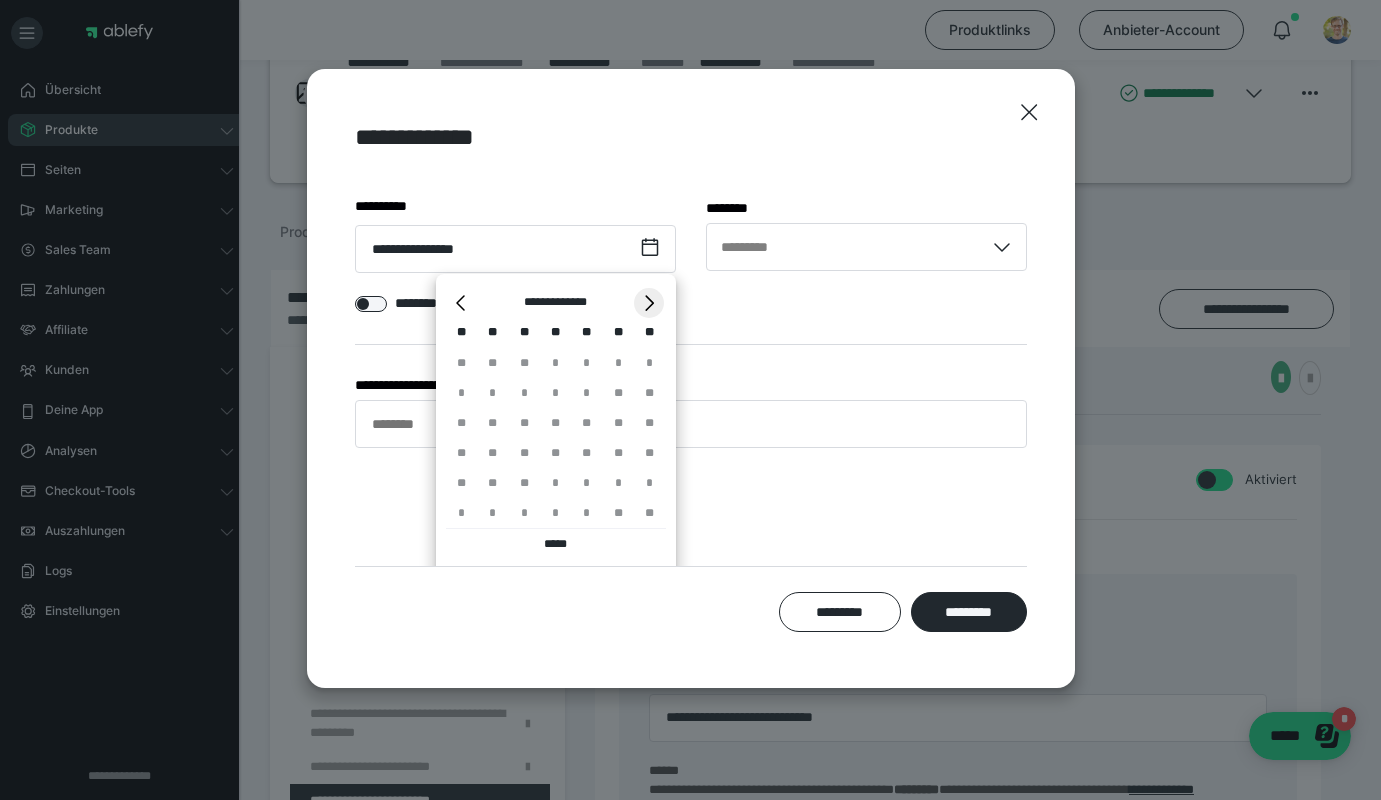 click on "*" at bounding box center (649, 303) 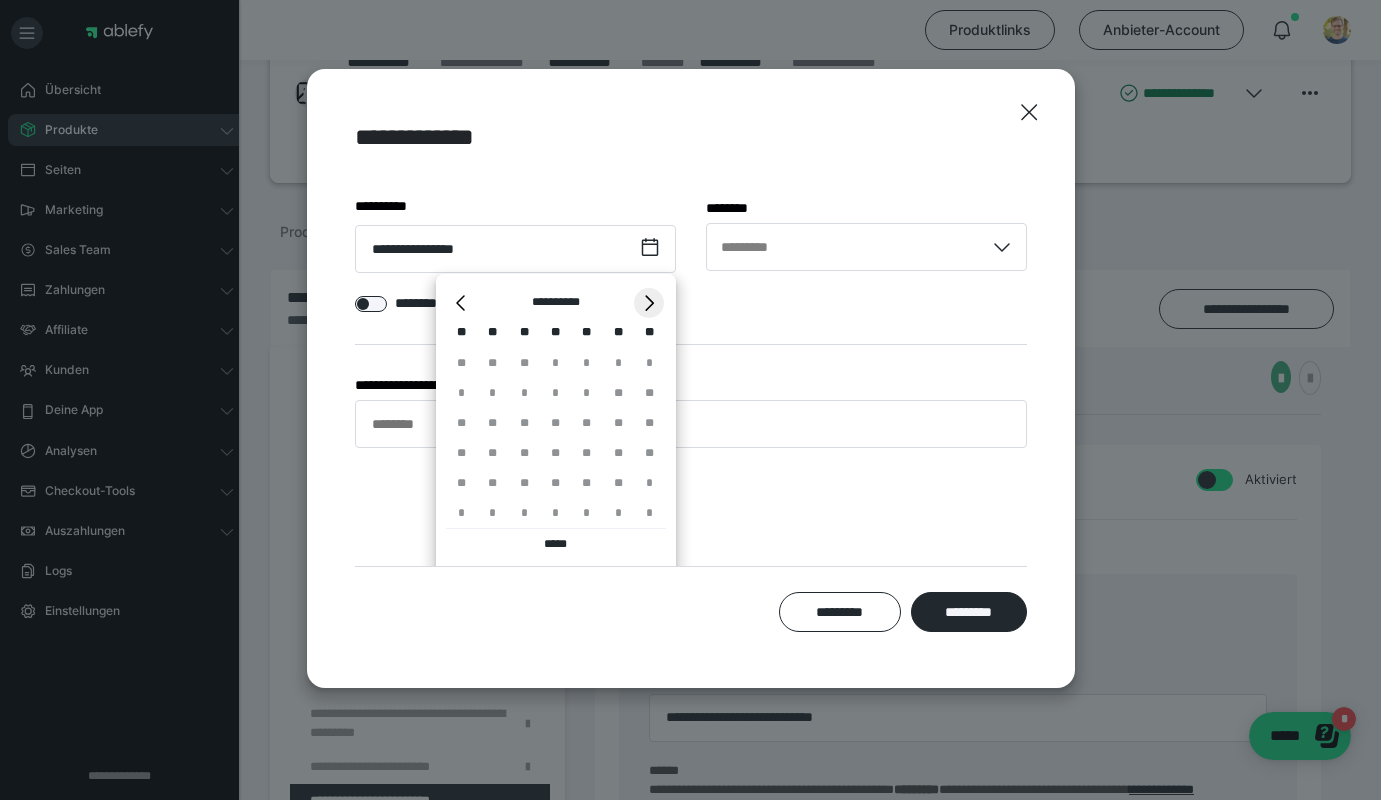 click on "*" at bounding box center [649, 303] 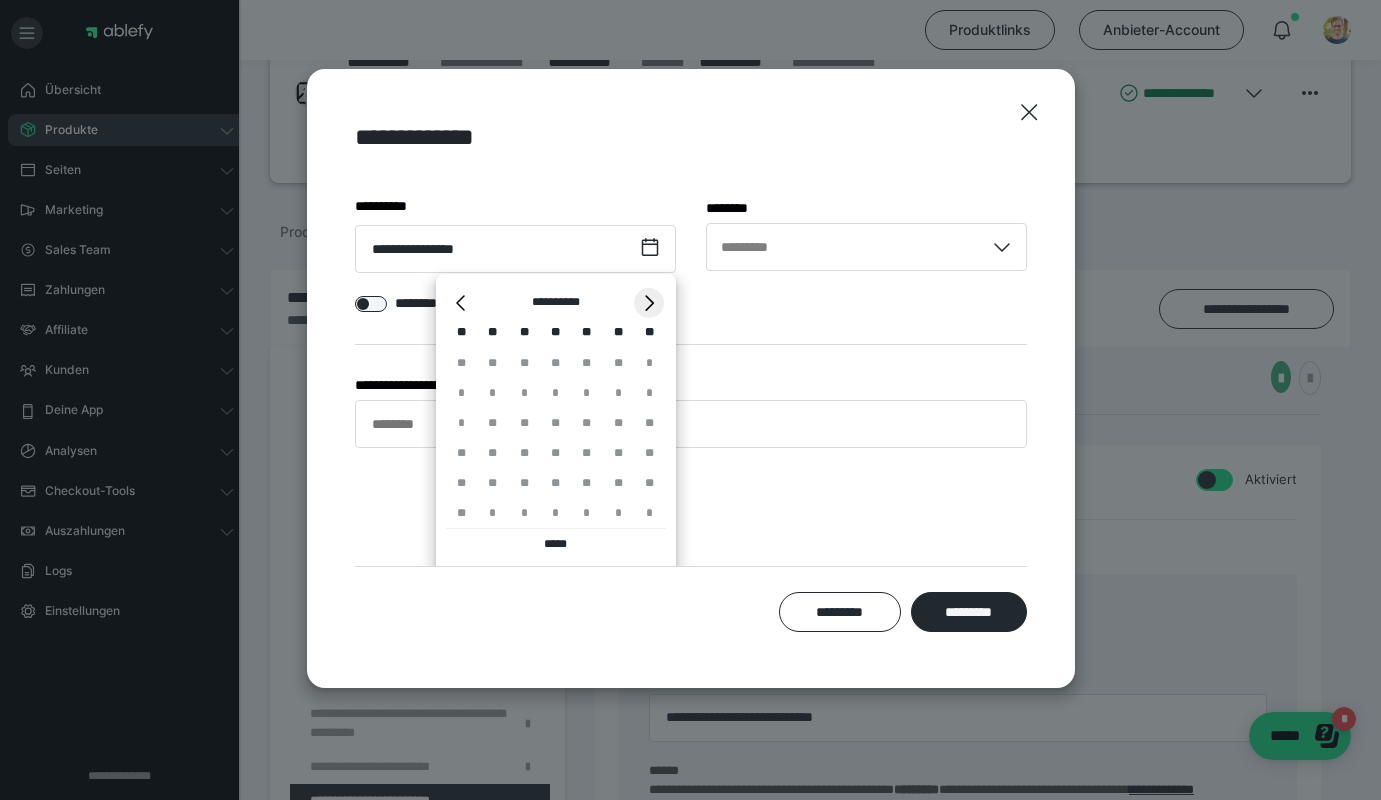 click on "*" at bounding box center (649, 303) 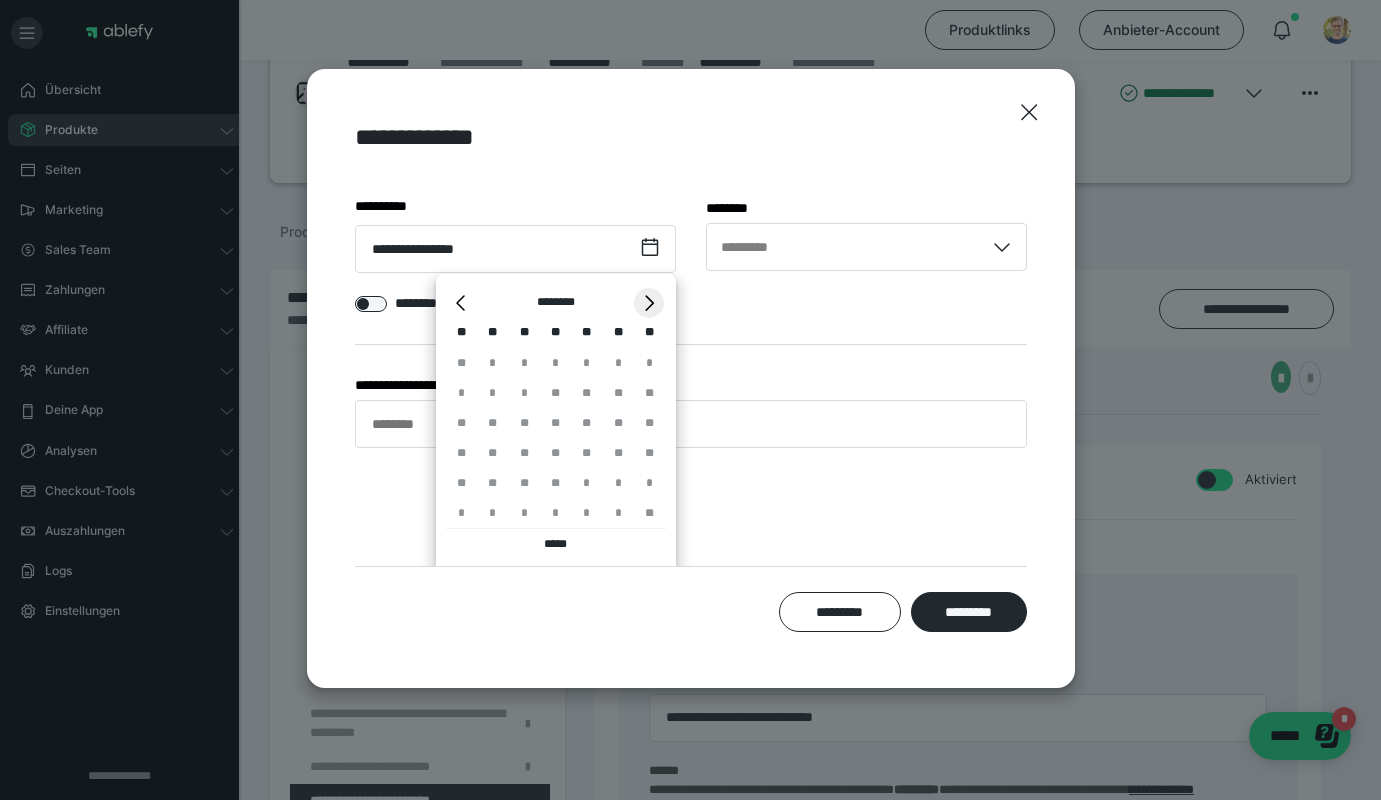 click on "*" at bounding box center (649, 303) 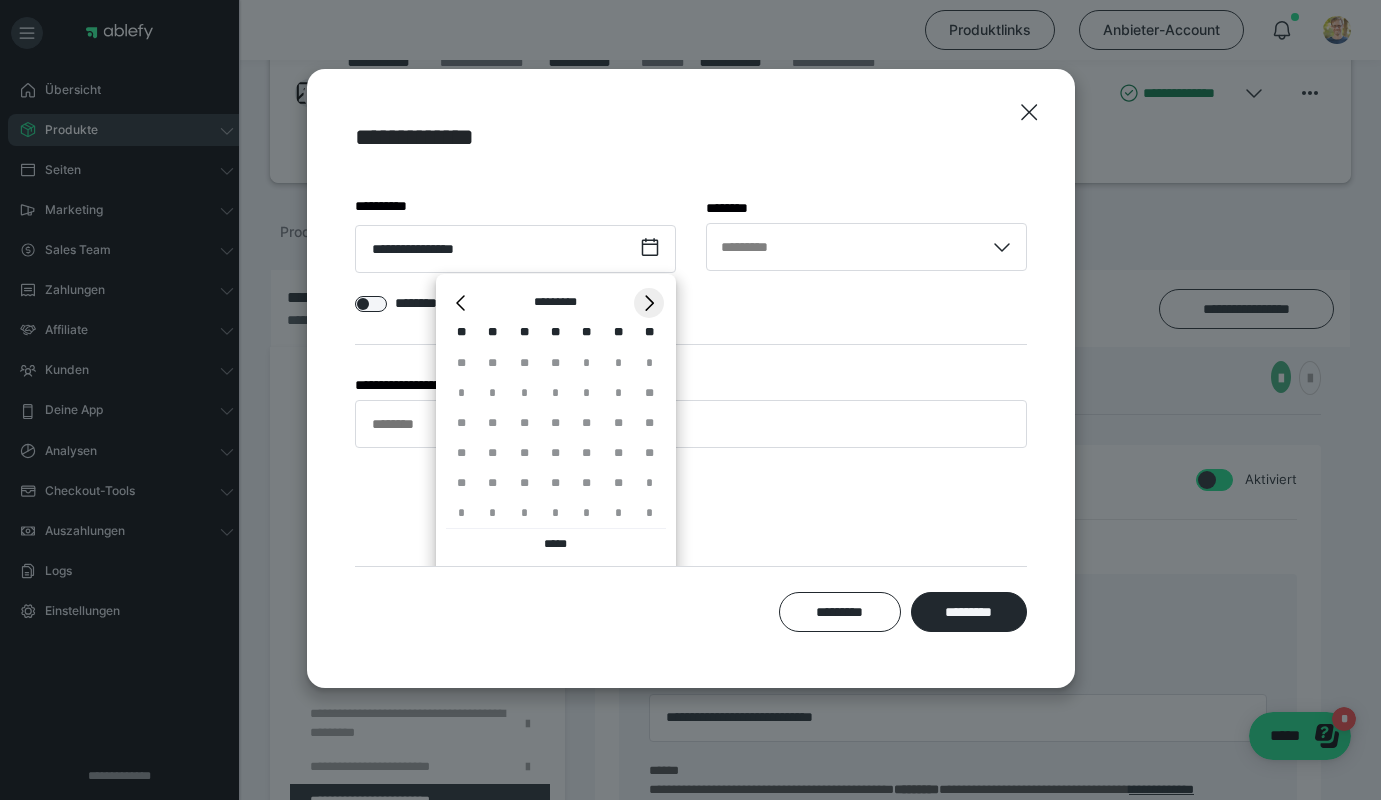 click on "*" at bounding box center [649, 303] 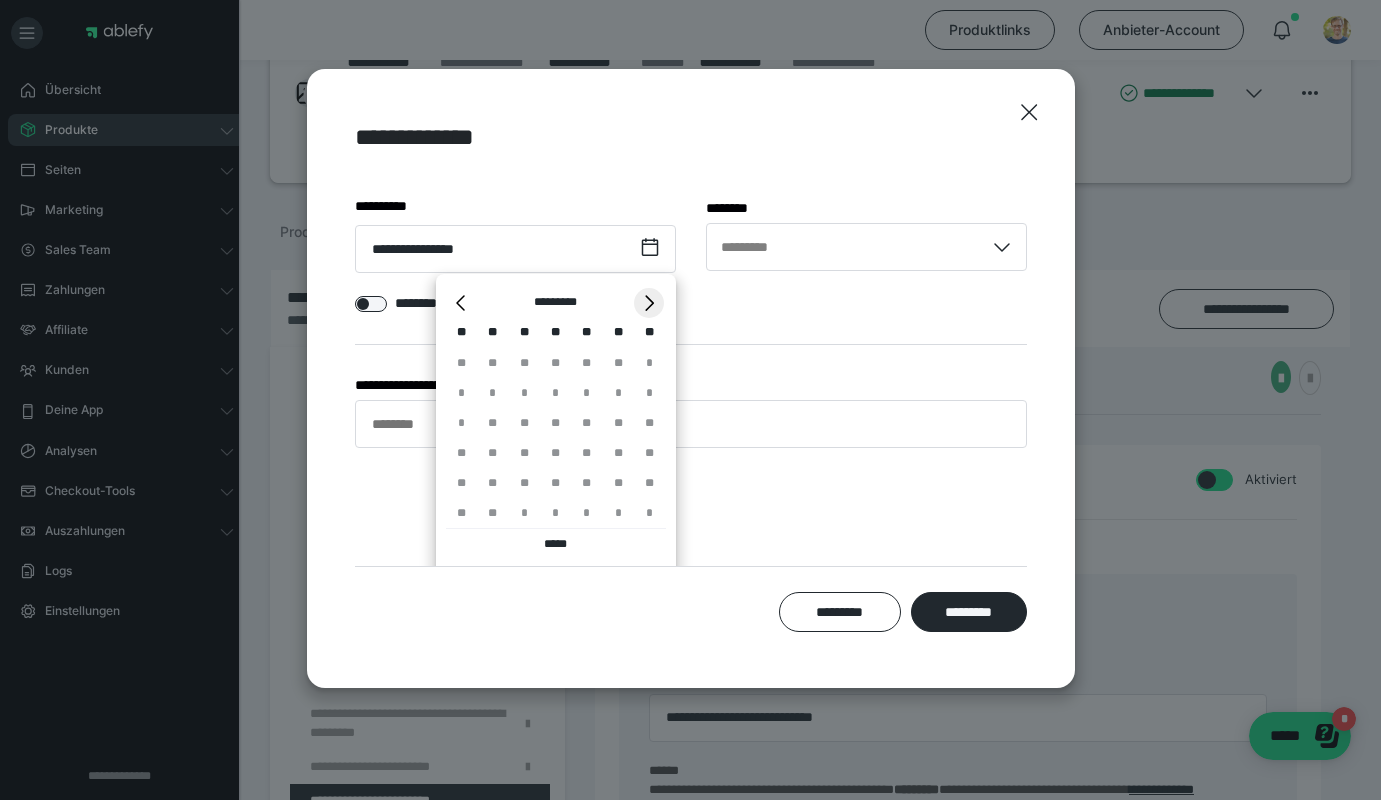 click on "*" at bounding box center (649, 303) 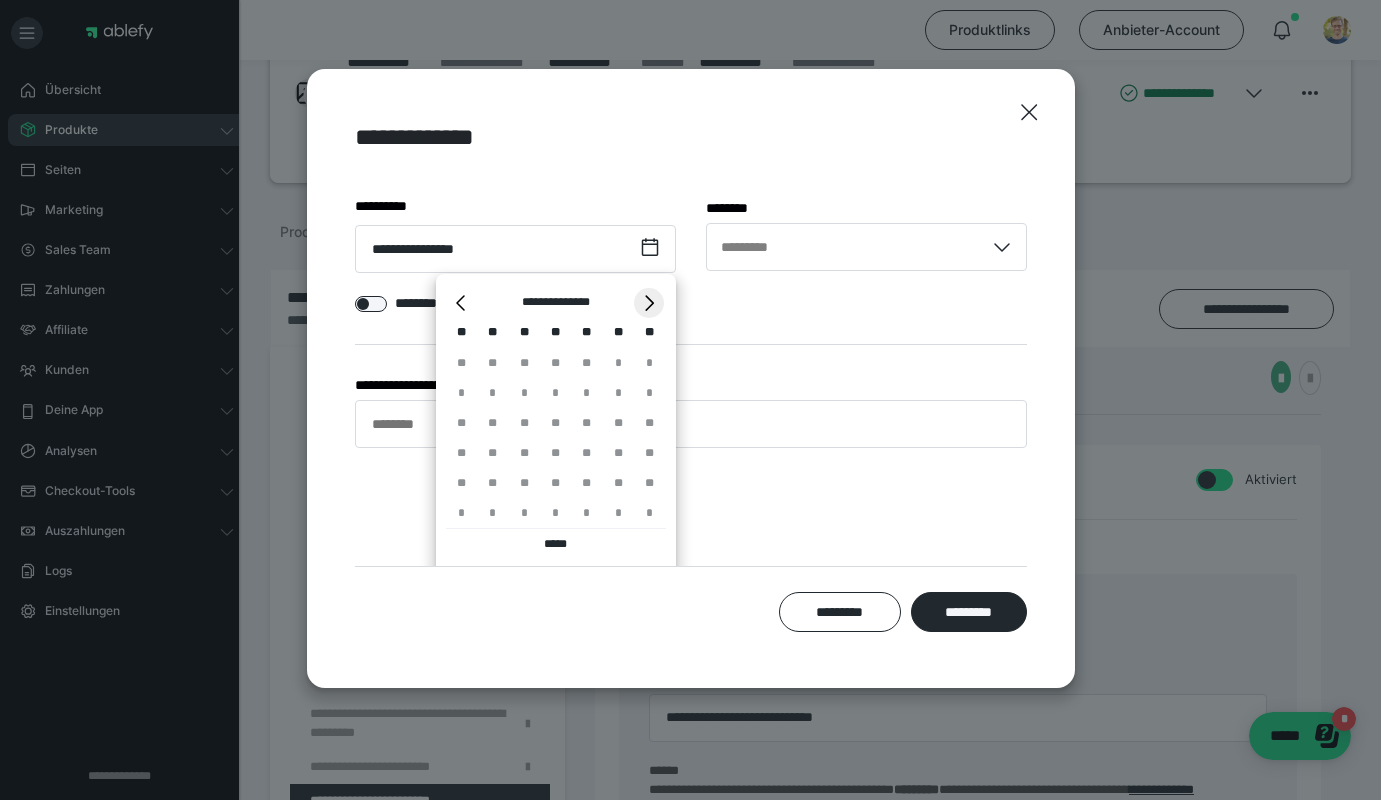 click on "*" at bounding box center (649, 303) 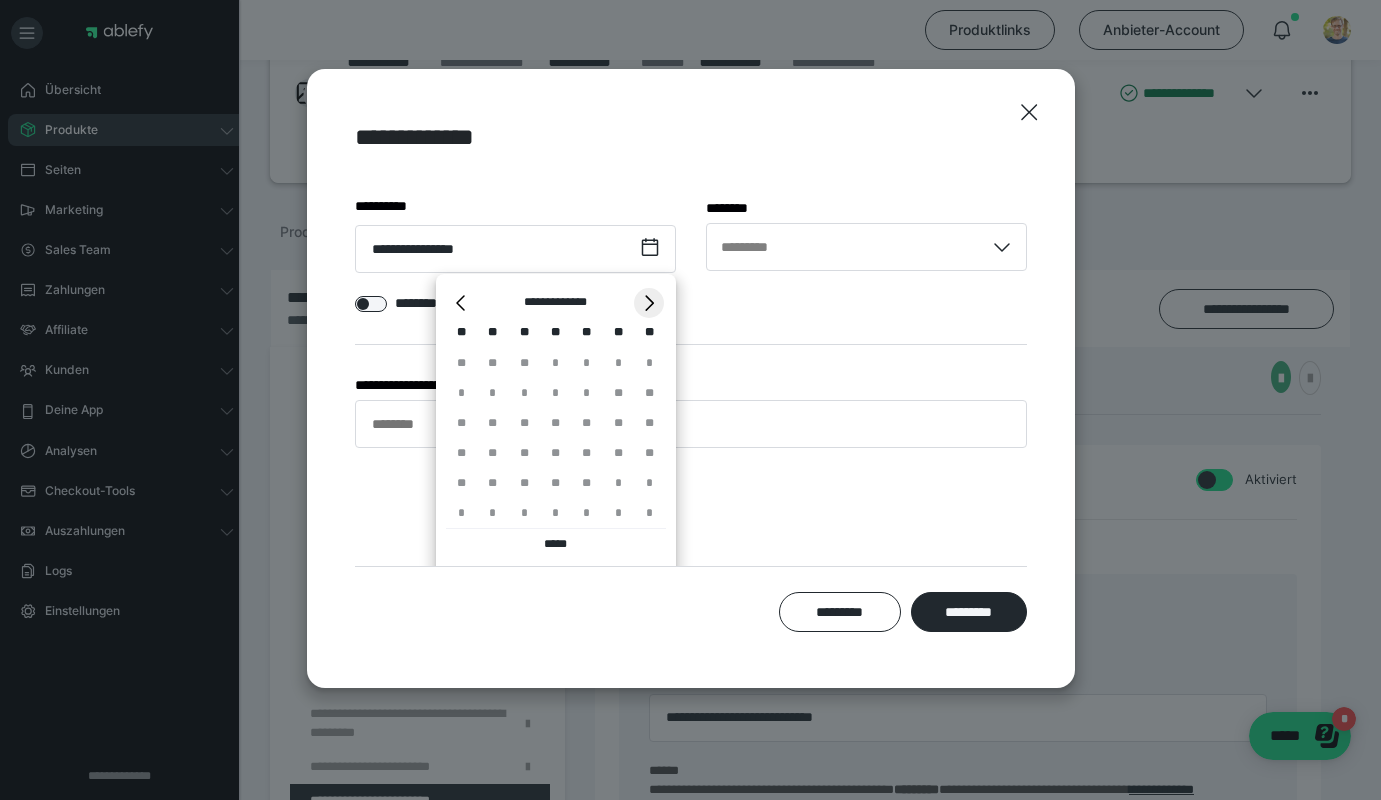 click on "*" at bounding box center [649, 303] 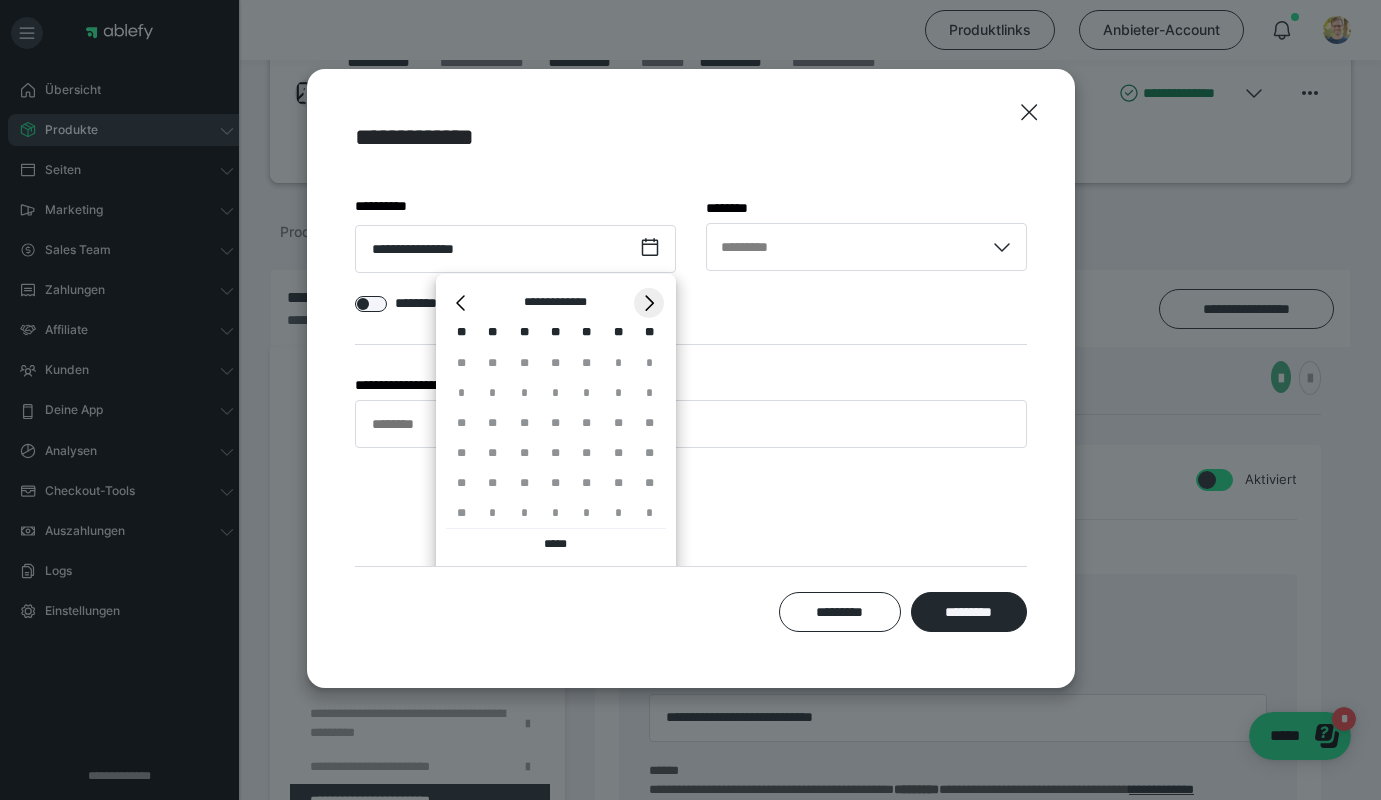 click on "*" at bounding box center [649, 303] 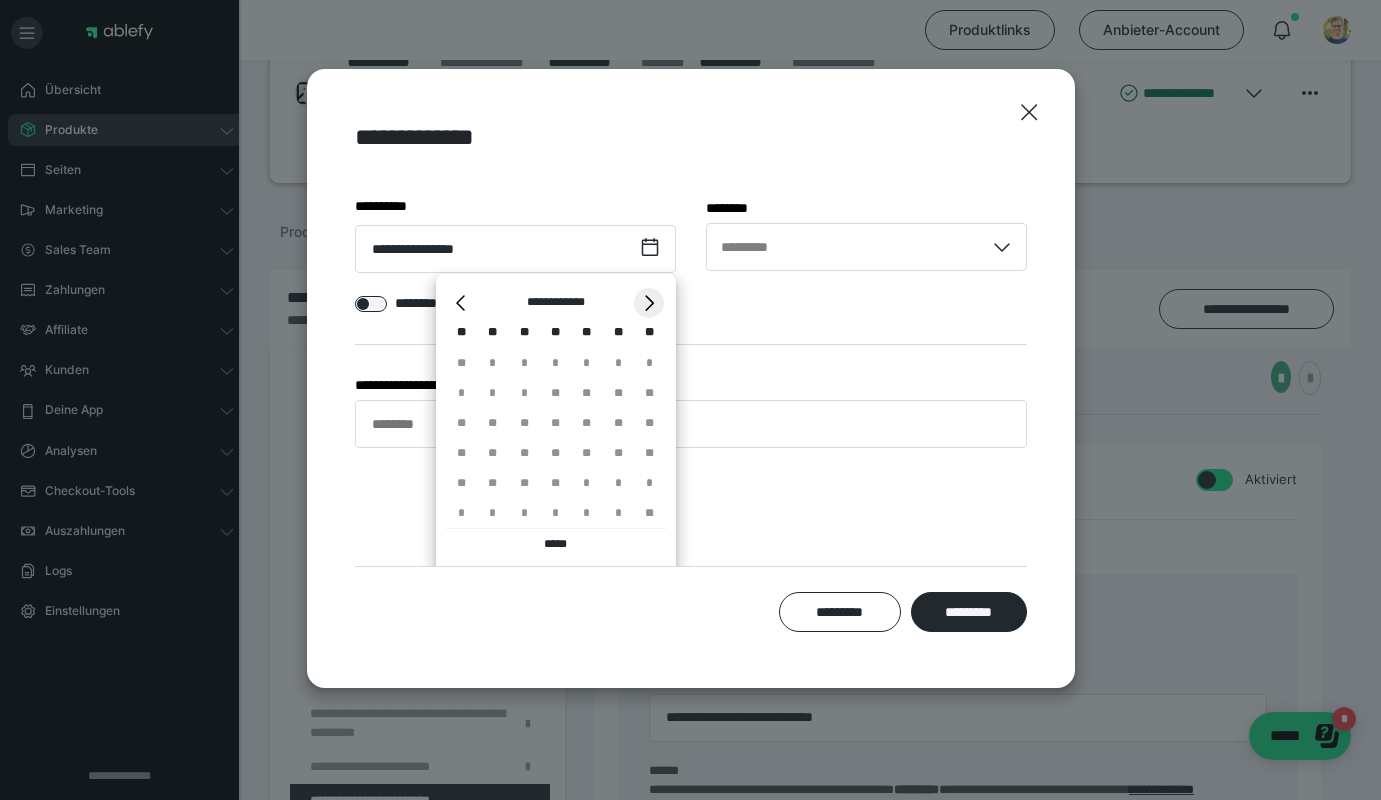 click on "*" at bounding box center (649, 303) 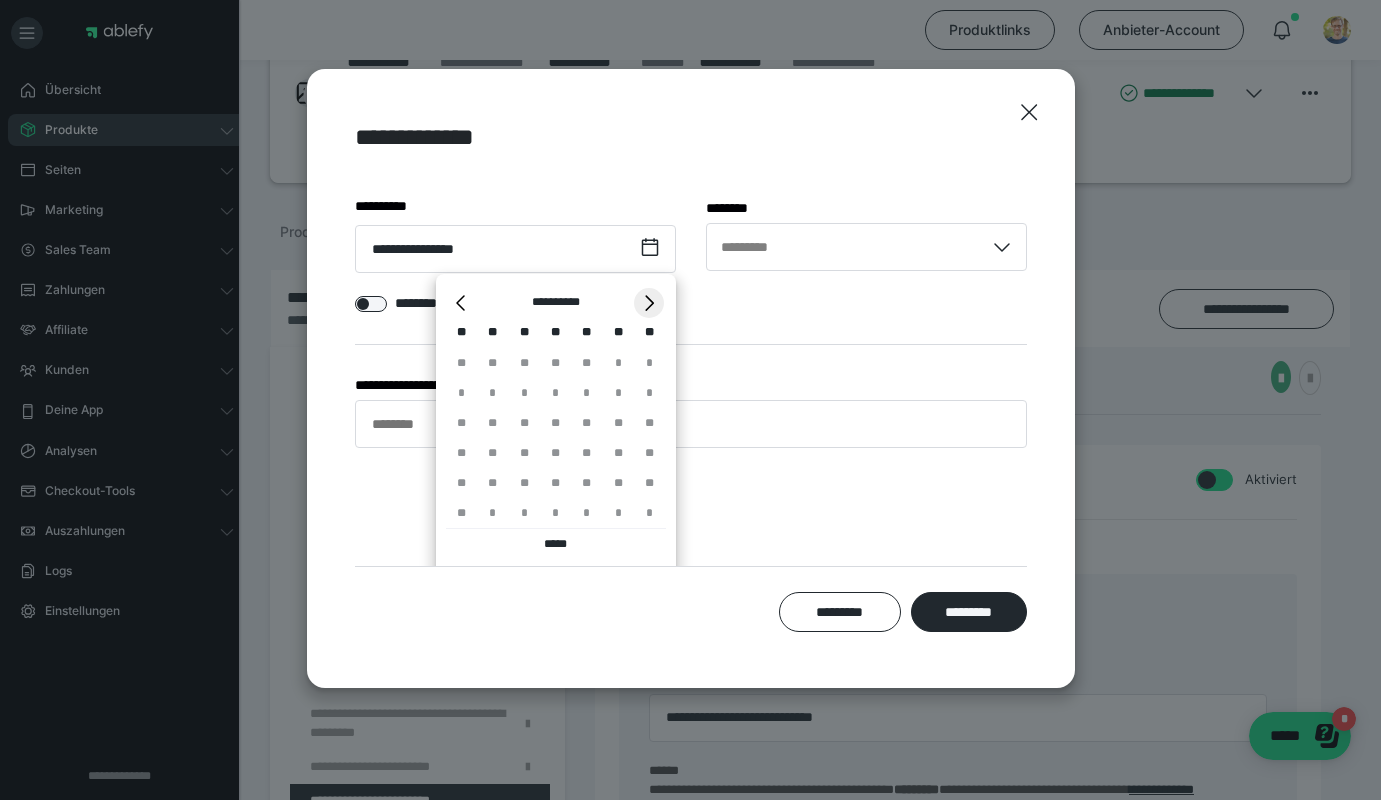 click on "*" at bounding box center (649, 303) 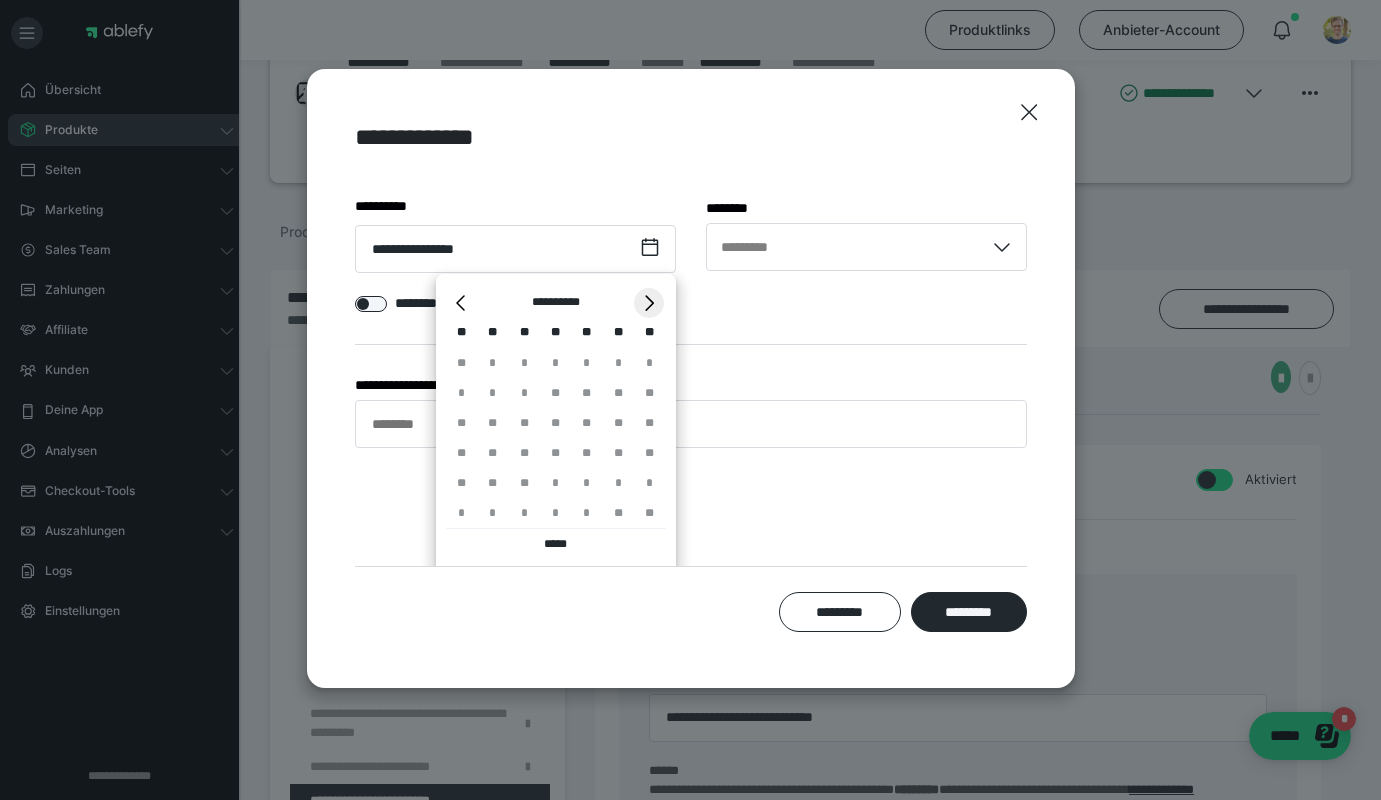 click on "*" at bounding box center (649, 303) 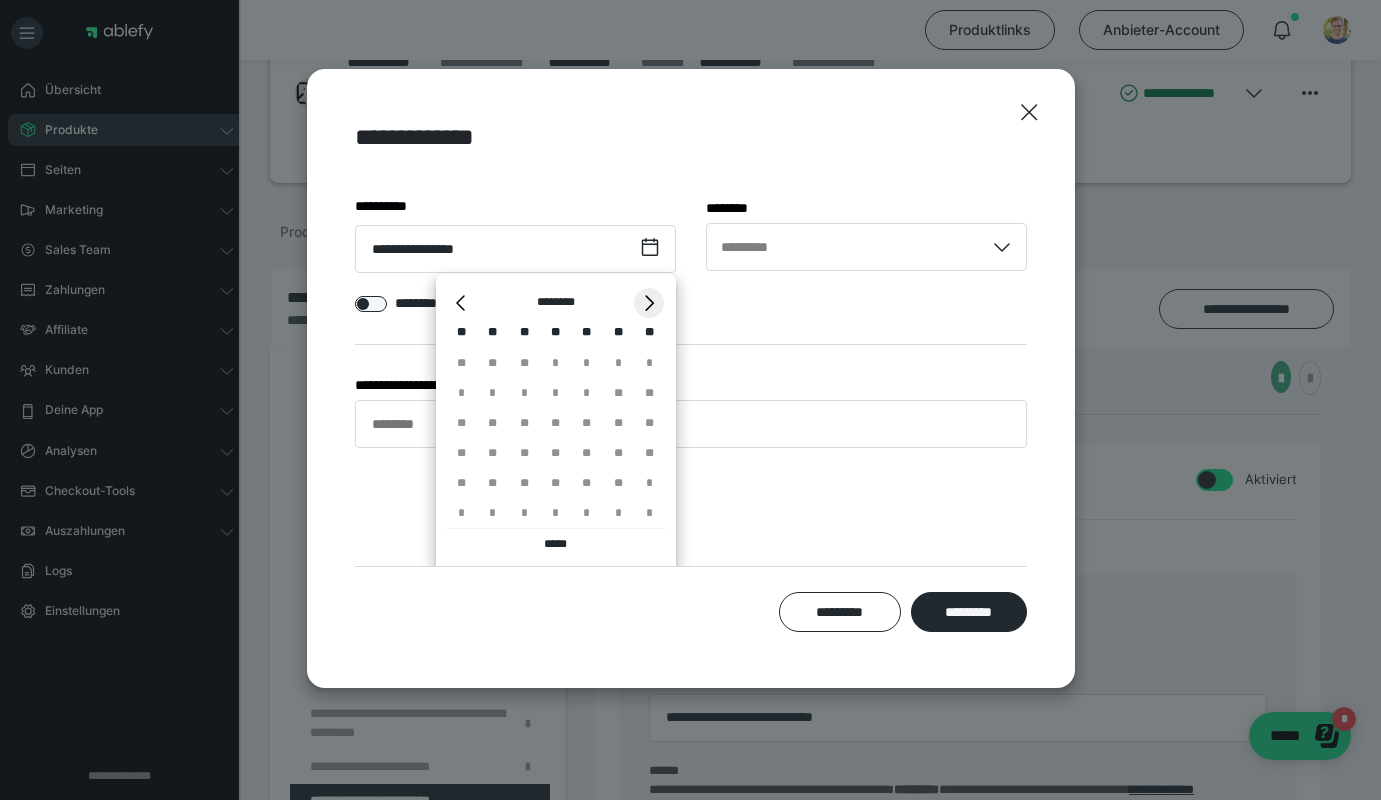 click on "*" at bounding box center (649, 303) 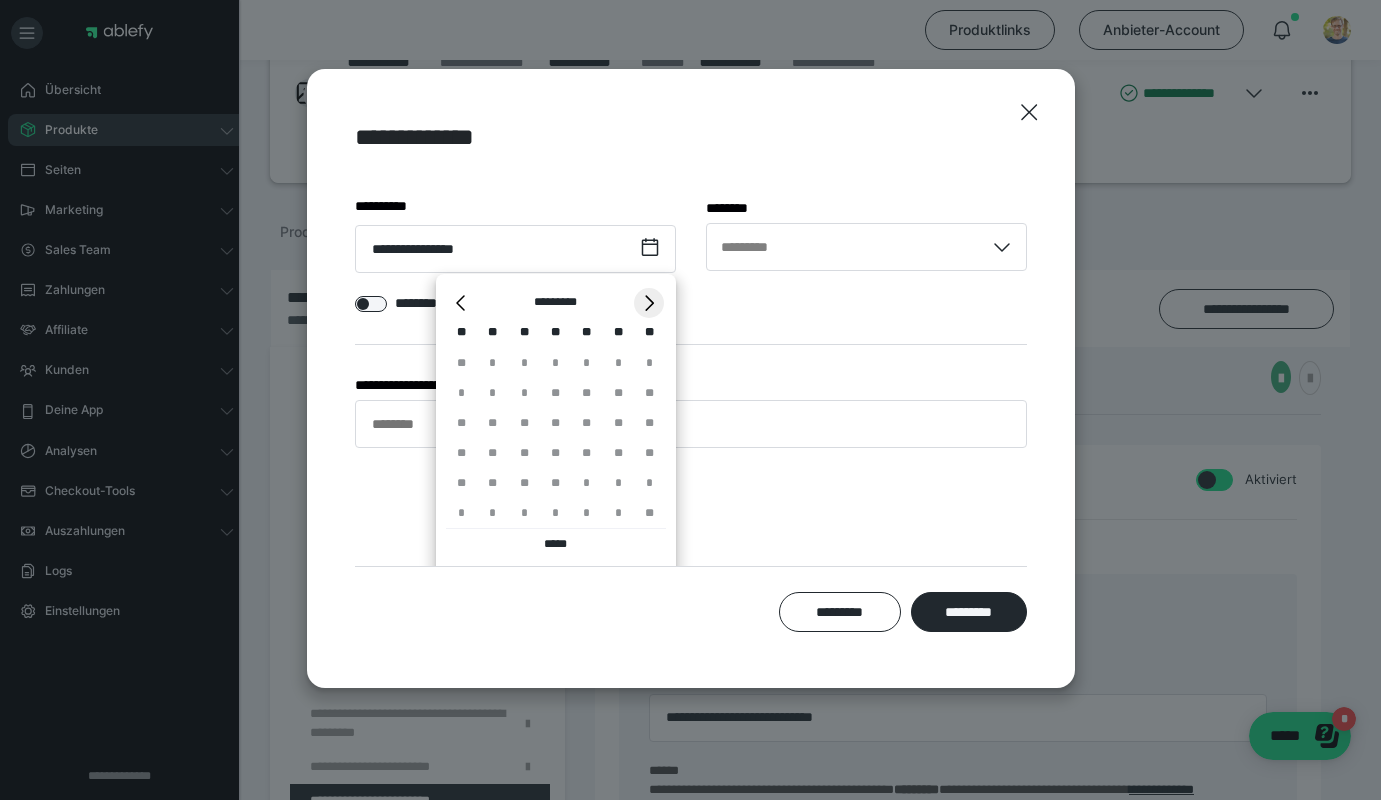 click on "*" at bounding box center (649, 303) 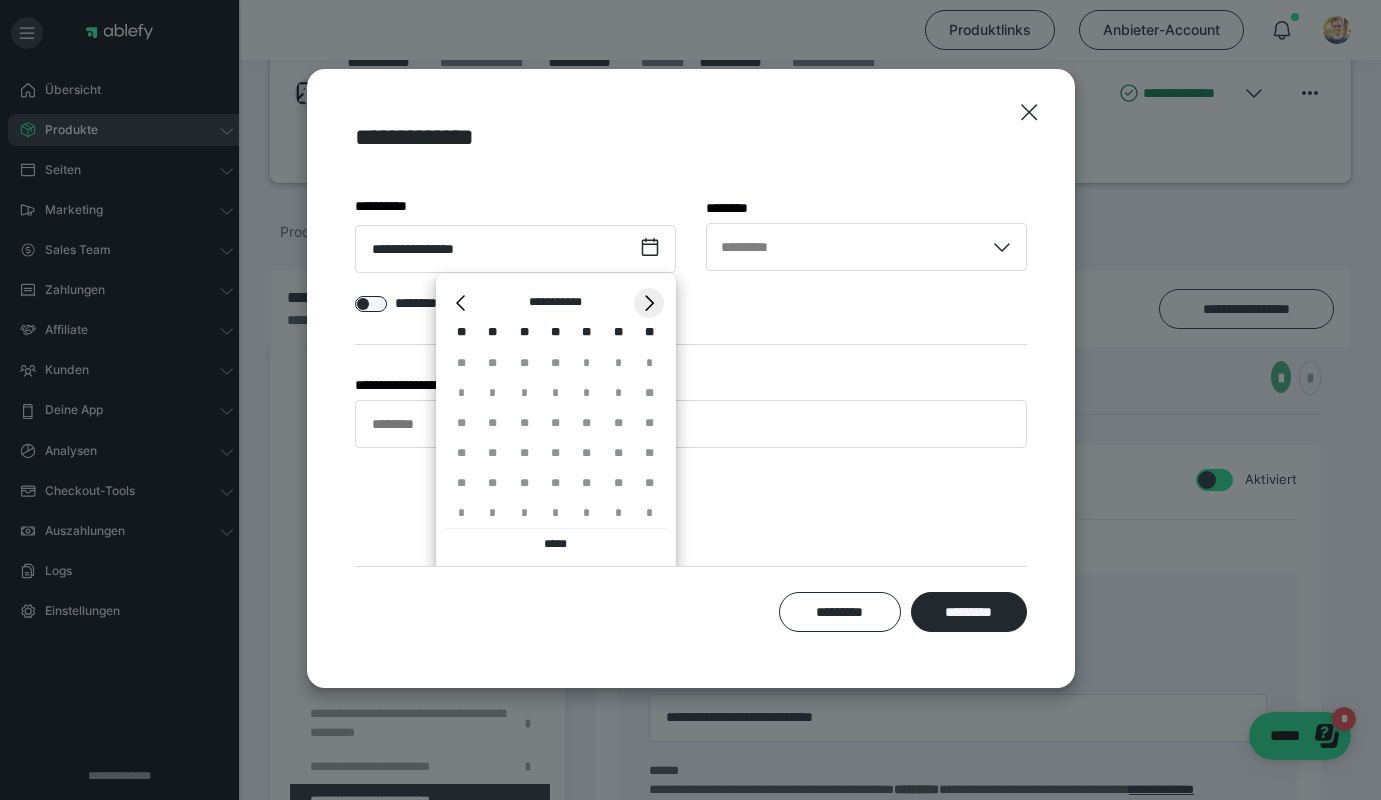 click on "*" at bounding box center (649, 303) 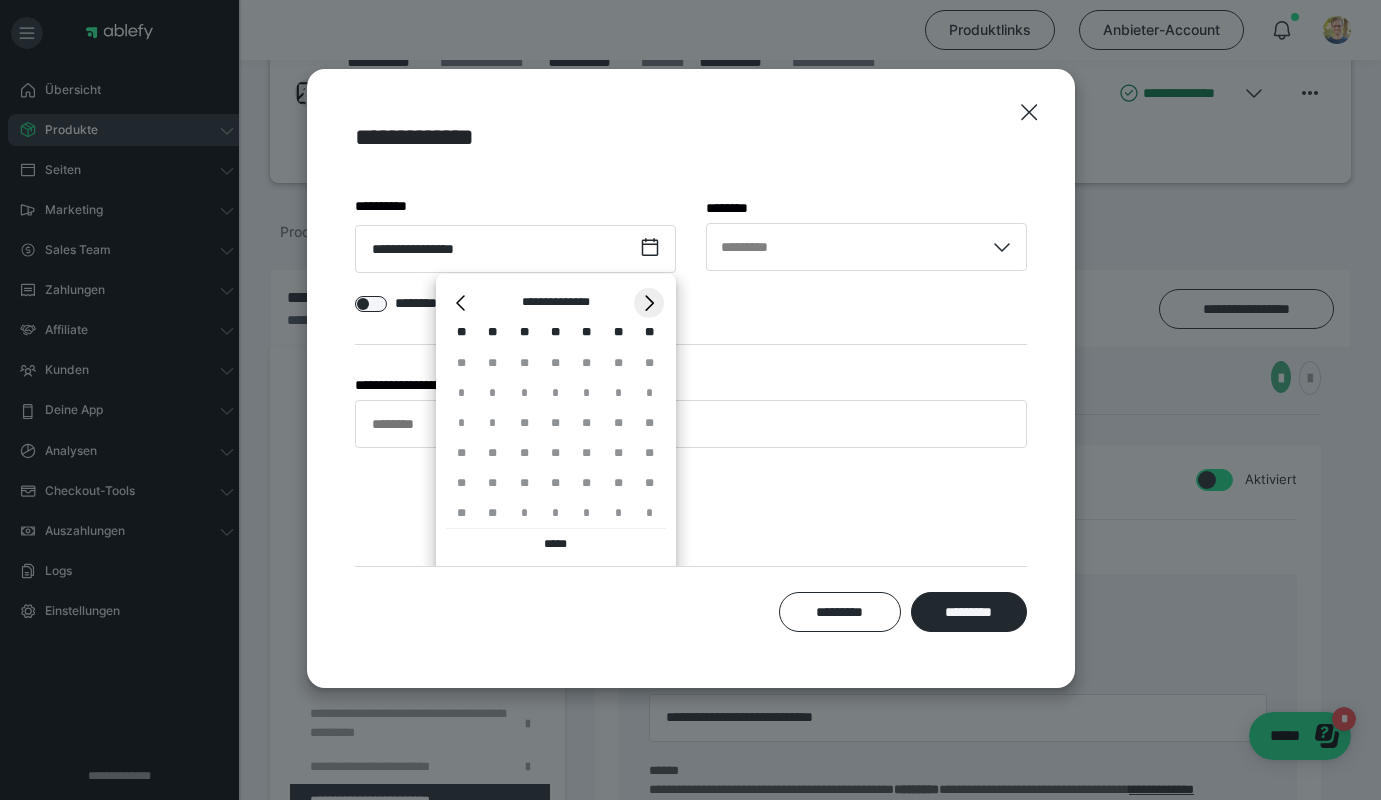 click on "*" at bounding box center (649, 303) 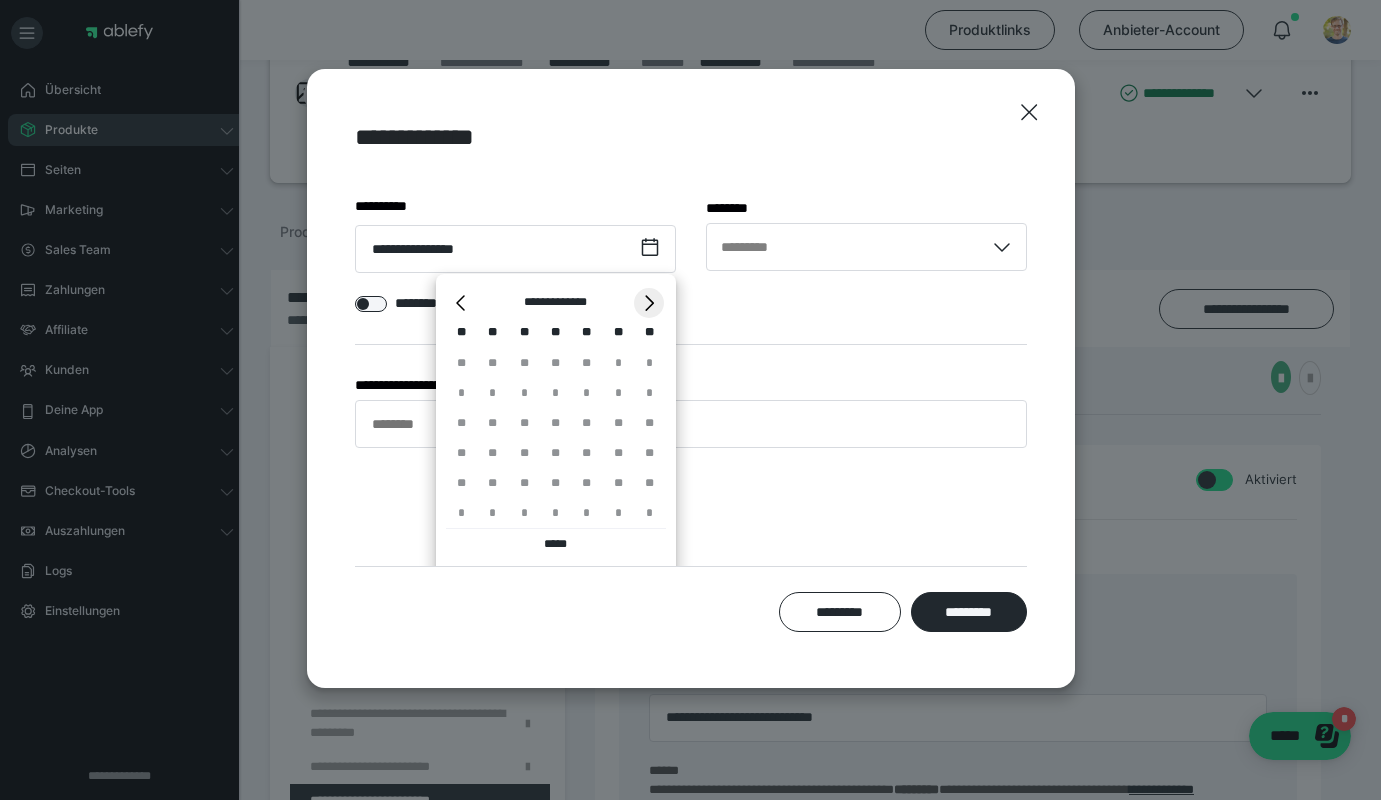 click on "*" at bounding box center [649, 303] 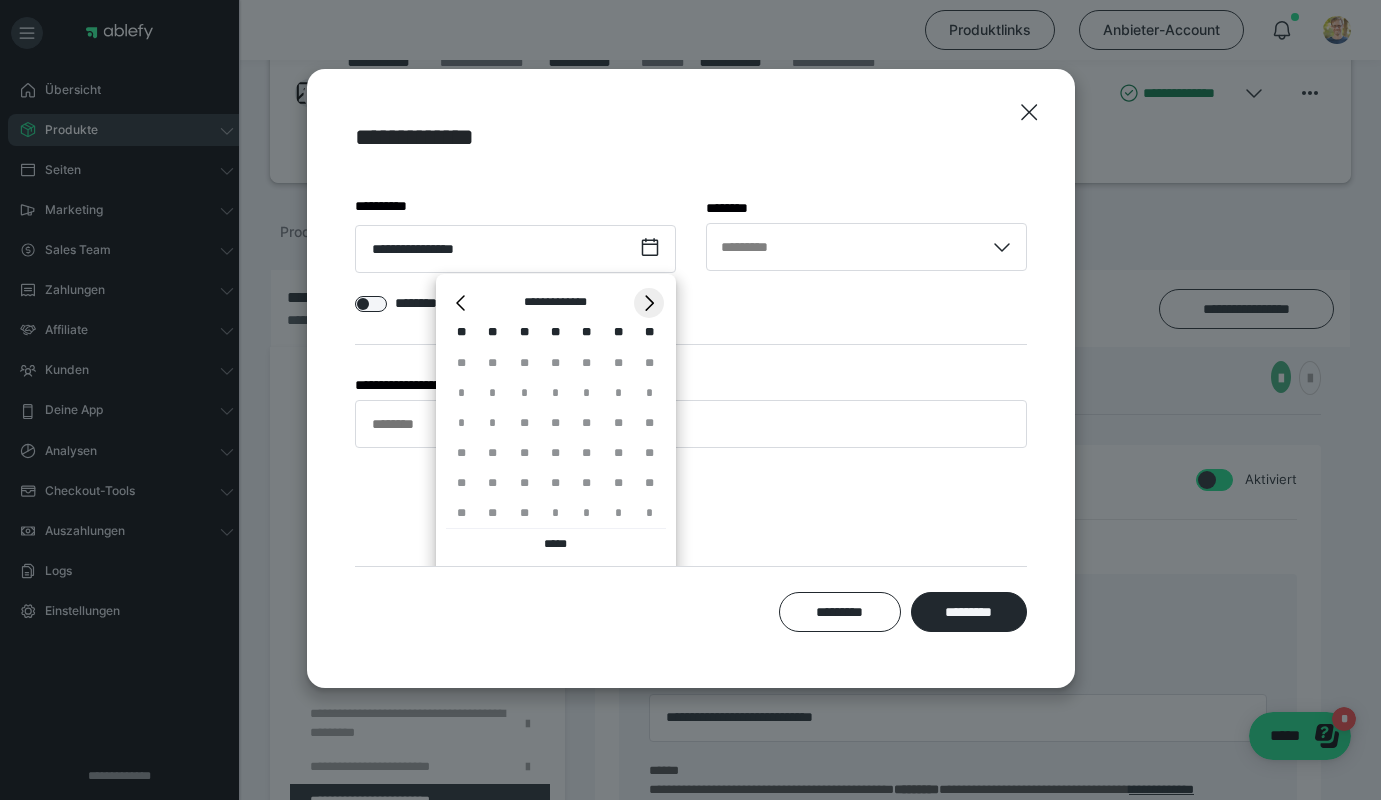 click on "*" at bounding box center [649, 303] 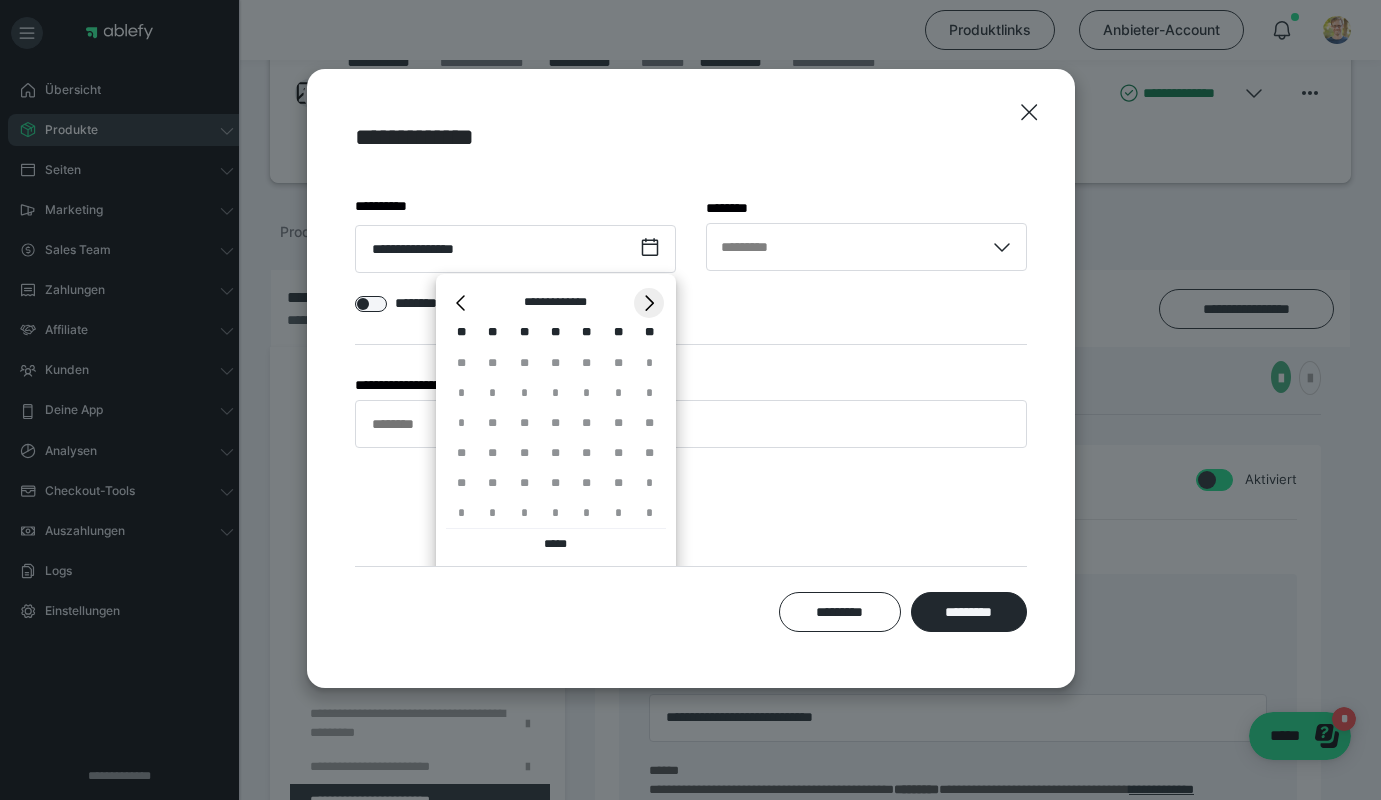 click on "*" at bounding box center [649, 303] 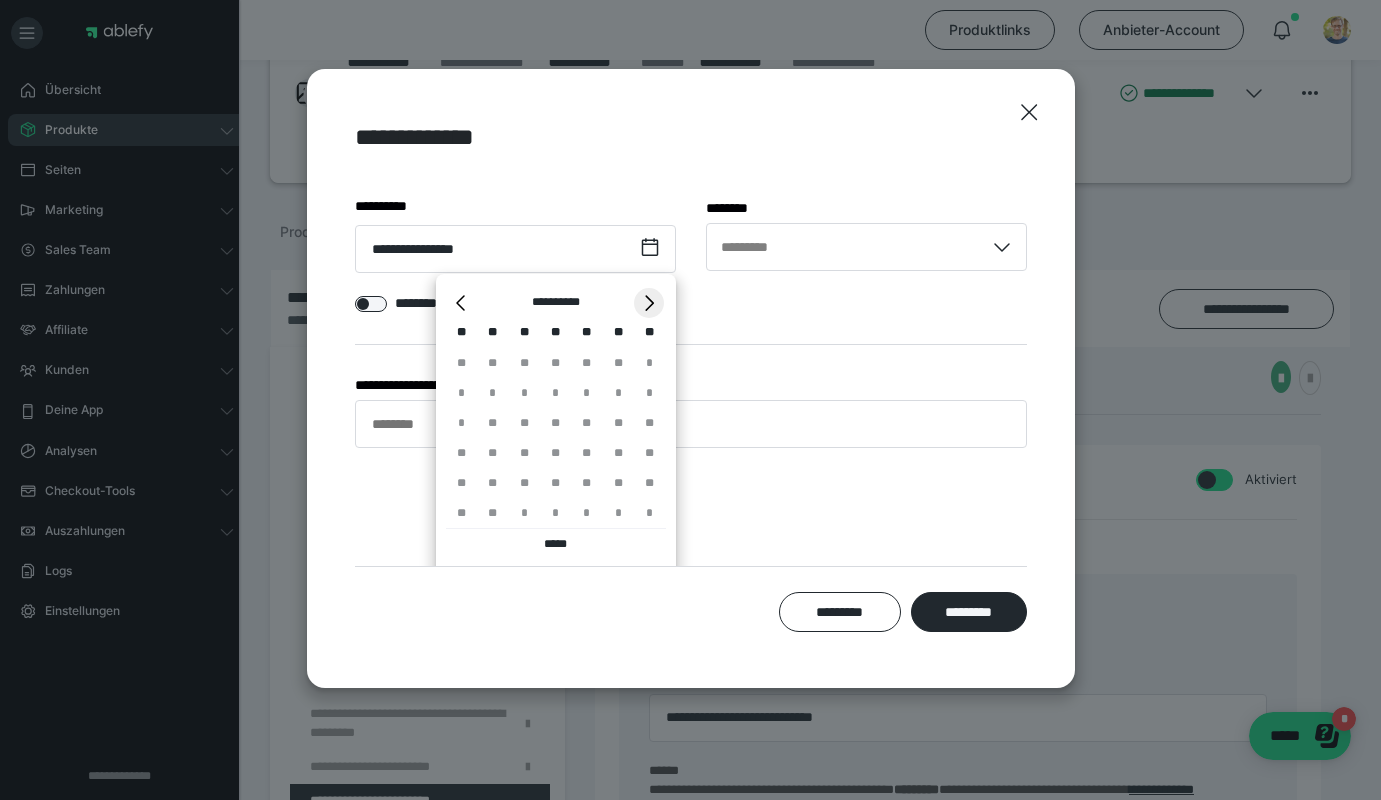 click on "*" at bounding box center (649, 303) 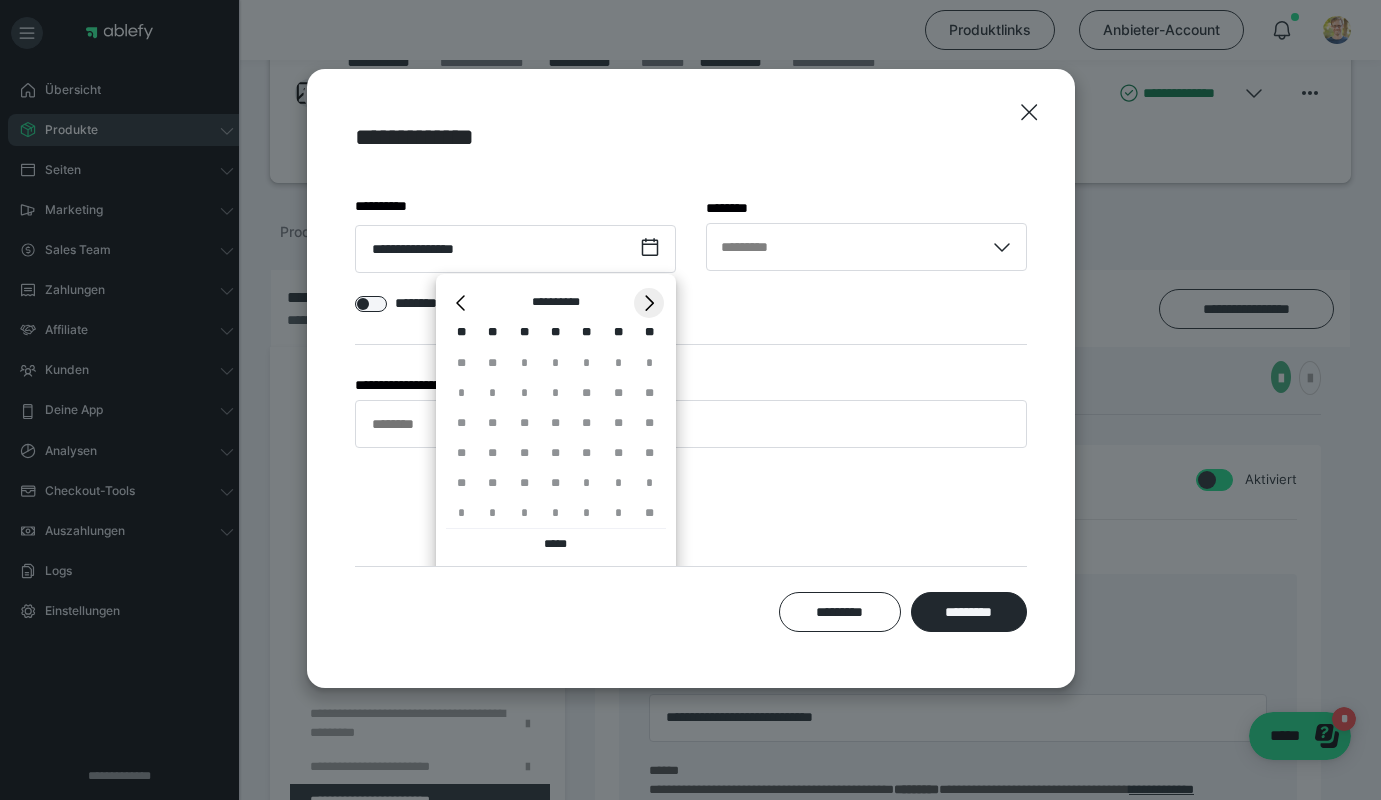 click on "*" at bounding box center [649, 303] 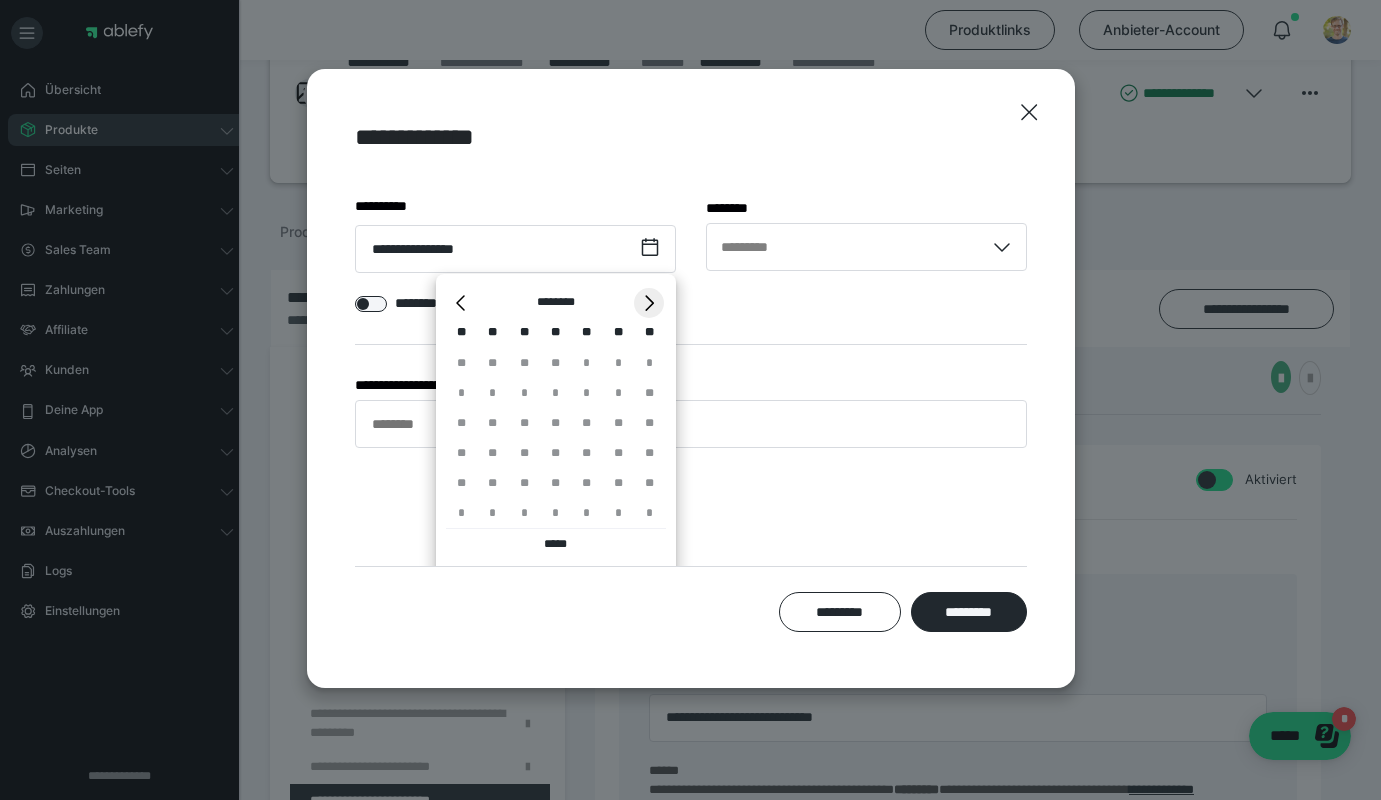 click on "*" at bounding box center (649, 303) 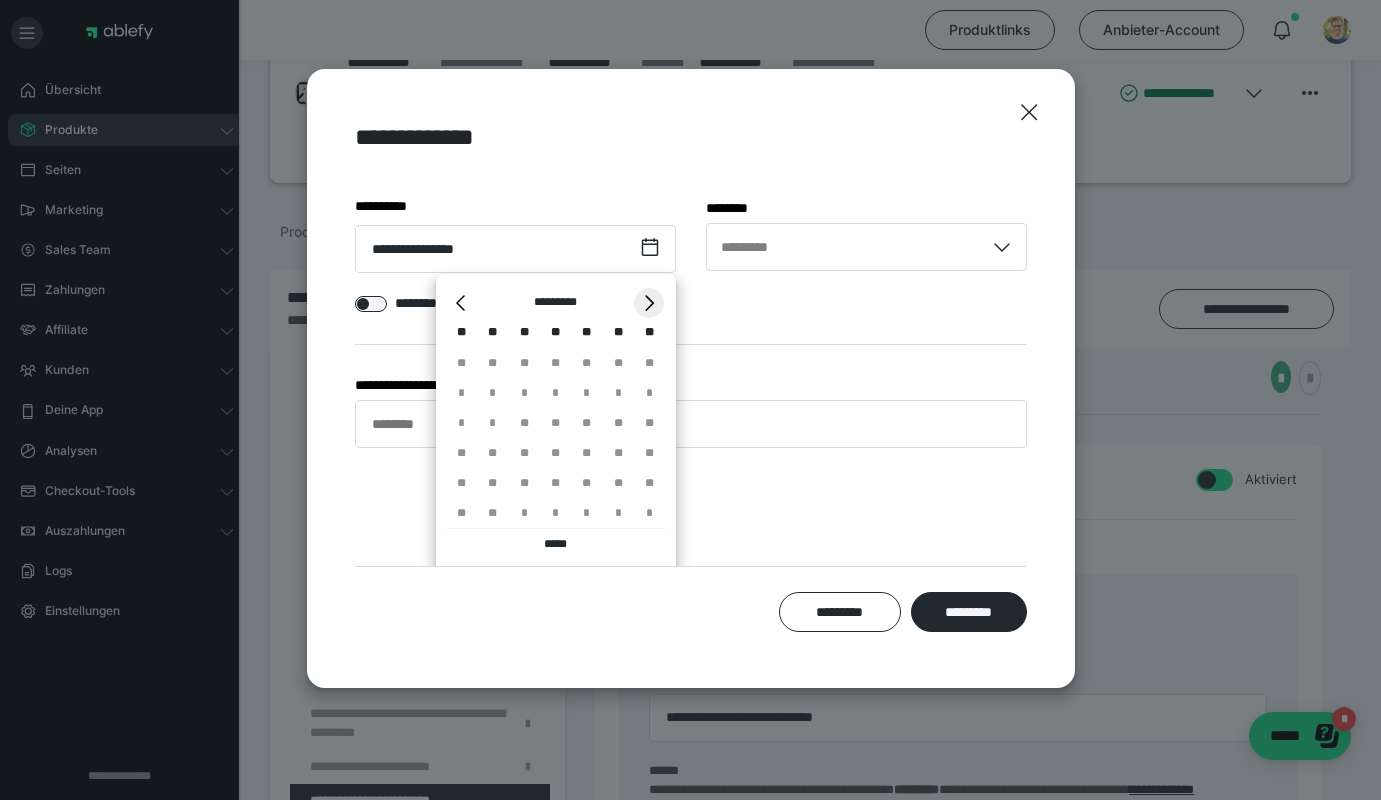 click on "*" at bounding box center (649, 303) 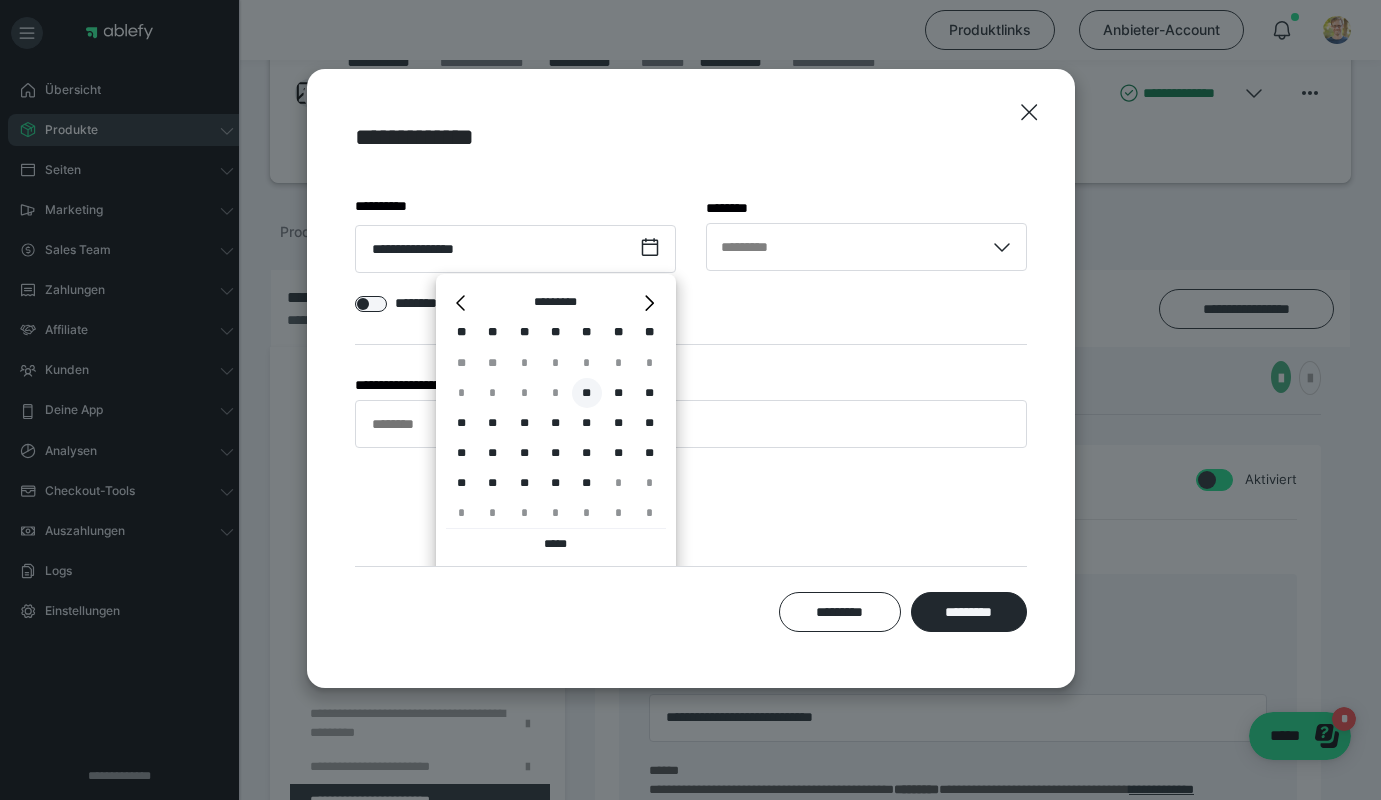 click on "**" at bounding box center [587, 393] 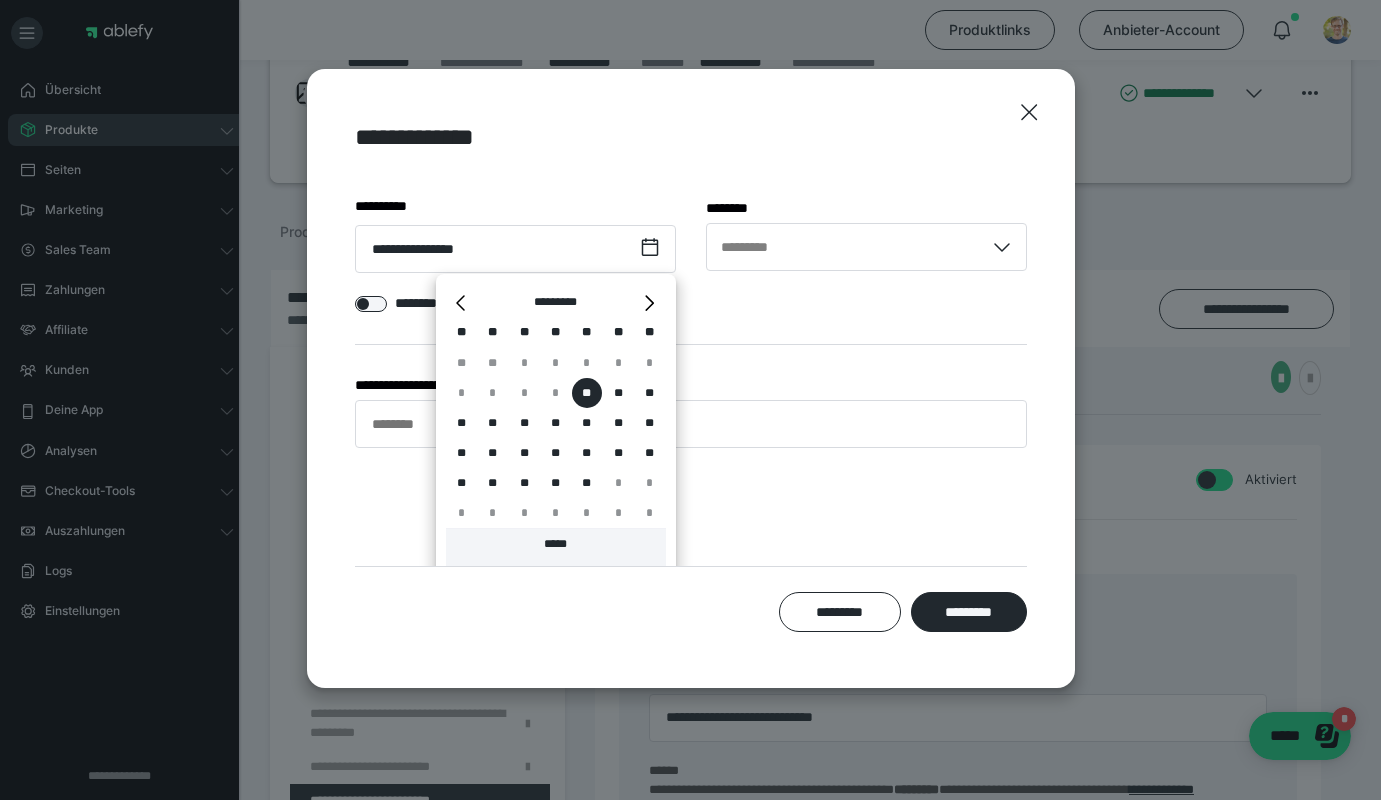 click on "*****" at bounding box center [556, 548] 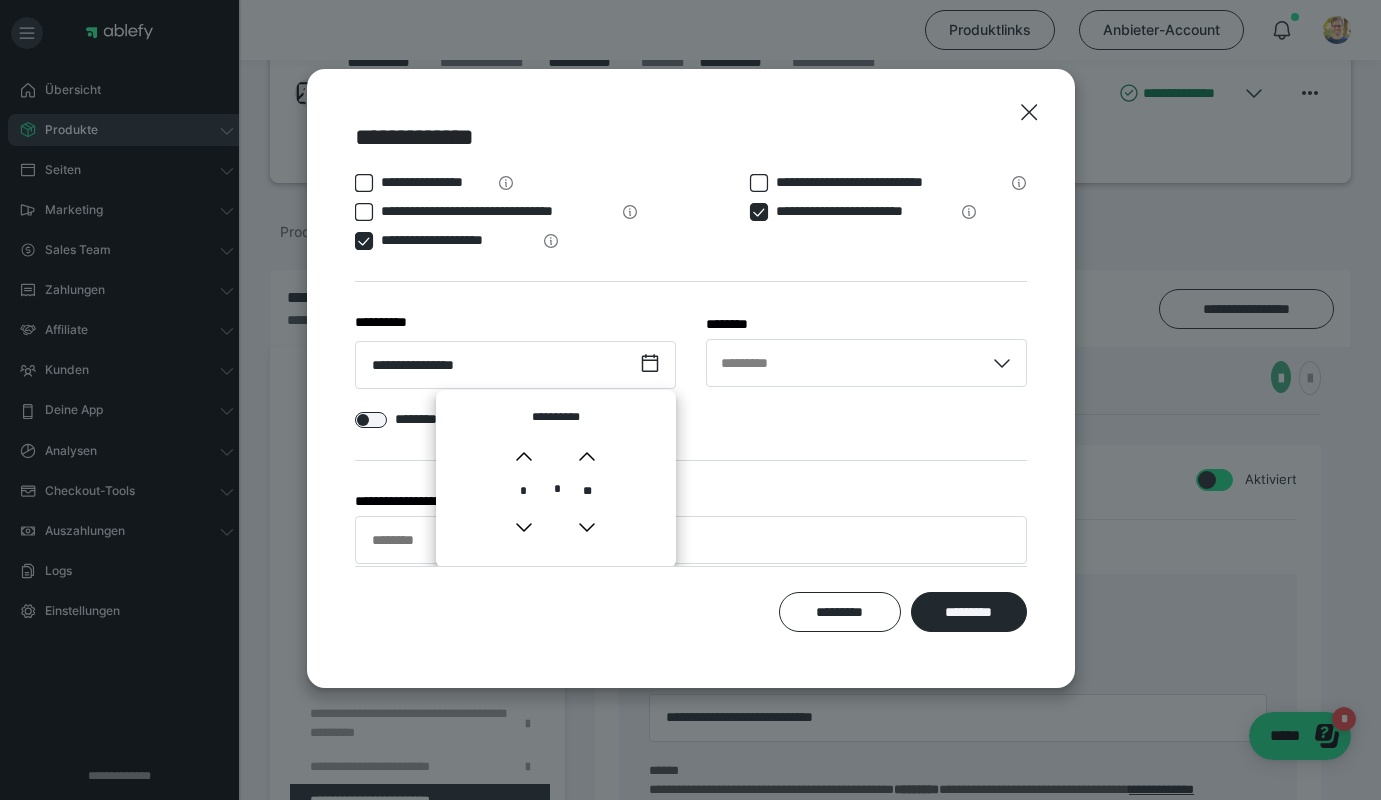 click on "* * *" at bounding box center (524, 492) 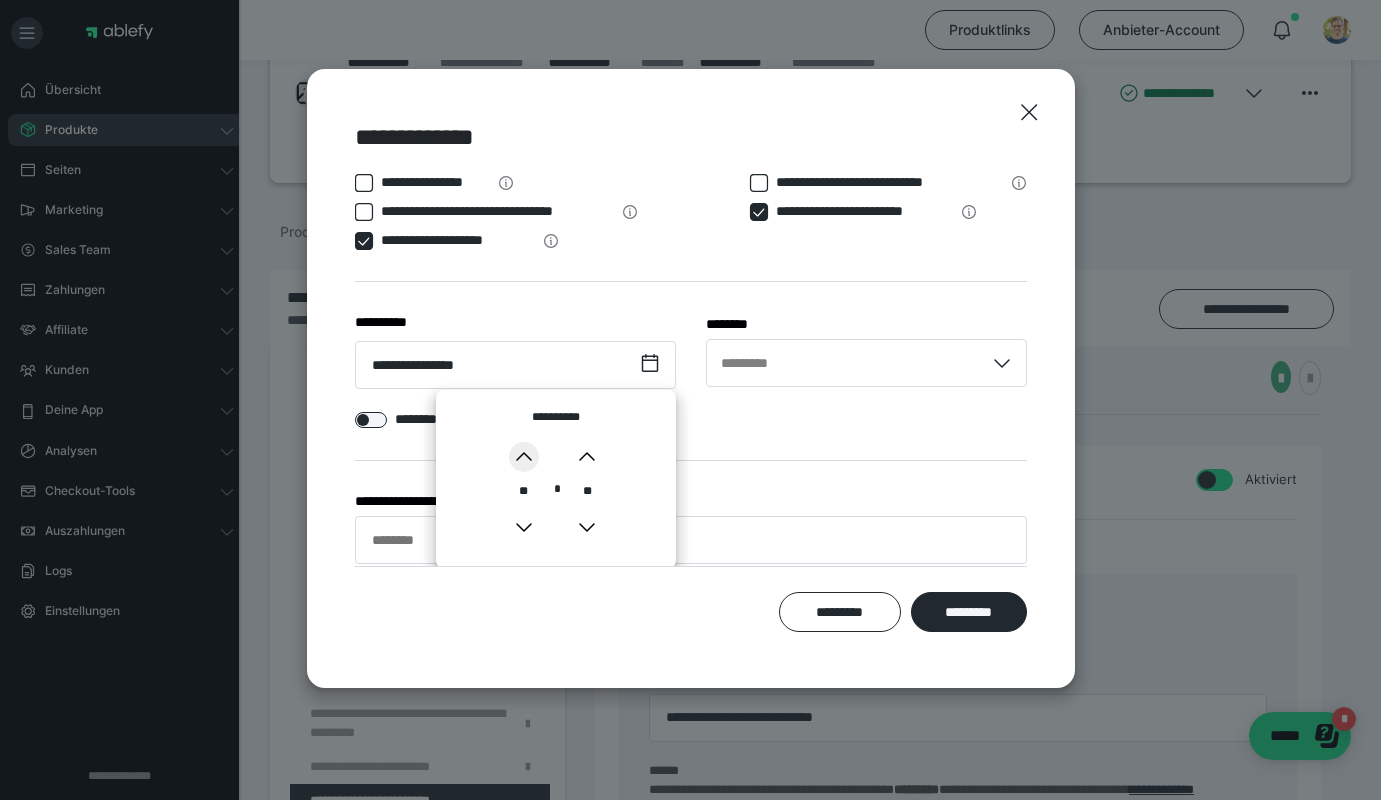 click on "*" at bounding box center [524, 457] 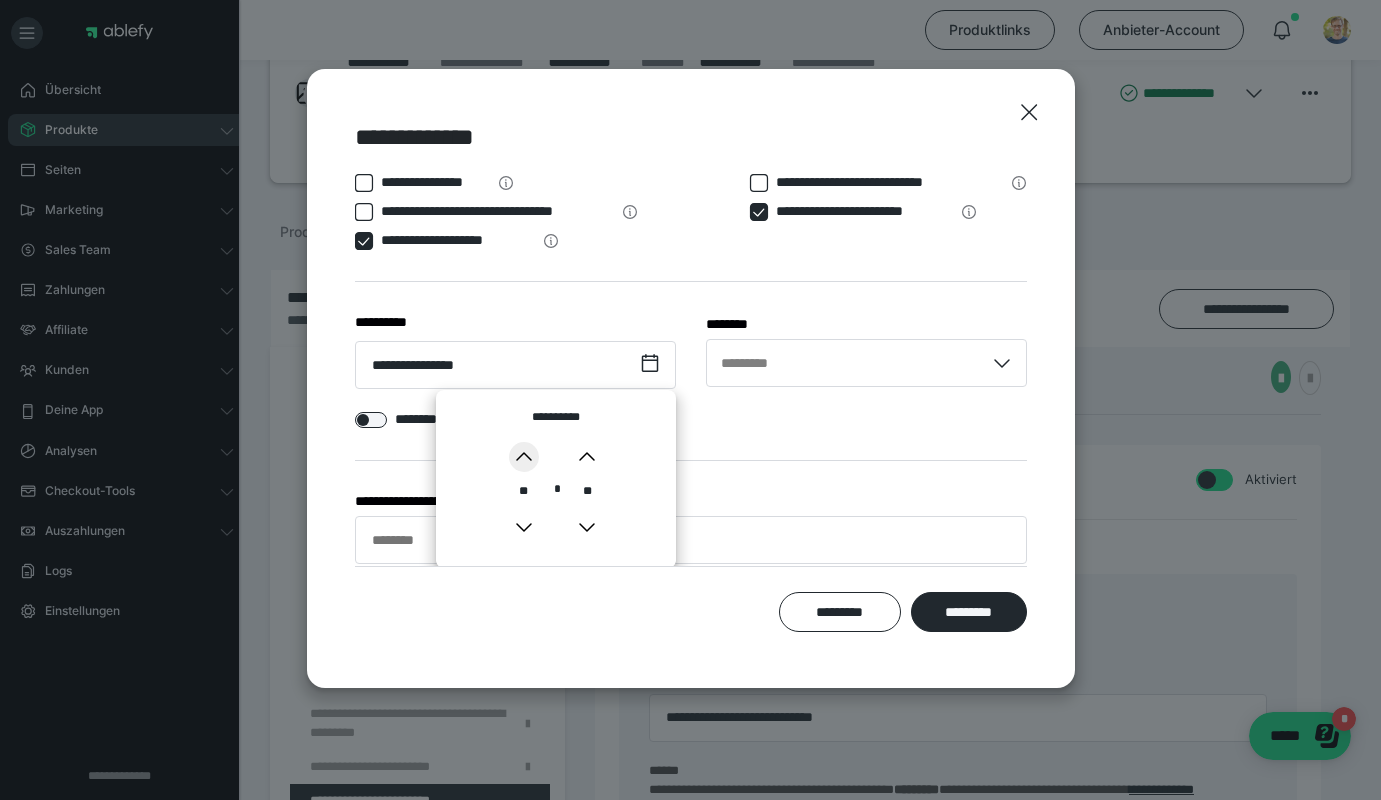 click on "*" at bounding box center [524, 457] 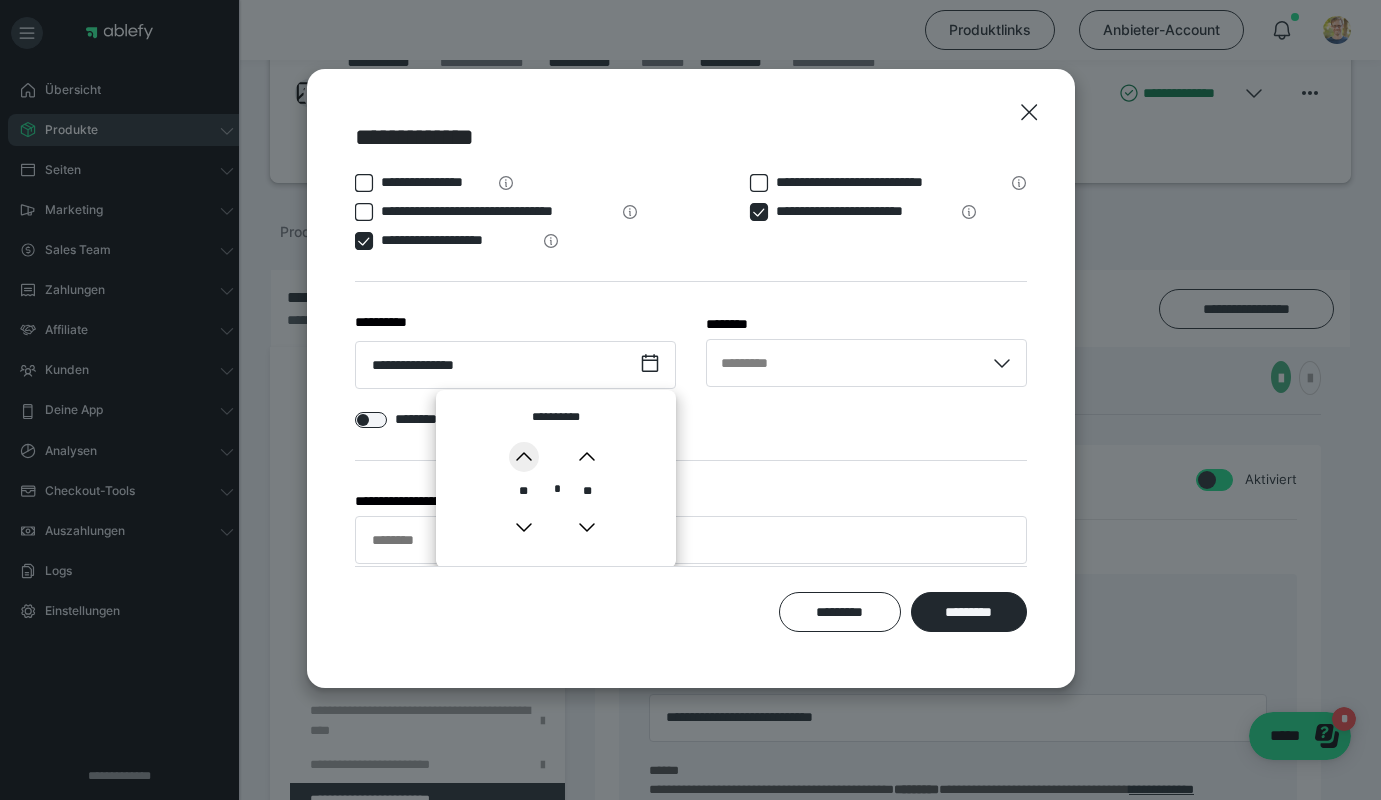 click on "*" at bounding box center [524, 457] 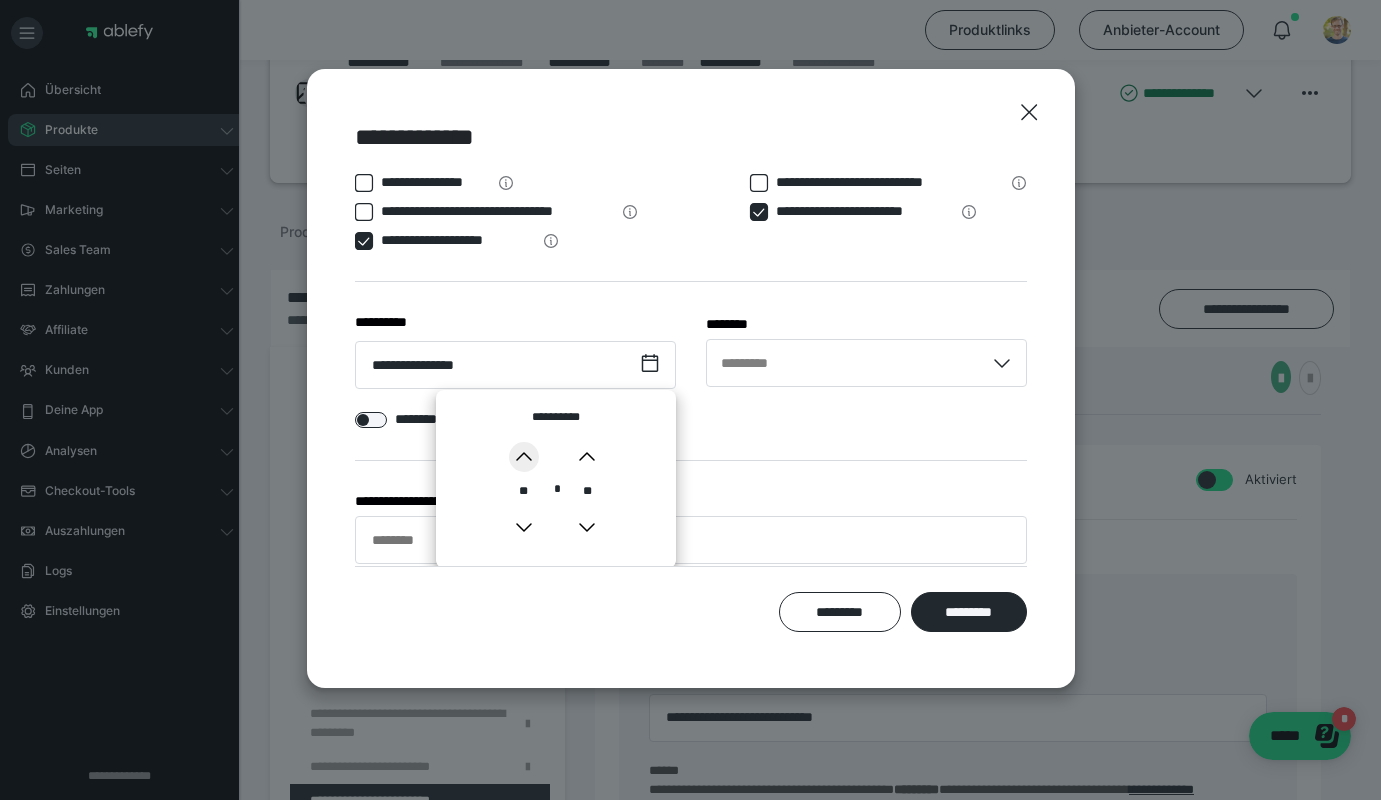 click on "*" at bounding box center (524, 457) 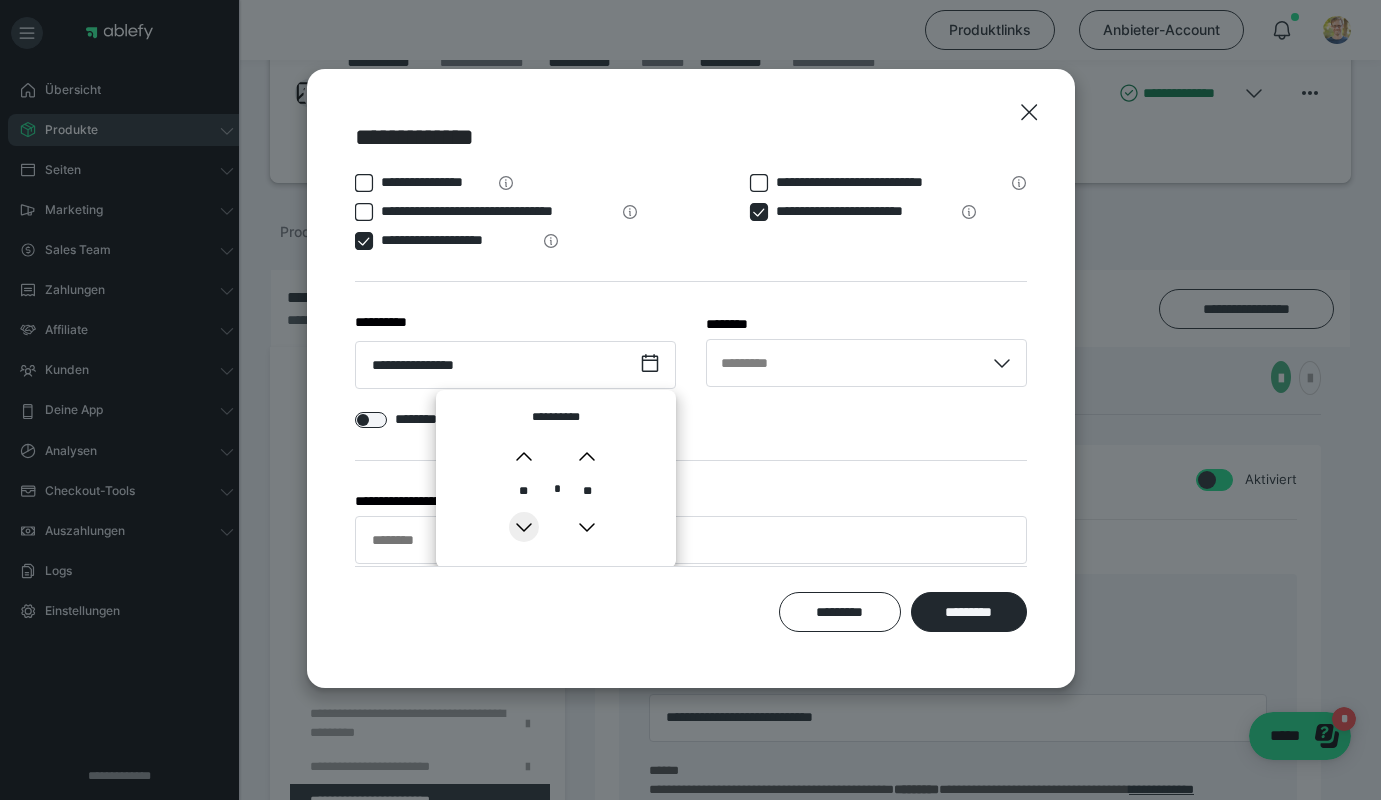 click on "*" at bounding box center [524, 527] 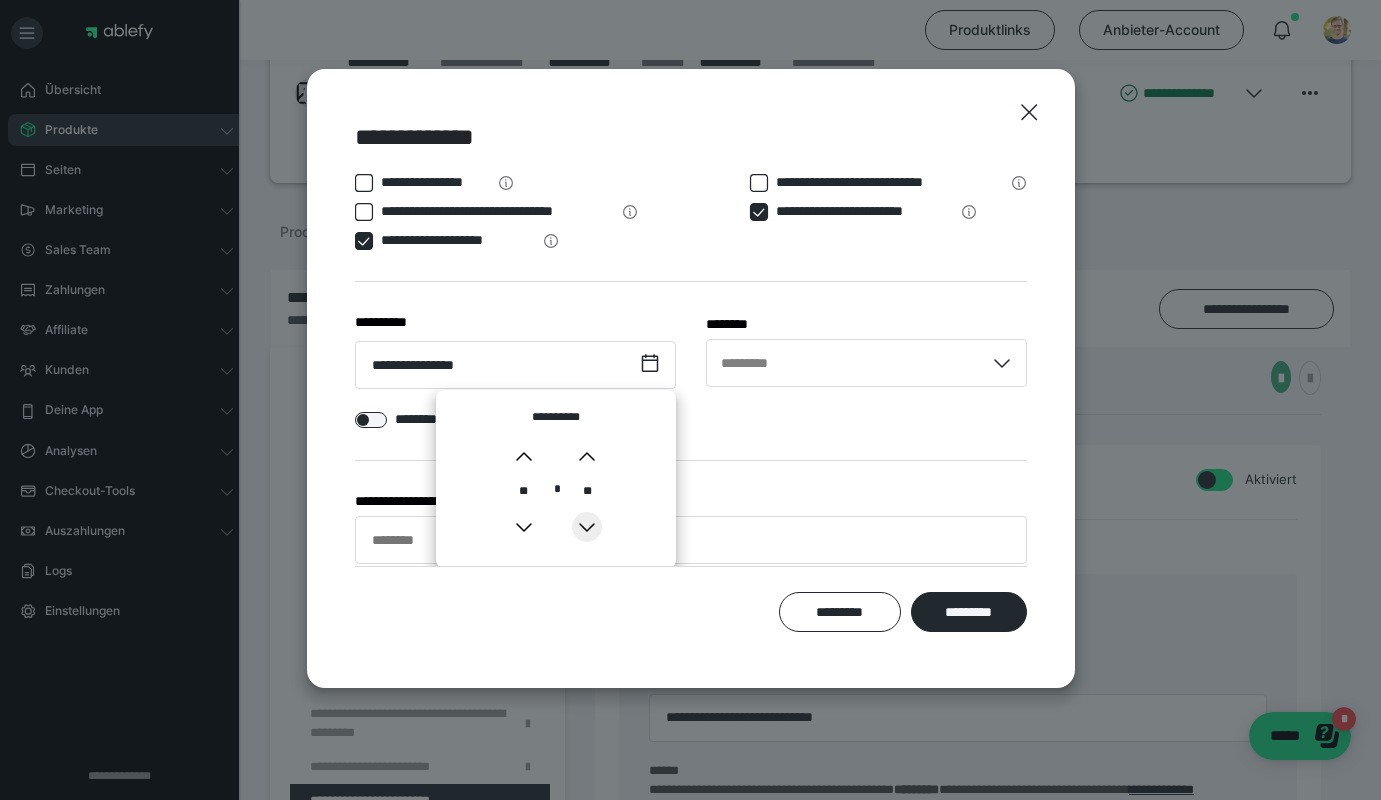 click on "*" at bounding box center [587, 527] 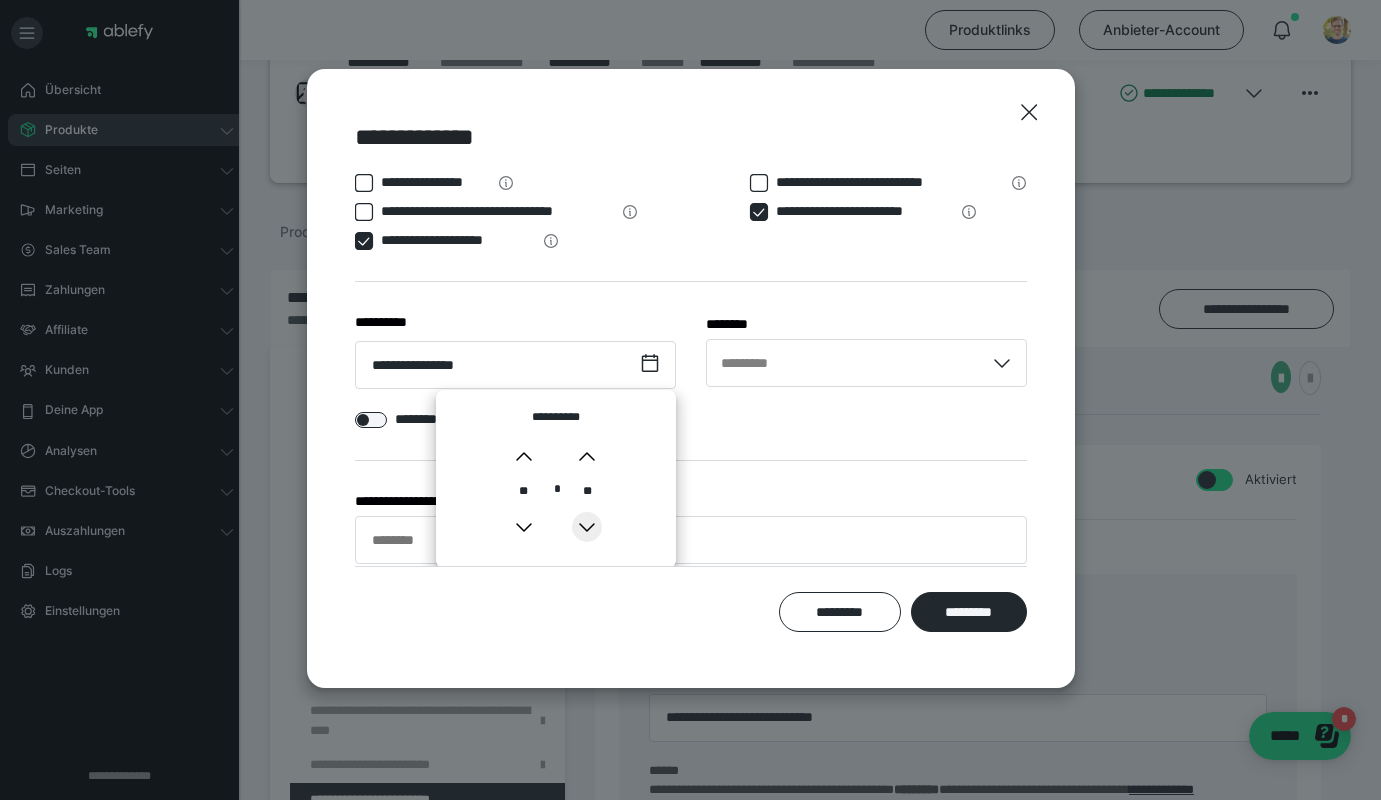 click on "*" at bounding box center [587, 527] 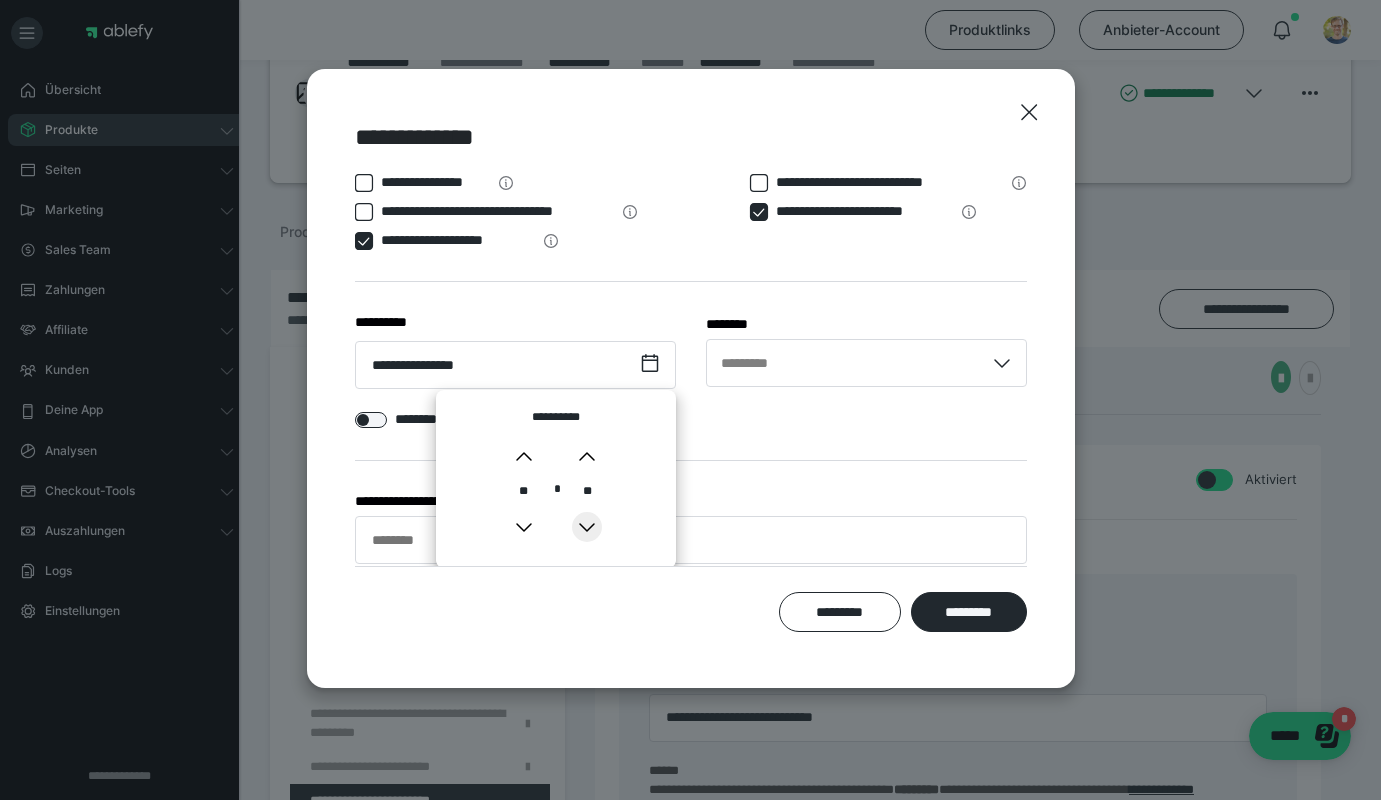 click on "*" at bounding box center (587, 527) 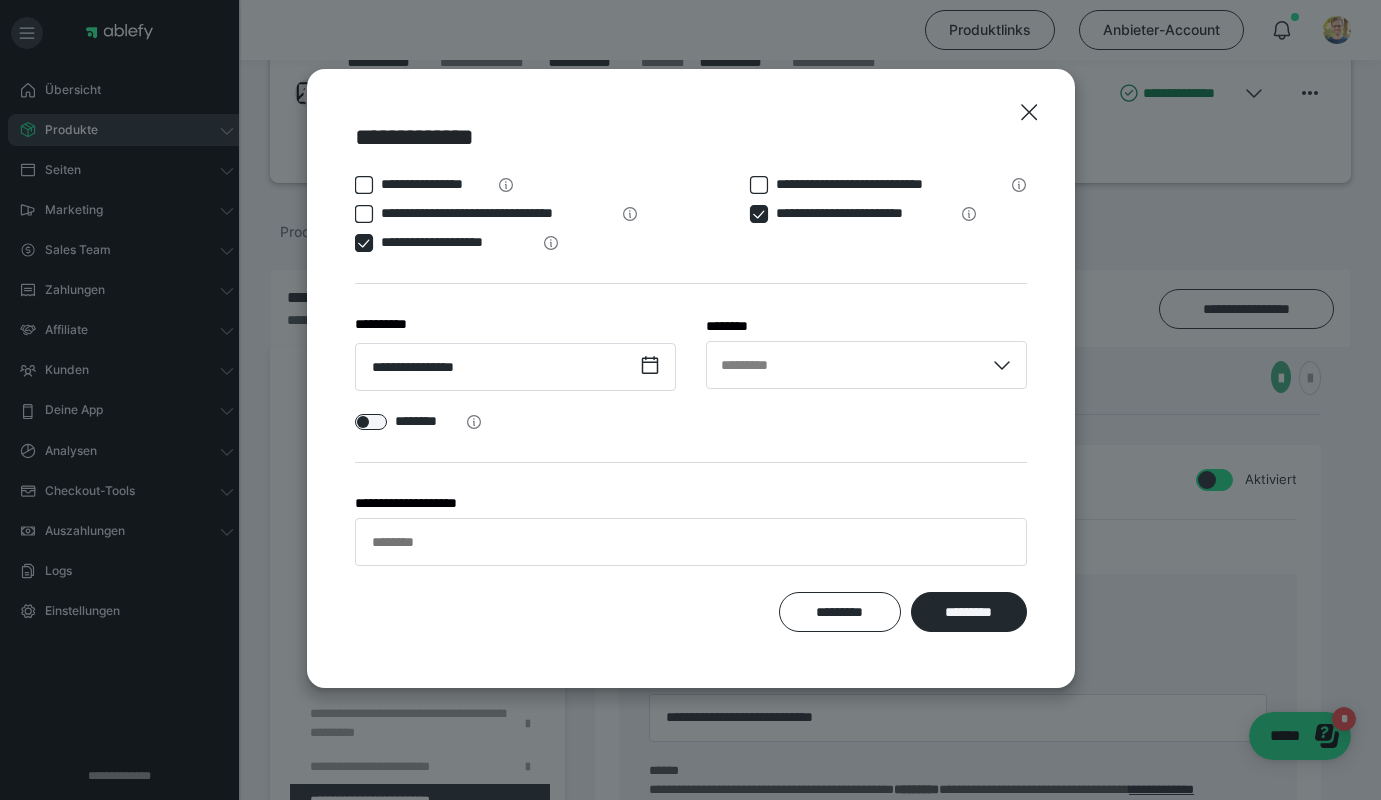 click on "********" at bounding box center (691, 425) 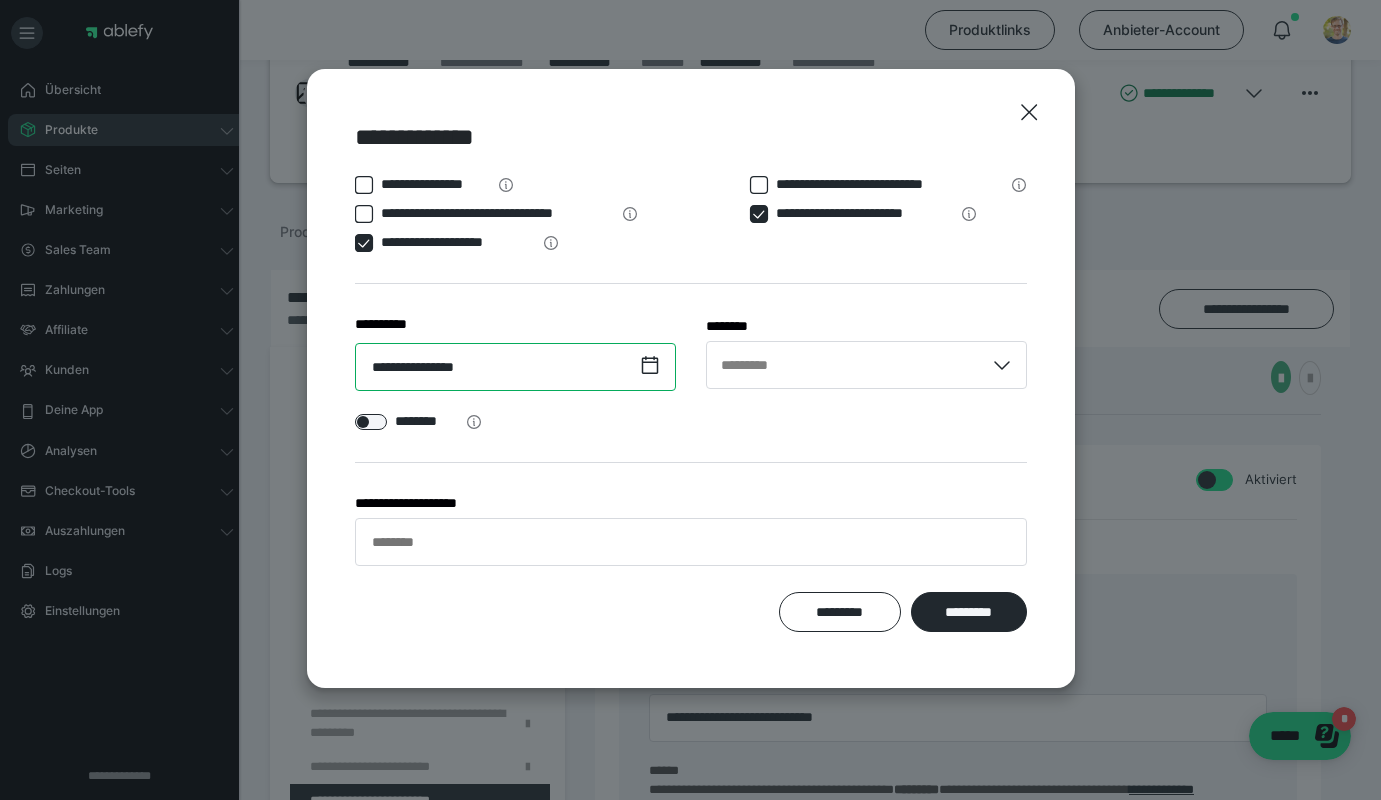 click on "**********" at bounding box center (515, 367) 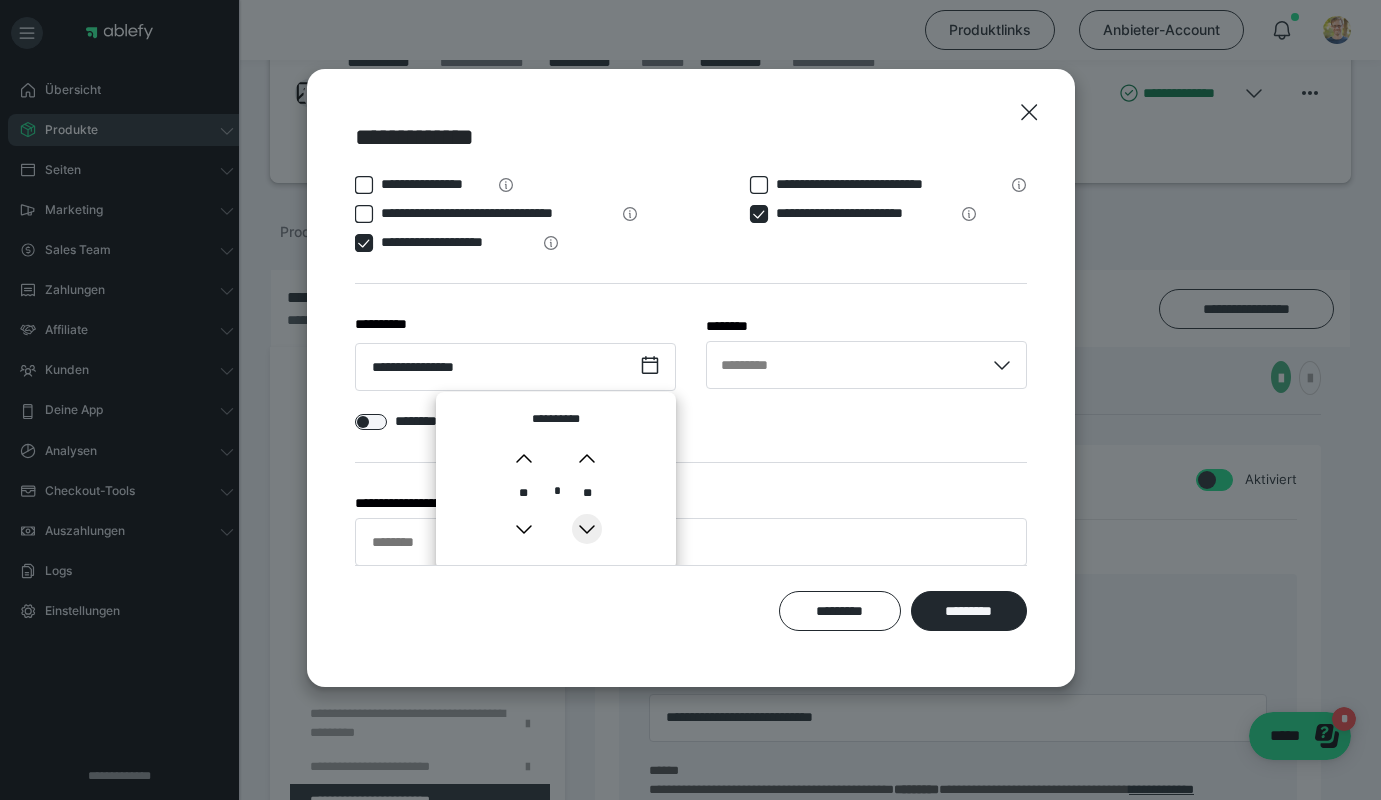 click on "*" at bounding box center (587, 529) 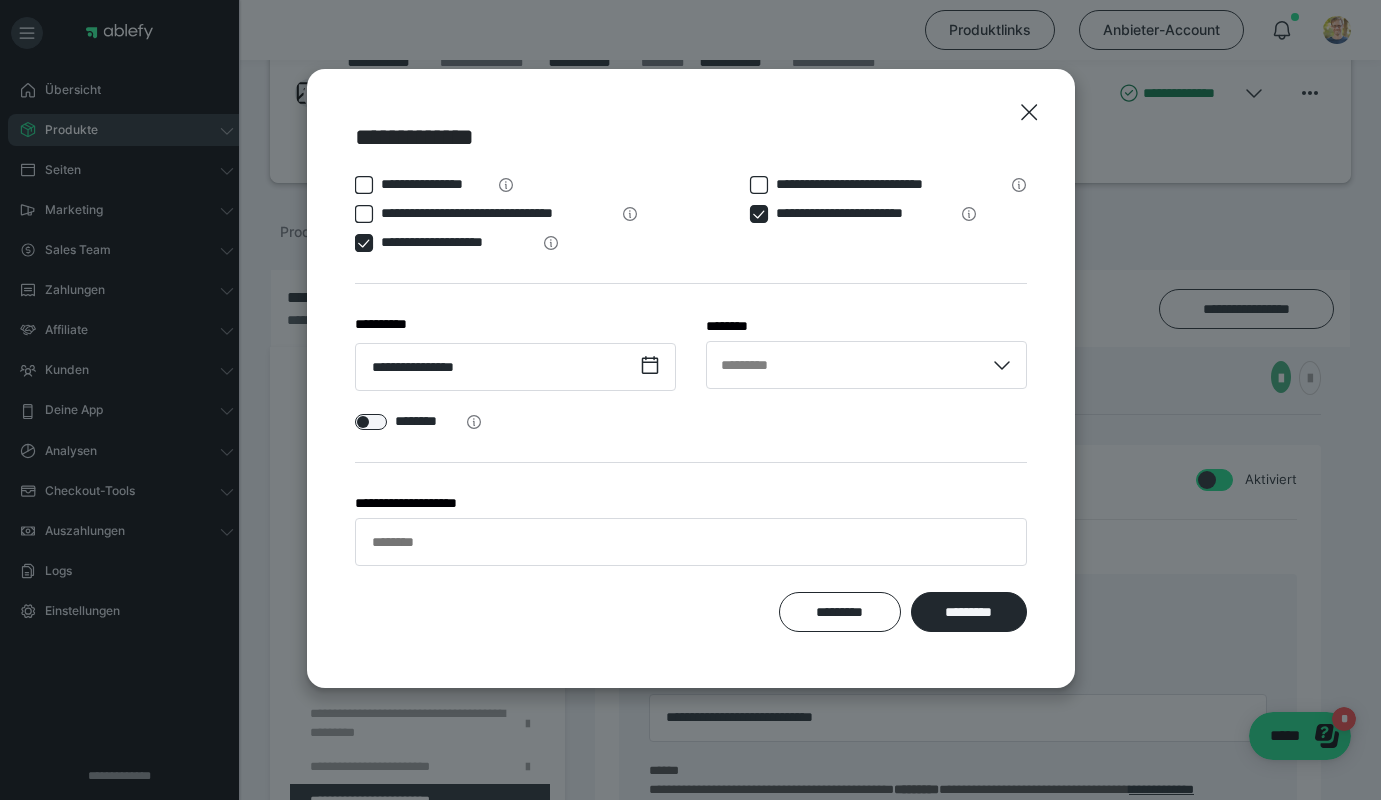 click on "**********" at bounding box center (691, 370) 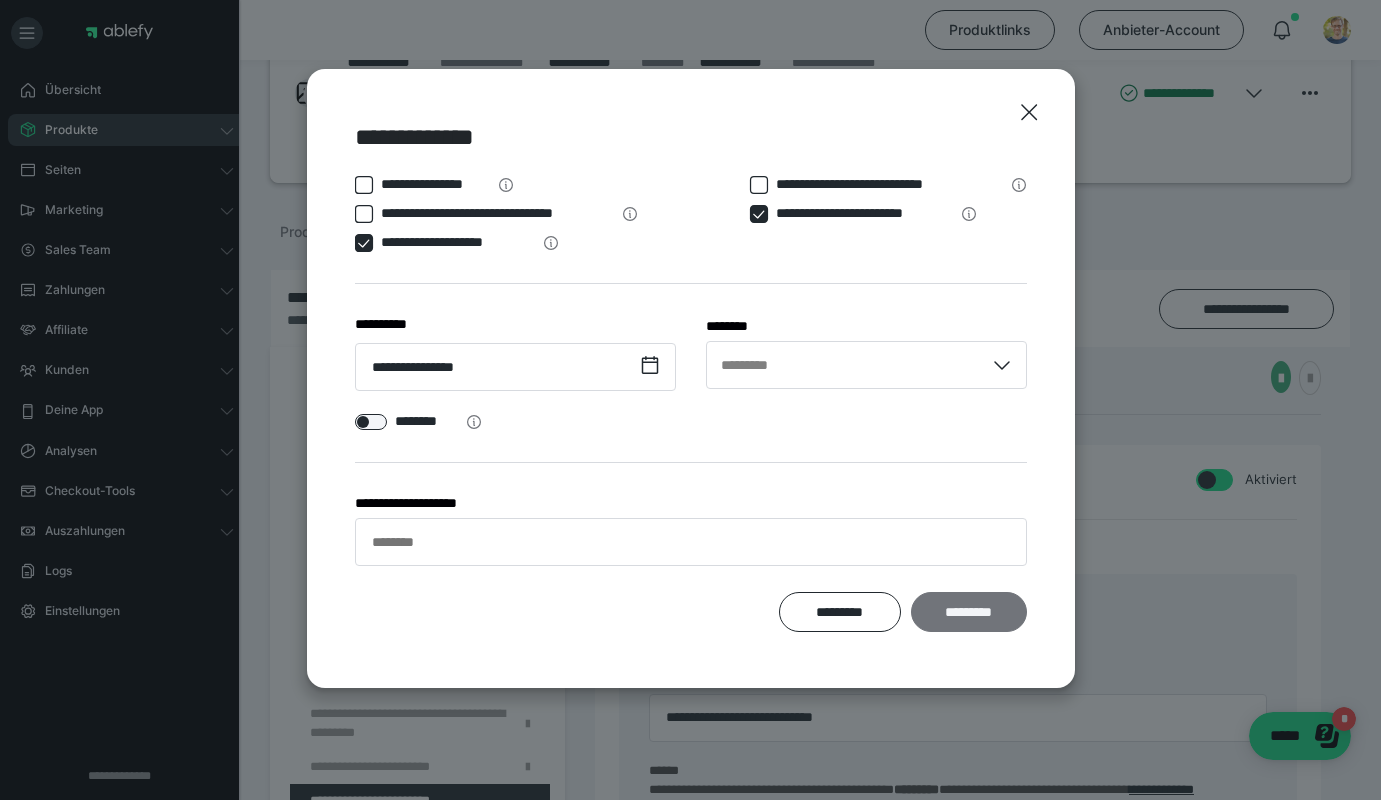 click on "*********" at bounding box center [969, 612] 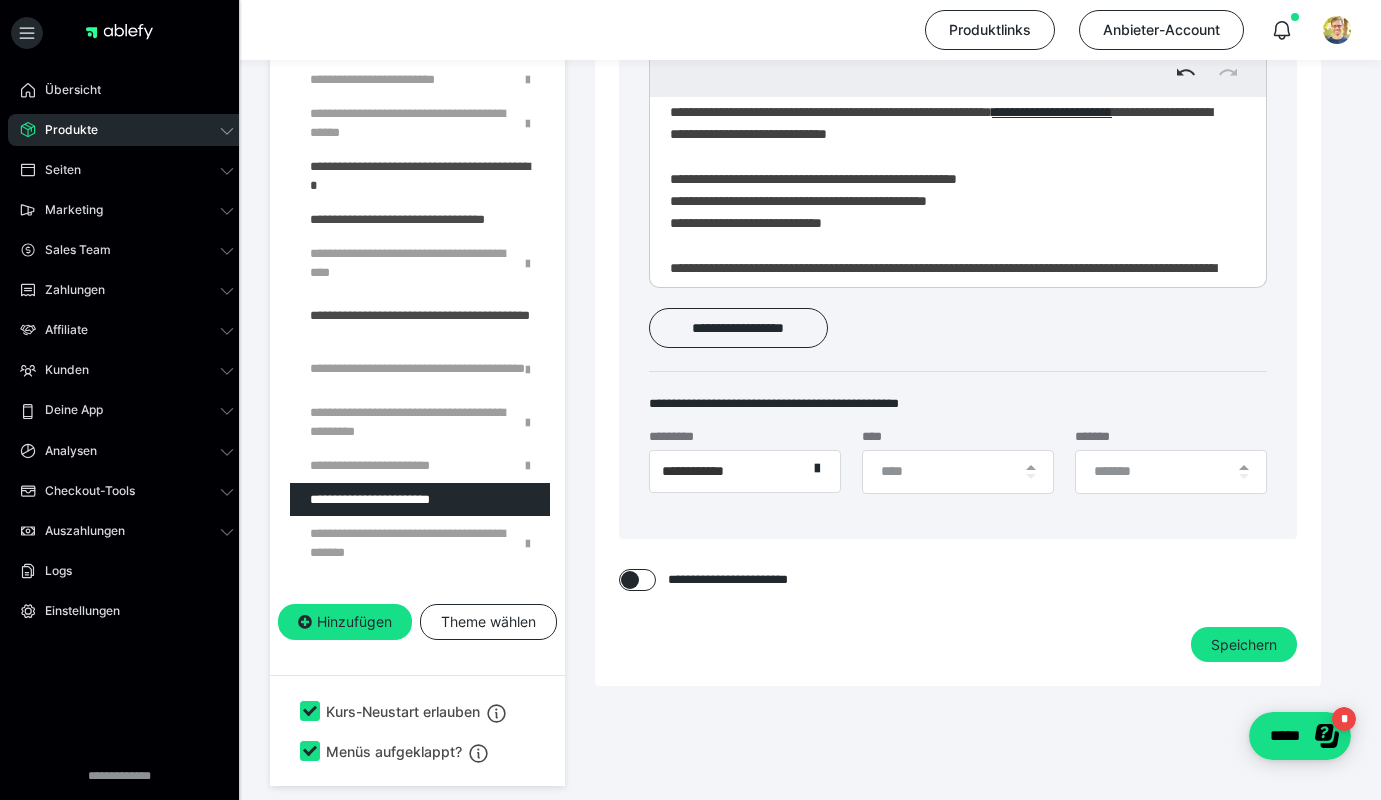 scroll, scrollTop: 1123, scrollLeft: 0, axis: vertical 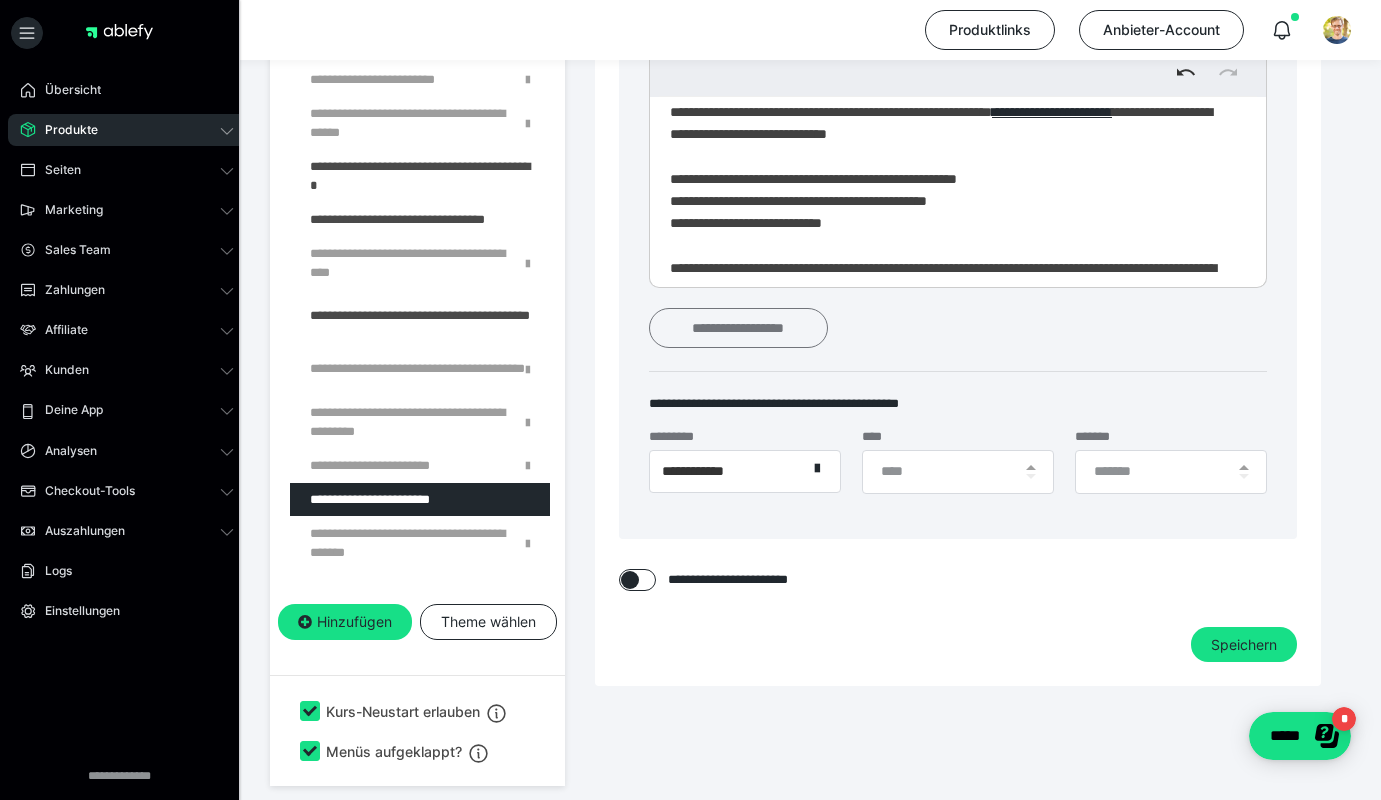 click on "**********" at bounding box center (738, 328) 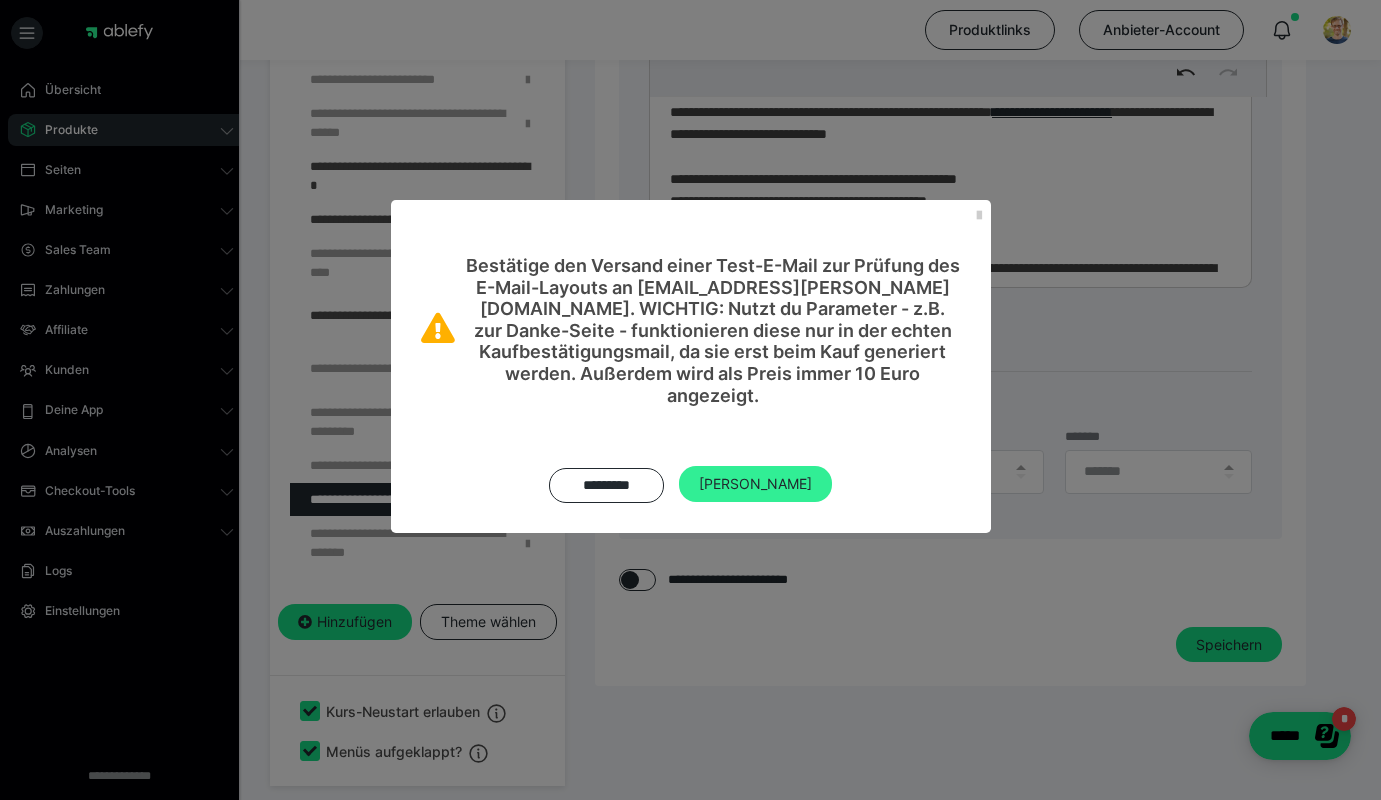 click on "Ja" at bounding box center (755, 484) 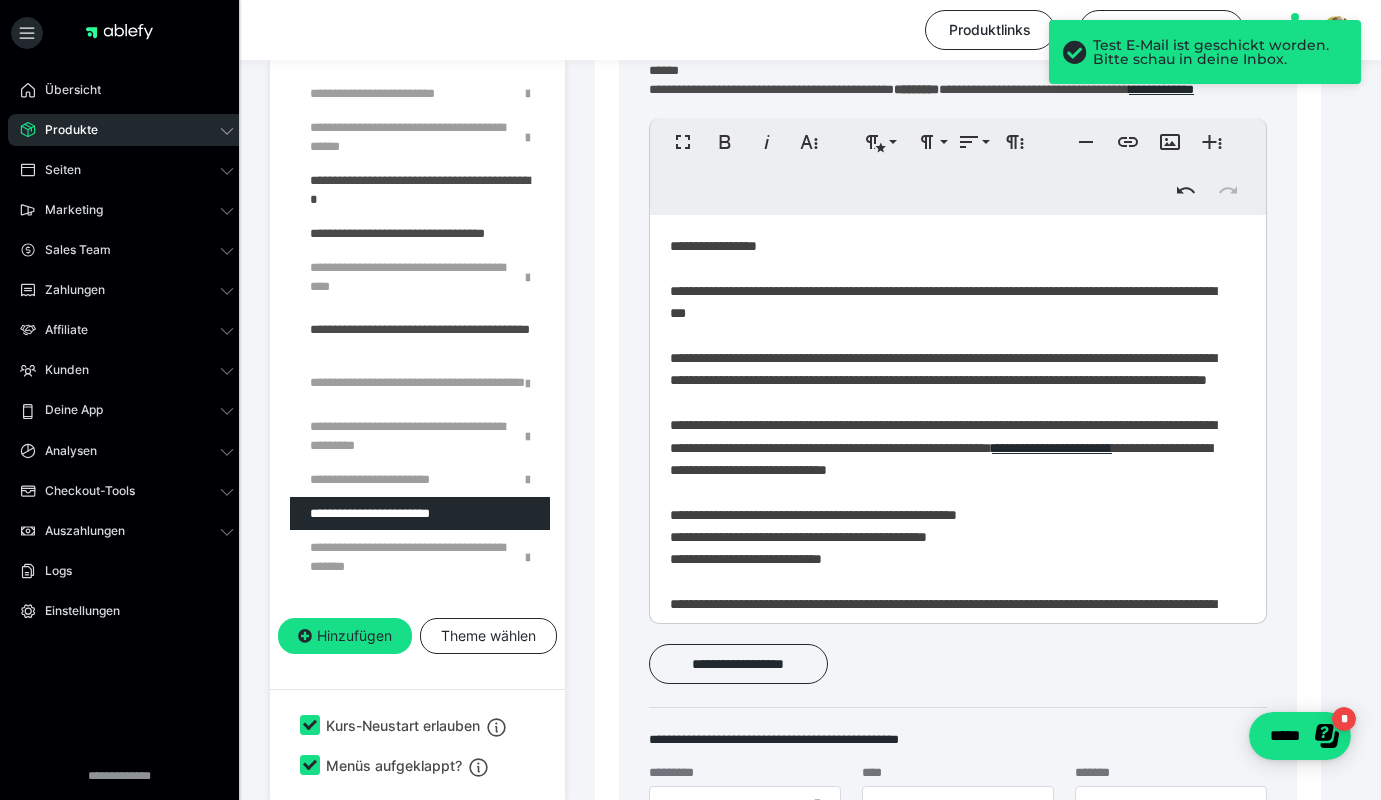 scroll, scrollTop: 781, scrollLeft: 0, axis: vertical 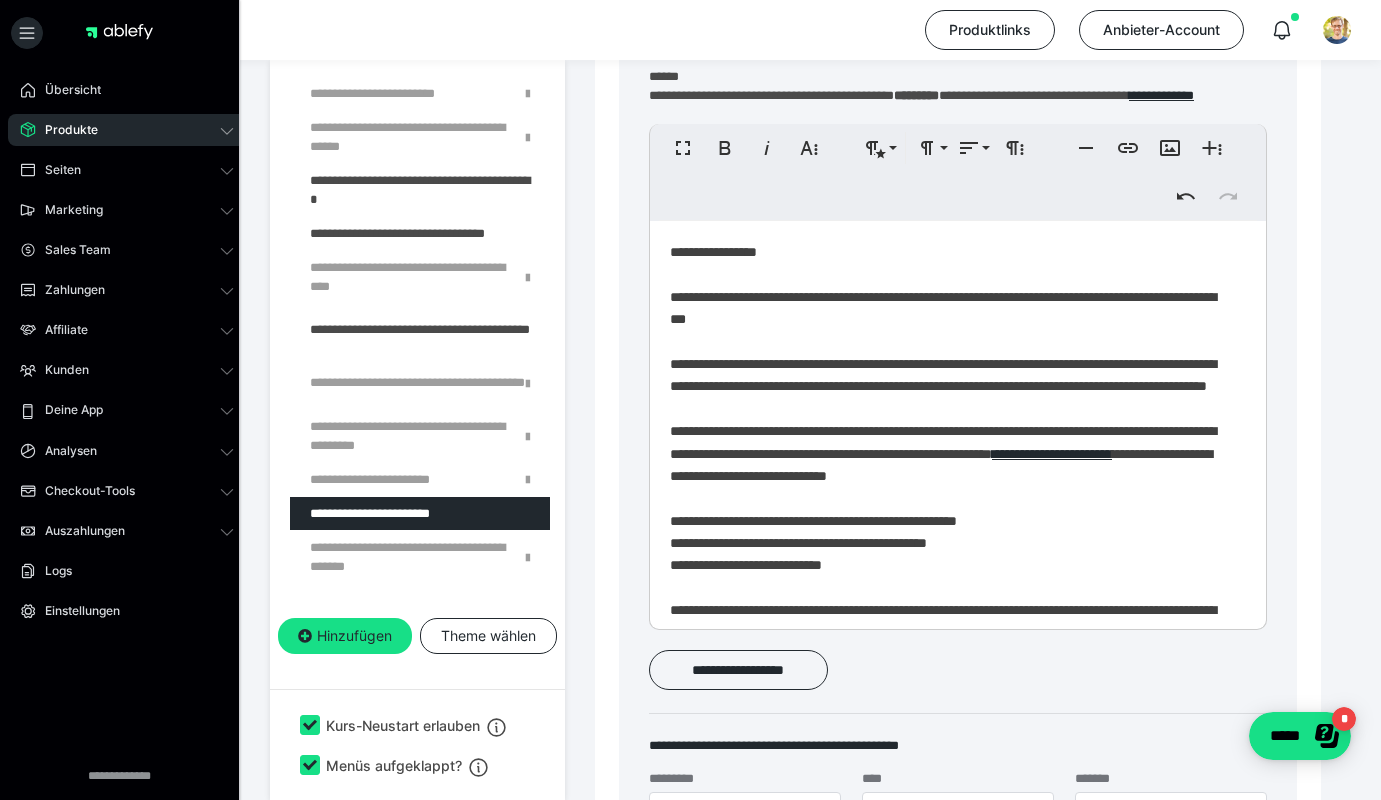 click on "**********" at bounding box center [950, 637] 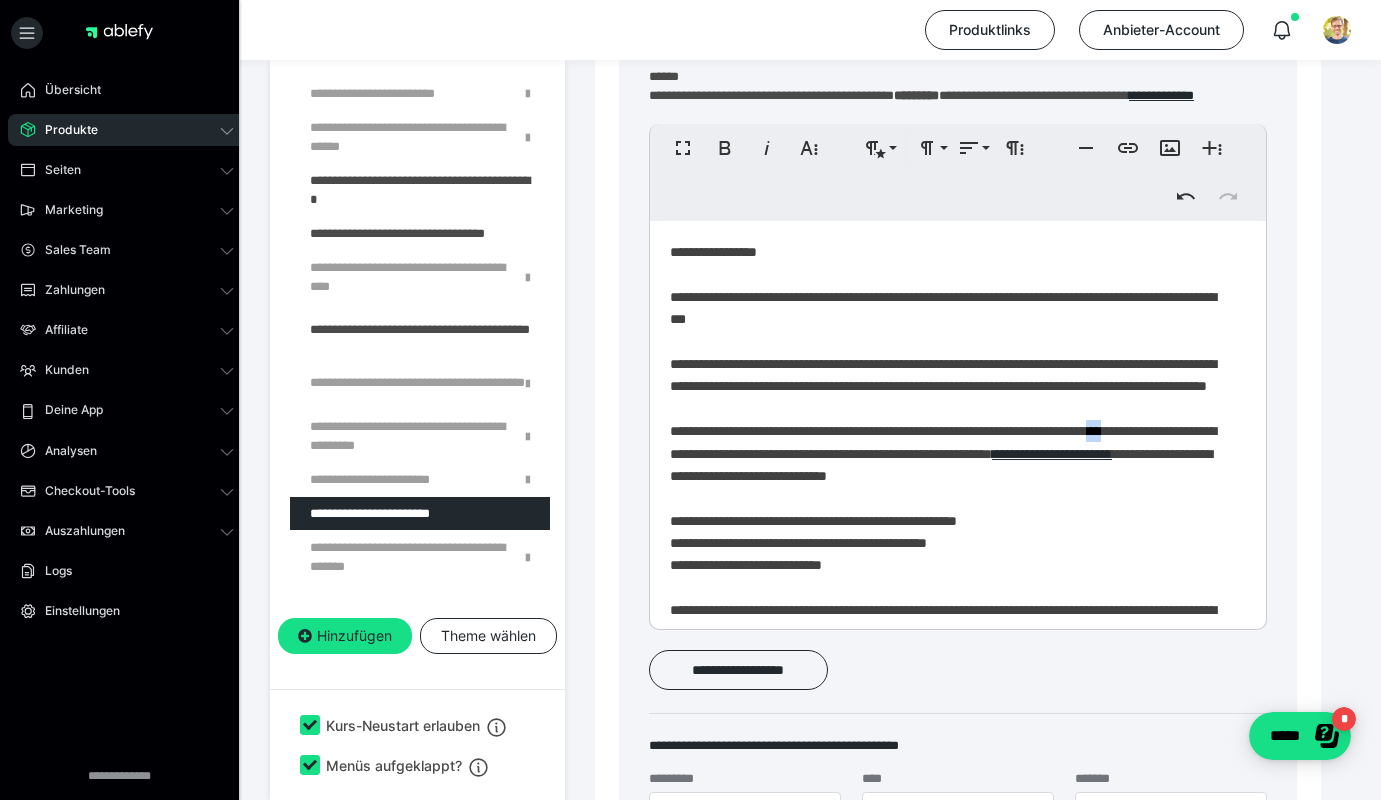 click on "**********" at bounding box center [950, 637] 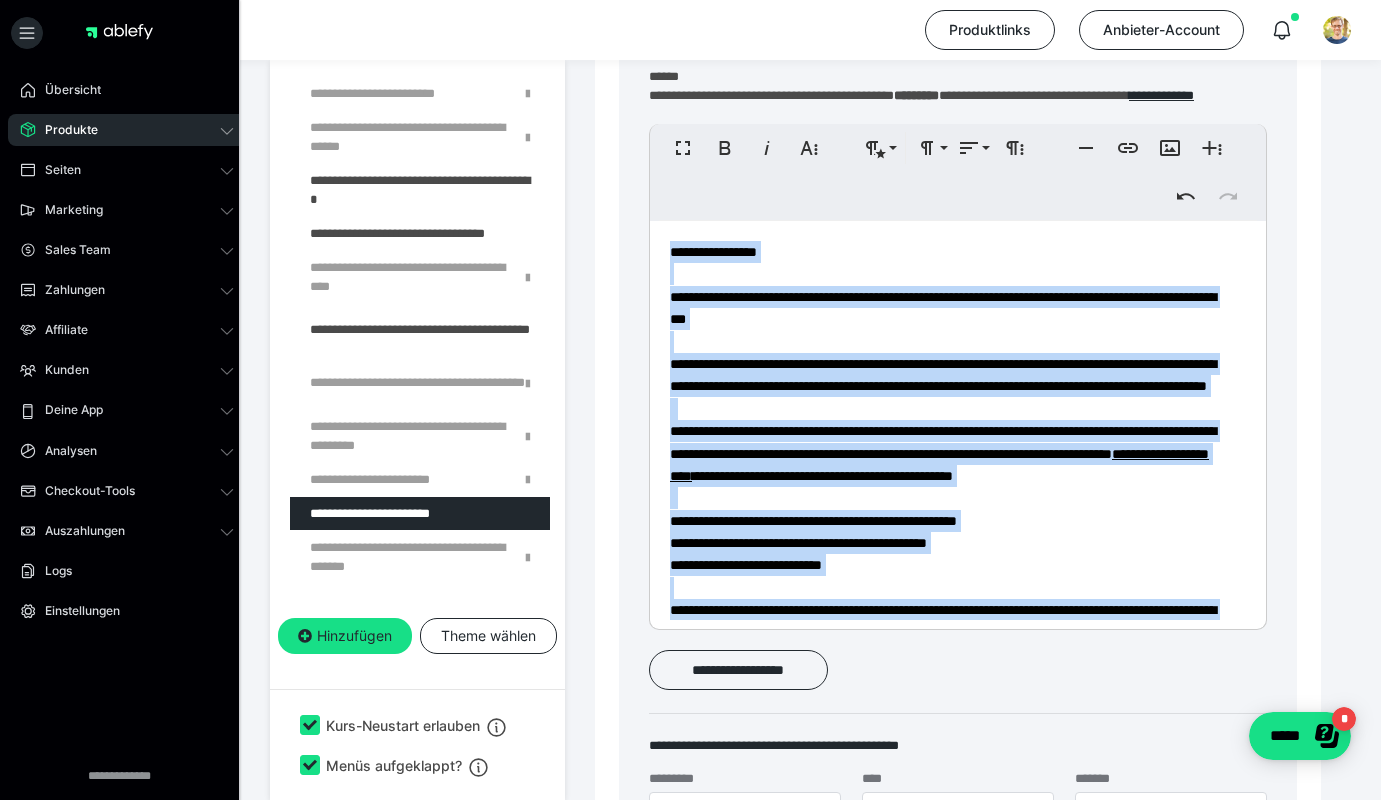 copy on "**********" 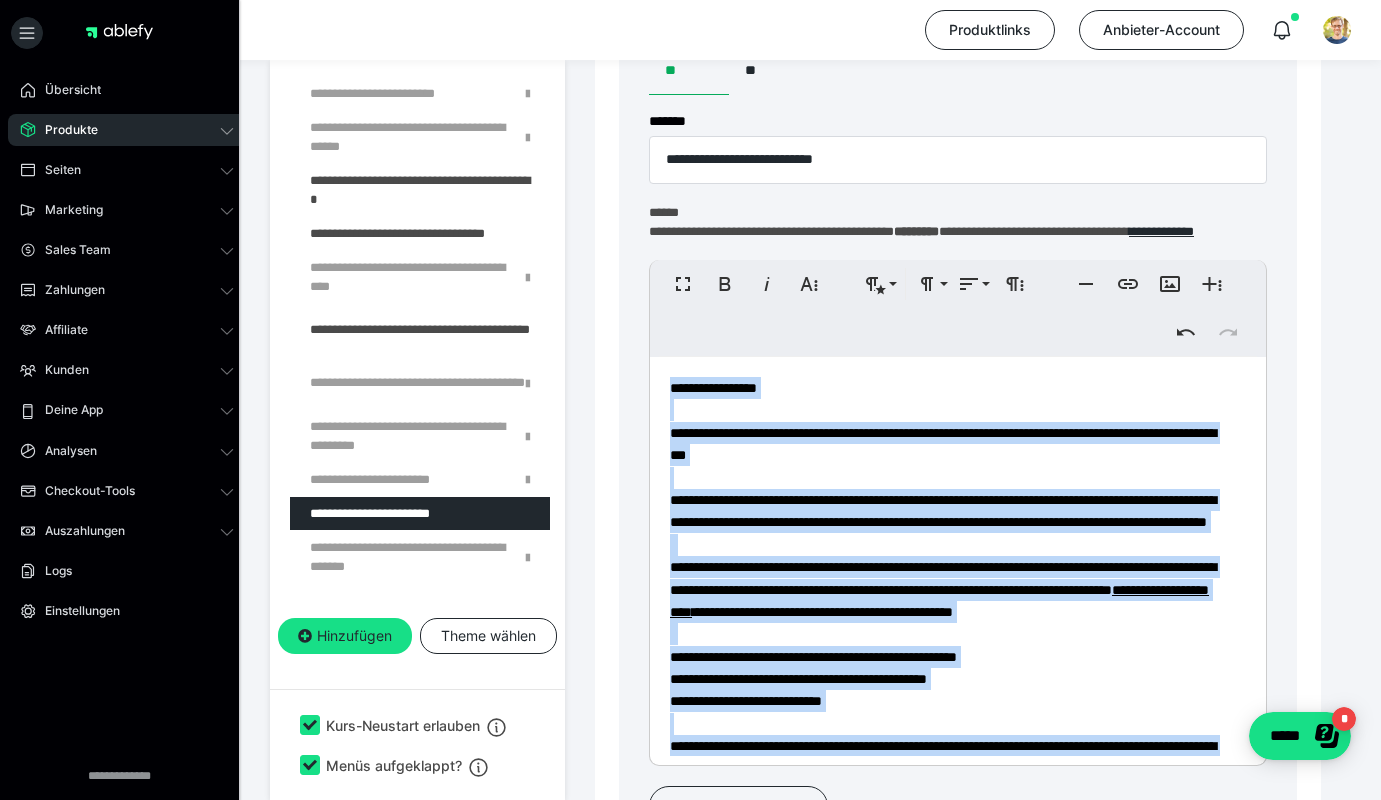 scroll, scrollTop: 594, scrollLeft: 0, axis: vertical 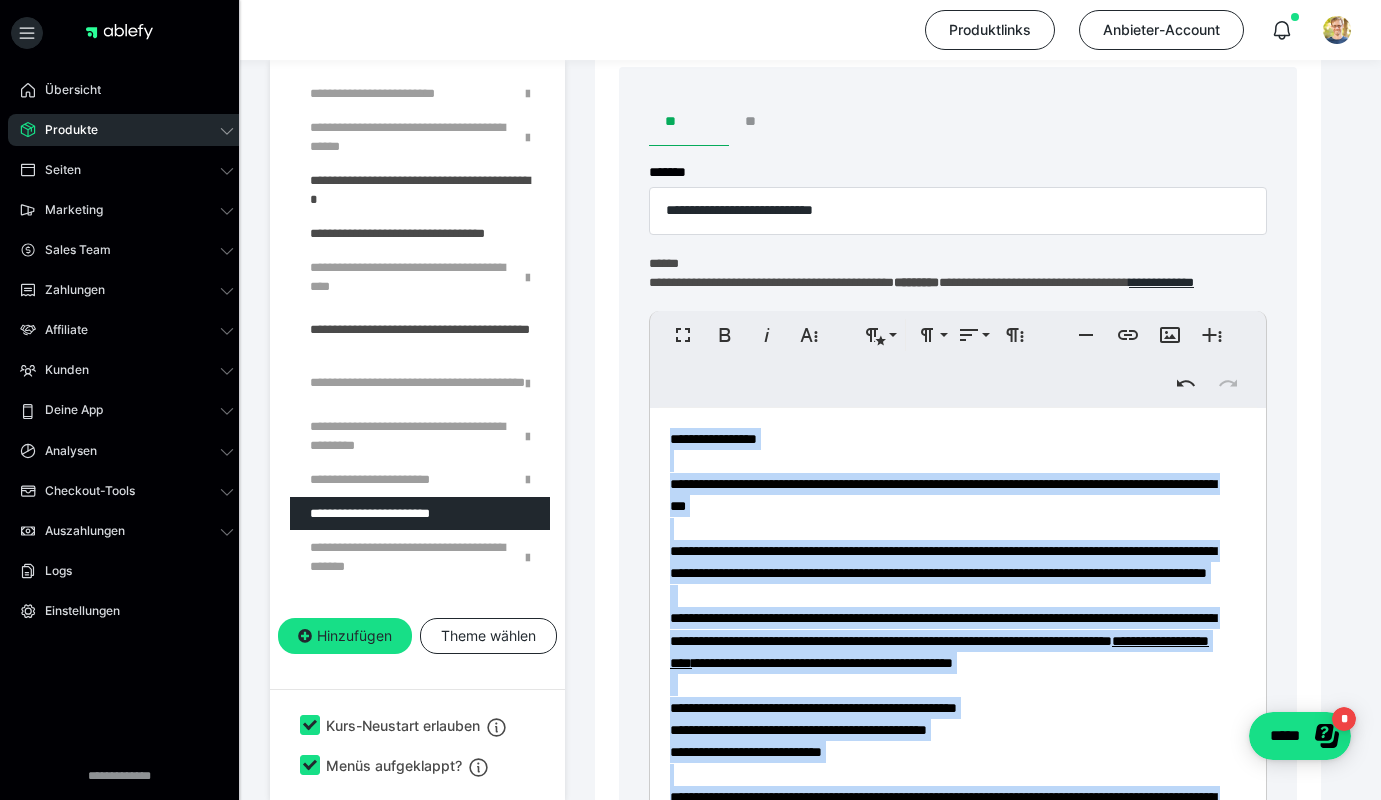 click on "**" at bounding box center (769, 122) 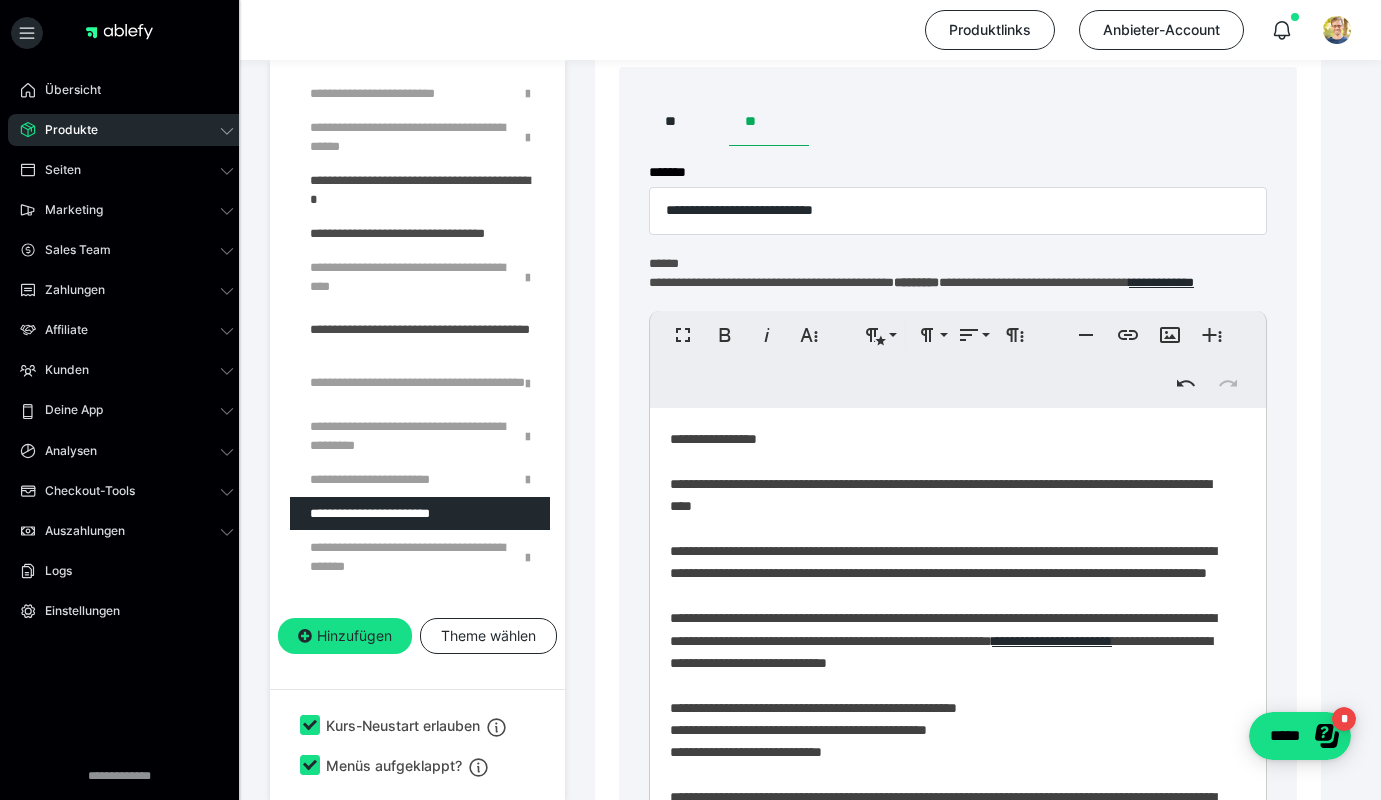 click on "**********" at bounding box center [950, 824] 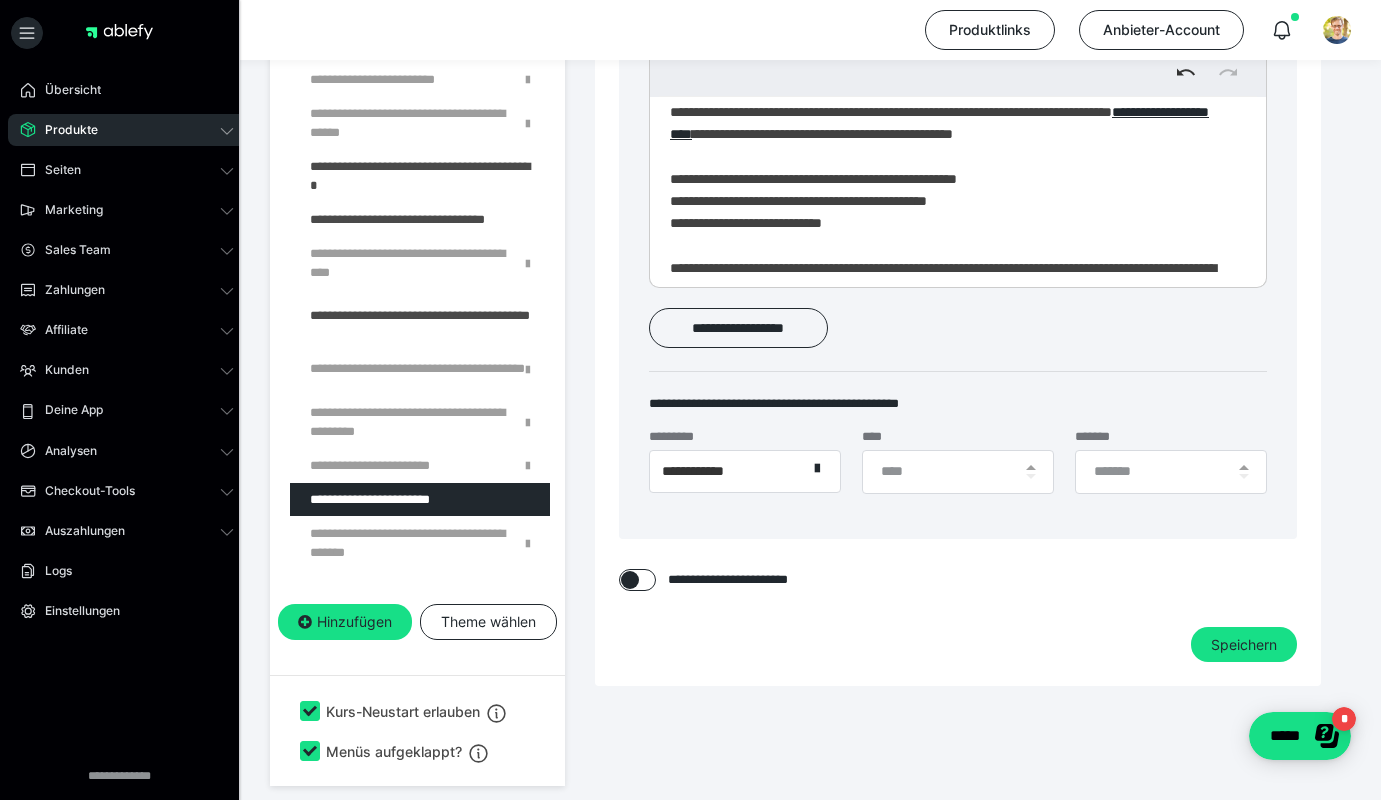 scroll, scrollTop: 1123, scrollLeft: 0, axis: vertical 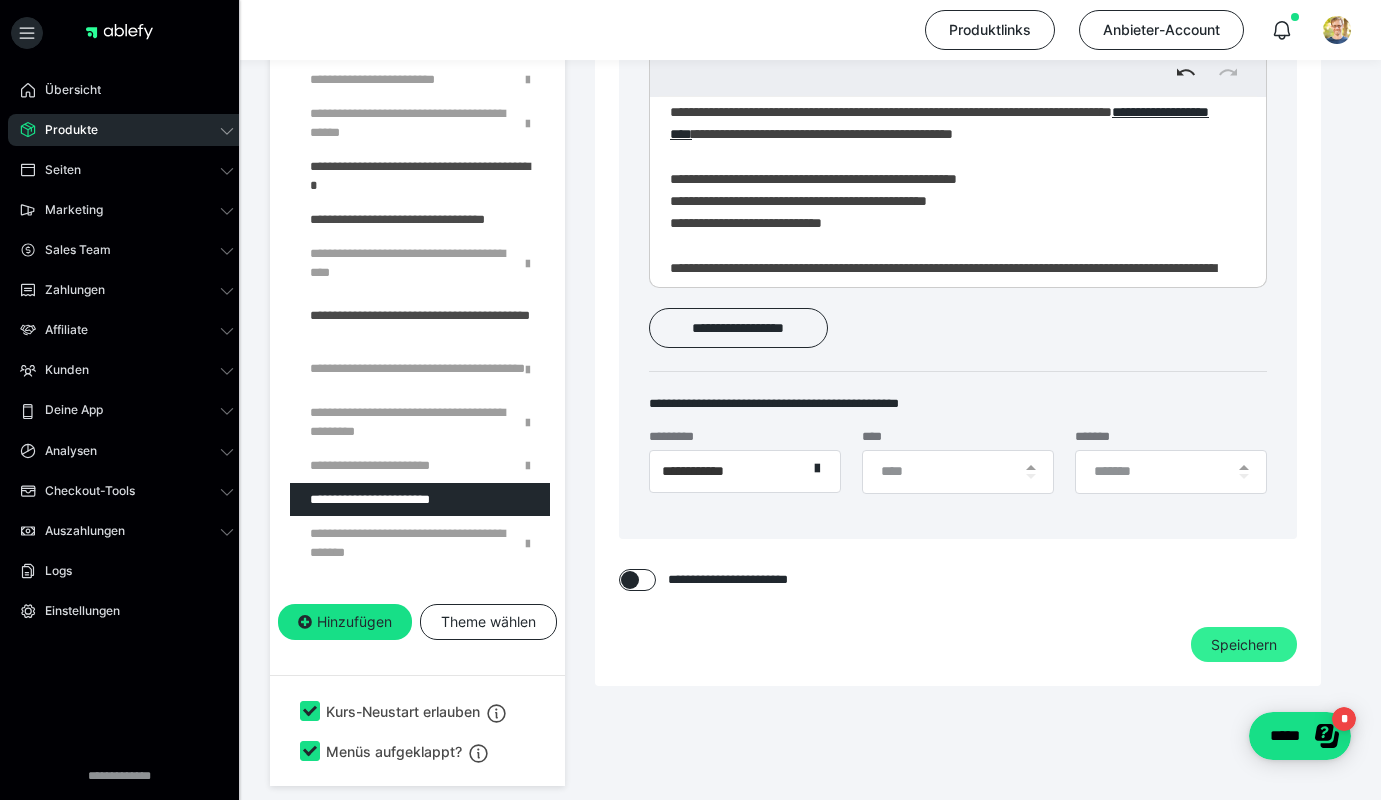 click on "Speichern" at bounding box center [1244, 645] 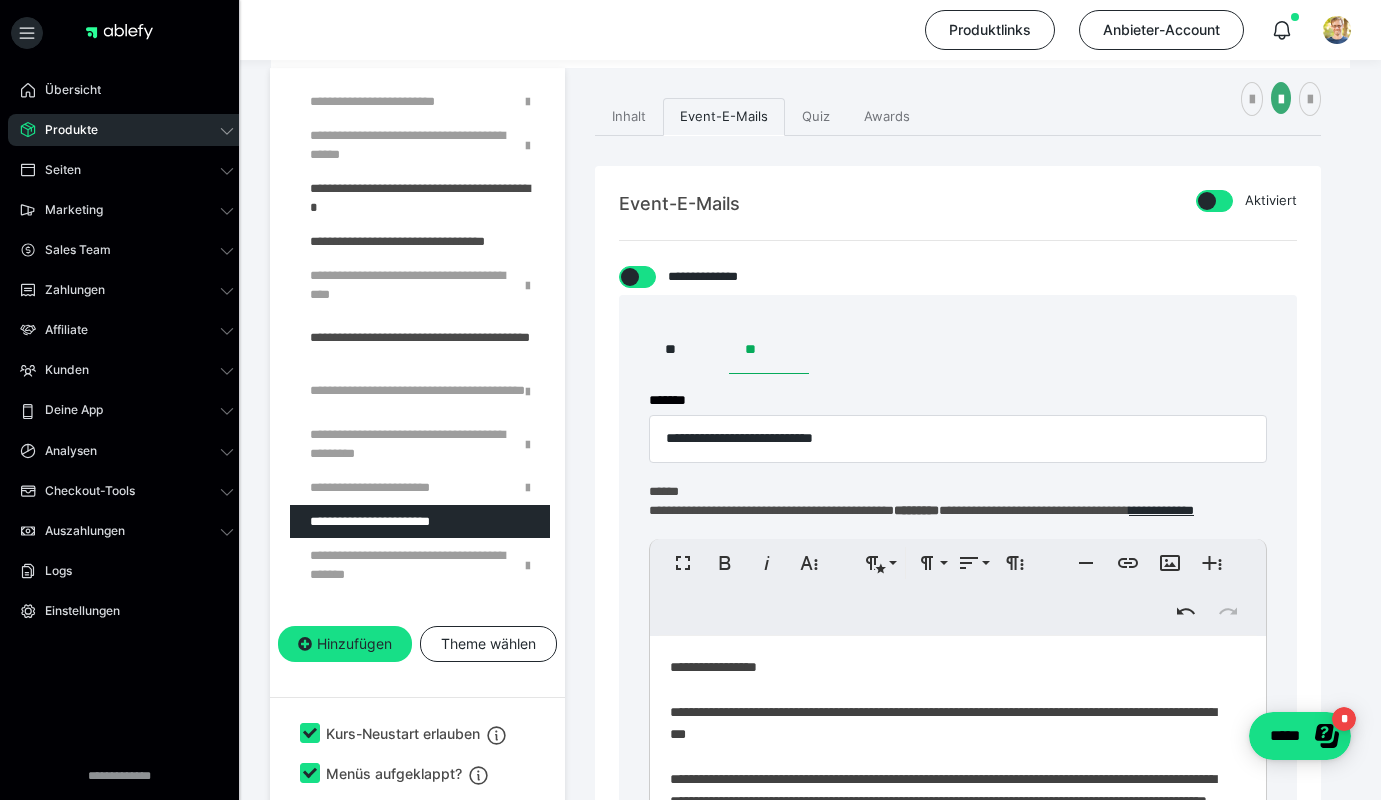 scroll, scrollTop: 285, scrollLeft: 0, axis: vertical 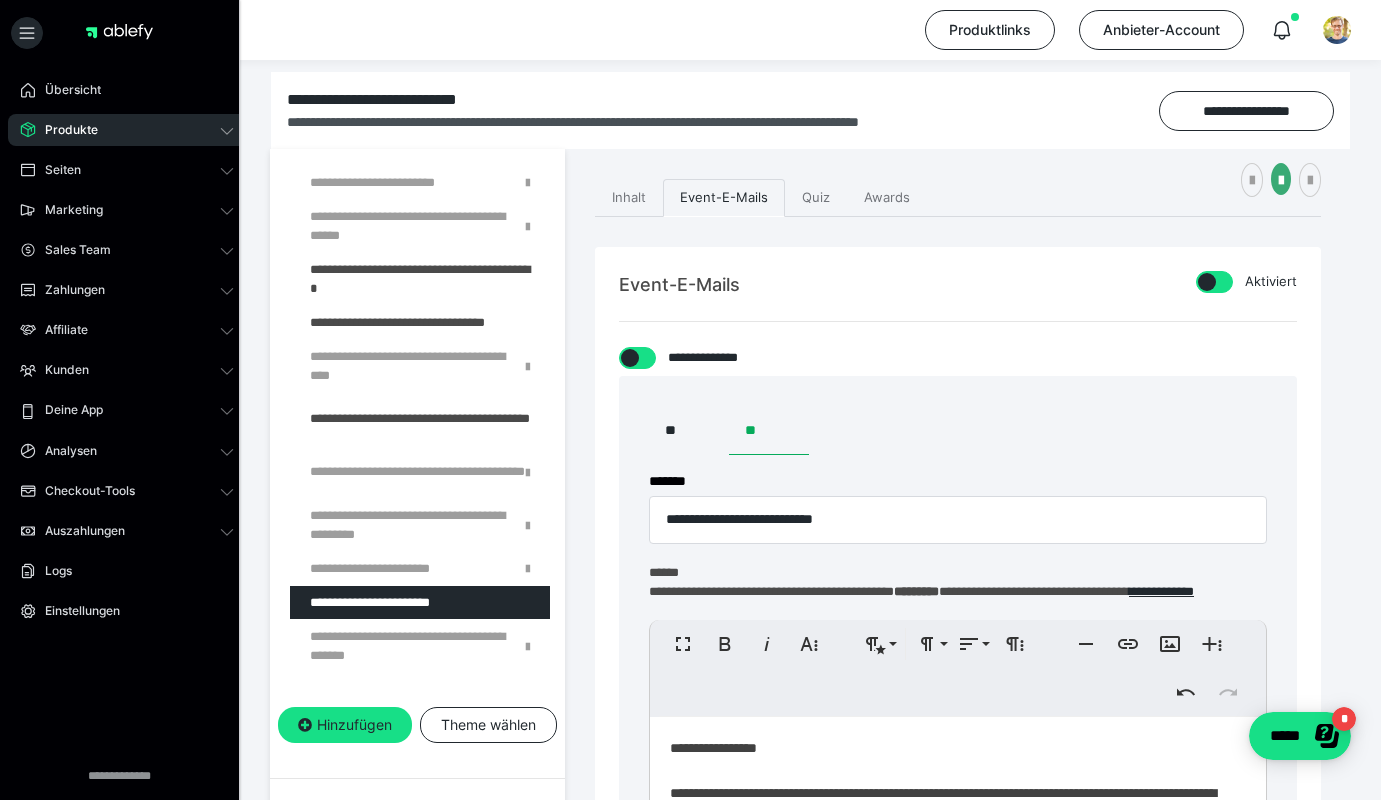 click on "**********" at bounding box center [958, 851] 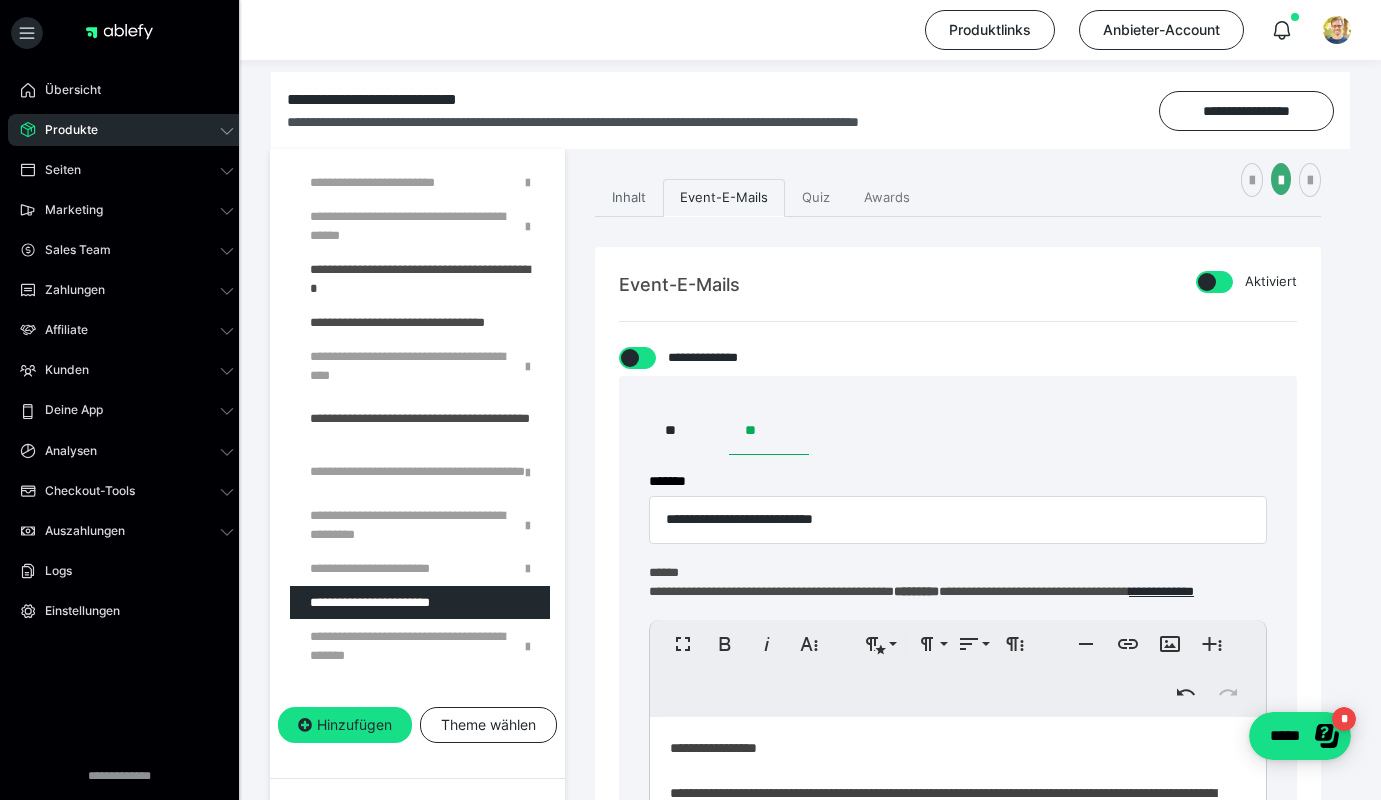 click on "Inhalt" at bounding box center [629, 198] 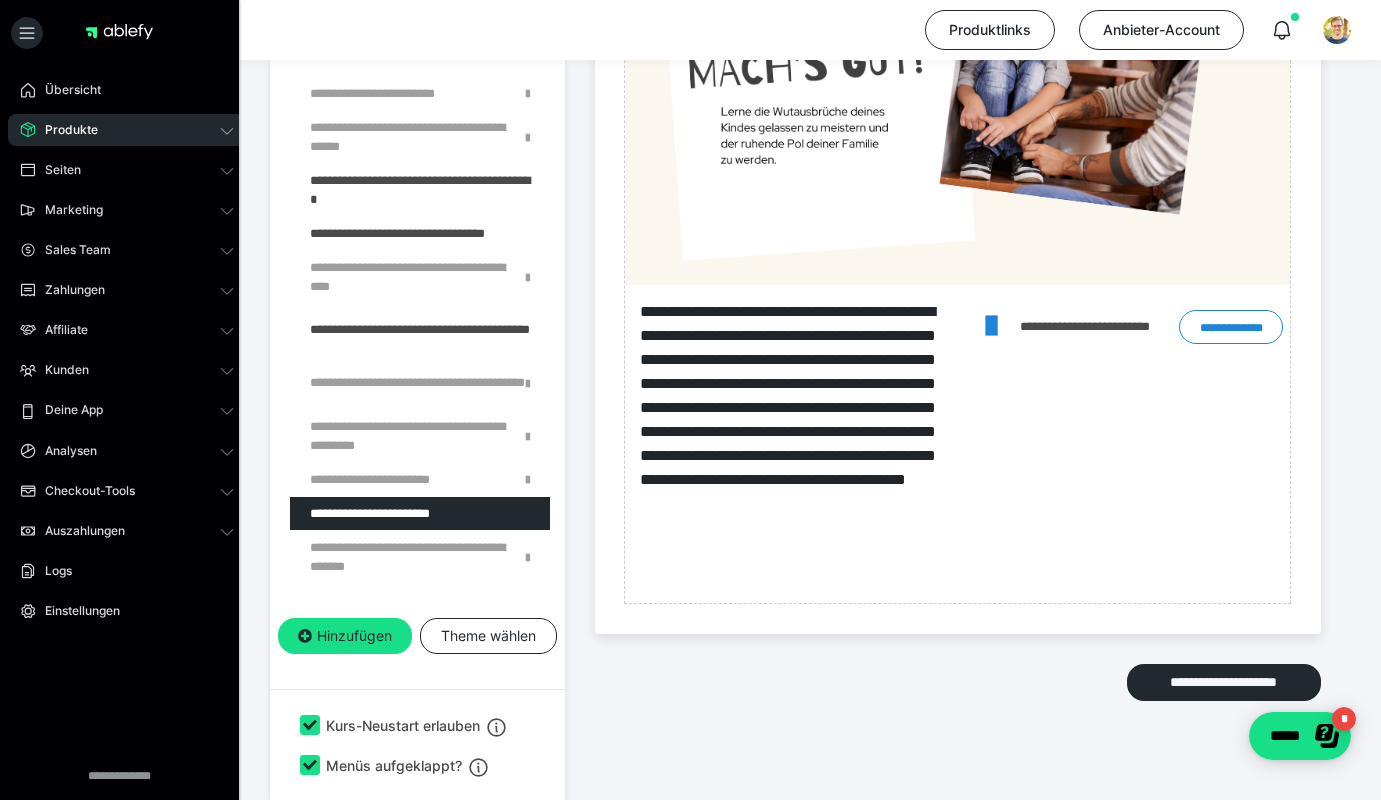 scroll, scrollTop: 896, scrollLeft: 0, axis: vertical 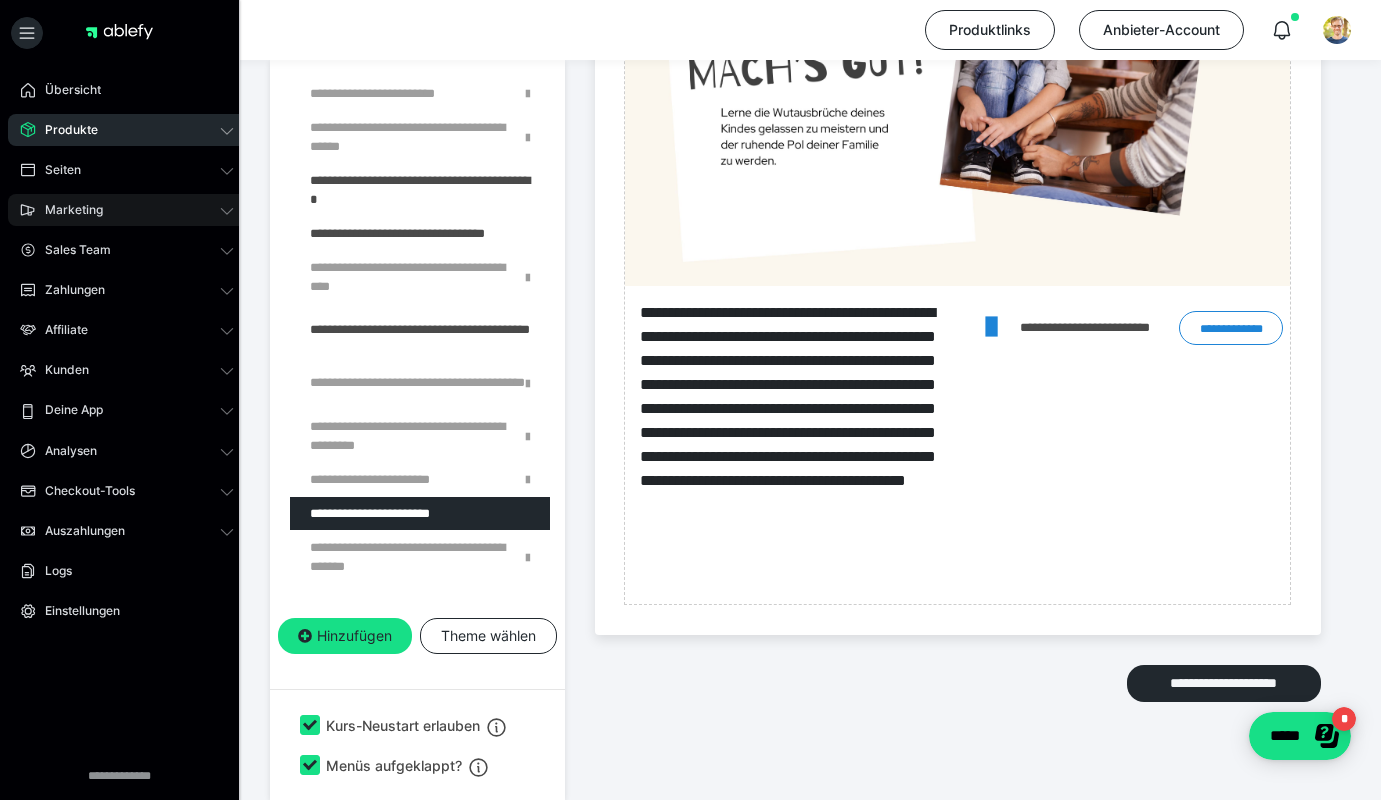 click on "Marketing" at bounding box center [127, 210] 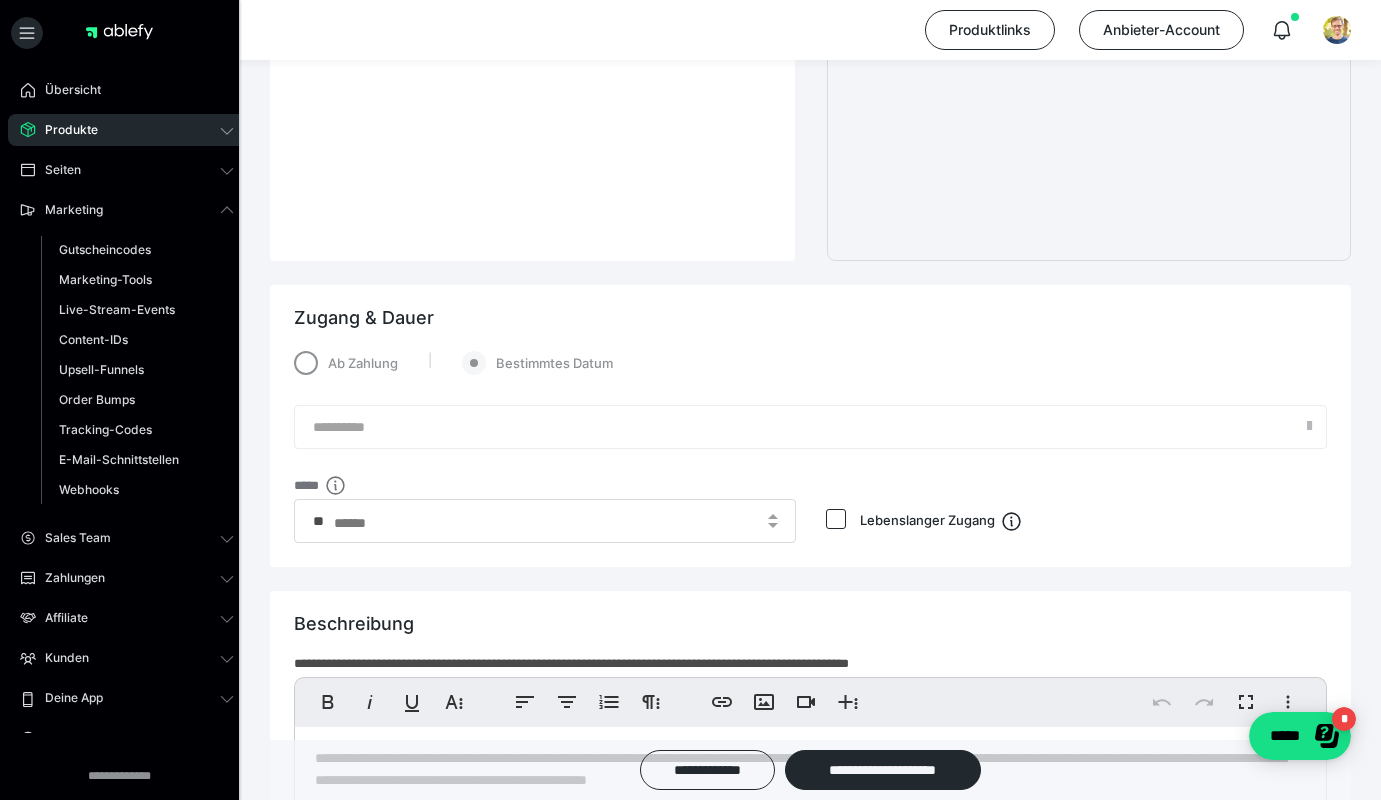 click on "Produkte" at bounding box center [64, 130] 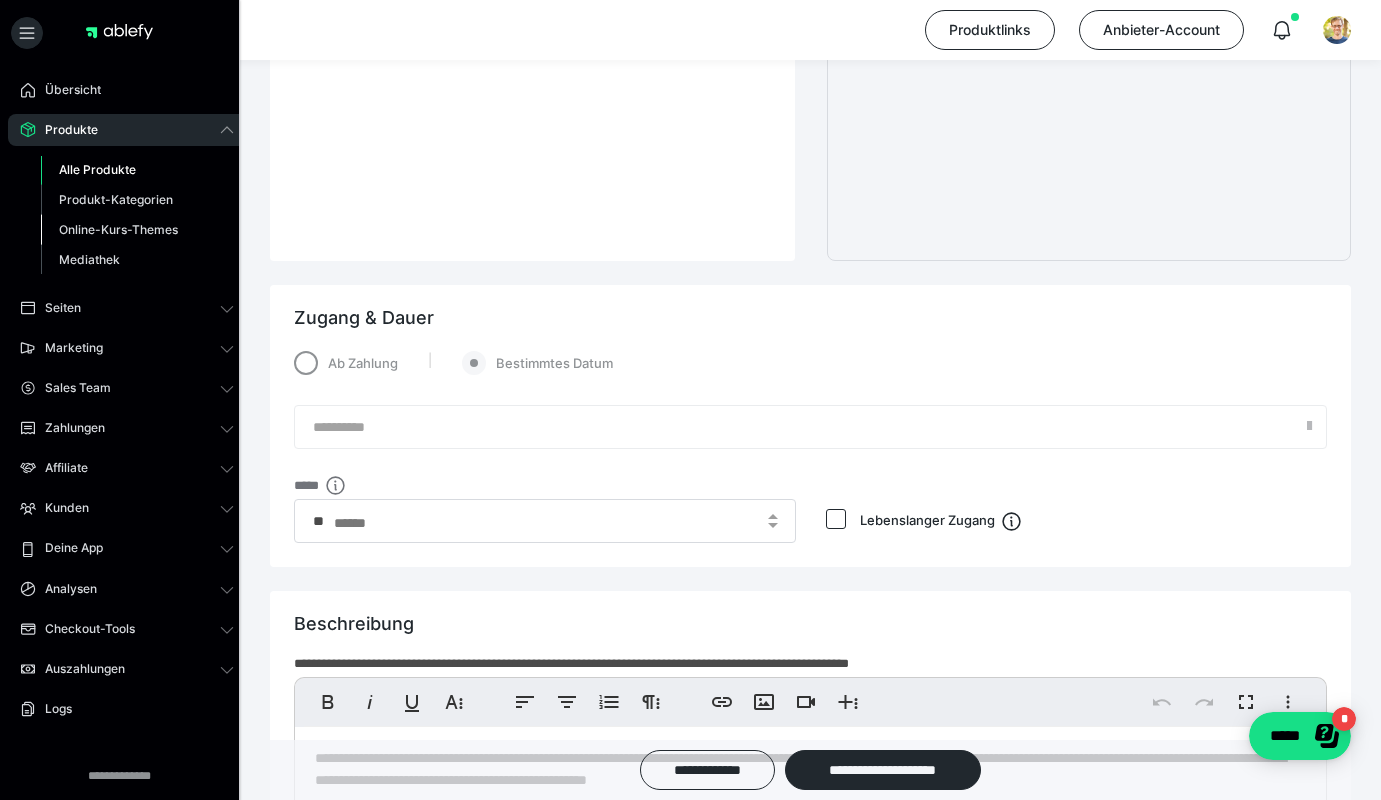 click on "Online-Kurs-Themes" at bounding box center [118, 229] 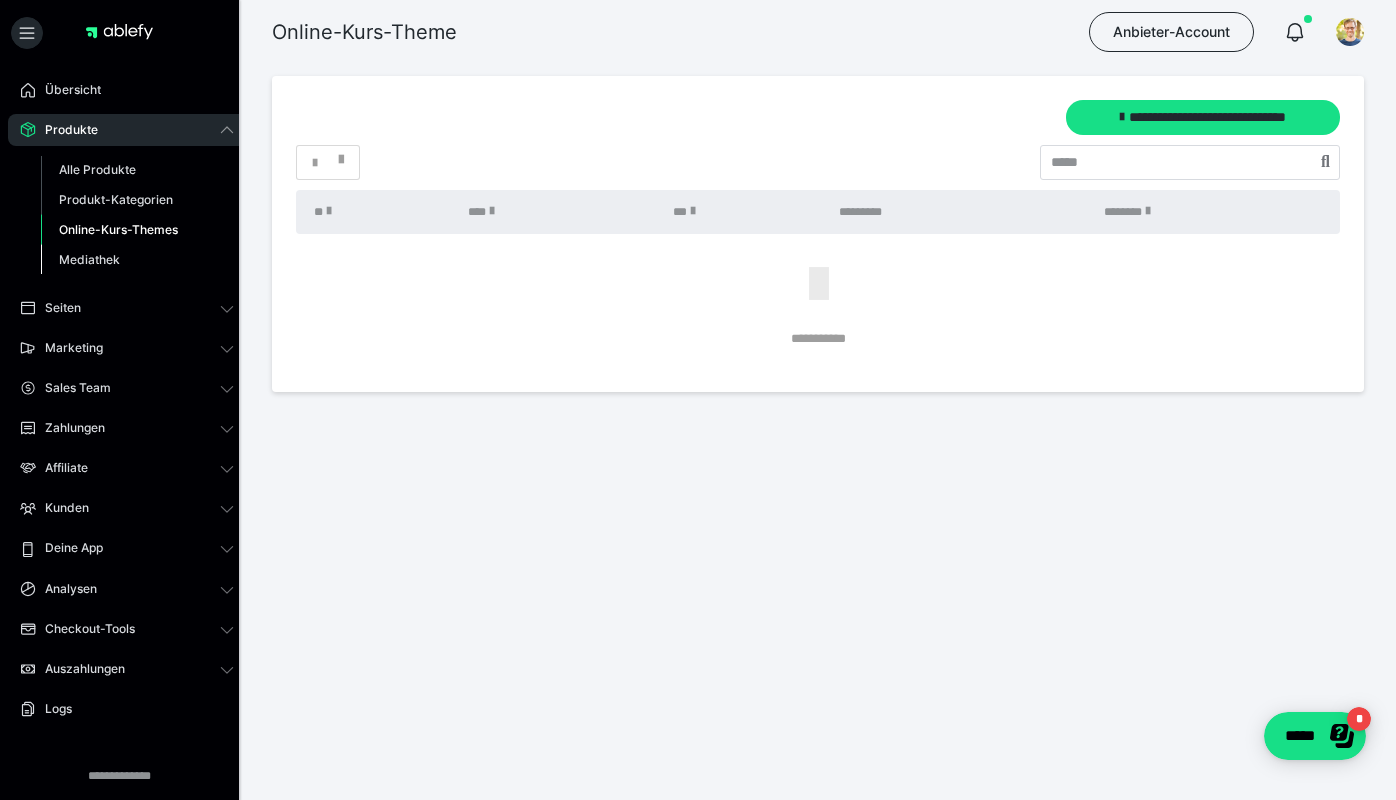 click on "Mediathek" at bounding box center (137, 260) 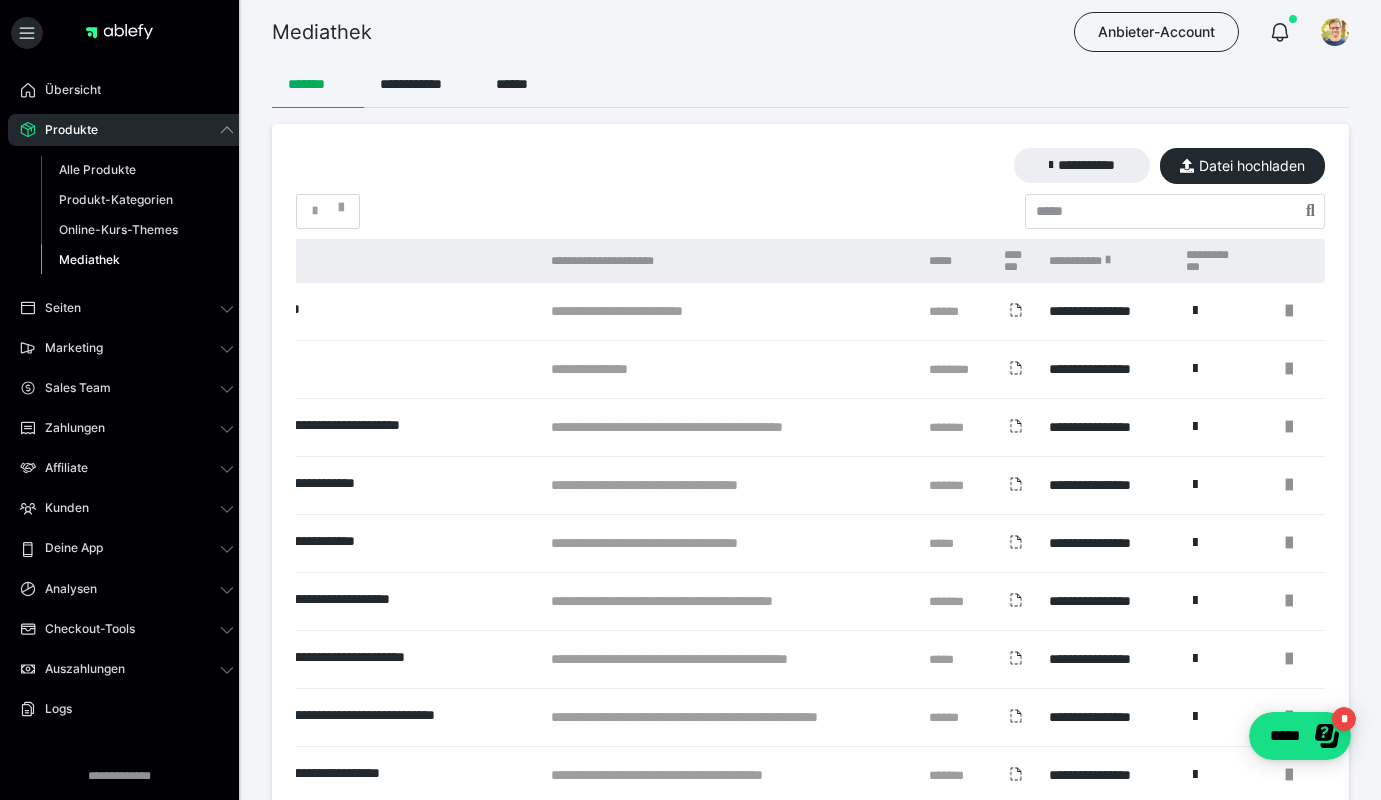scroll, scrollTop: 0, scrollLeft: 307, axis: horizontal 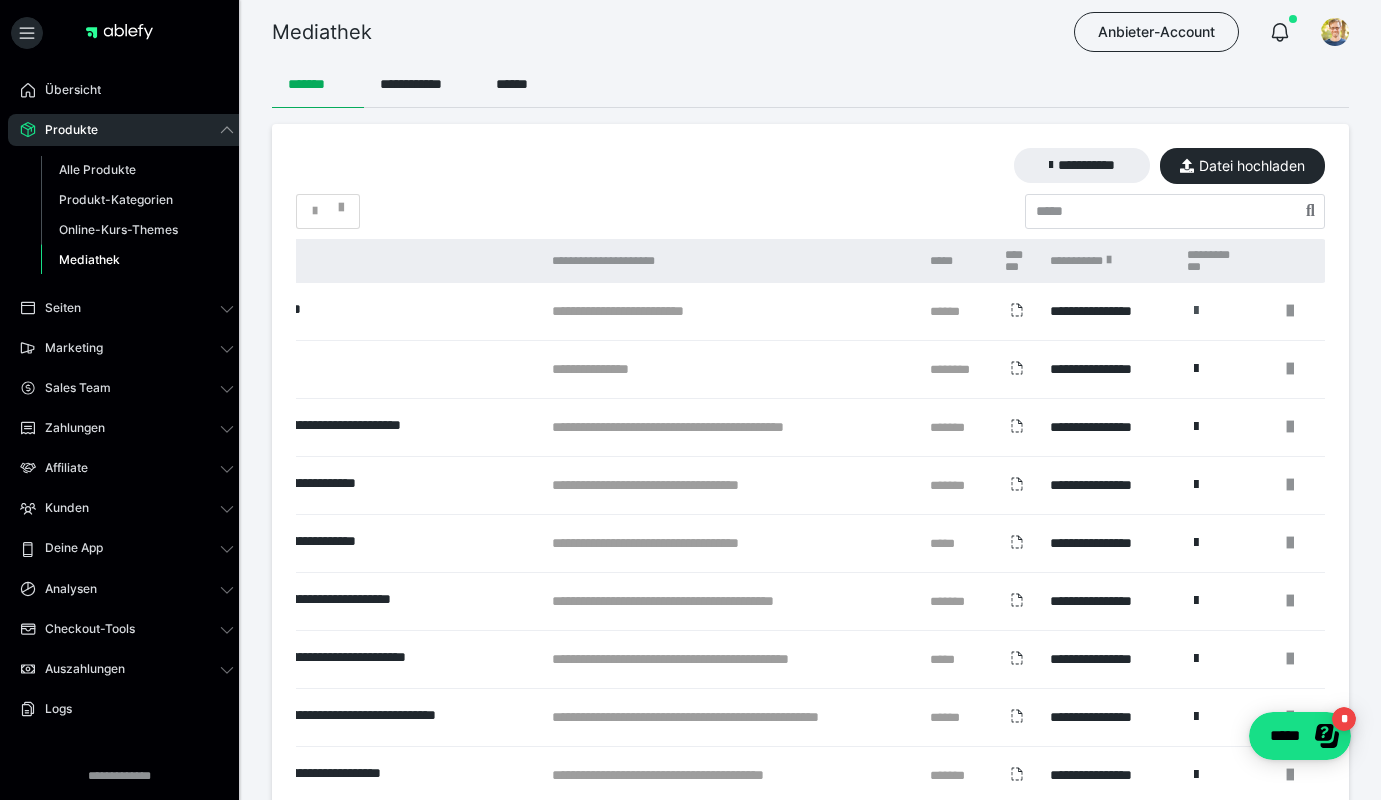 click at bounding box center (1196, 311) 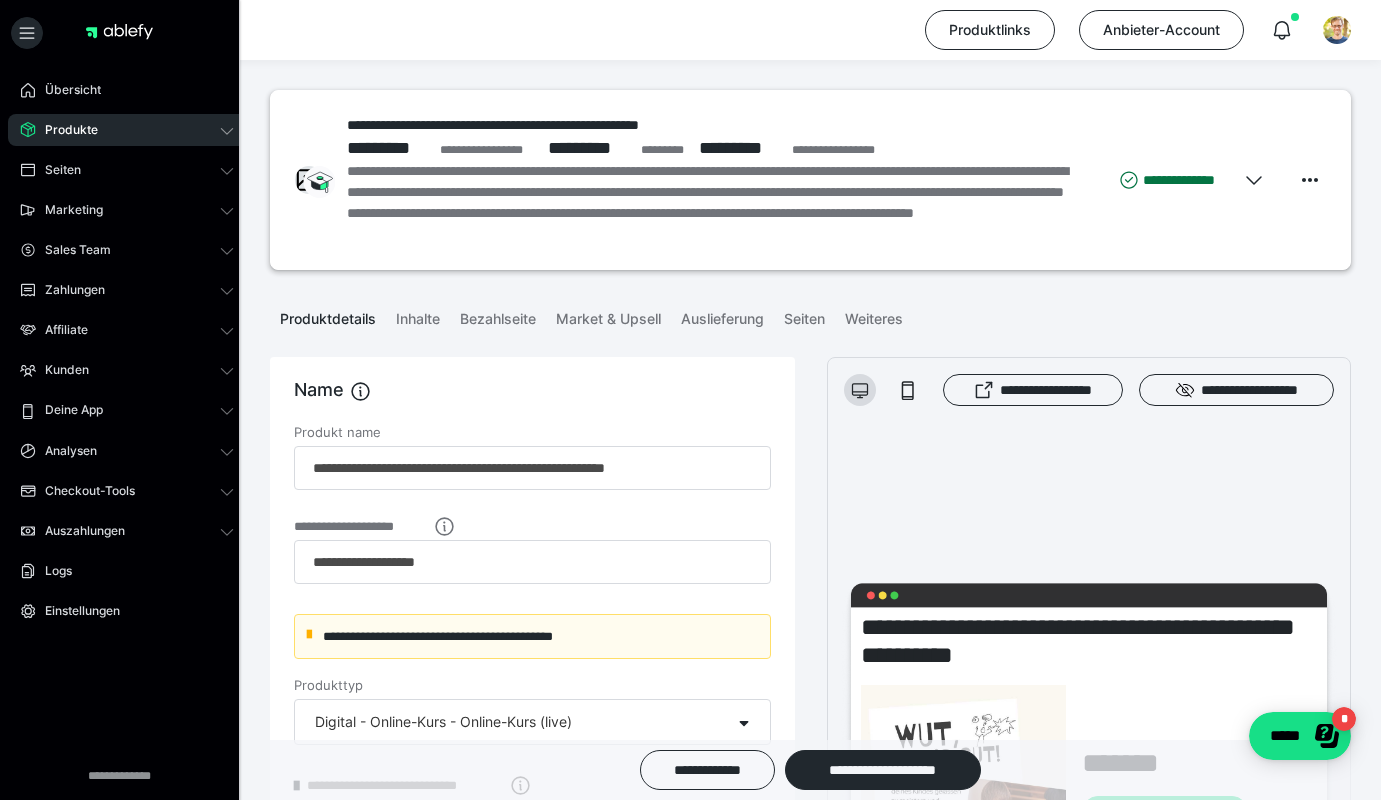 scroll, scrollTop: 0, scrollLeft: 0, axis: both 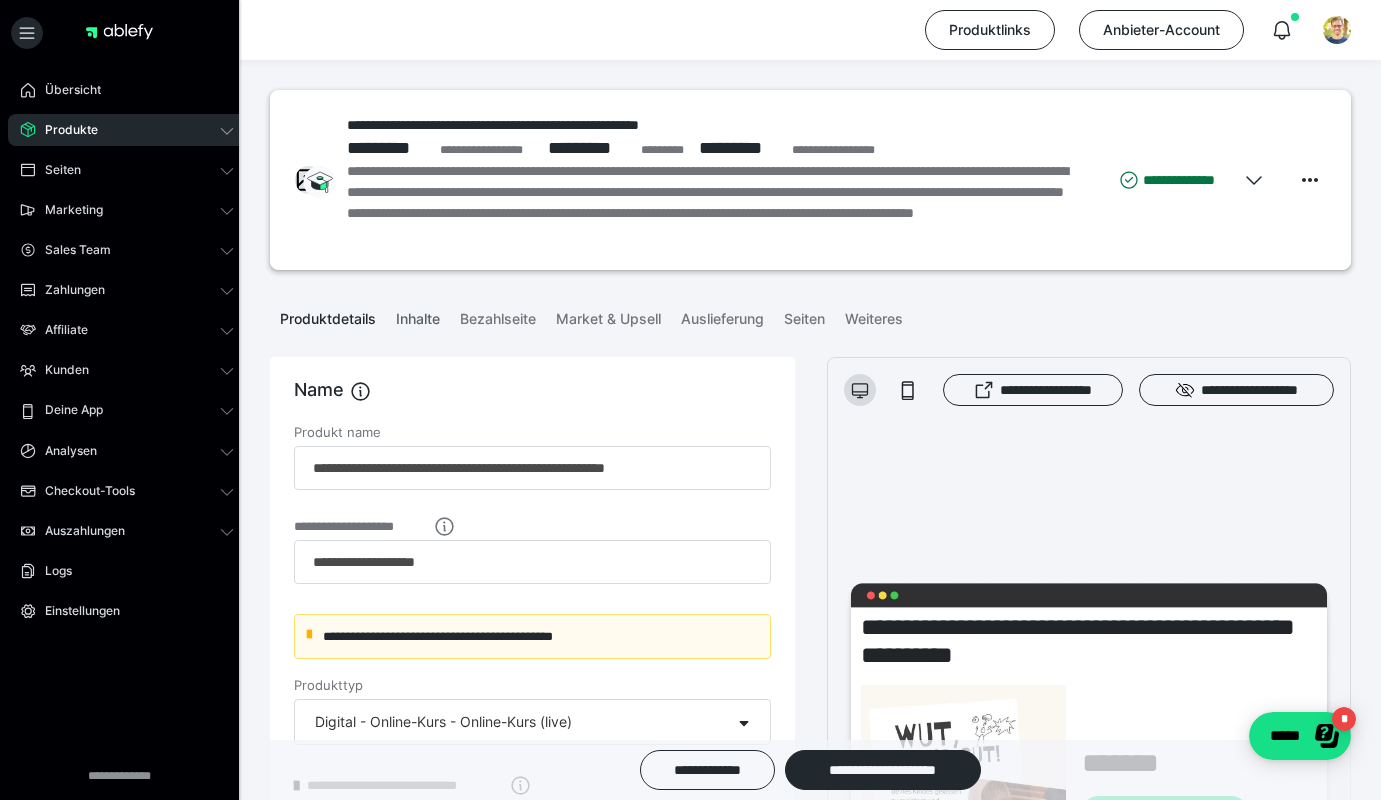 click on "Inhalte" at bounding box center (418, 315) 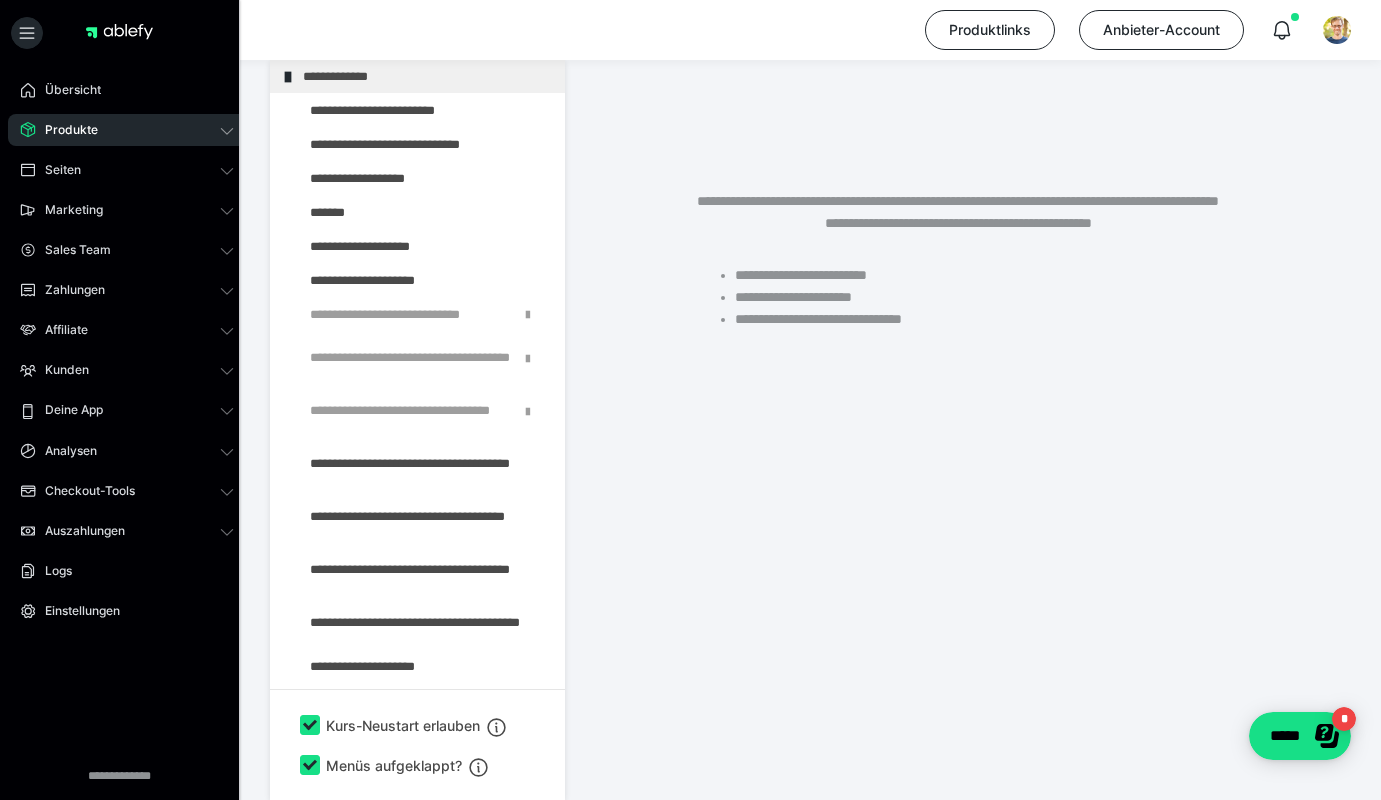 scroll, scrollTop: 377, scrollLeft: 0, axis: vertical 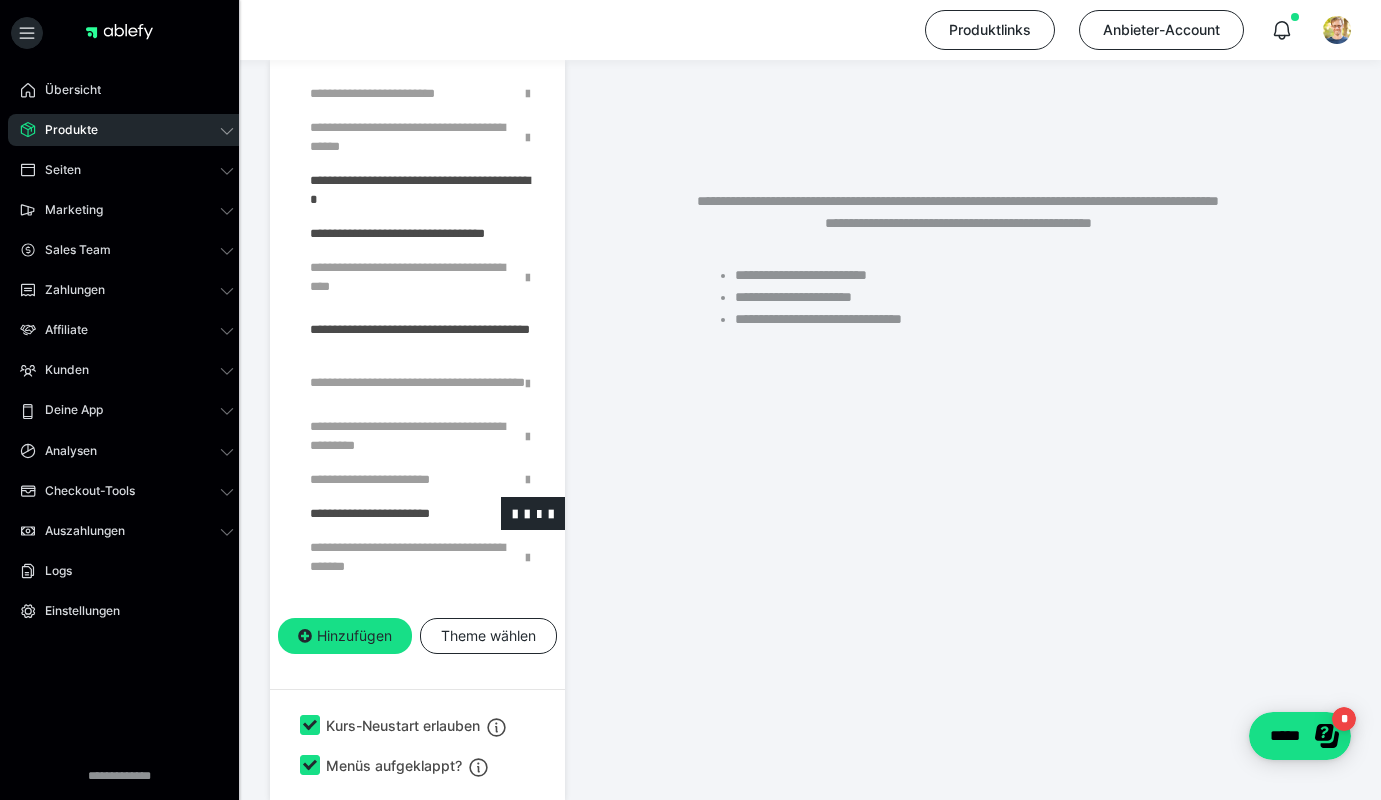 click at bounding box center (375, 513) 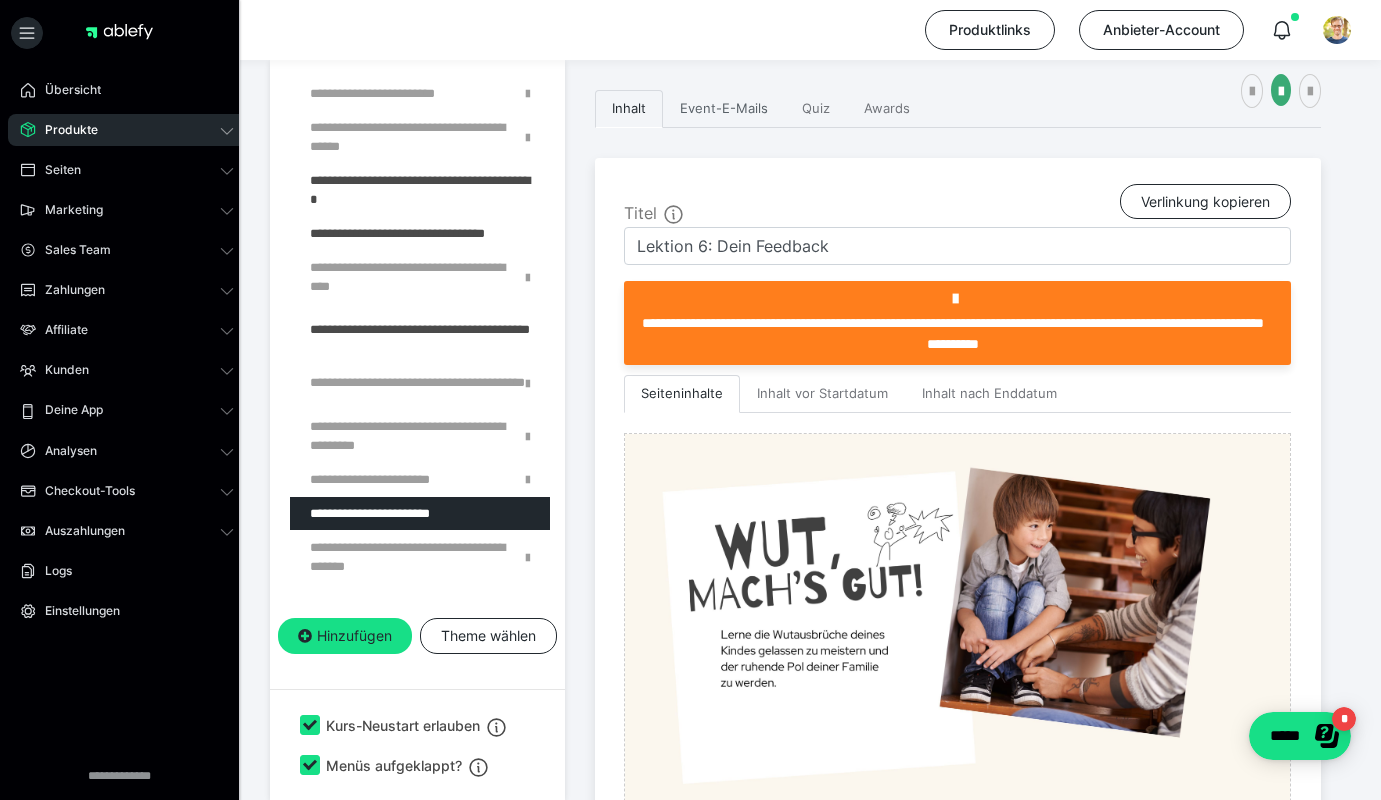 click on "Event-E-Mails" at bounding box center (724, 109) 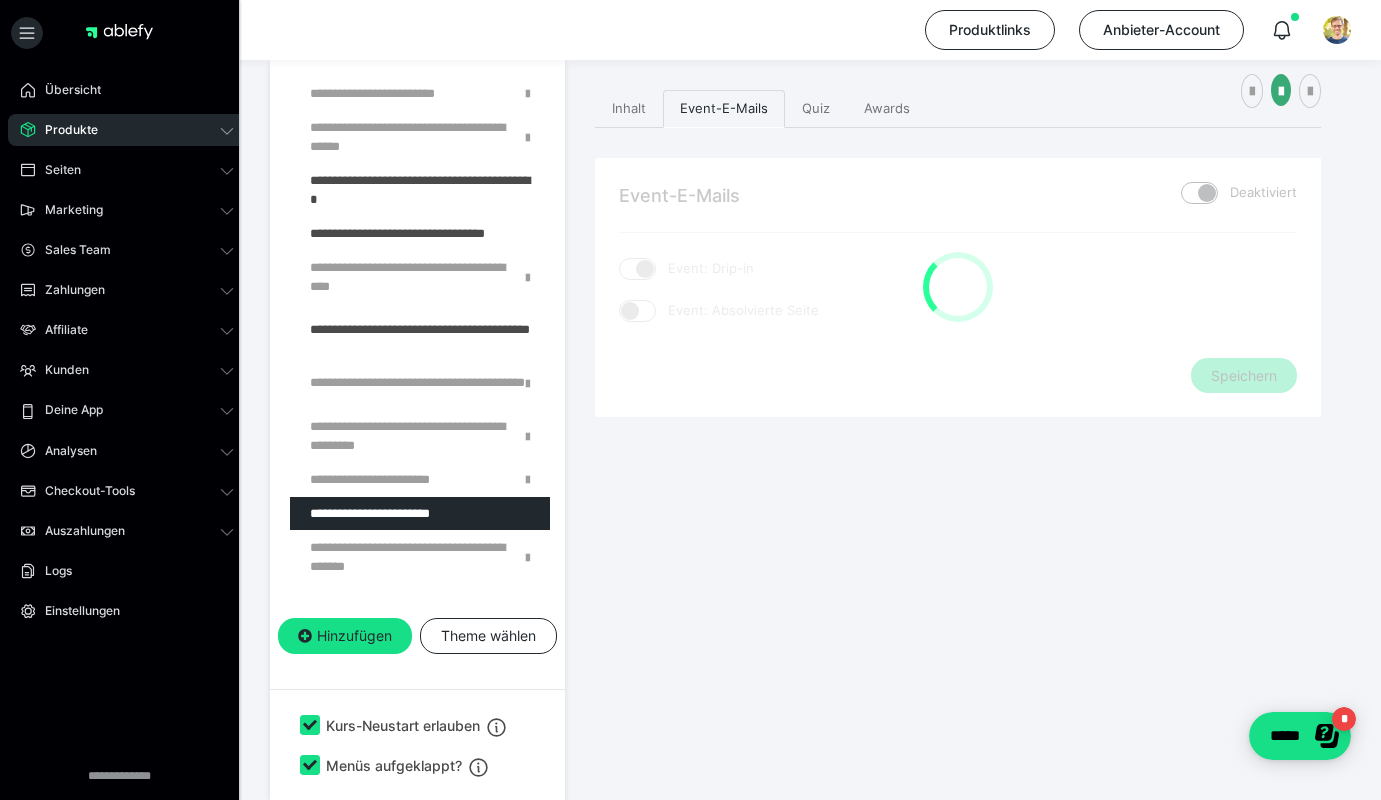 checkbox on "****" 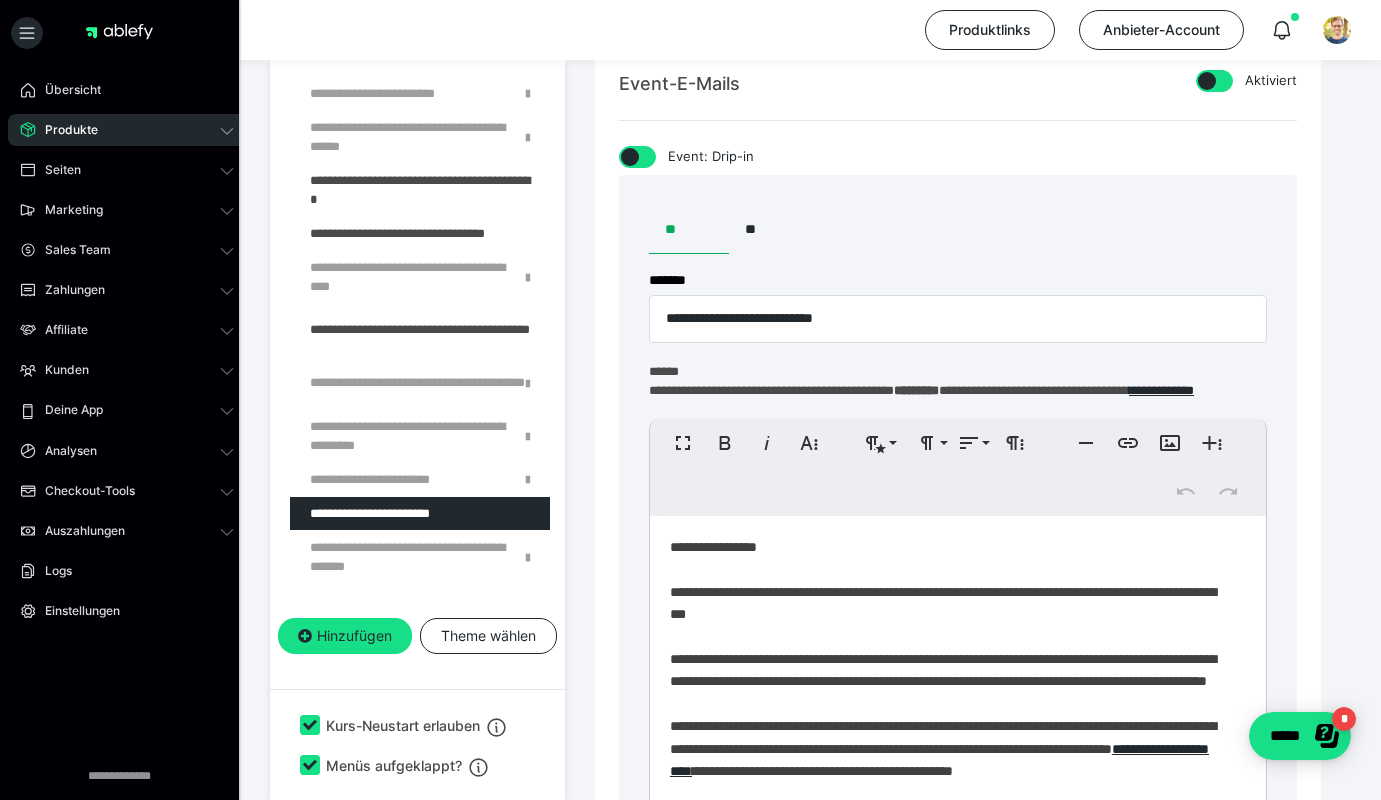 scroll, scrollTop: 606, scrollLeft: 0, axis: vertical 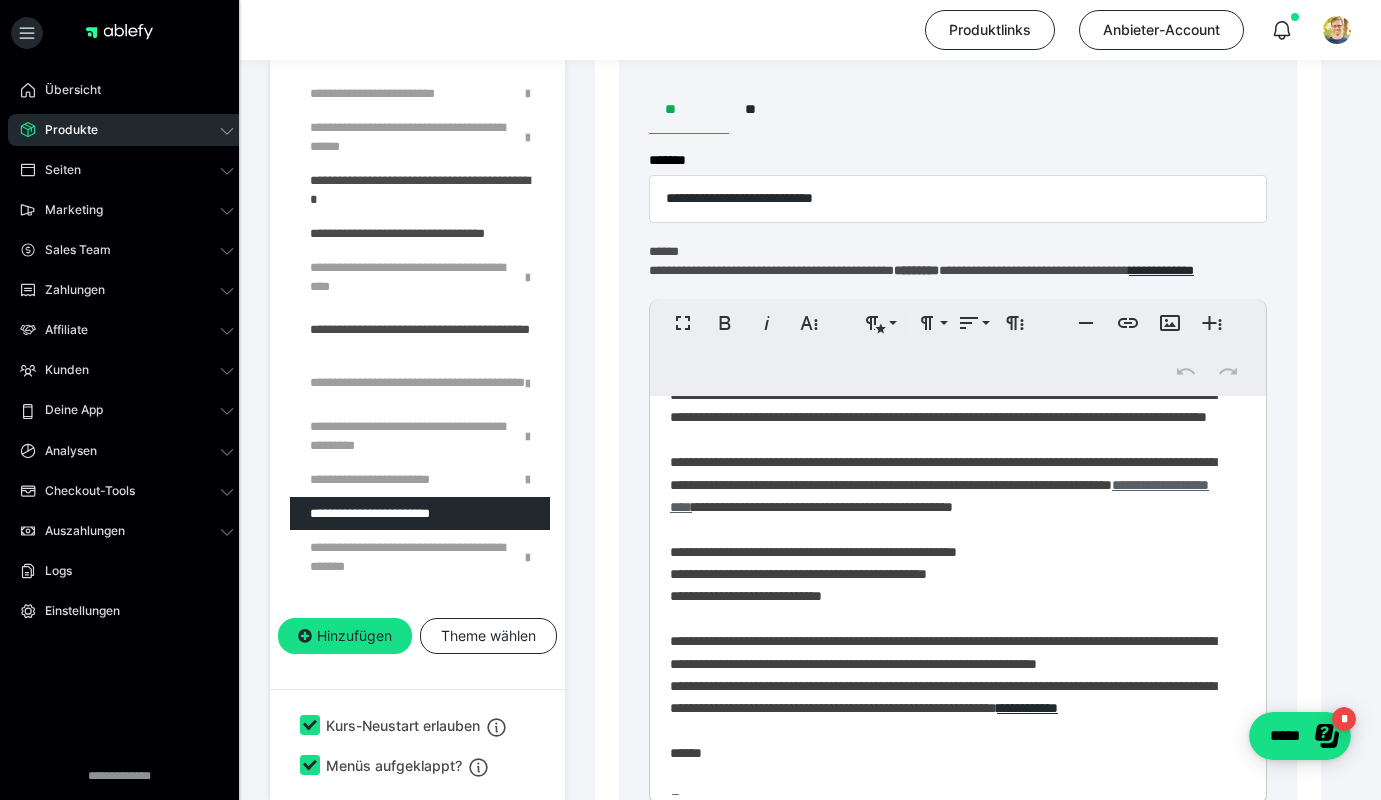 click on "**********" at bounding box center (939, 496) 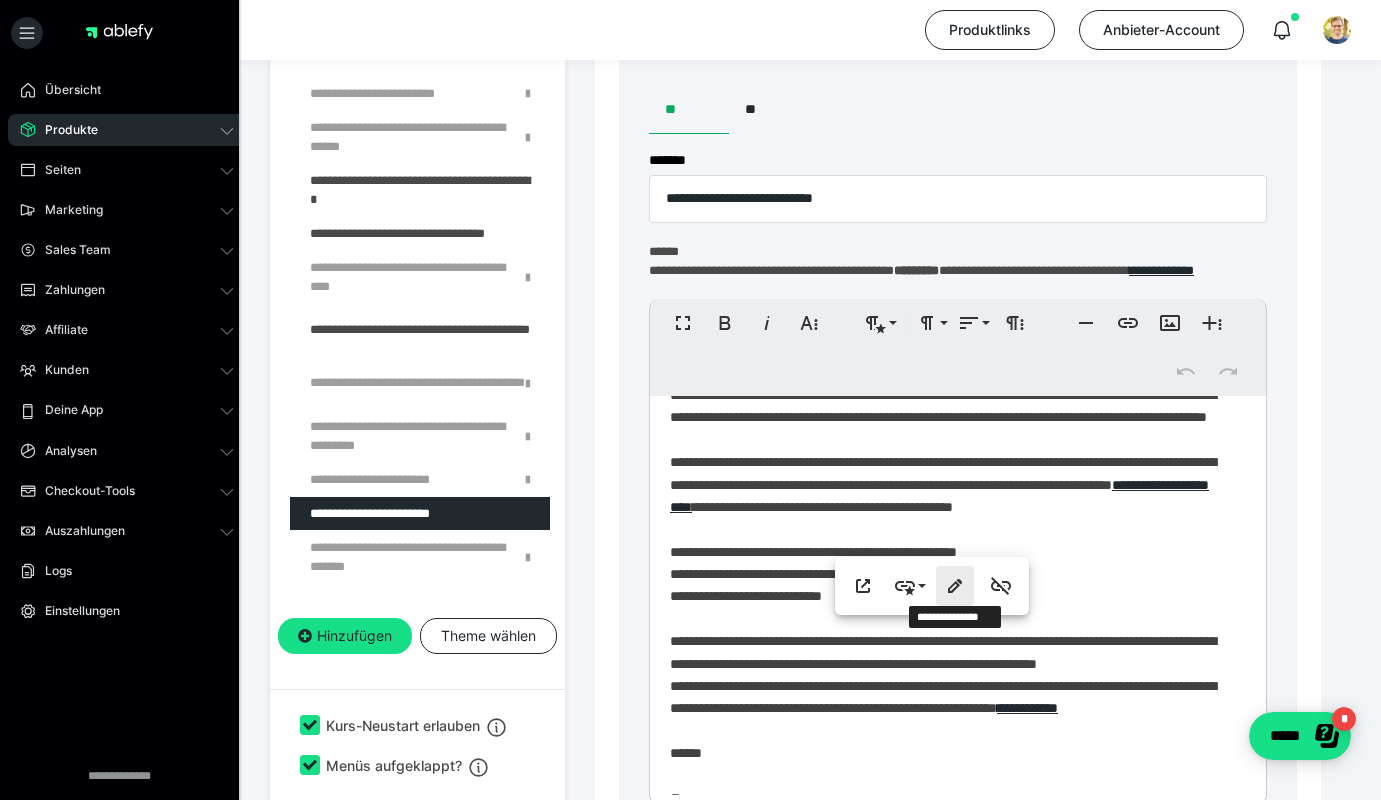 click 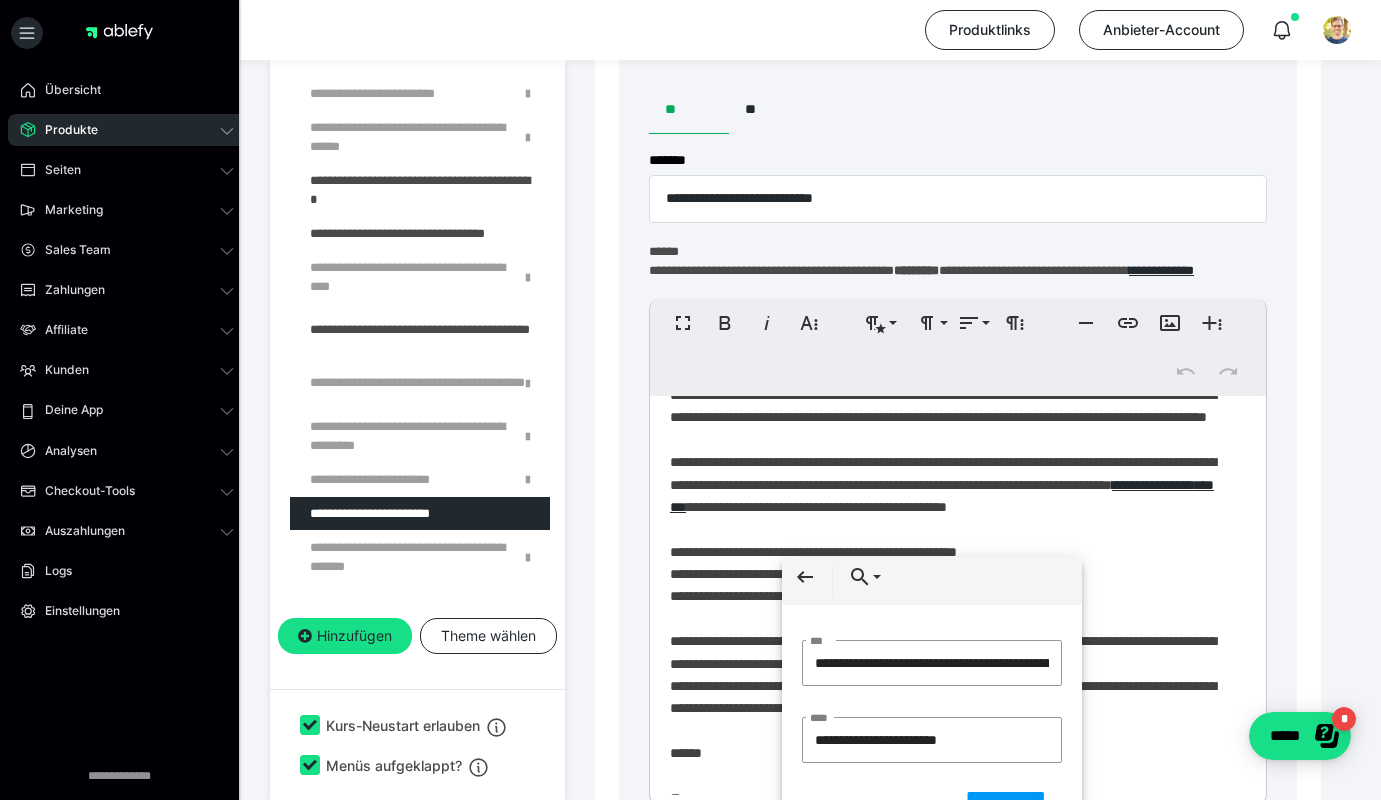 scroll, scrollTop: 0, scrollLeft: 527, axis: horizontal 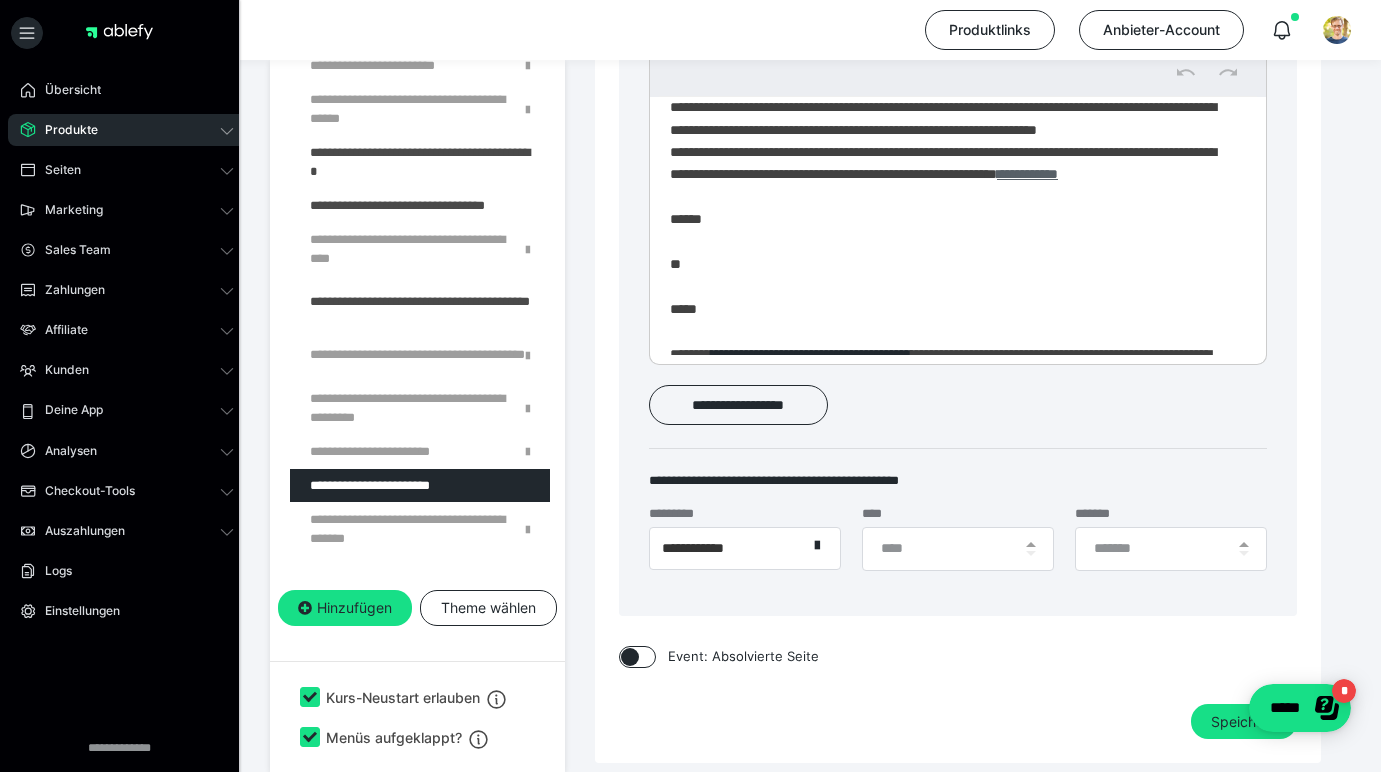 click on "**********" at bounding box center [1027, 174] 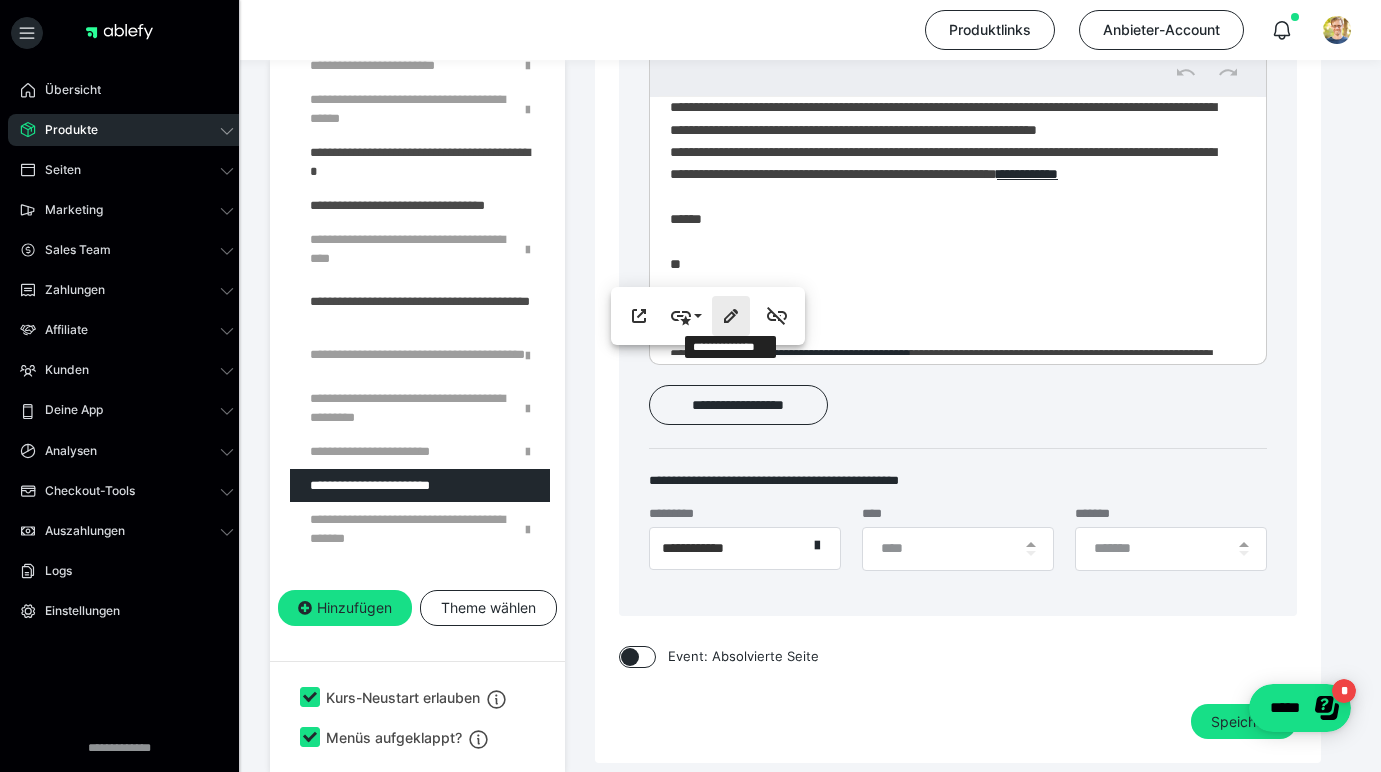 type on "**********" 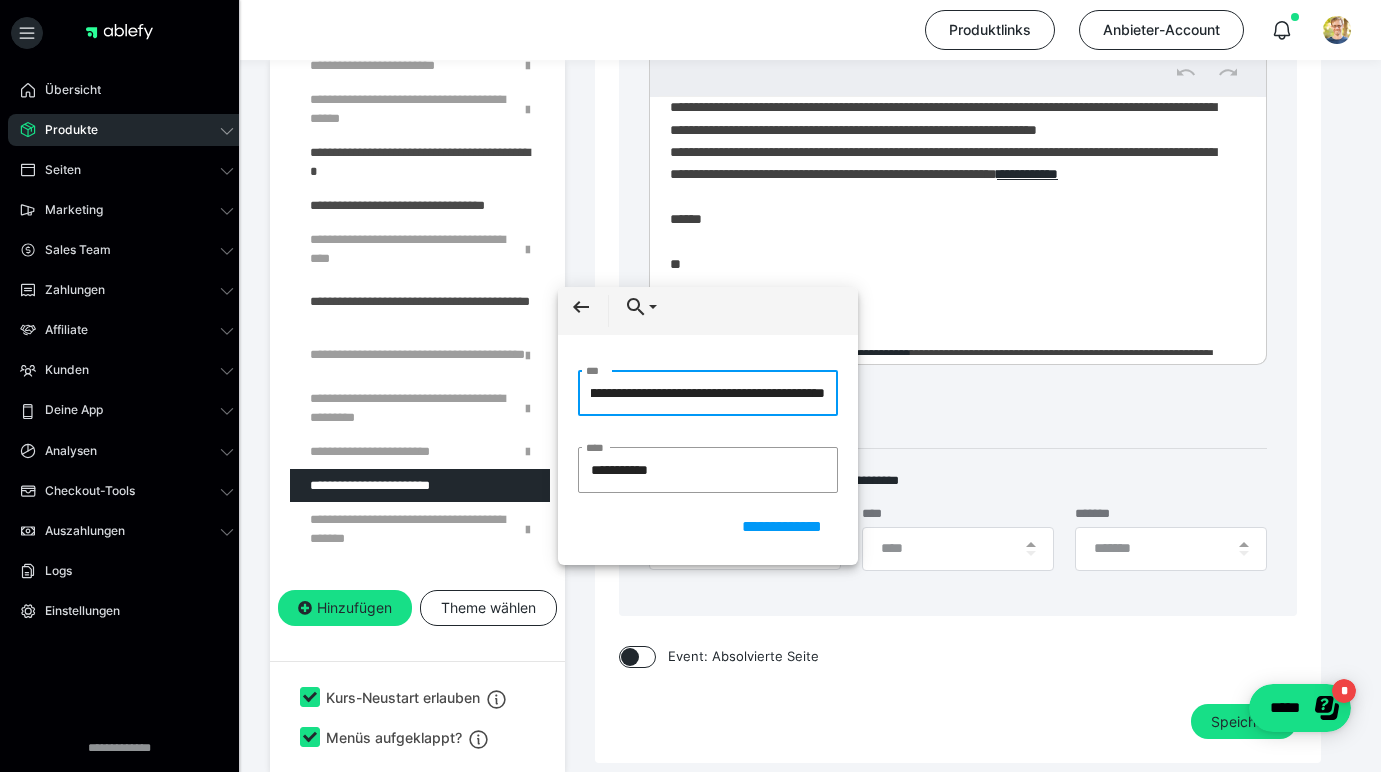 paste 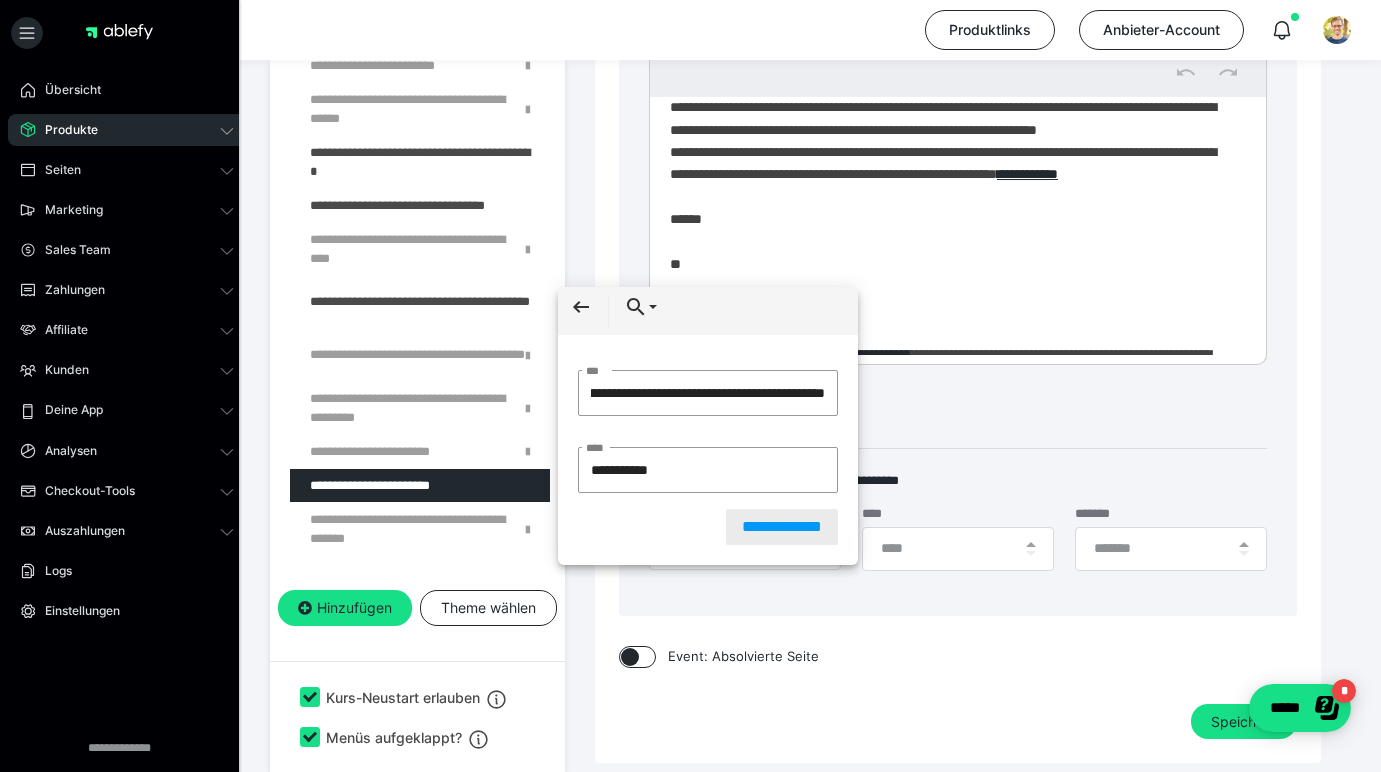 click on "**********" at bounding box center [782, 527] 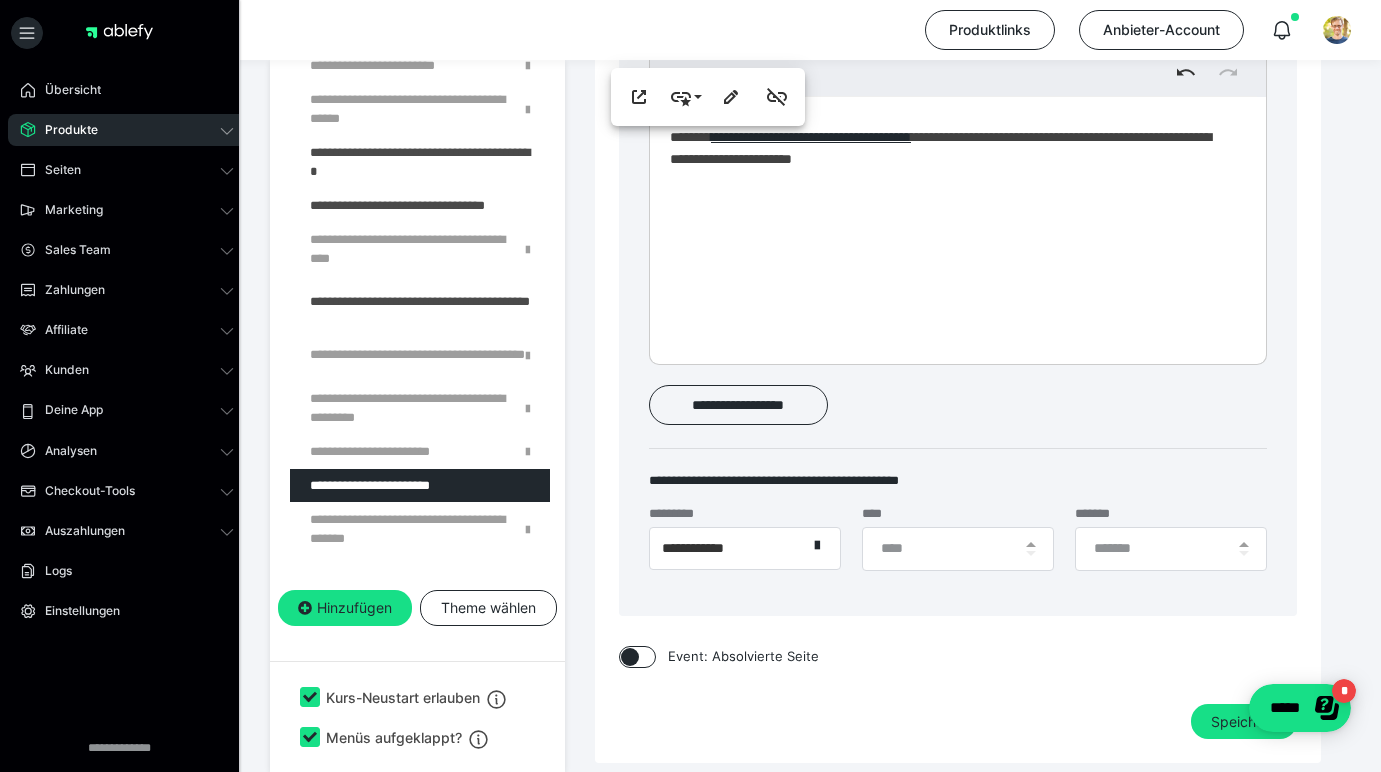 scroll, scrollTop: 455, scrollLeft: 0, axis: vertical 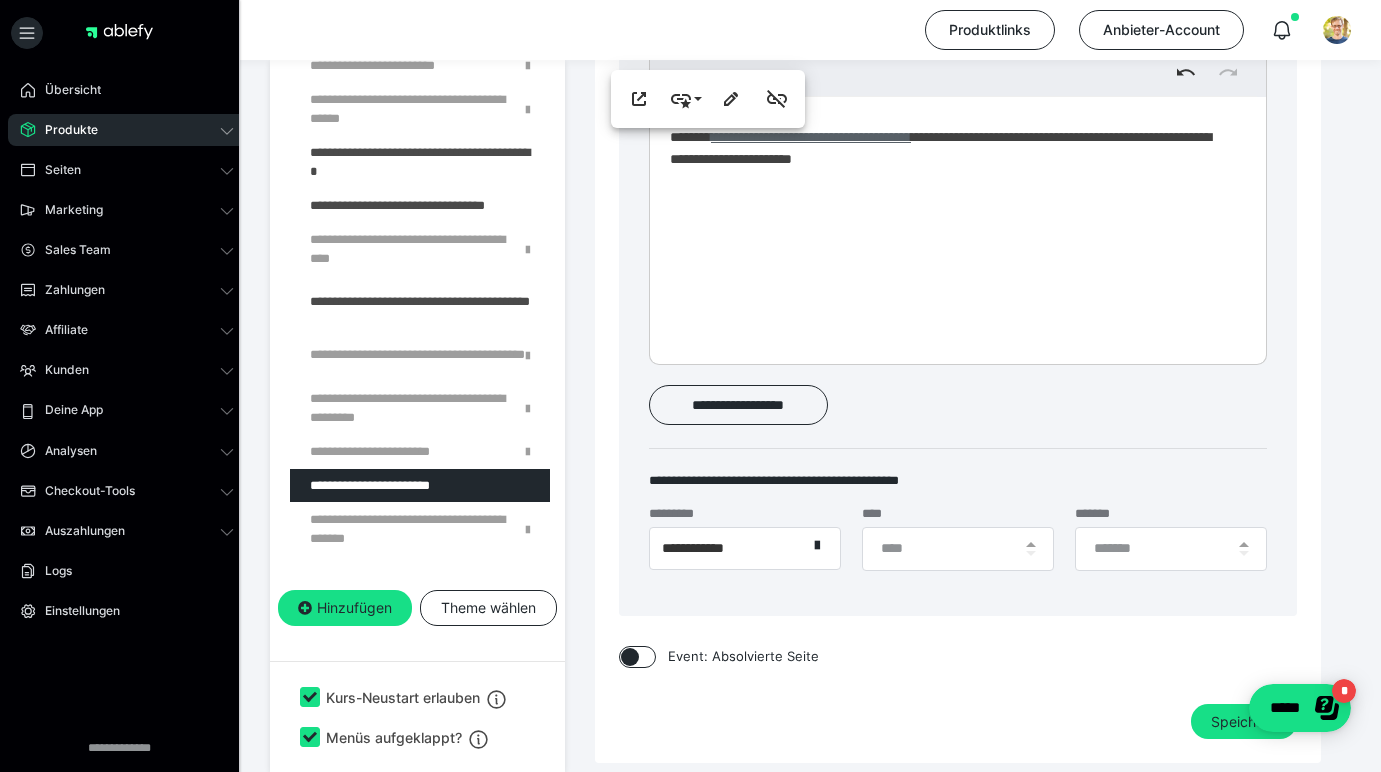 click on "**********" at bounding box center [811, 137] 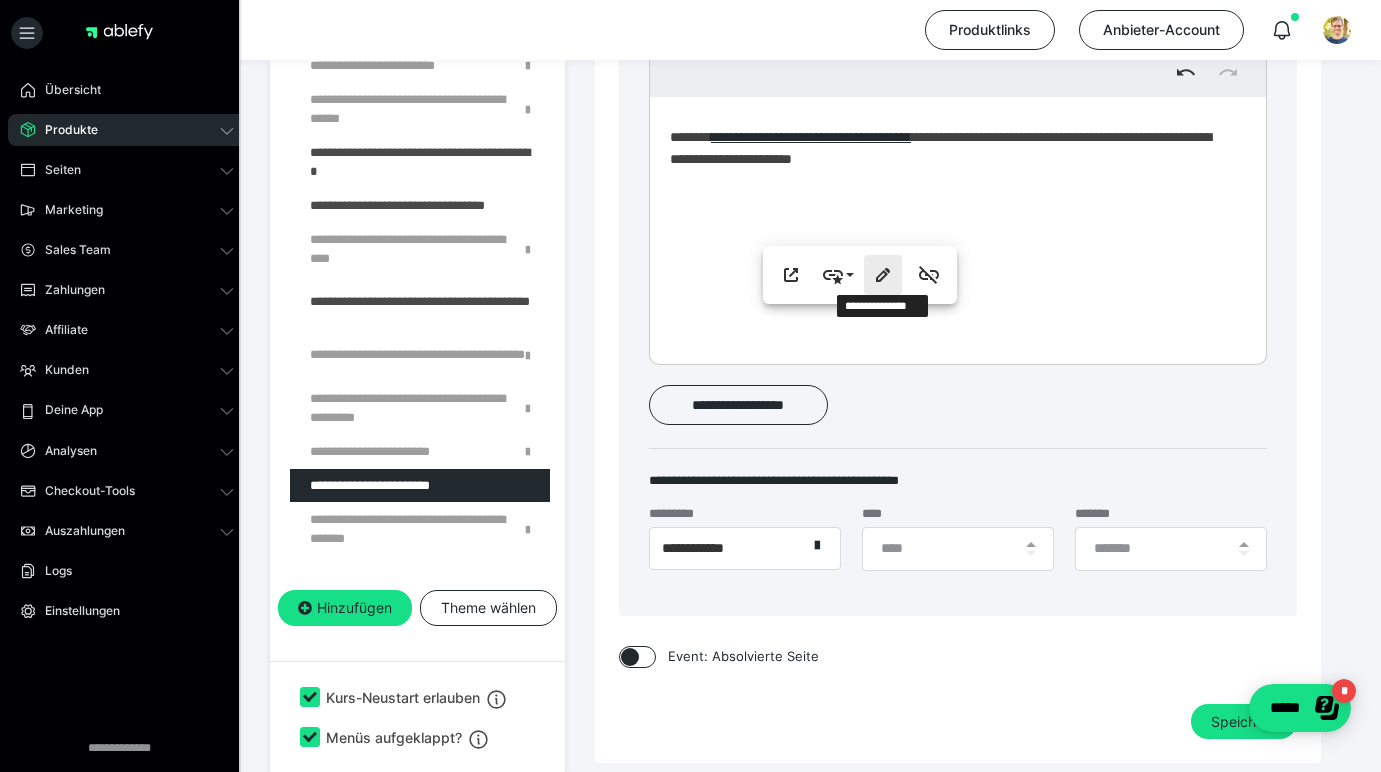 type on "**********" 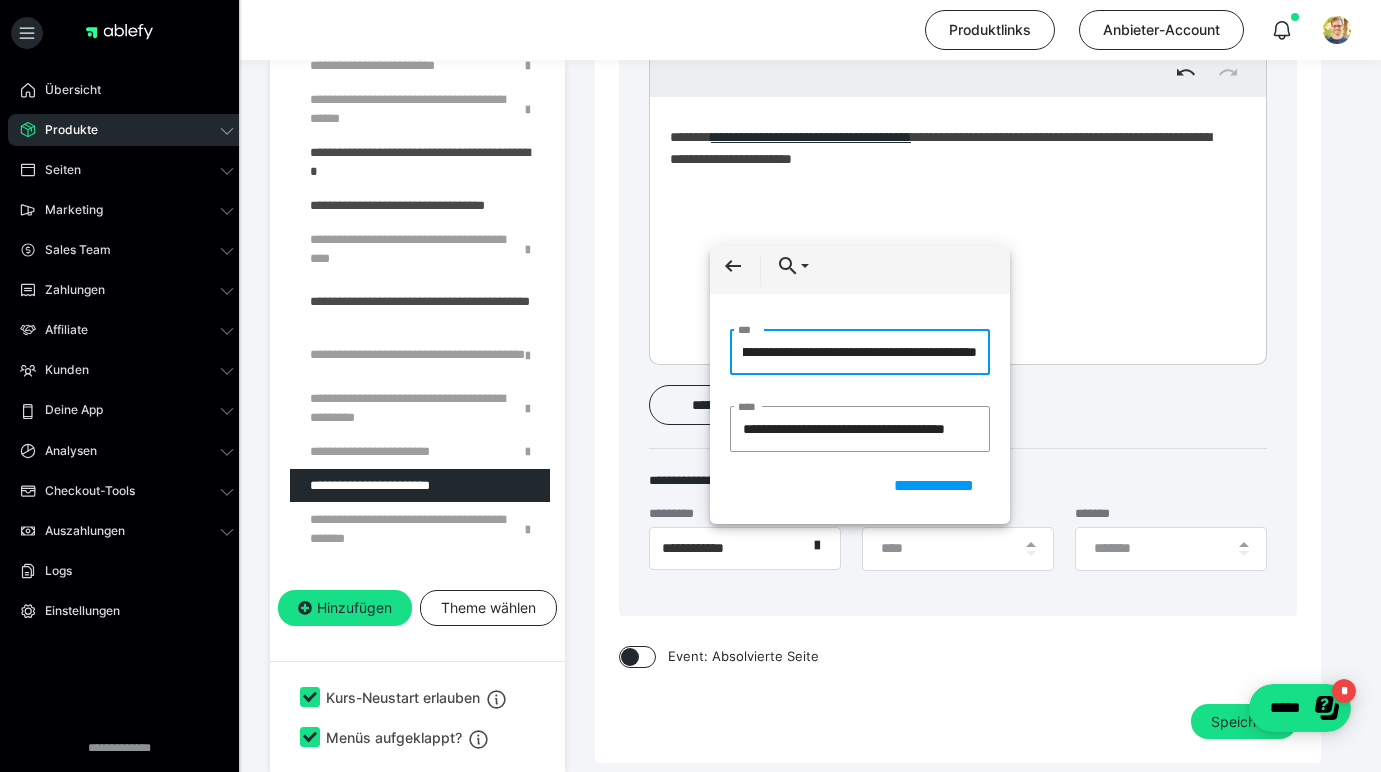 paste 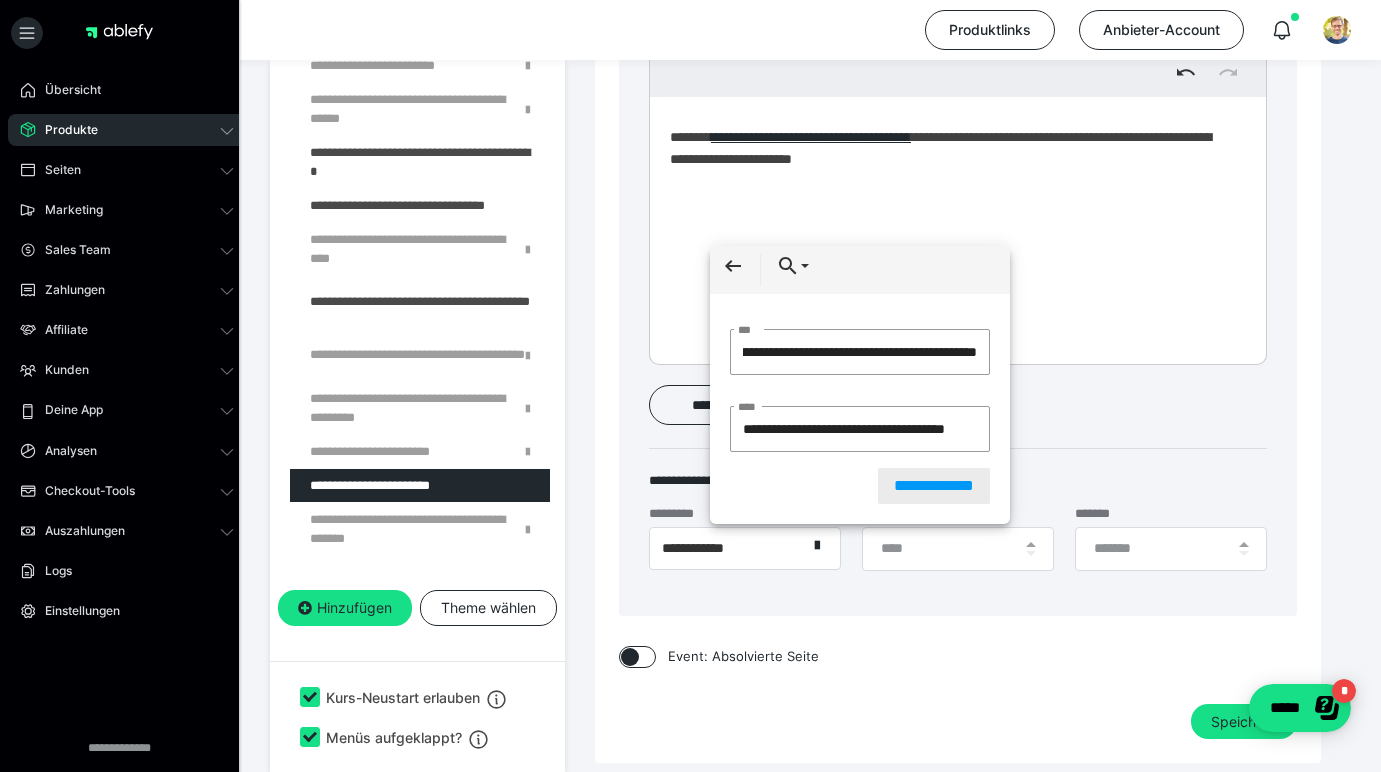 click on "**********" at bounding box center [934, 486] 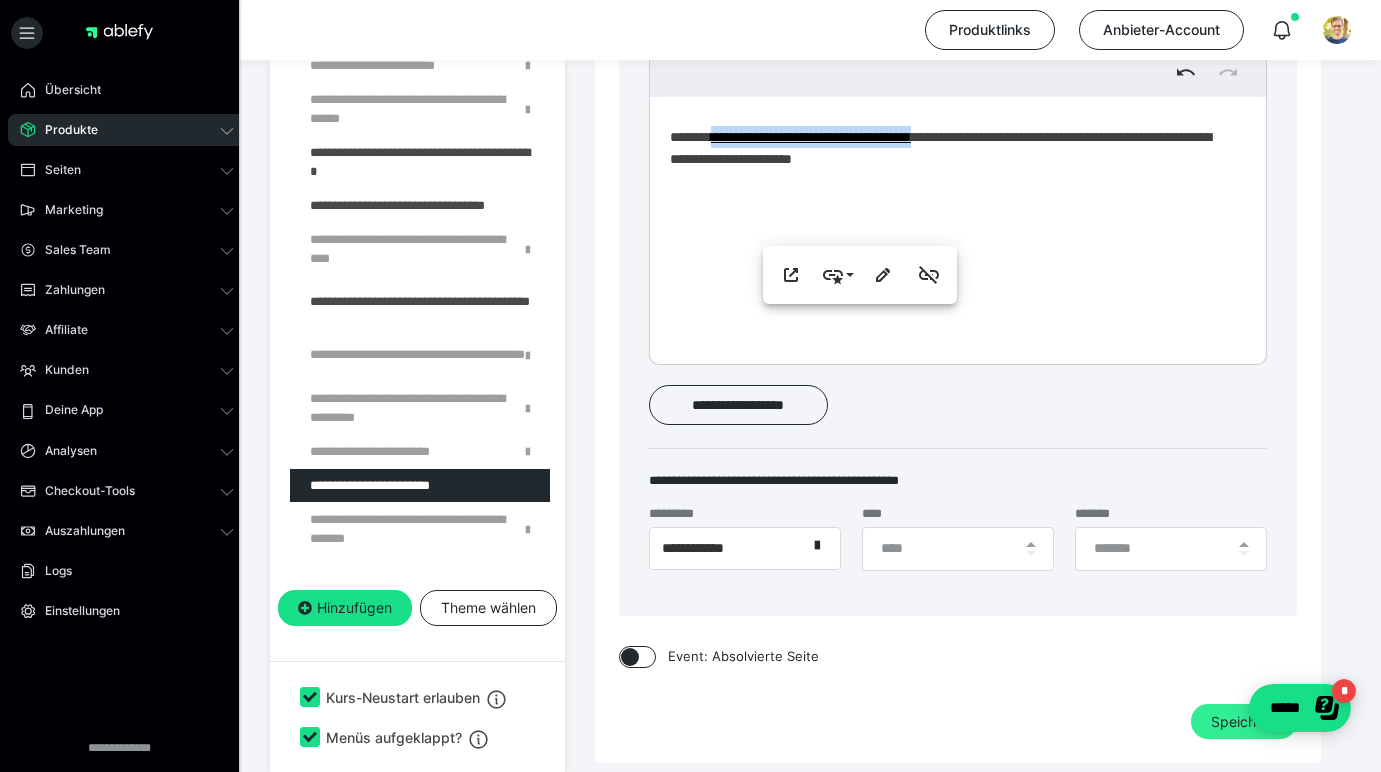 click on "Speichern" at bounding box center (1244, 722) 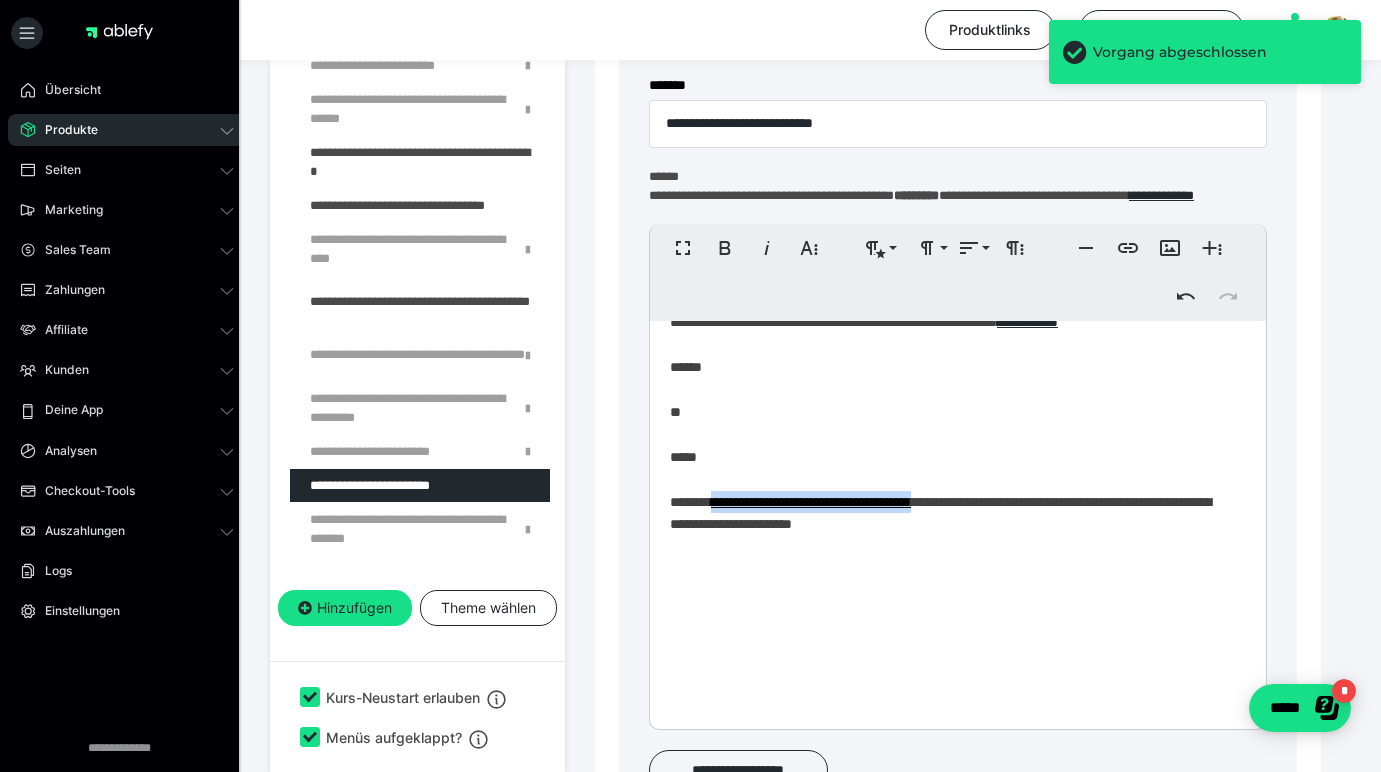 scroll, scrollTop: 582, scrollLeft: 0, axis: vertical 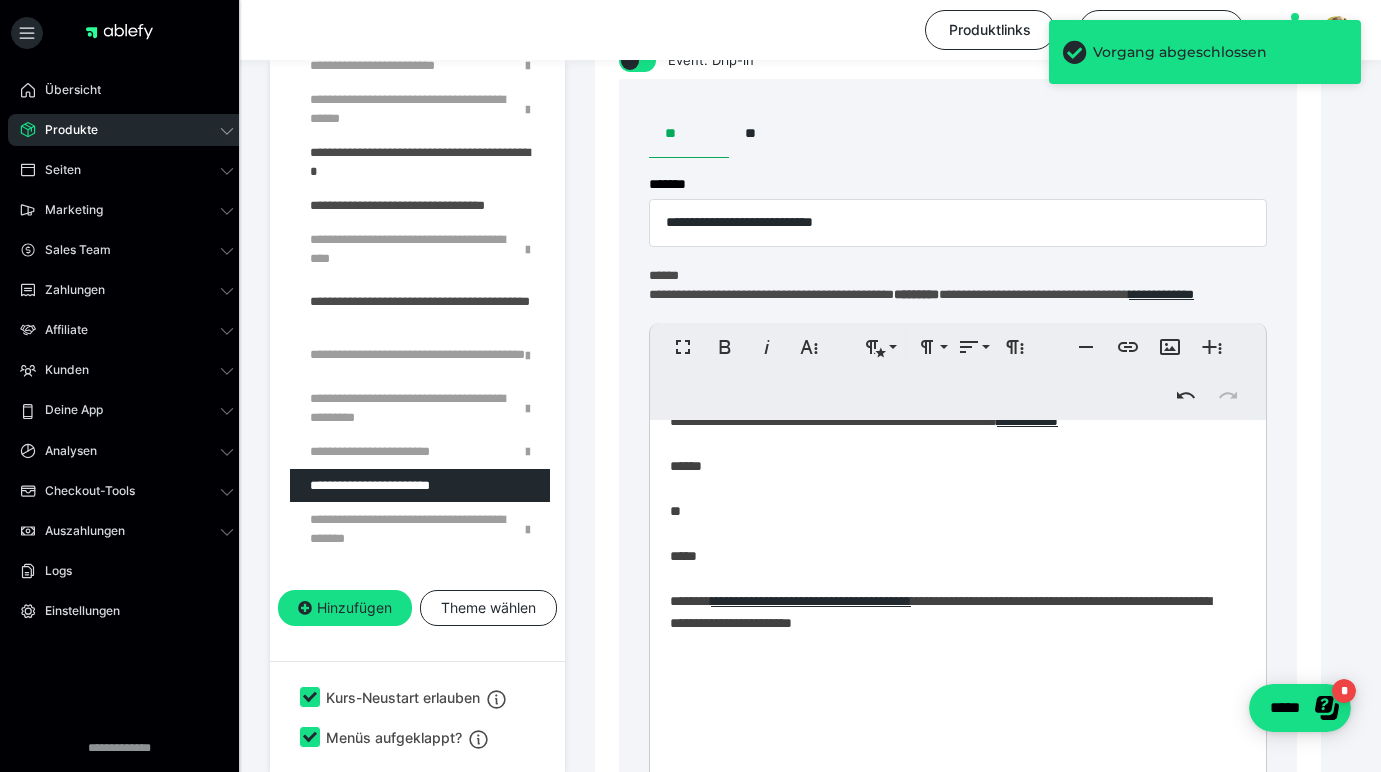 click on "**********" at bounding box center [950, 392] 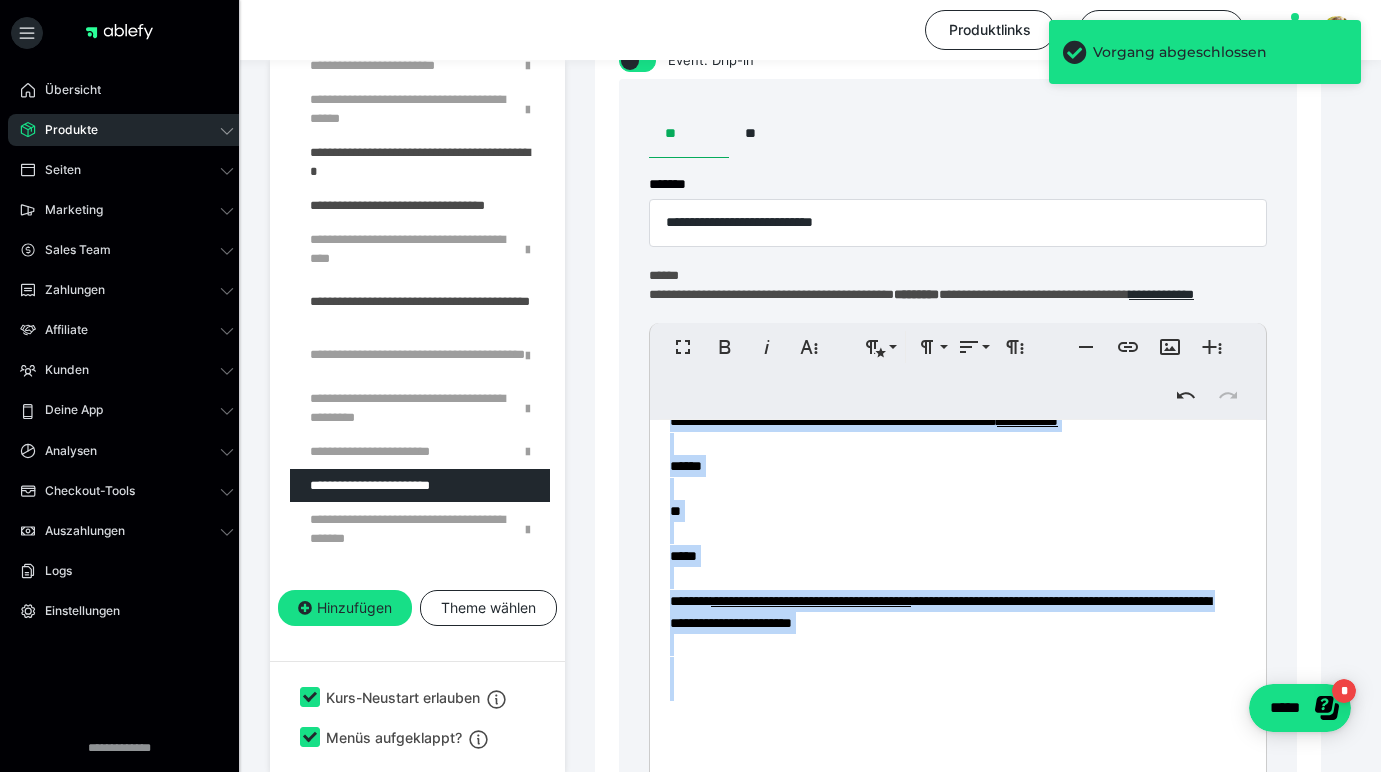 copy on "**********" 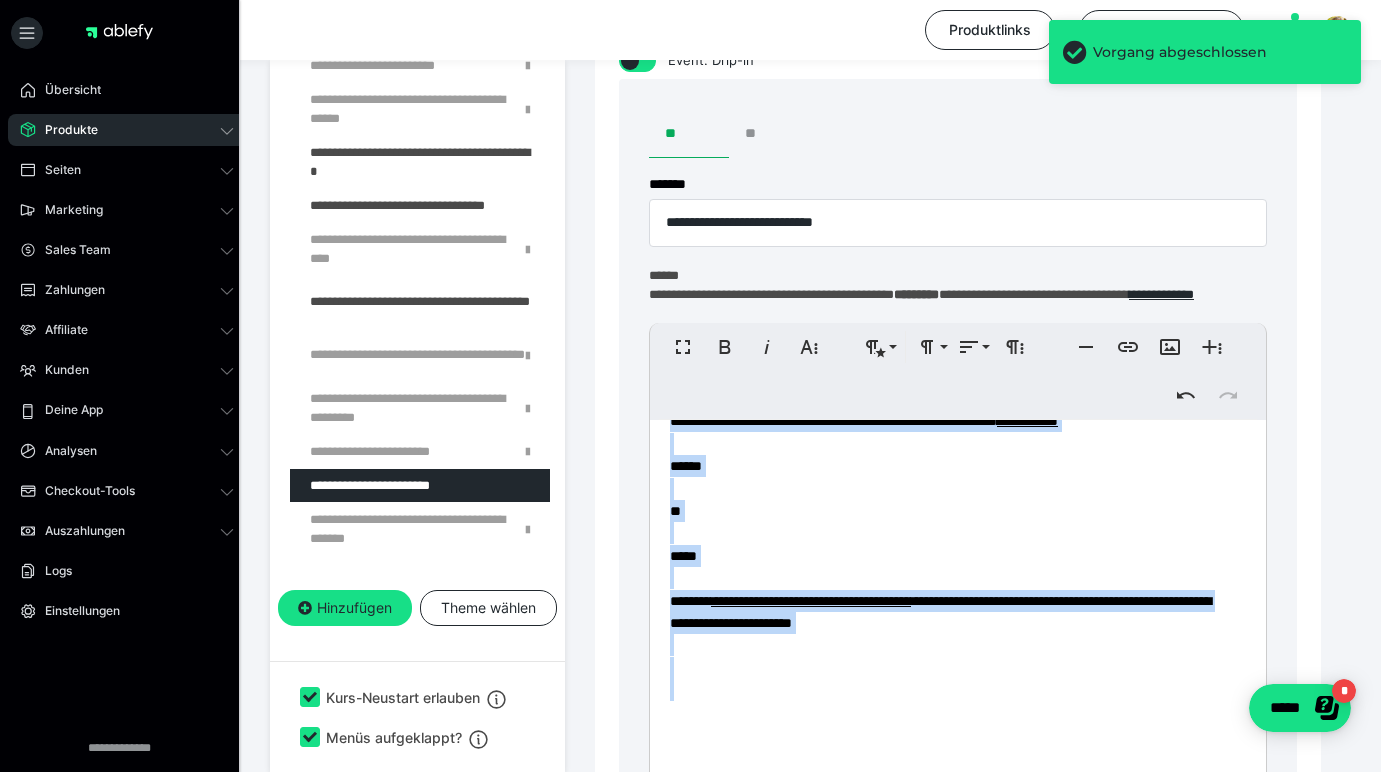 click on "**" at bounding box center (769, 134) 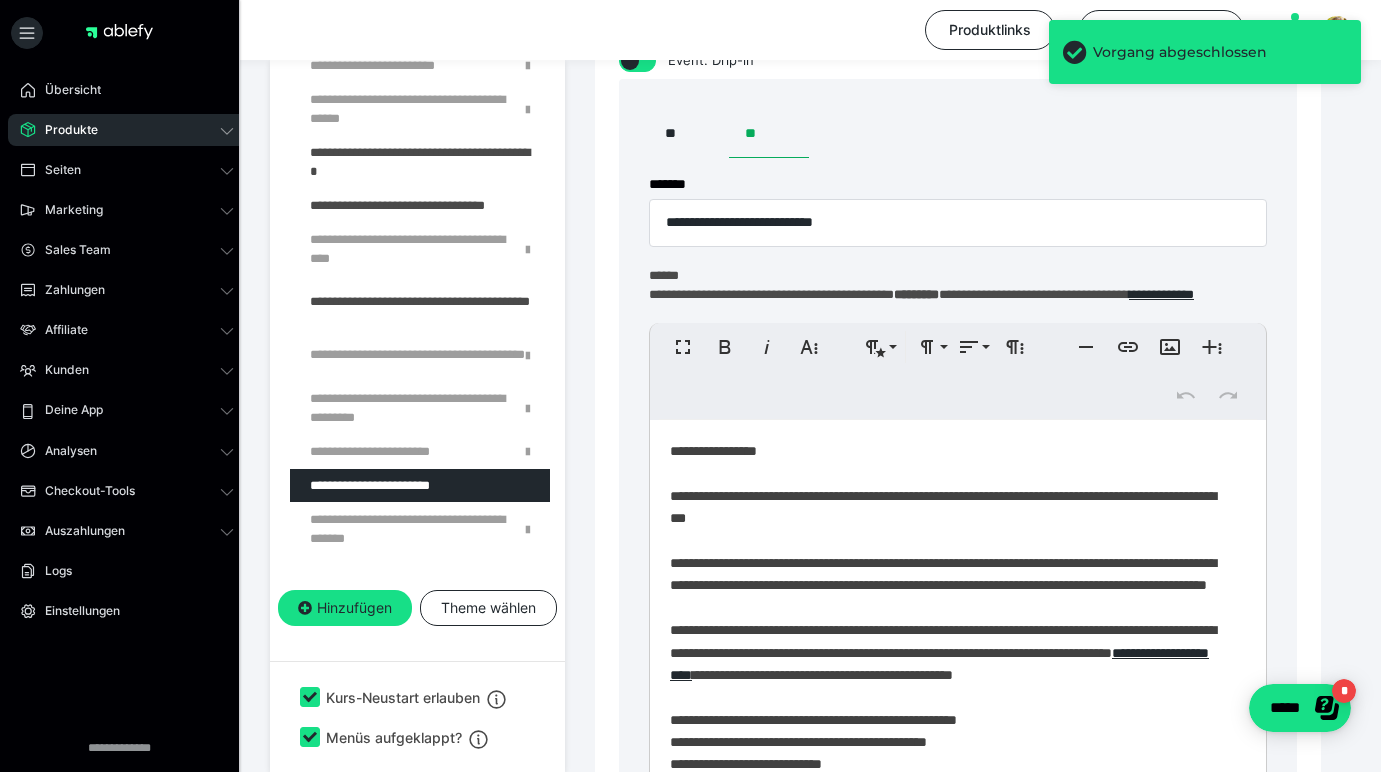 click on "**********" at bounding box center (950, 847) 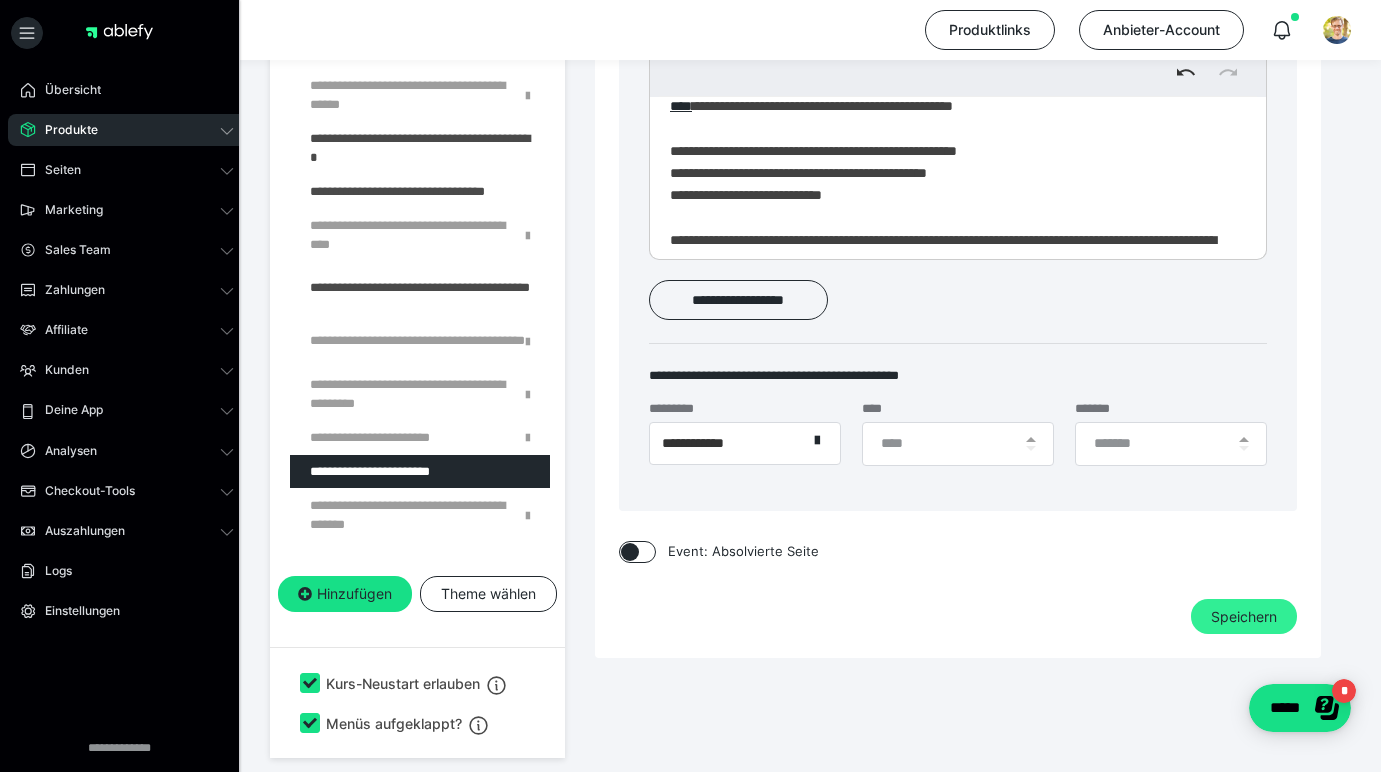 scroll, scrollTop: 1151, scrollLeft: 0, axis: vertical 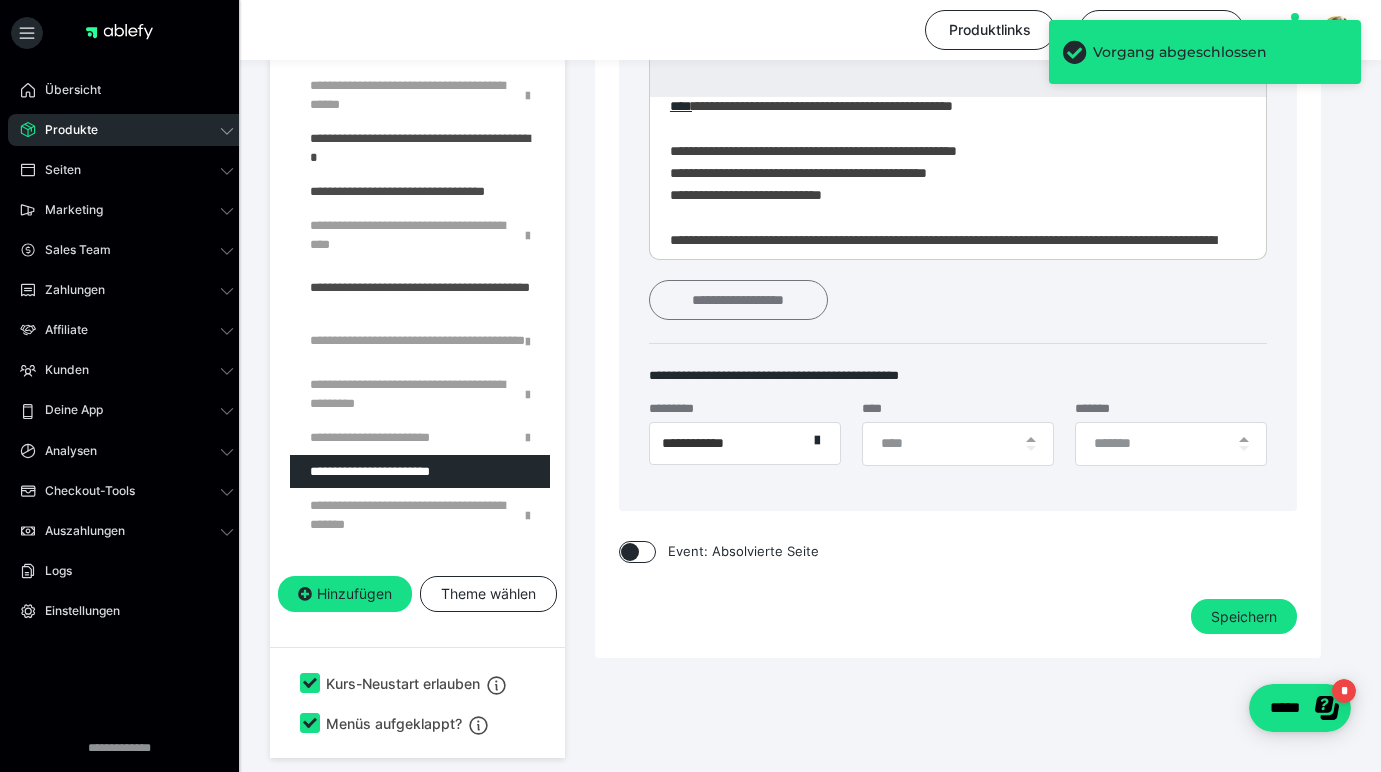 click on "**********" at bounding box center [738, 300] 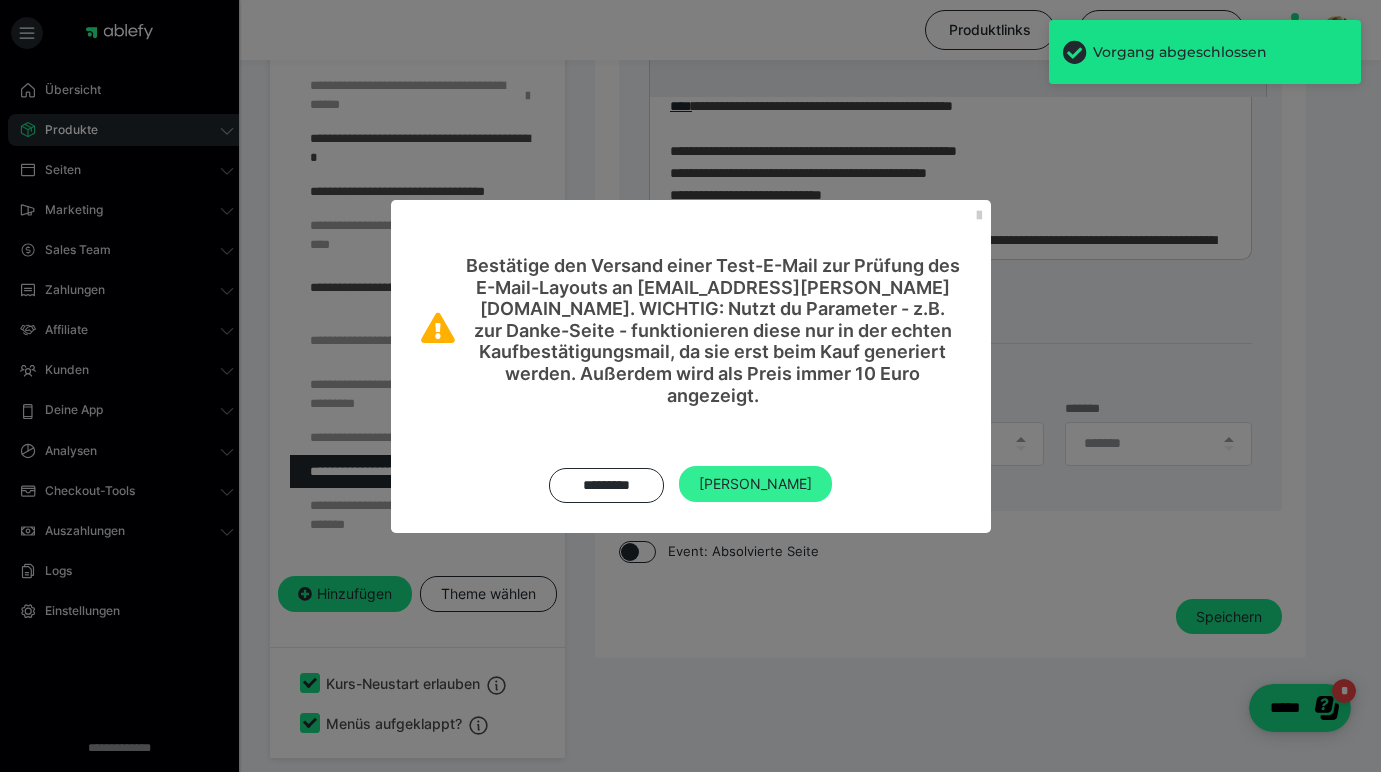 click on "Ja" at bounding box center [755, 484] 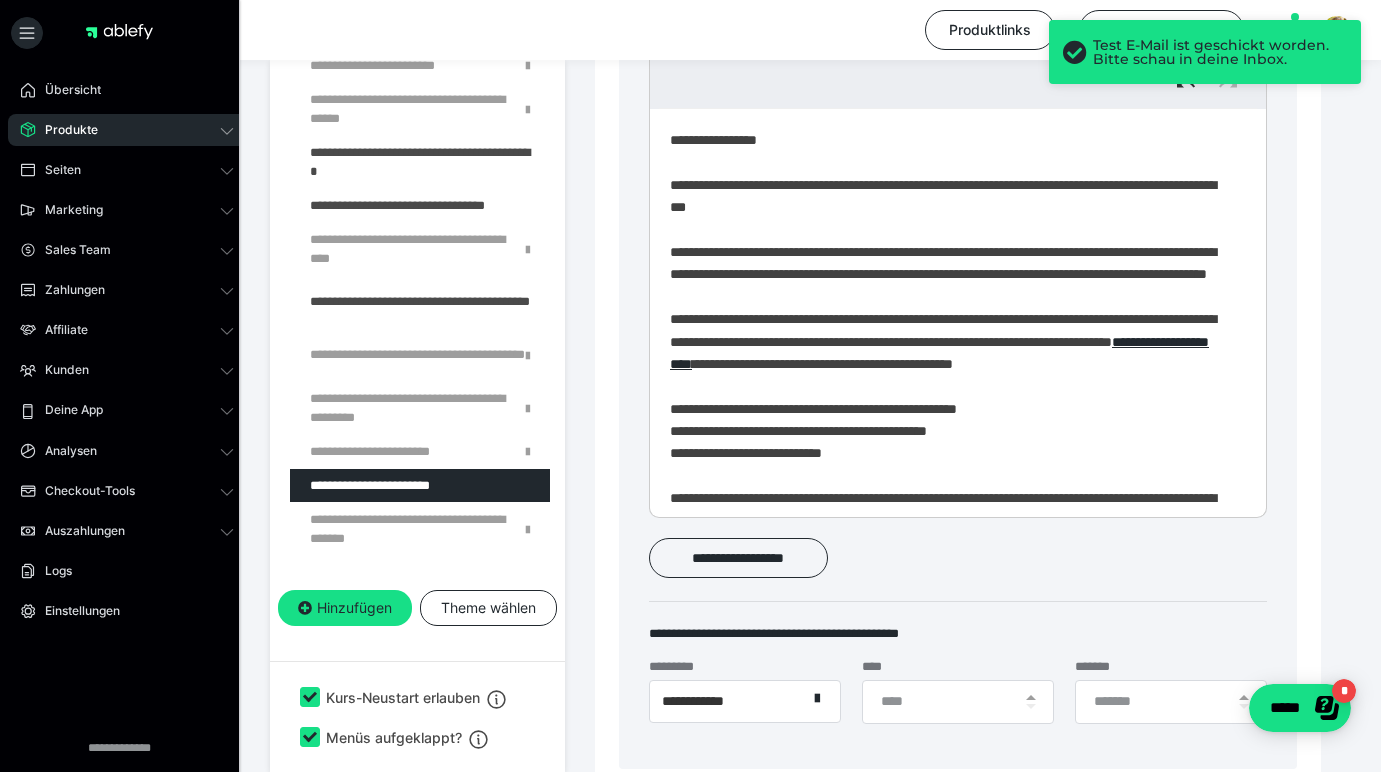 scroll, scrollTop: 884, scrollLeft: 0, axis: vertical 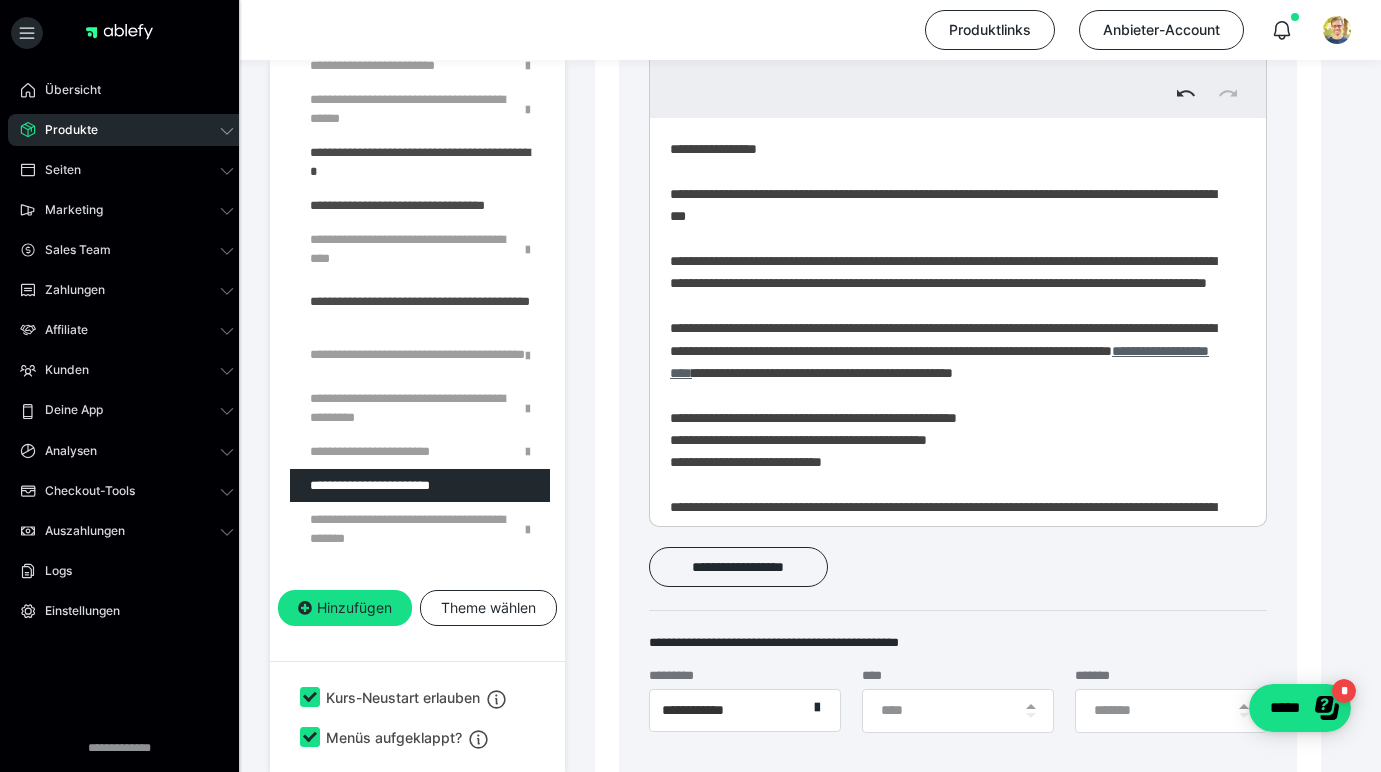 click on "**********" at bounding box center [939, 362] 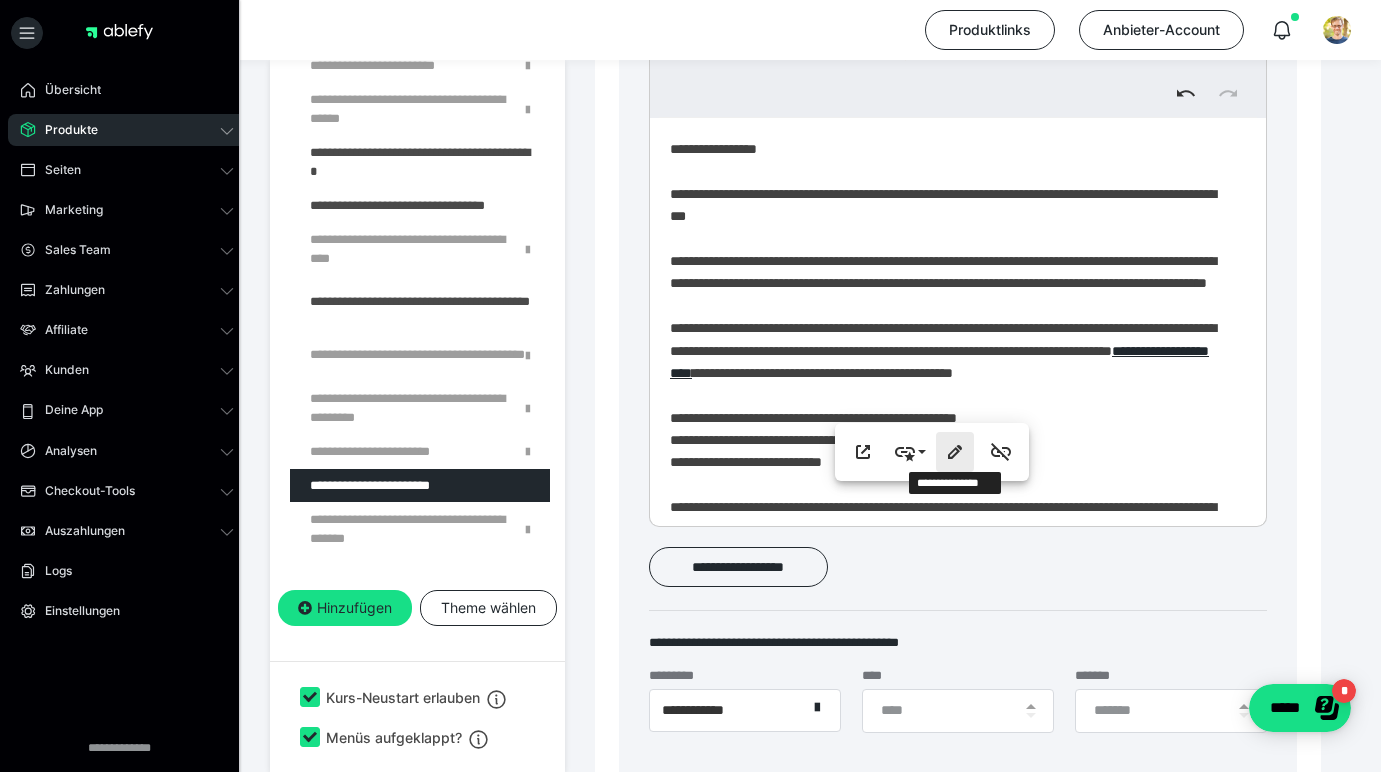 type on "**********" 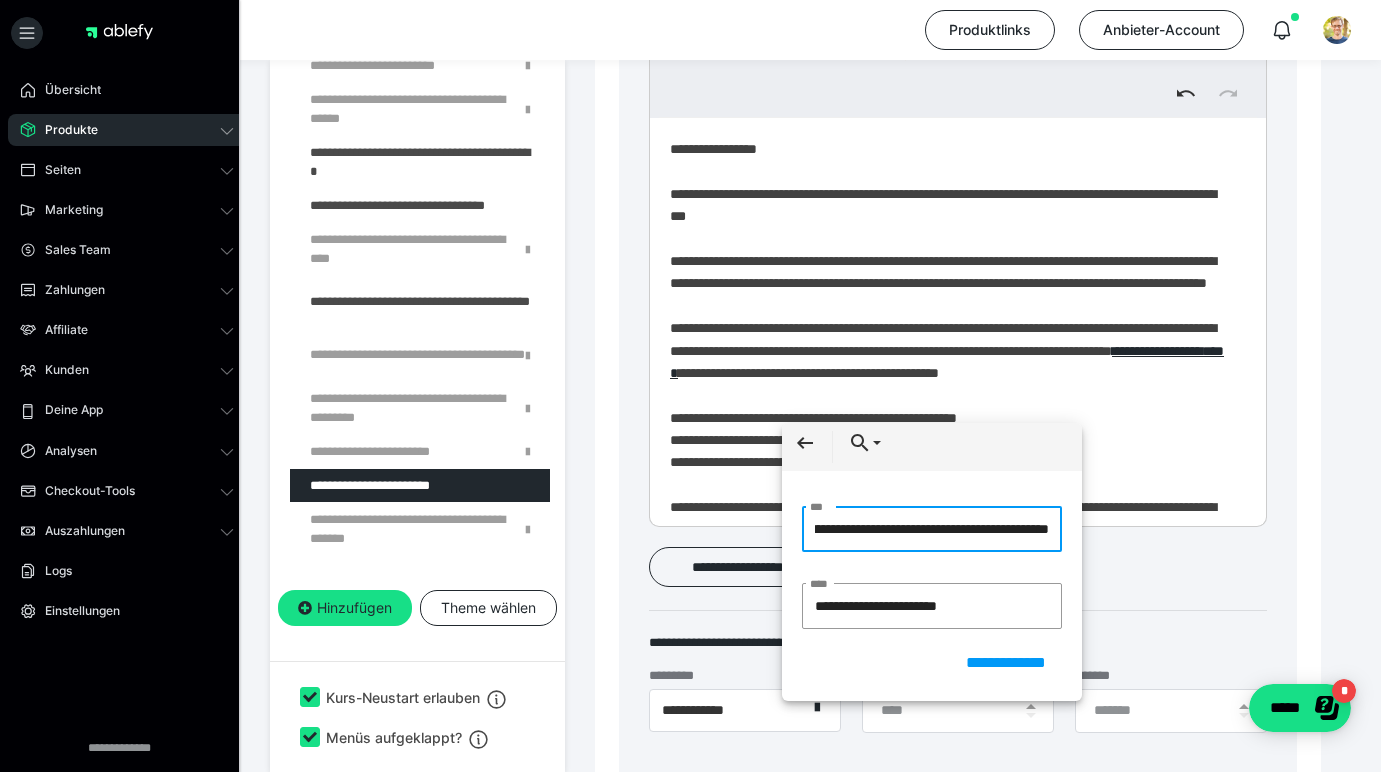 paste on "**********" 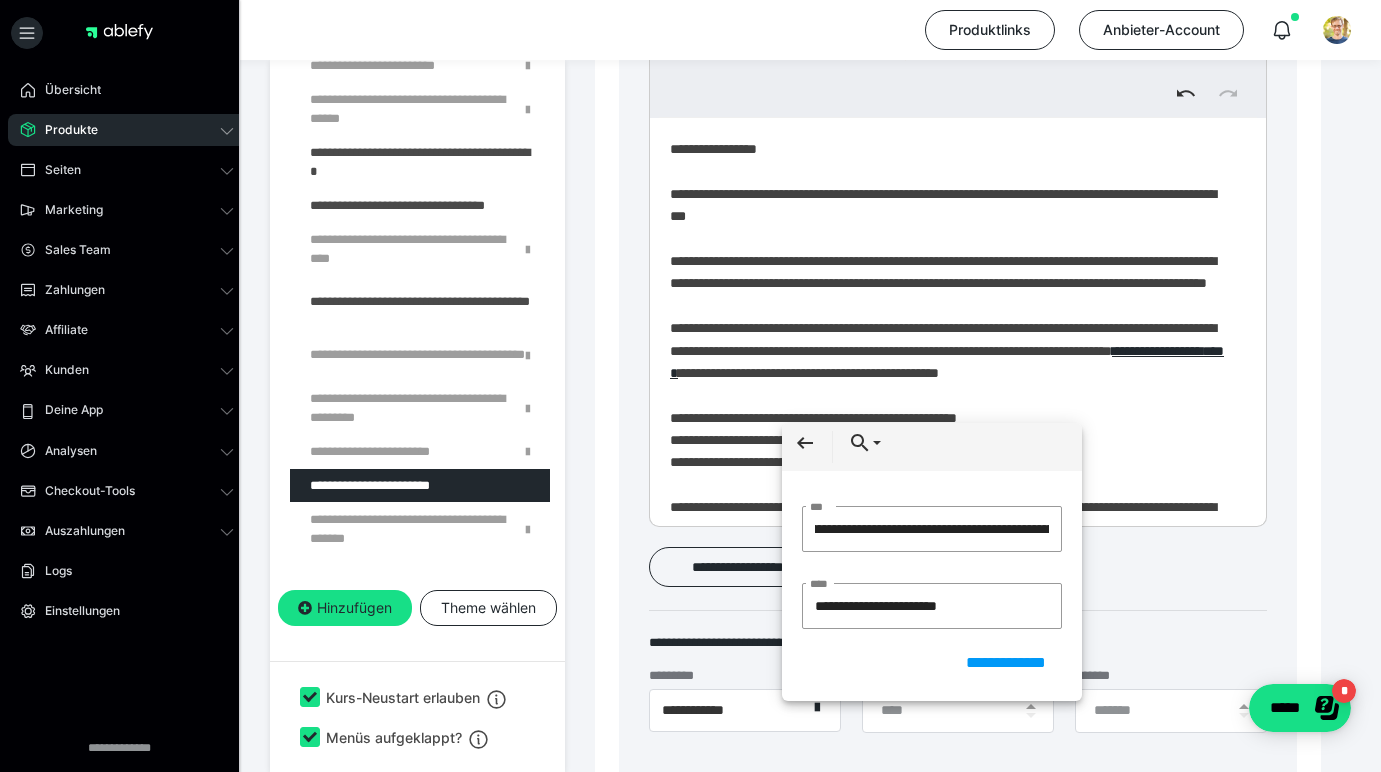 click on "**********" at bounding box center [950, 545] 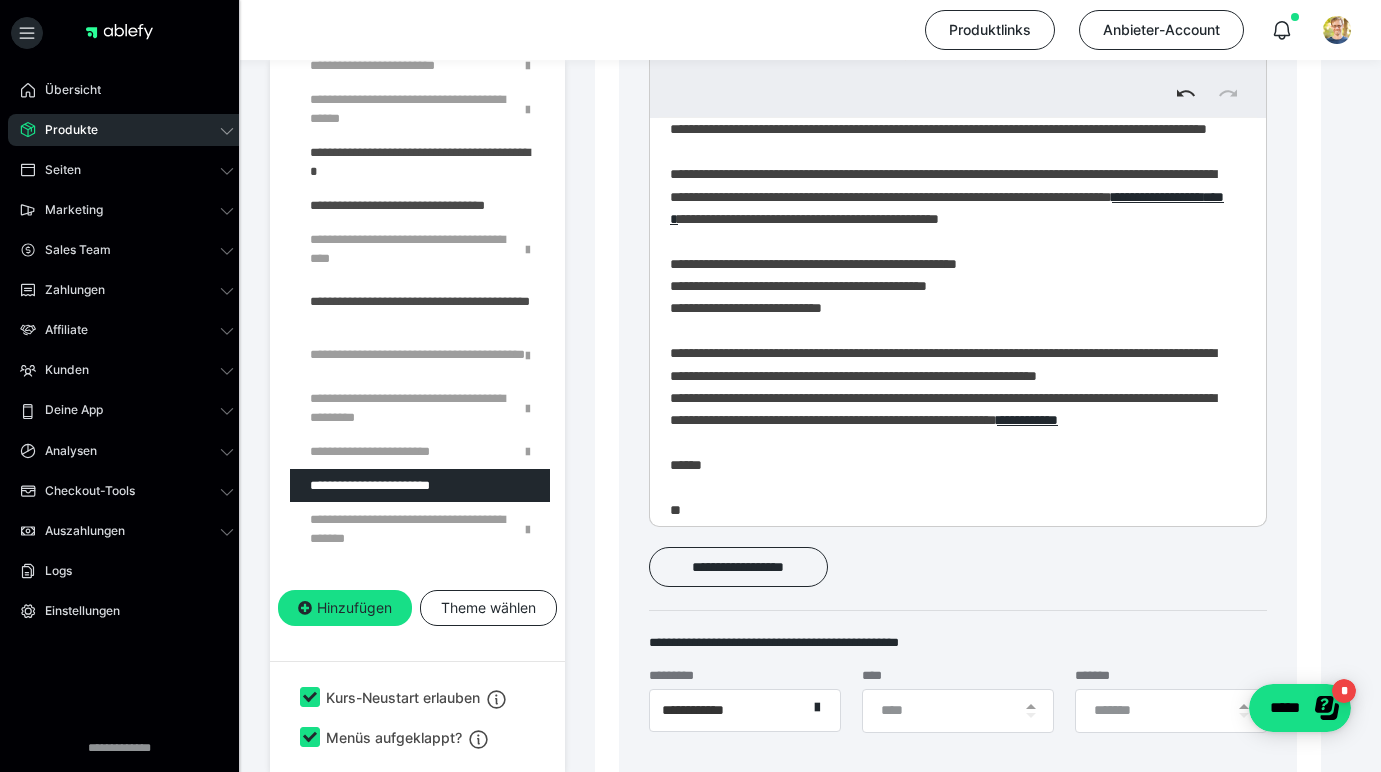 scroll, scrollTop: 202, scrollLeft: 0, axis: vertical 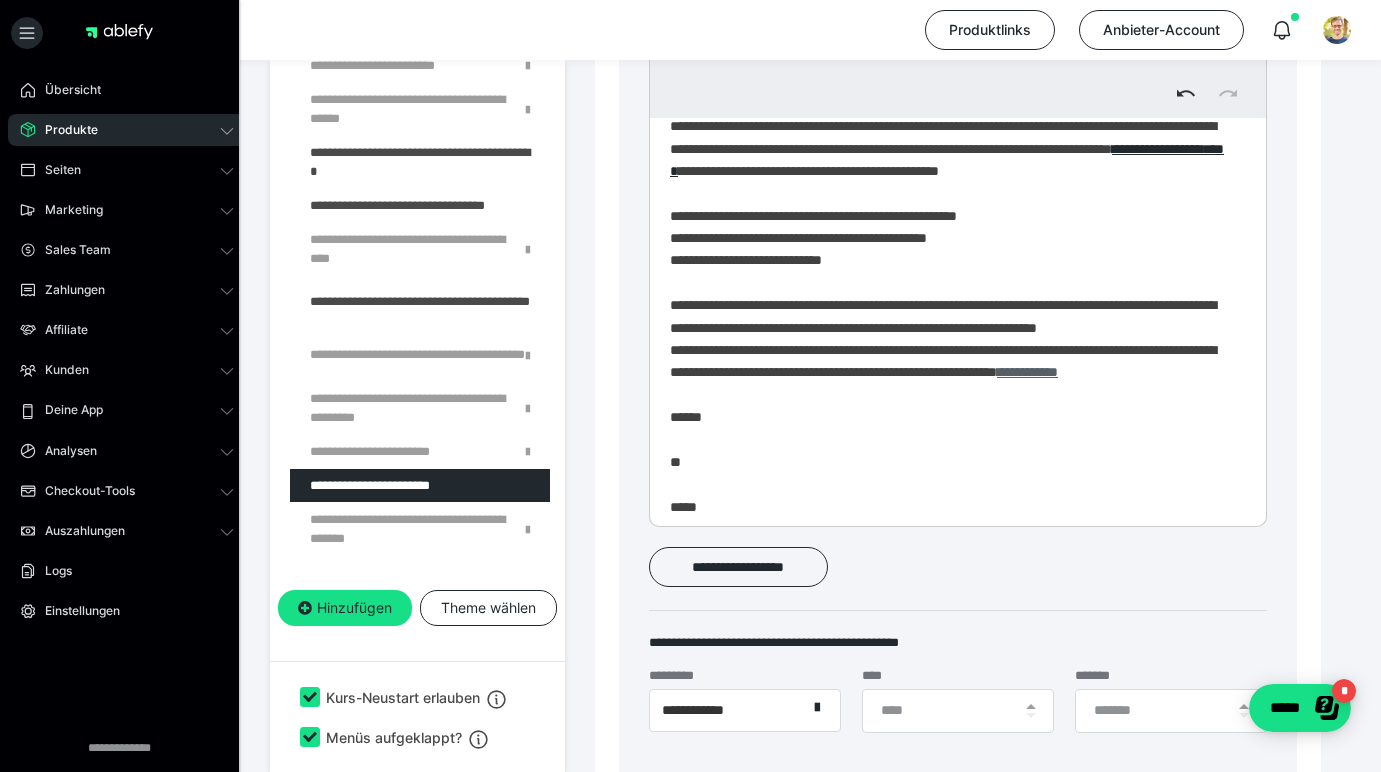 click on "**********" at bounding box center [1027, 372] 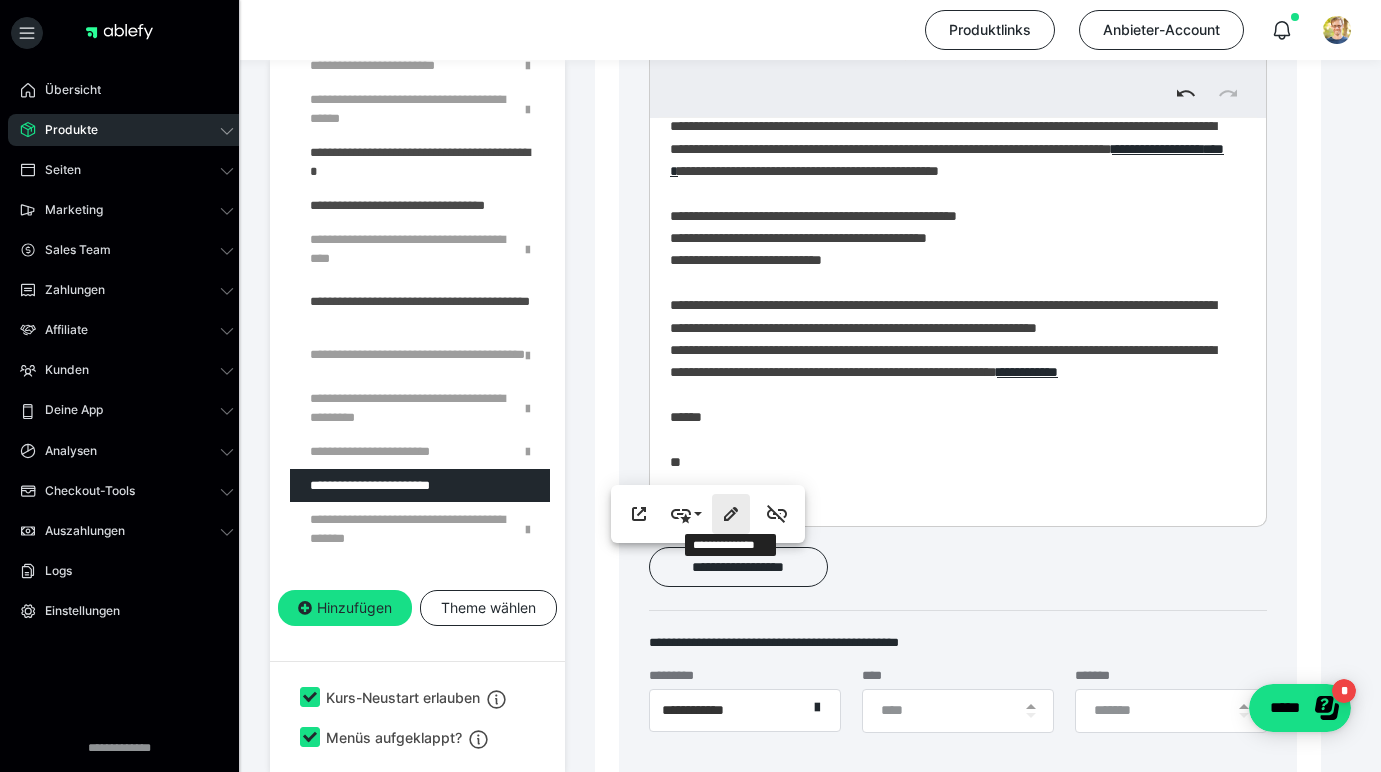 type on "**********" 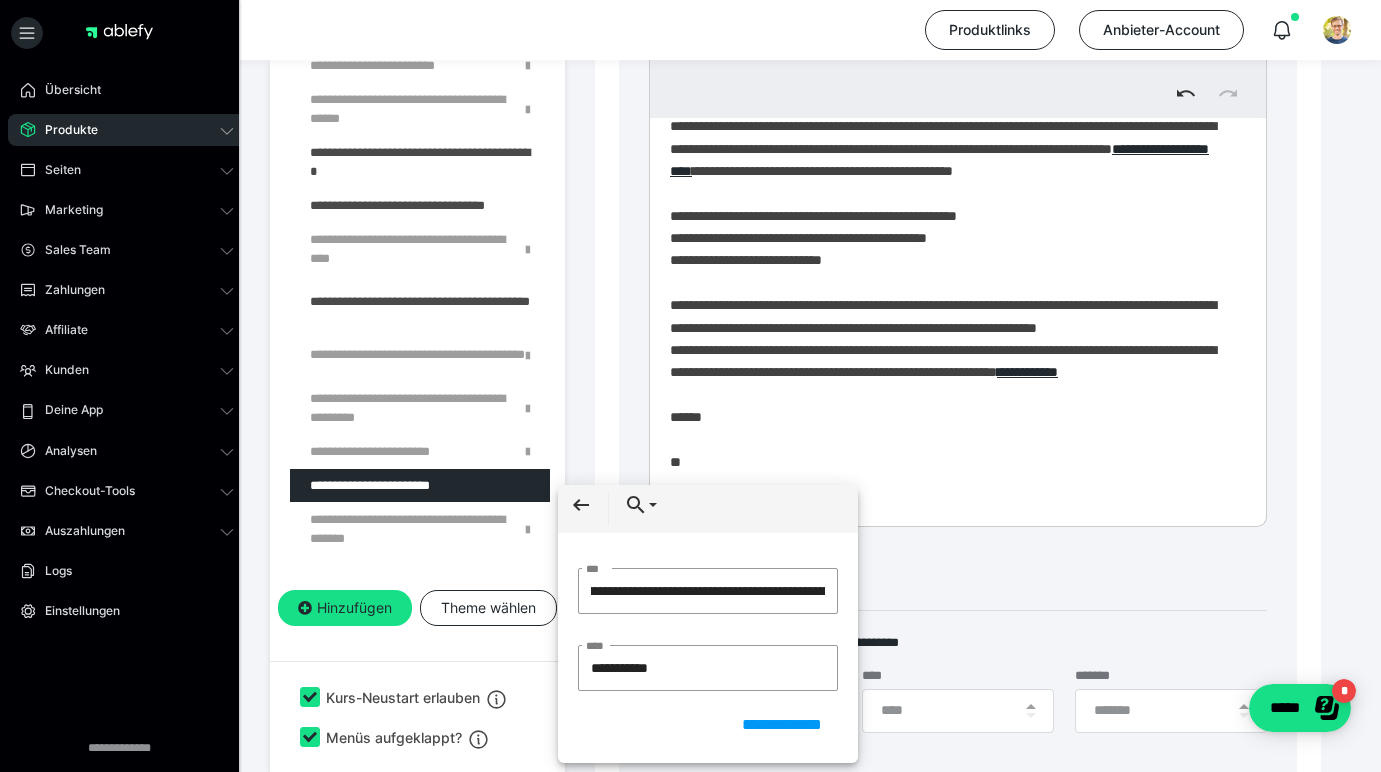 click on "**********" at bounding box center [950, 343] 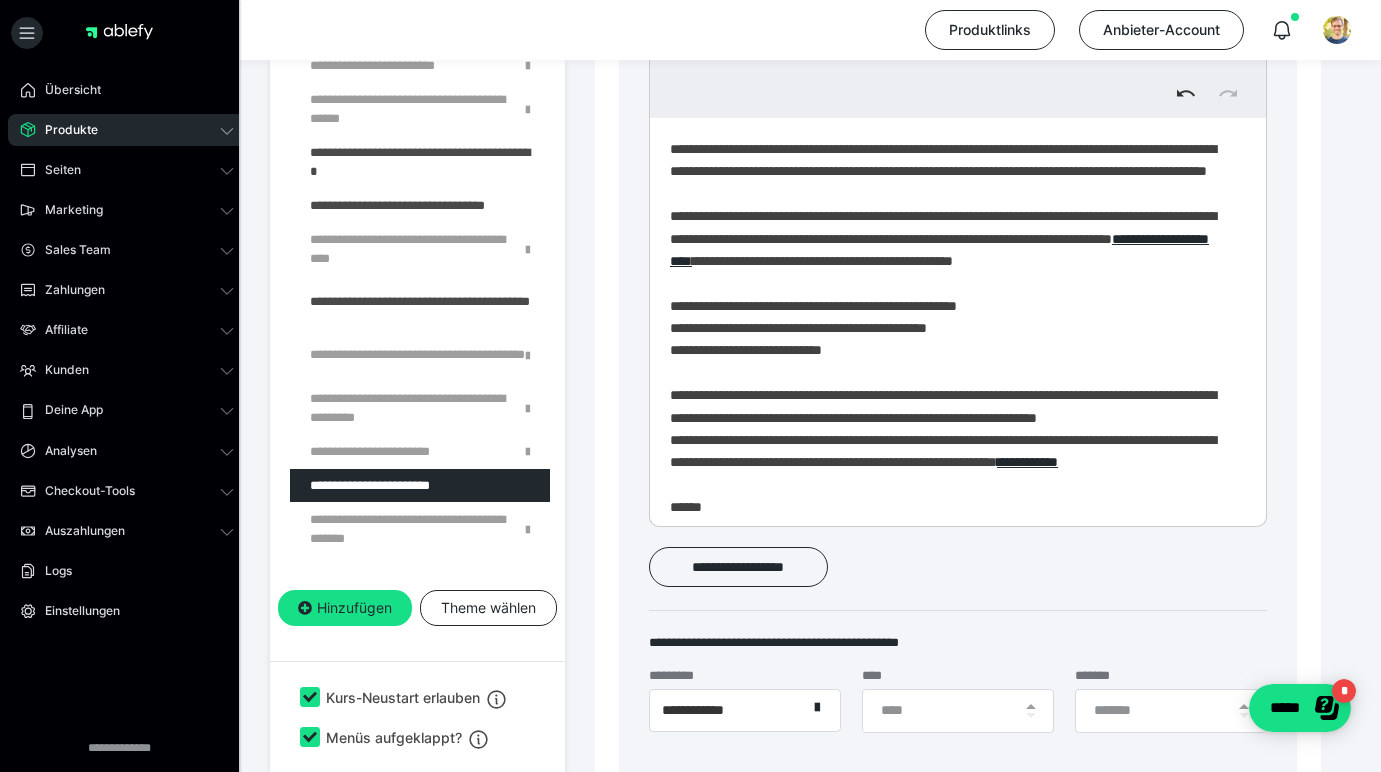 scroll, scrollTop: 113, scrollLeft: 0, axis: vertical 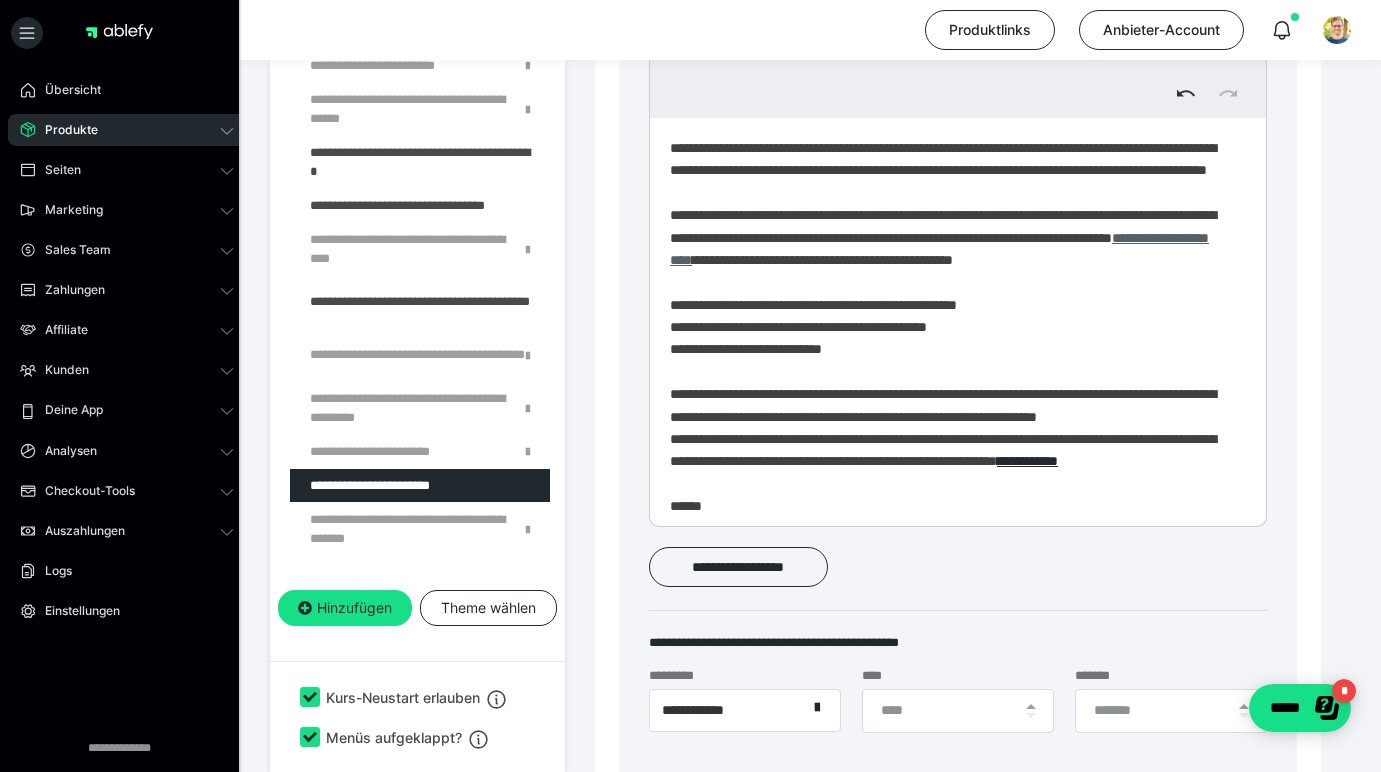 click on "**********" at bounding box center (939, 249) 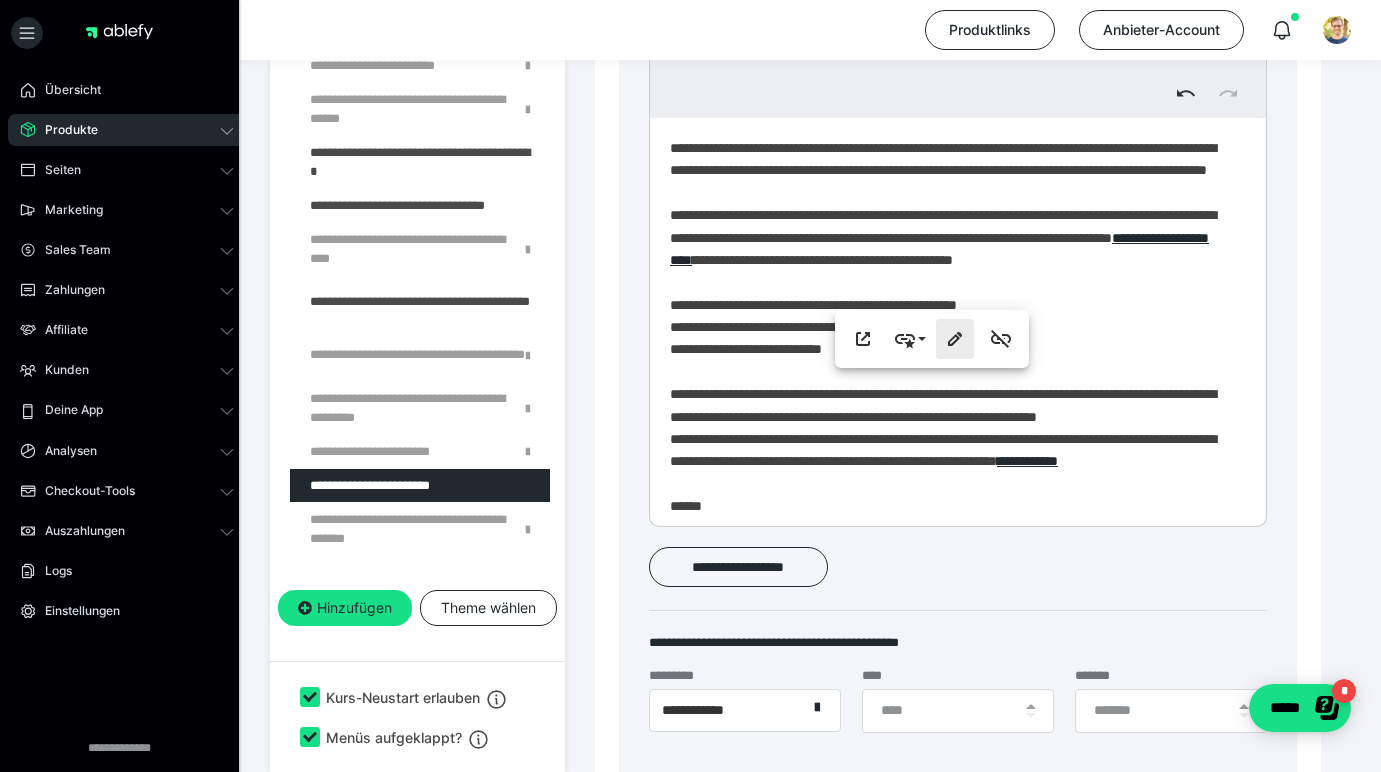 type on "**********" 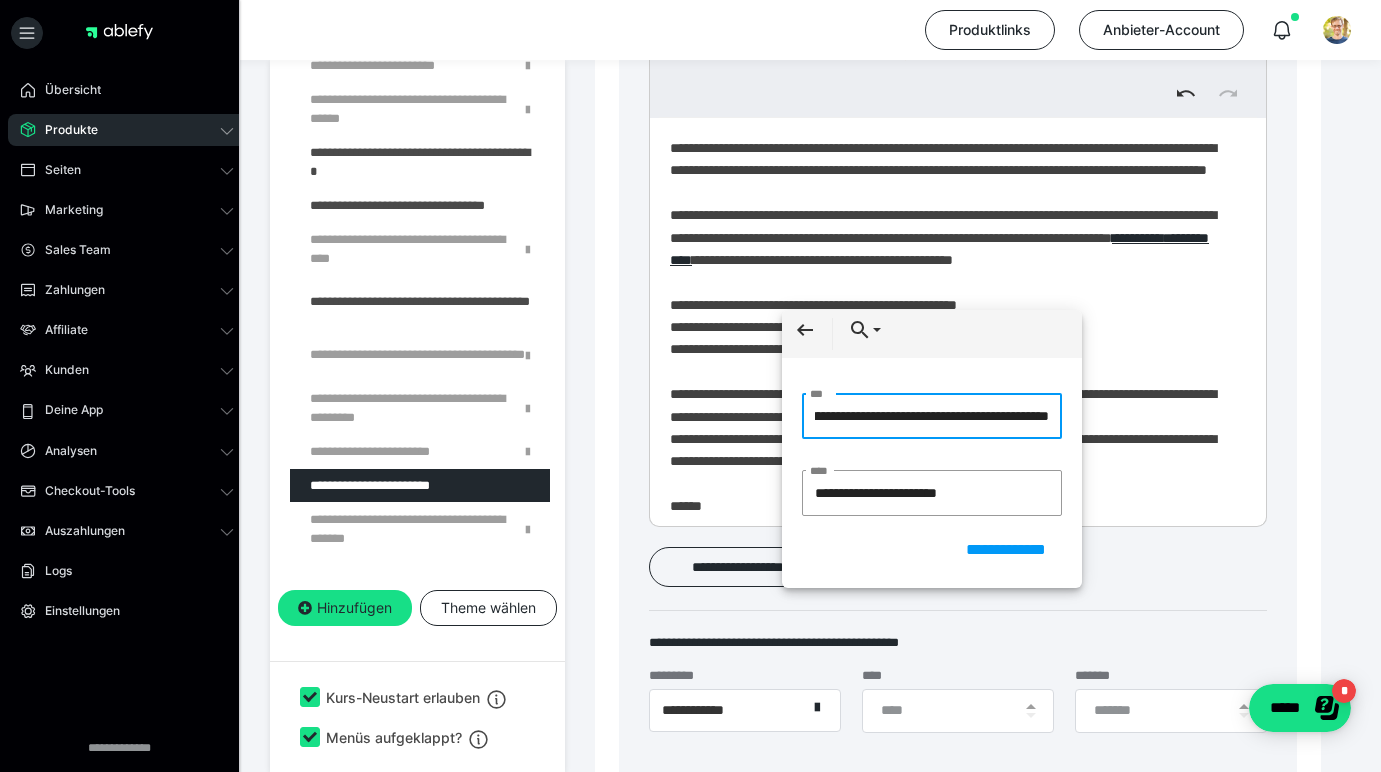 paste on "**********" 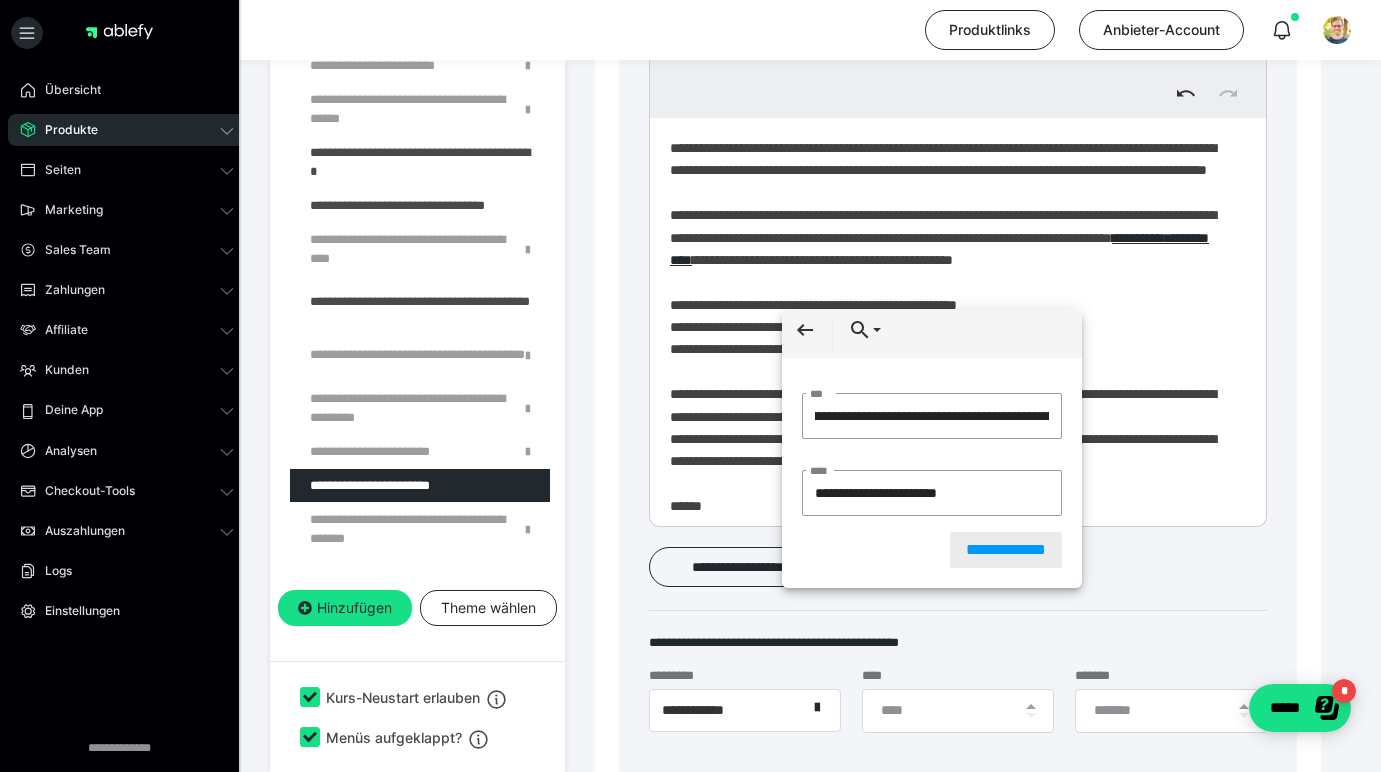 click on "**********" at bounding box center (1006, 550) 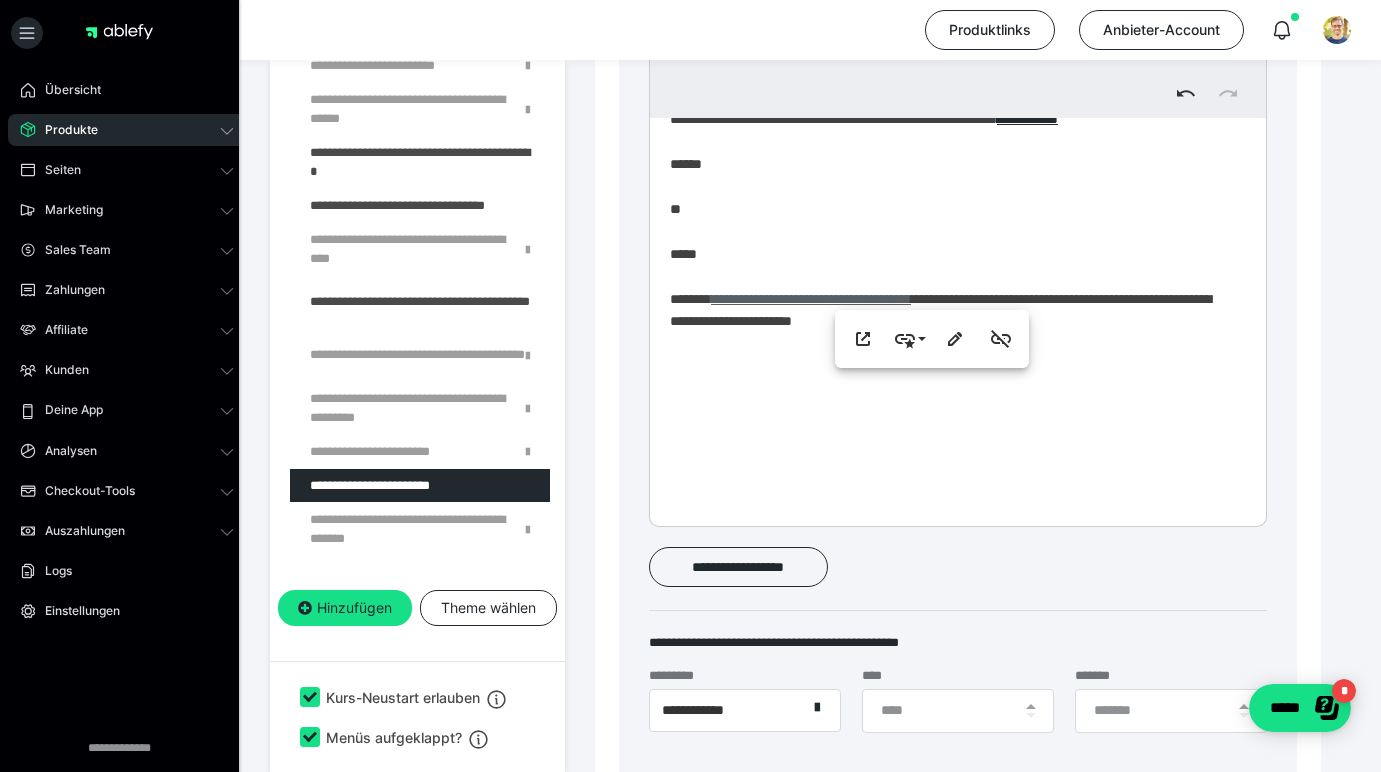 scroll, scrollTop: 455, scrollLeft: 0, axis: vertical 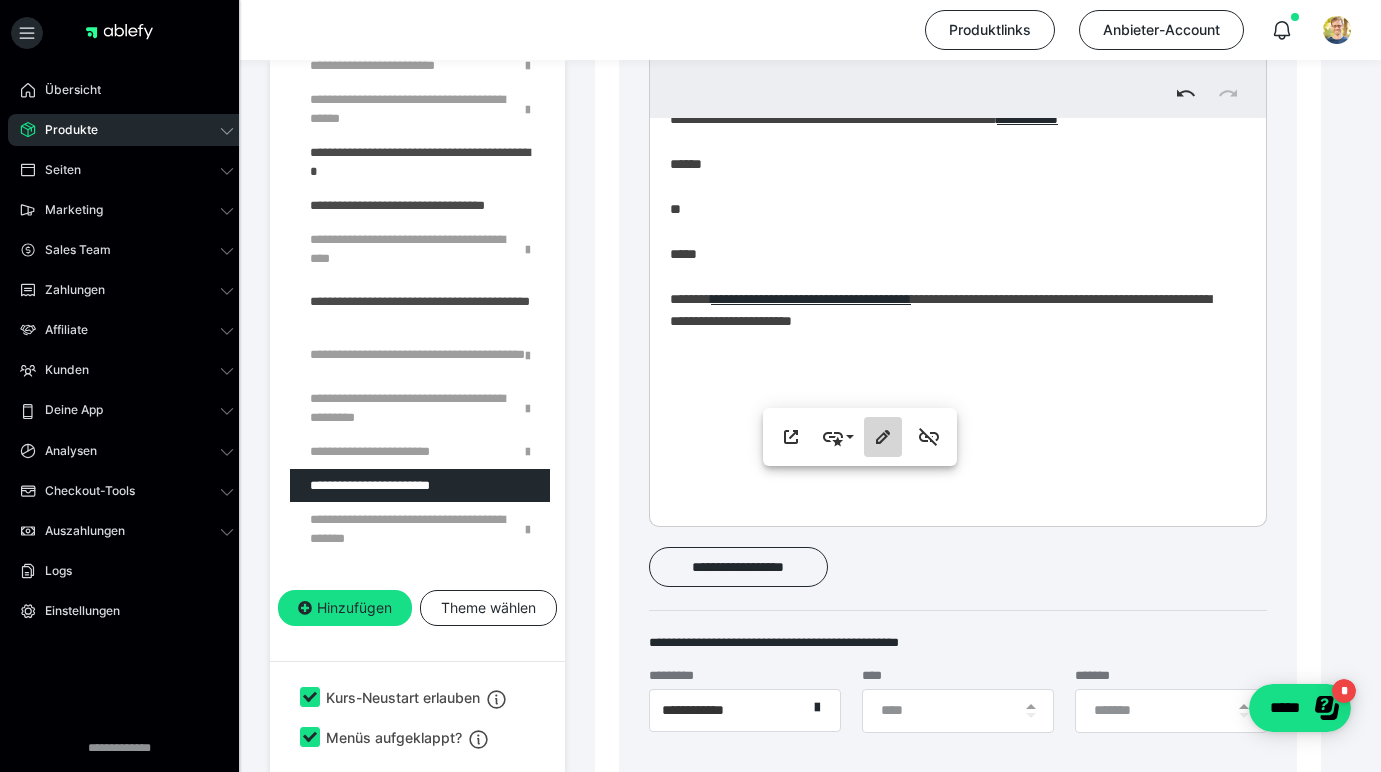 type on "**********" 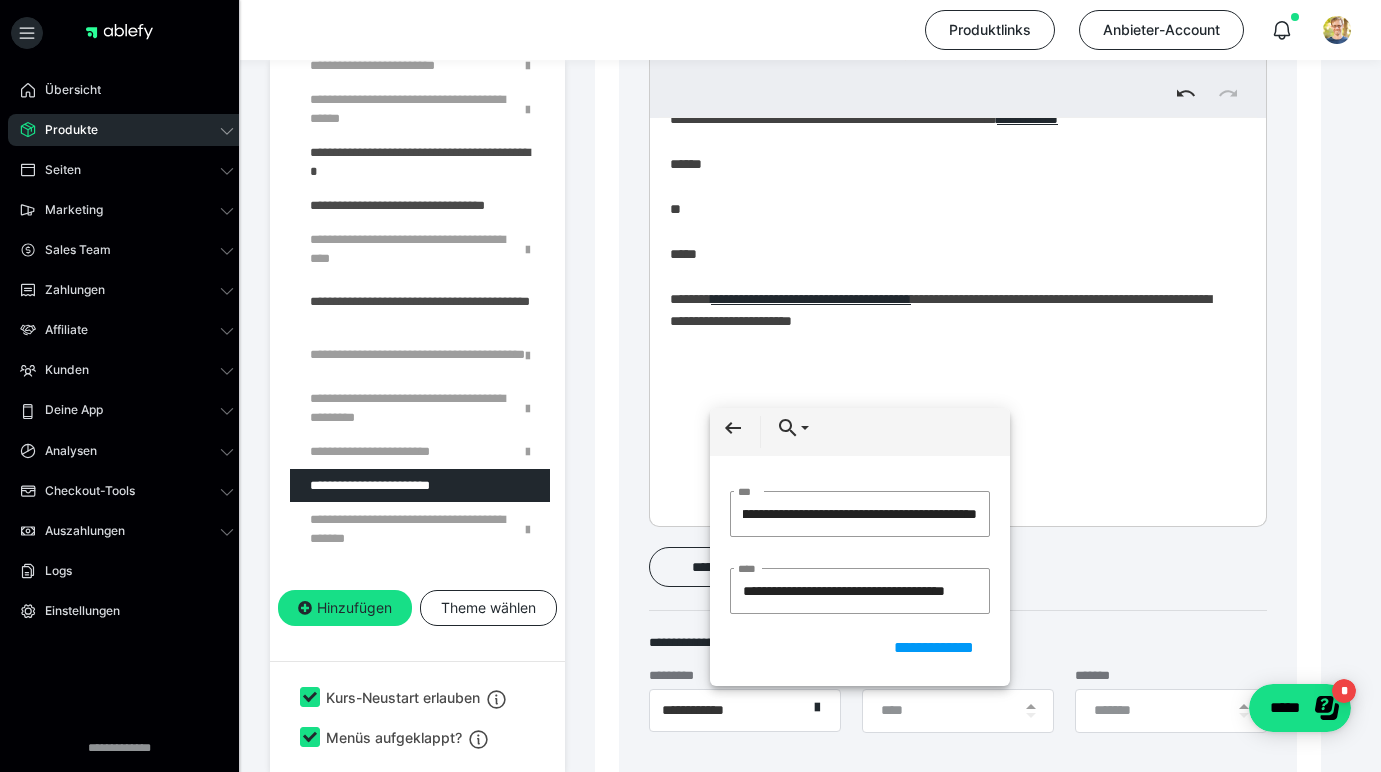 click on "**********" at bounding box center (950, 90) 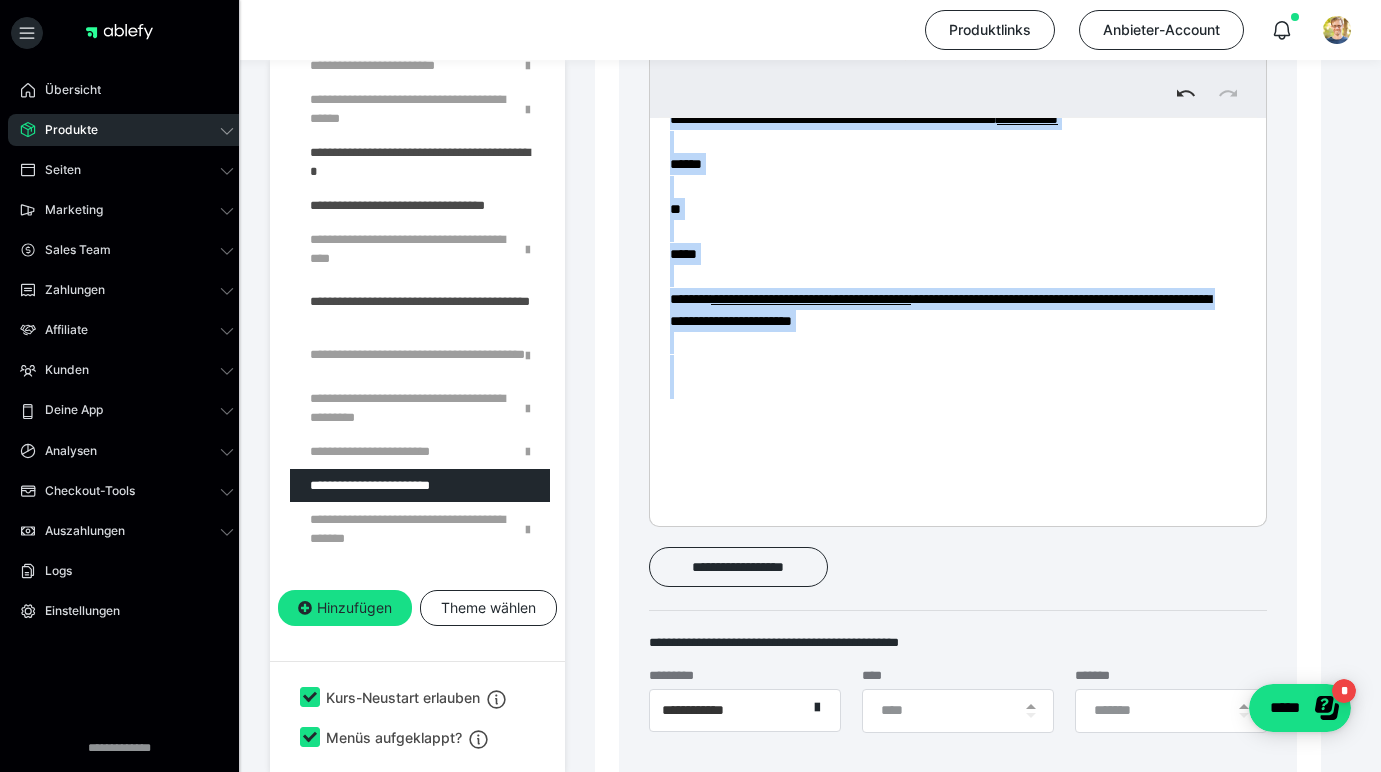 copy on "**********" 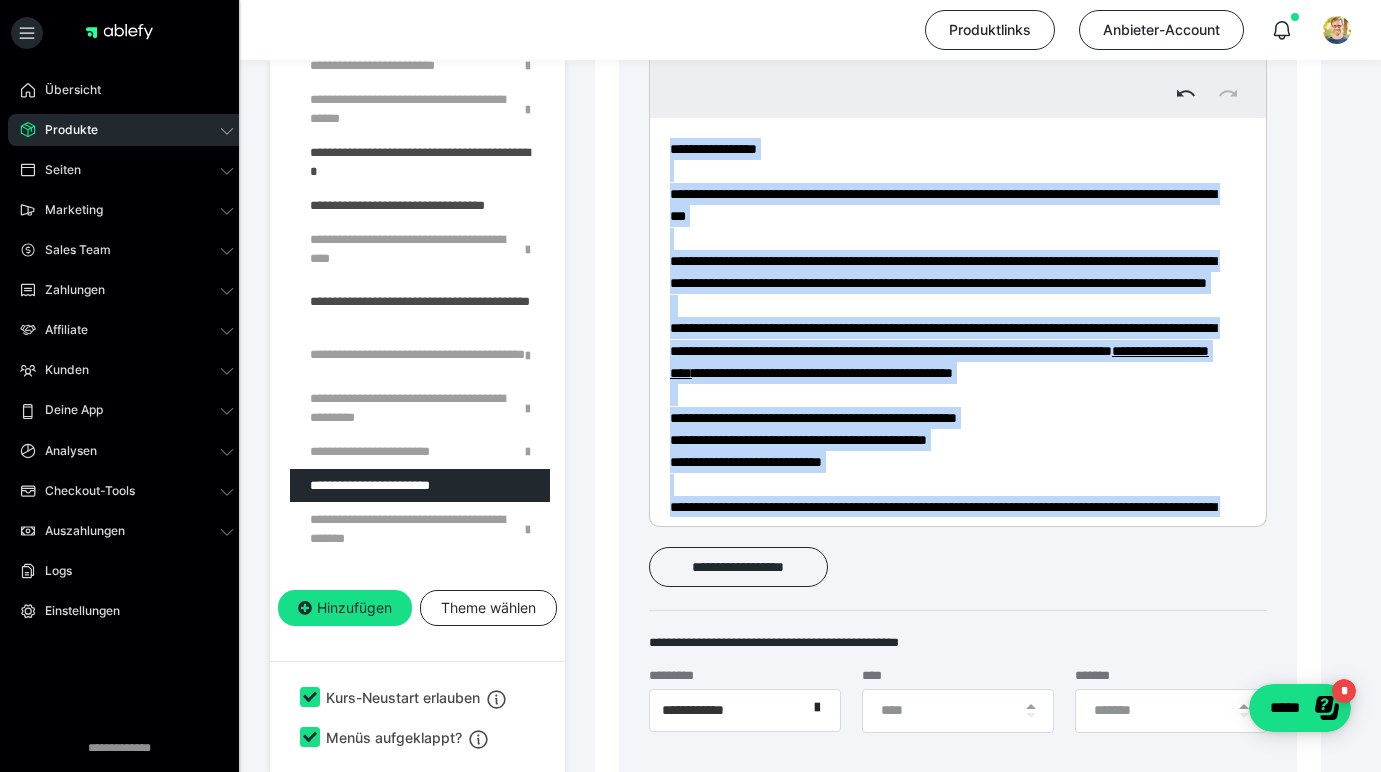 scroll, scrollTop: 0, scrollLeft: 0, axis: both 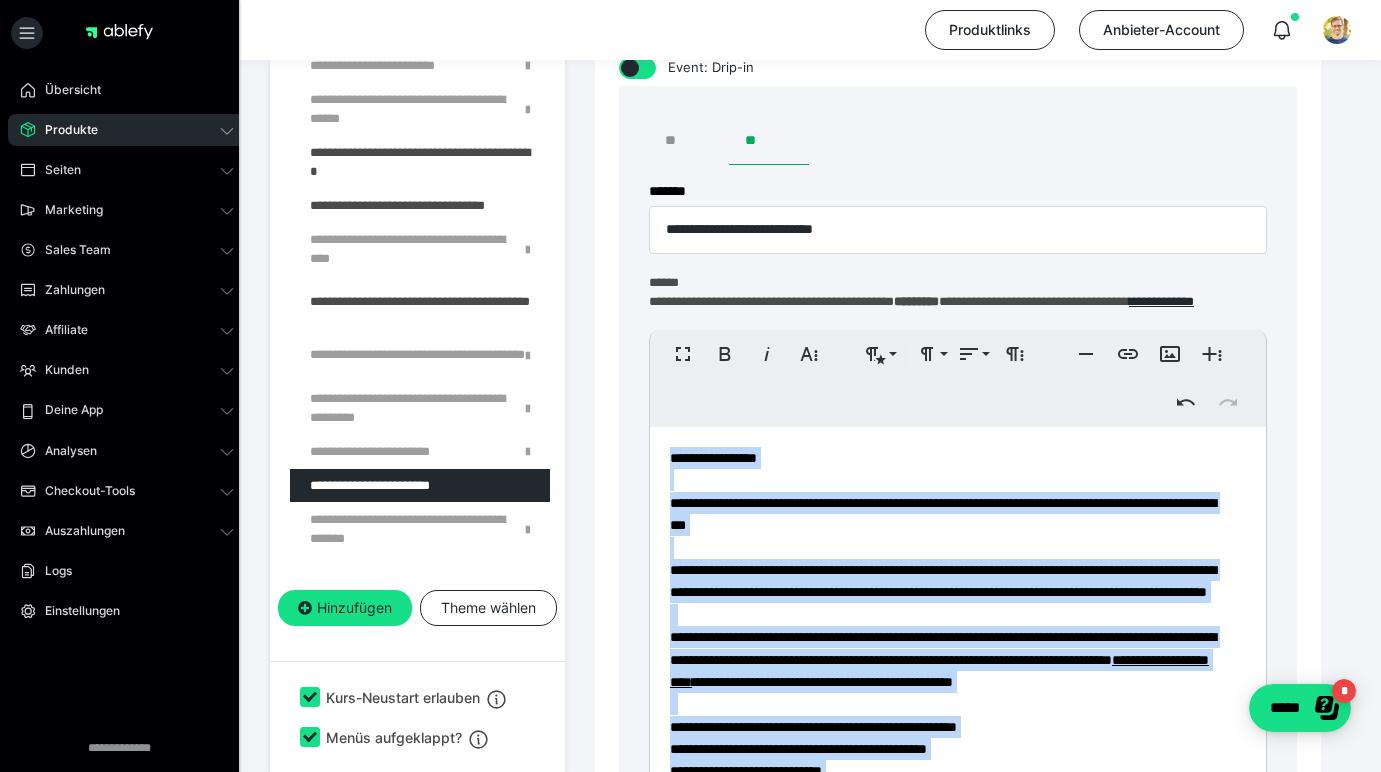 click on "**" at bounding box center (689, 141) 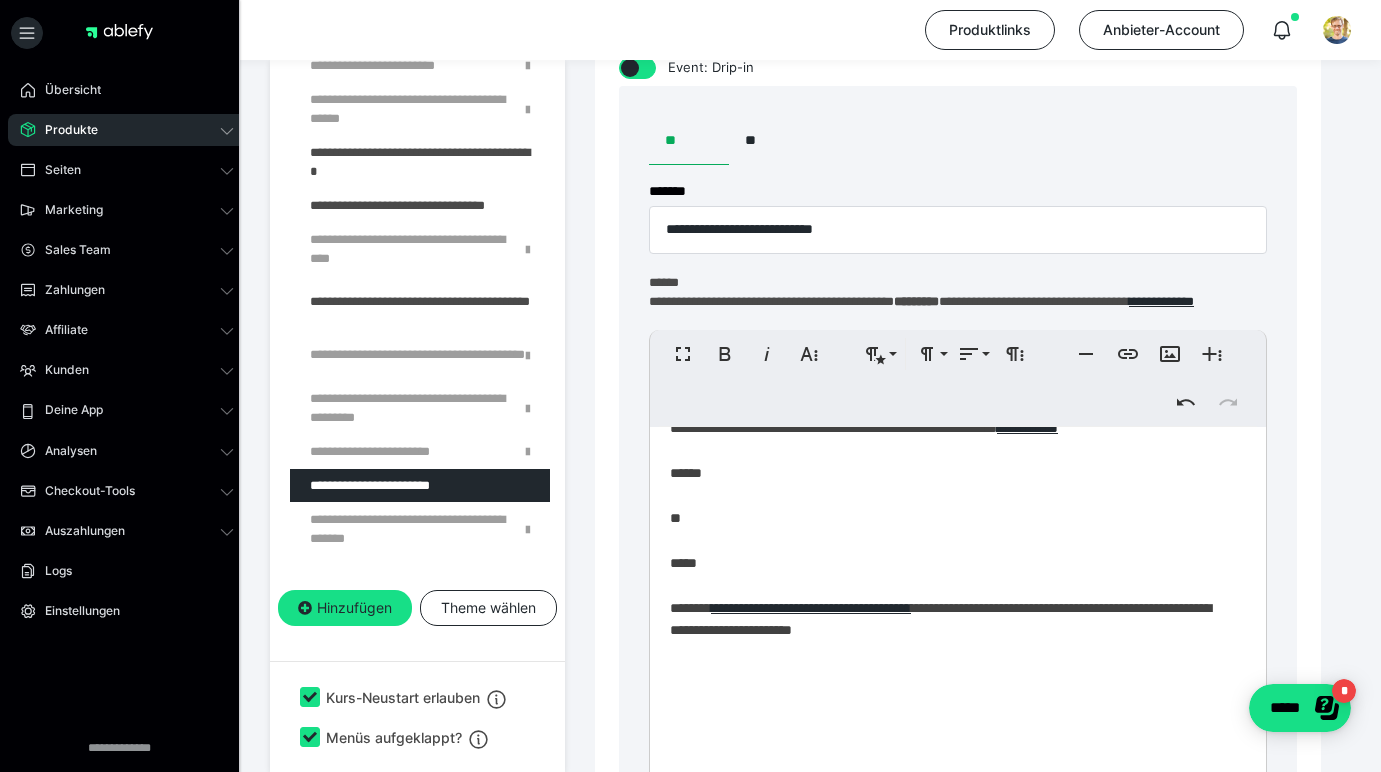 click on "**********" at bounding box center [950, 399] 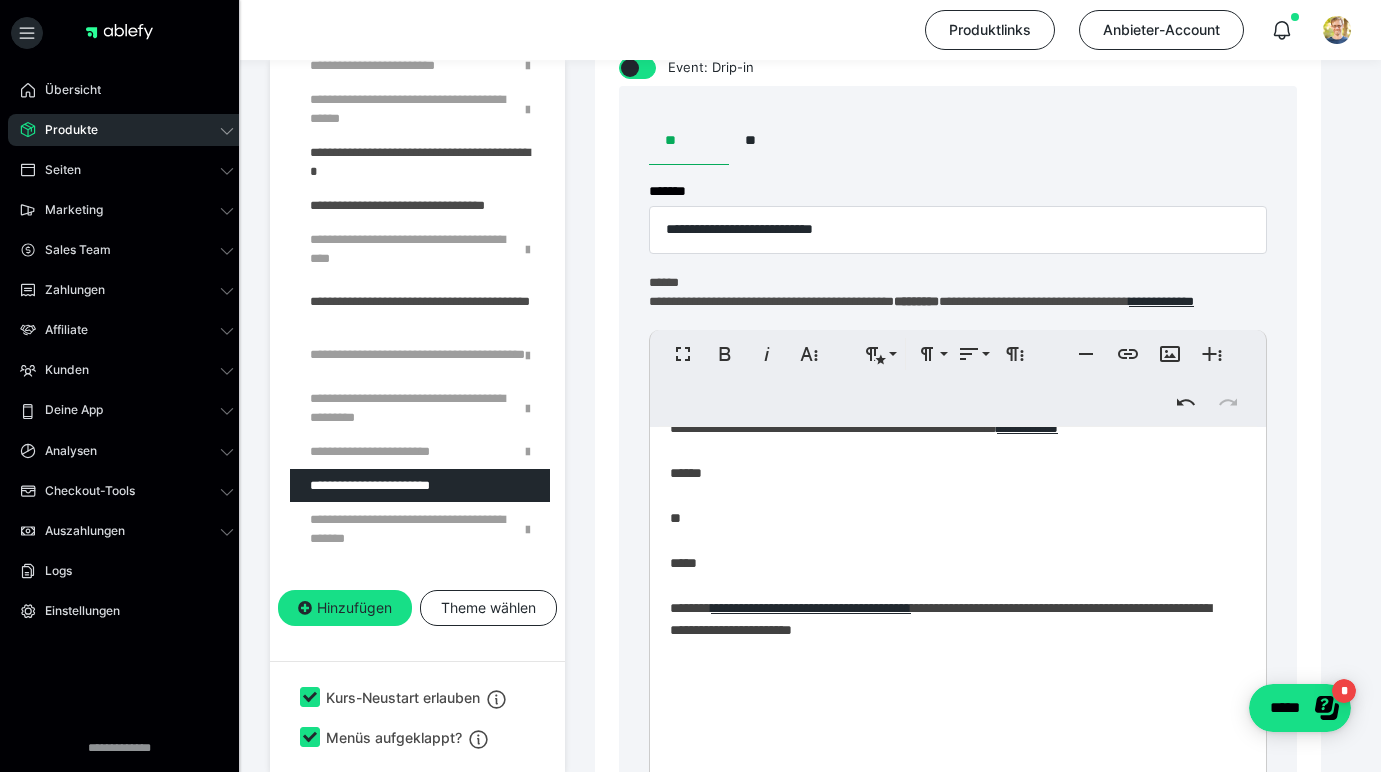 scroll, scrollTop: 0, scrollLeft: 0, axis: both 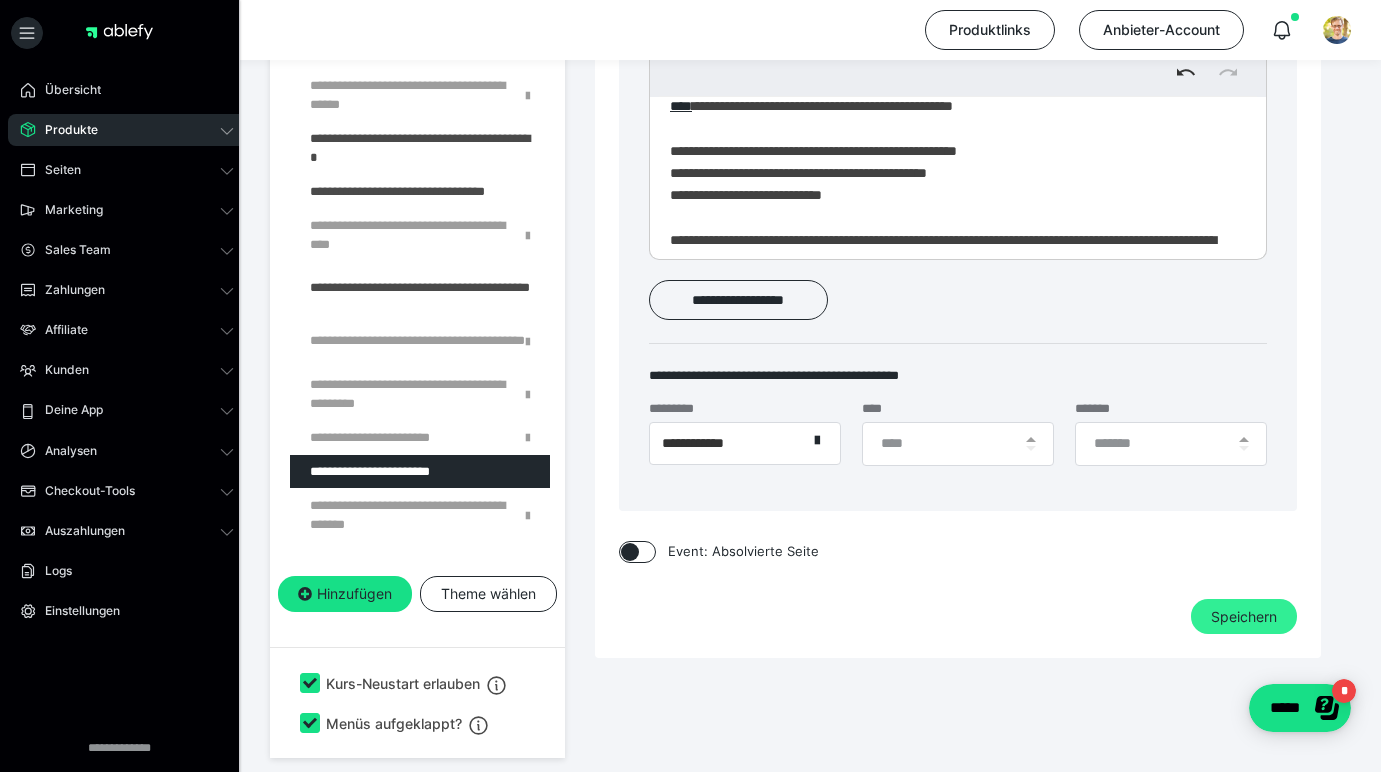 click on "Speichern" at bounding box center [1244, 617] 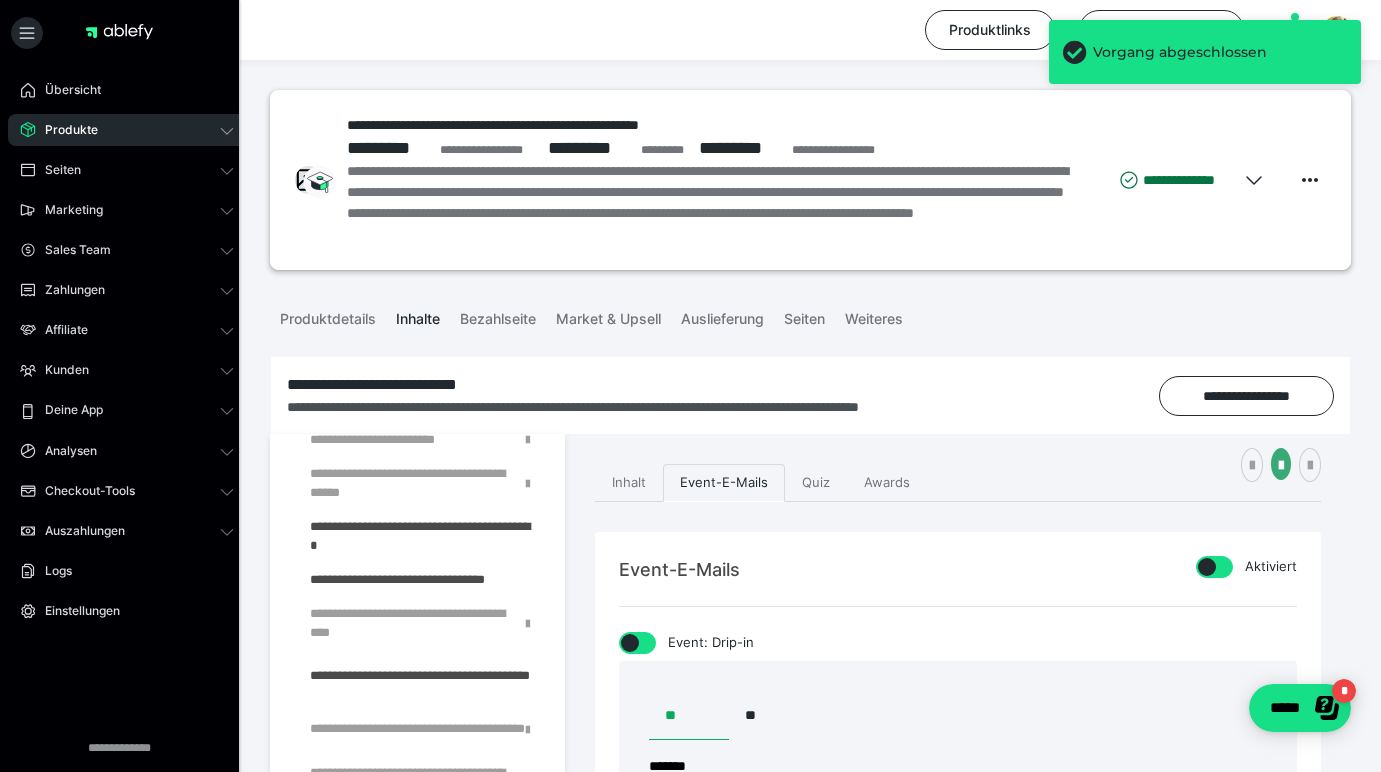 scroll, scrollTop: 0, scrollLeft: 0, axis: both 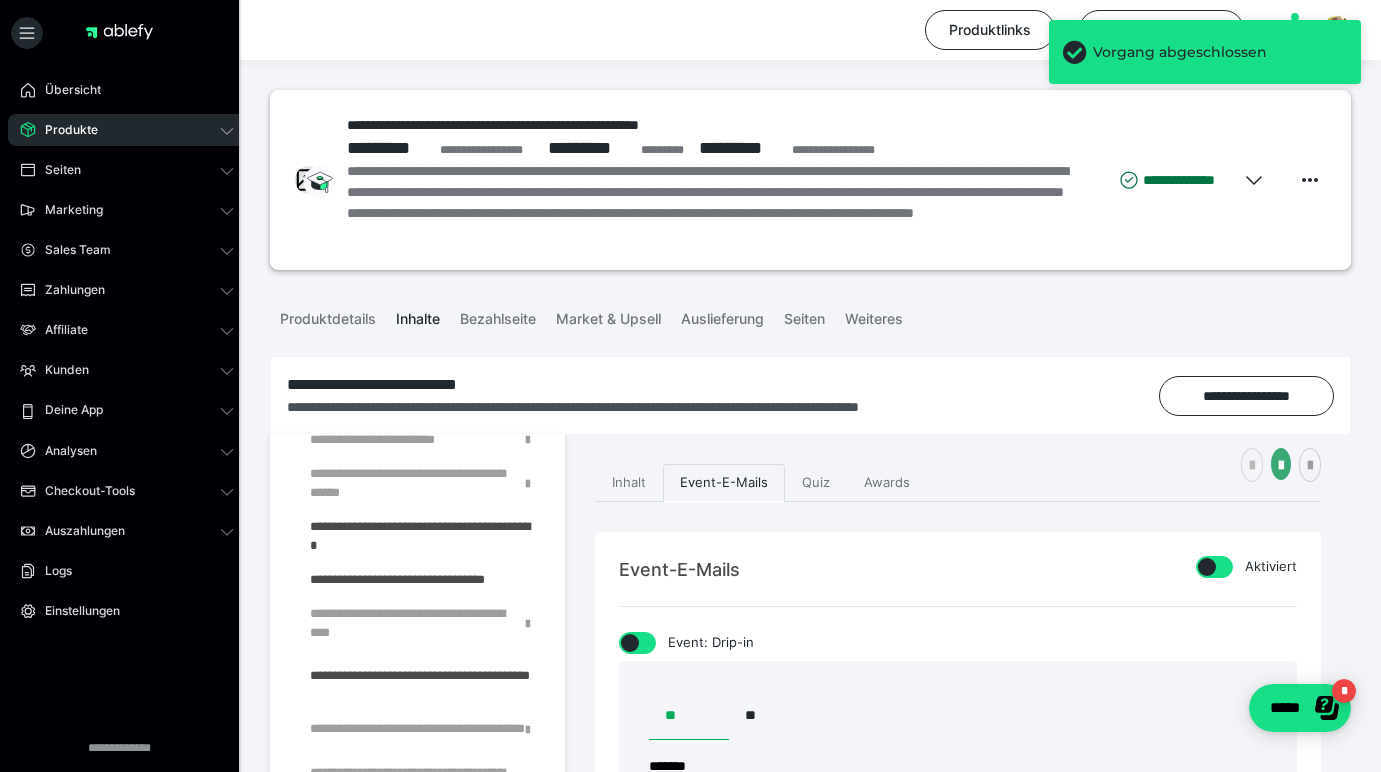 click at bounding box center (1252, 466) 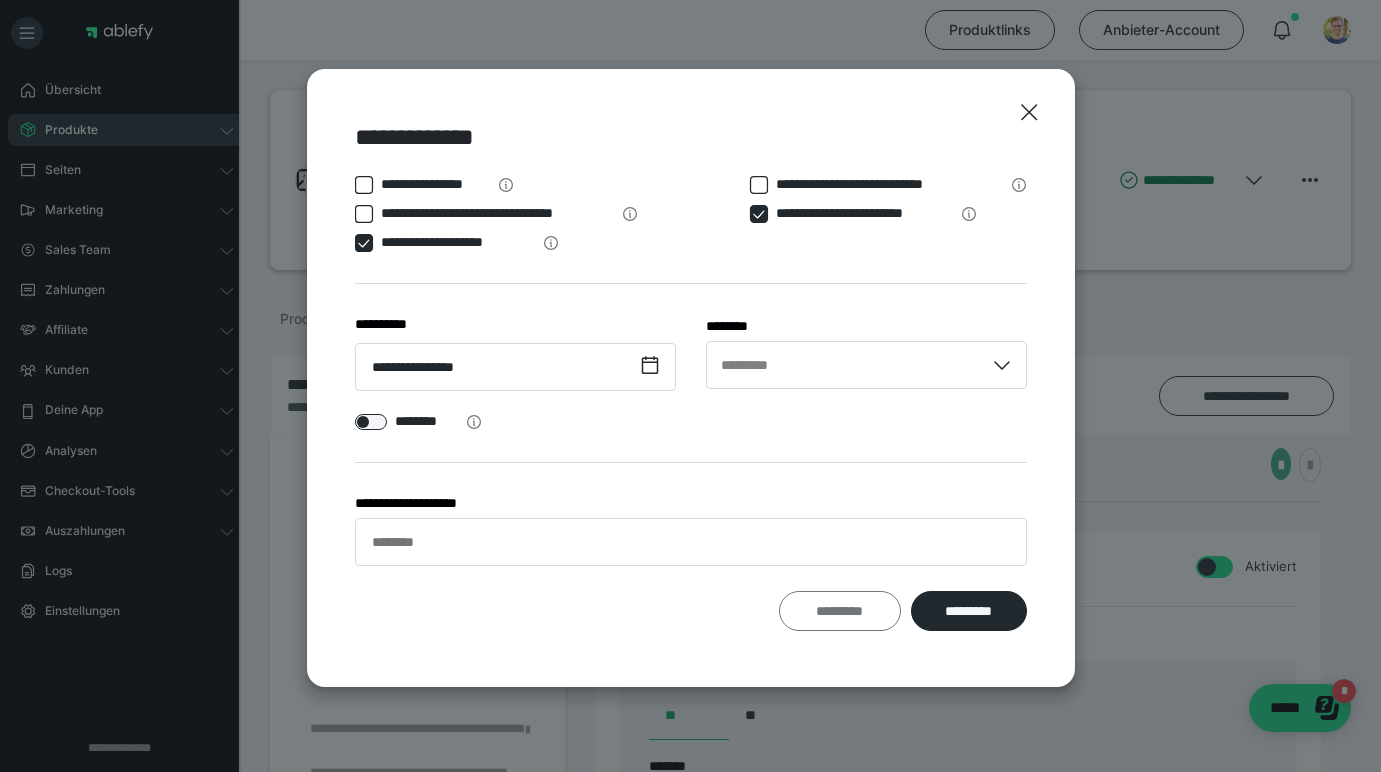 click on "*********" at bounding box center [840, 611] 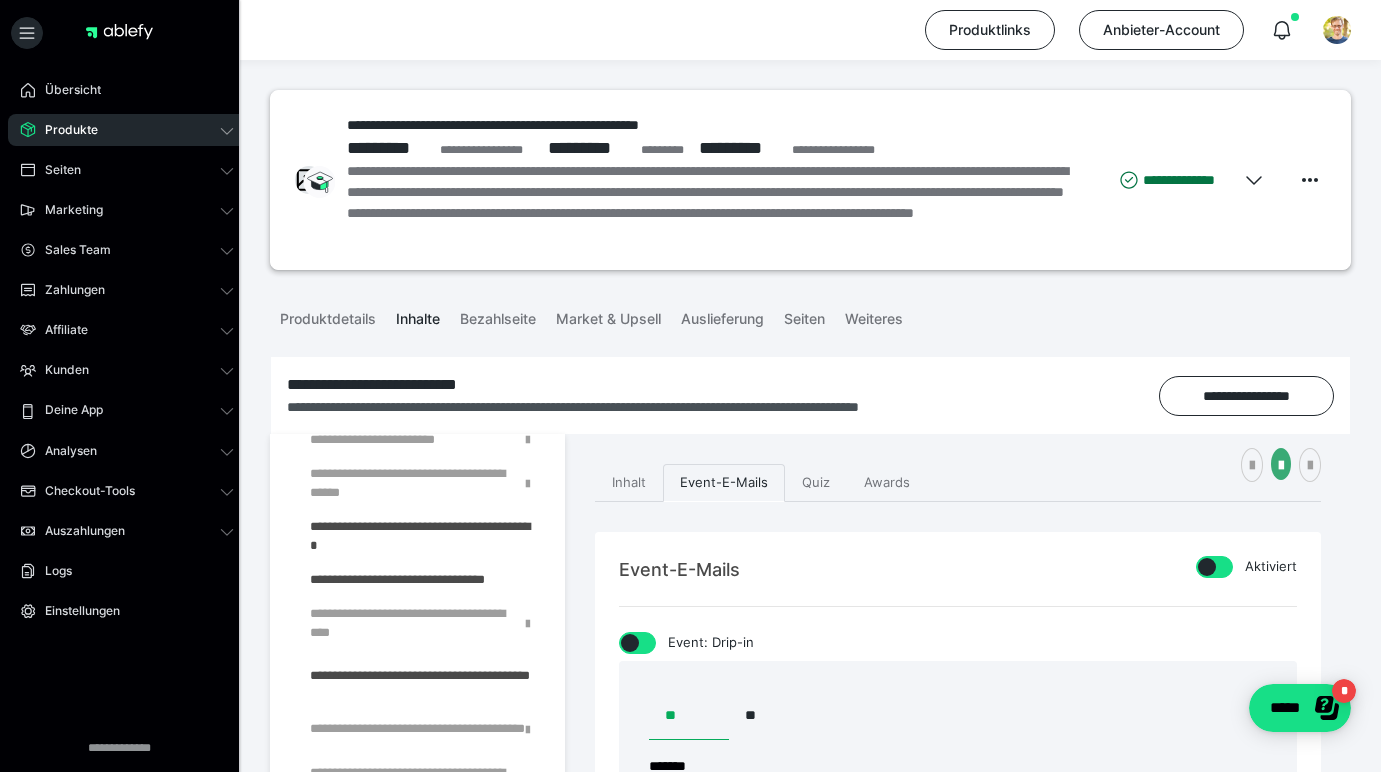 scroll, scrollTop: 1793, scrollLeft: 0, axis: vertical 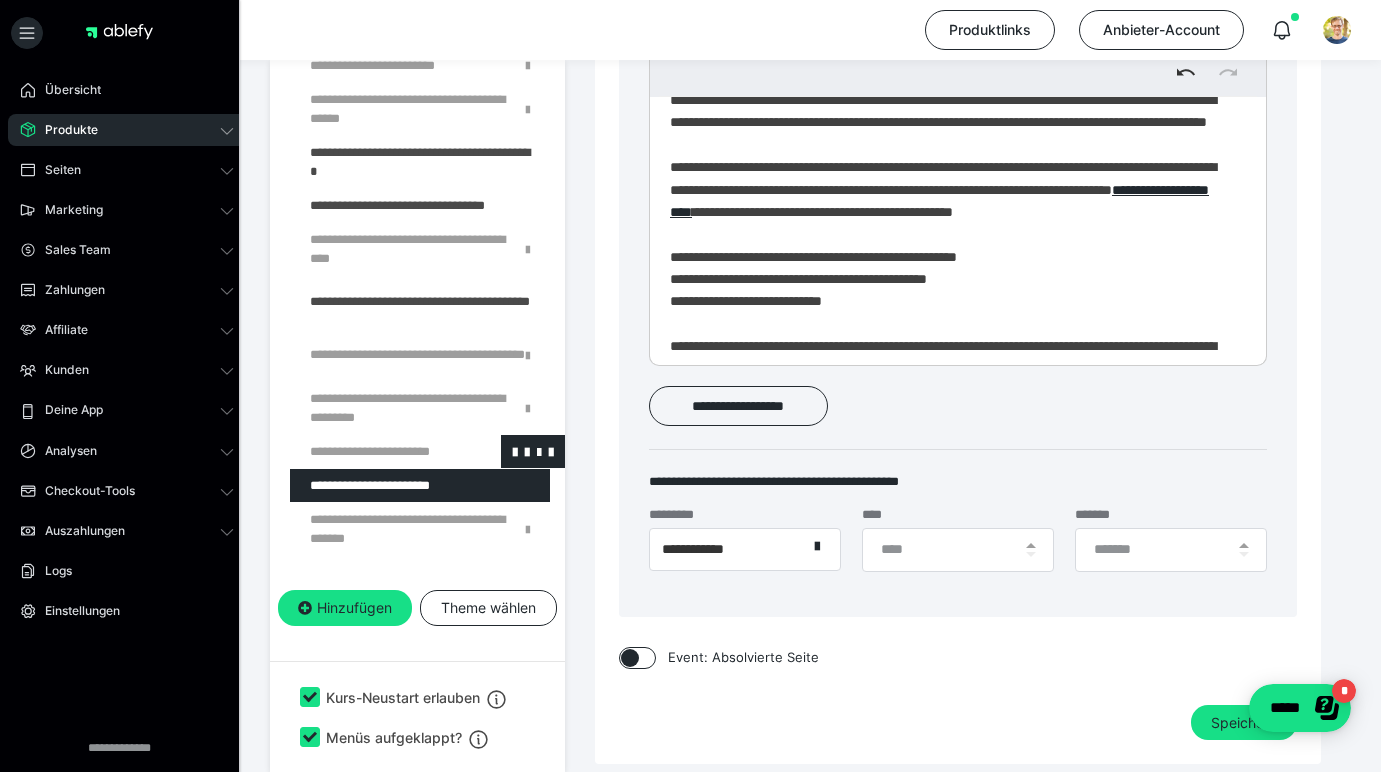 click at bounding box center (375, 451) 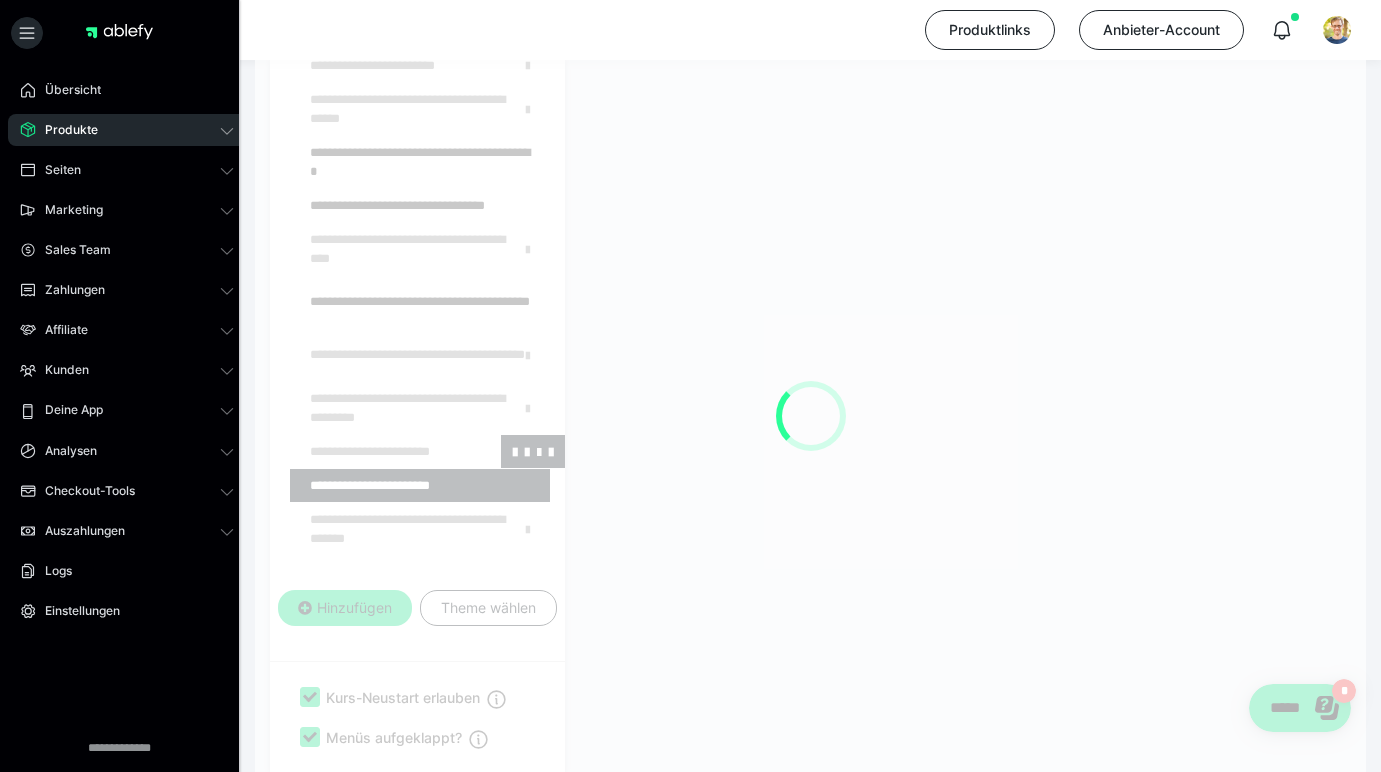 scroll, scrollTop: 374, scrollLeft: 0, axis: vertical 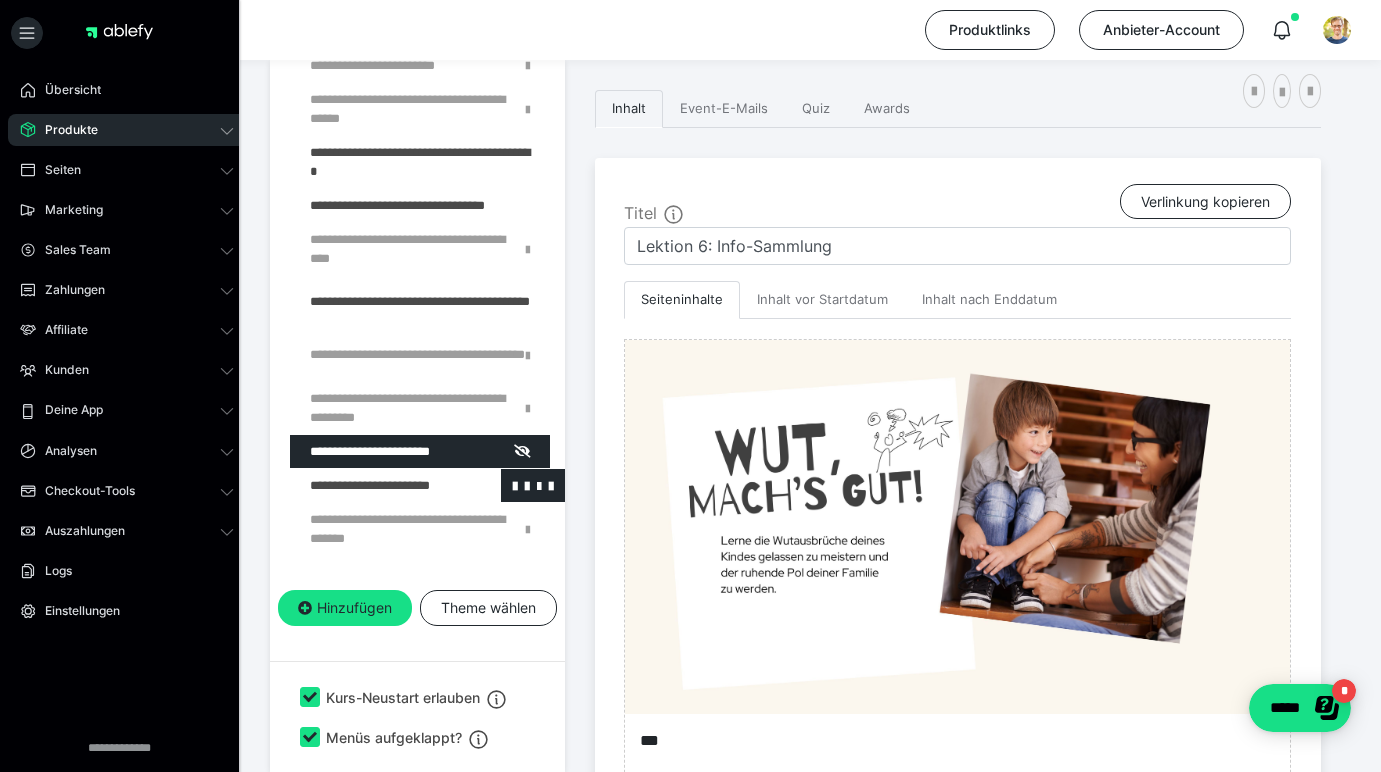 click at bounding box center (375, 485) 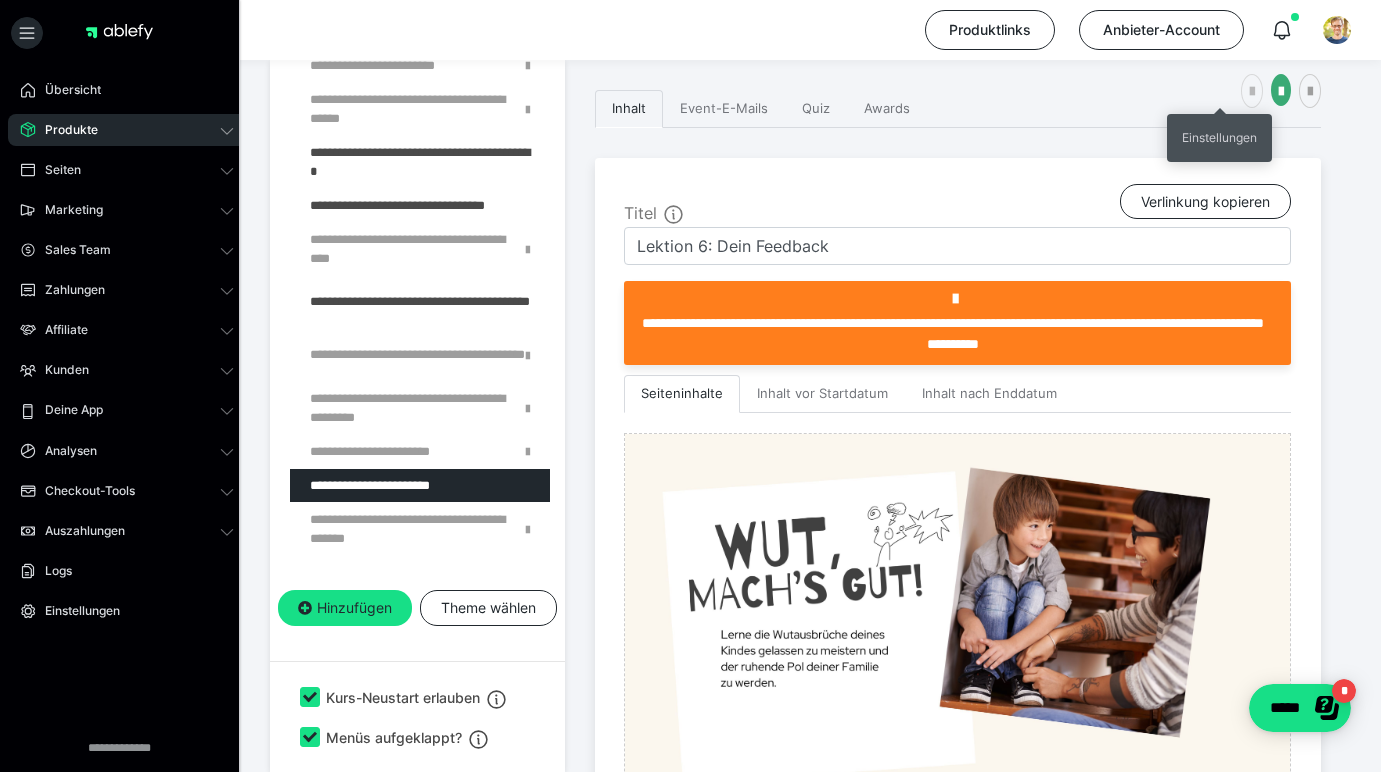 click at bounding box center [1252, 91] 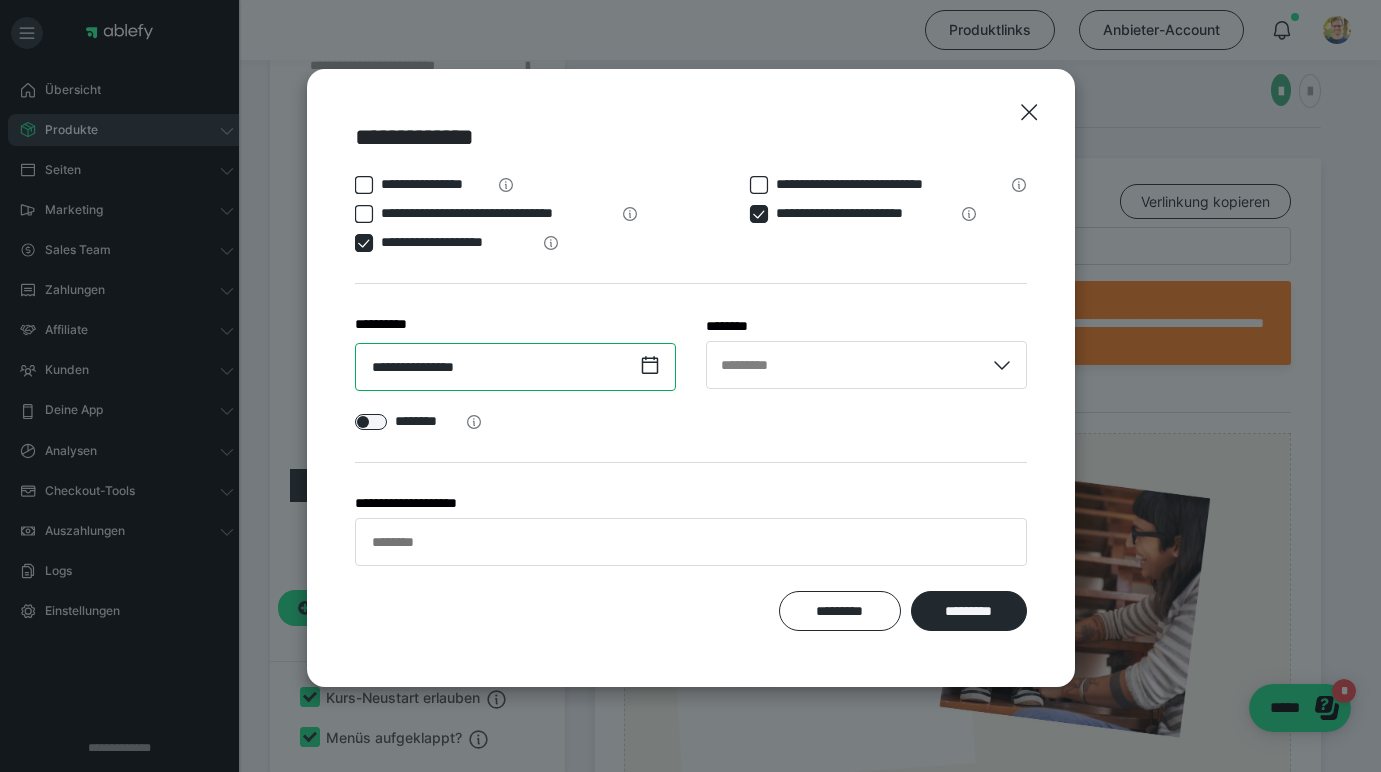 scroll, scrollTop: 118, scrollLeft: 0, axis: vertical 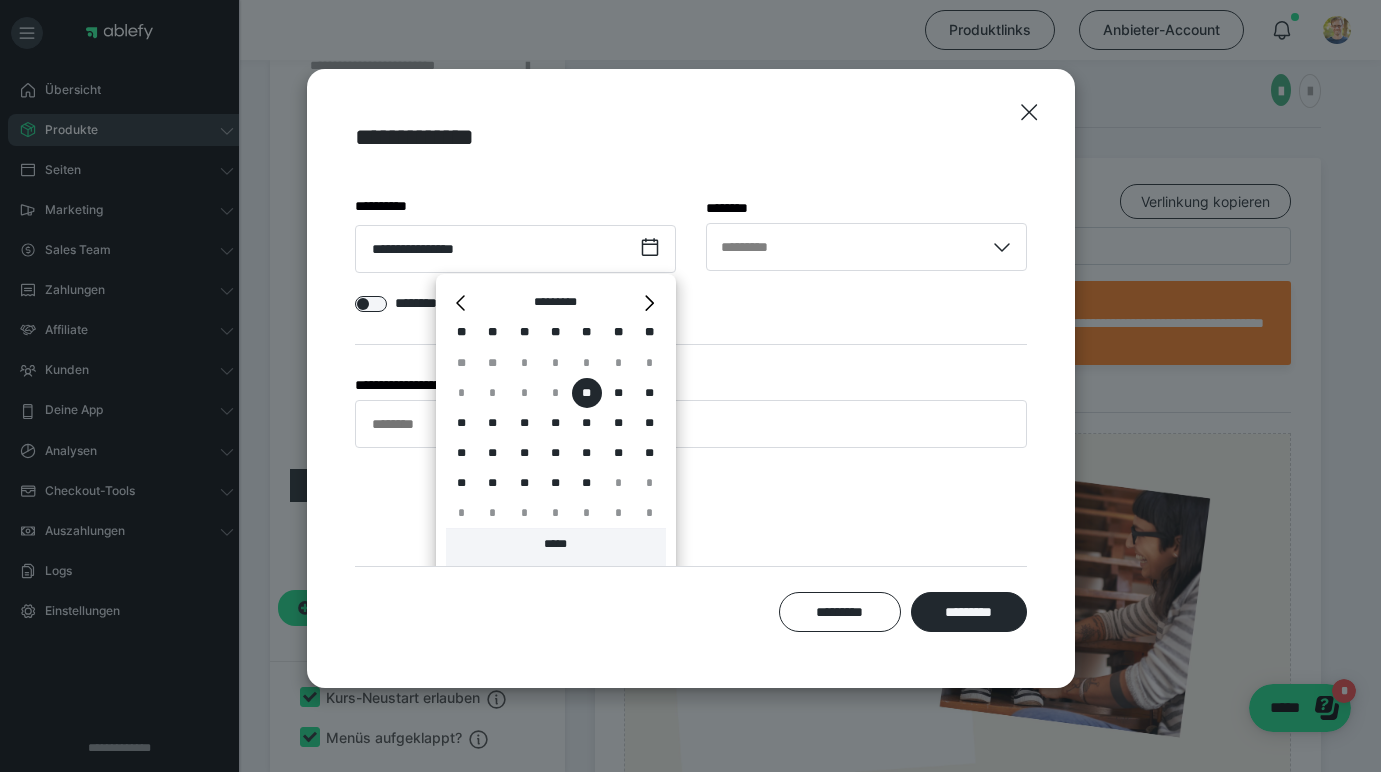 click on "*****" at bounding box center [556, 548] 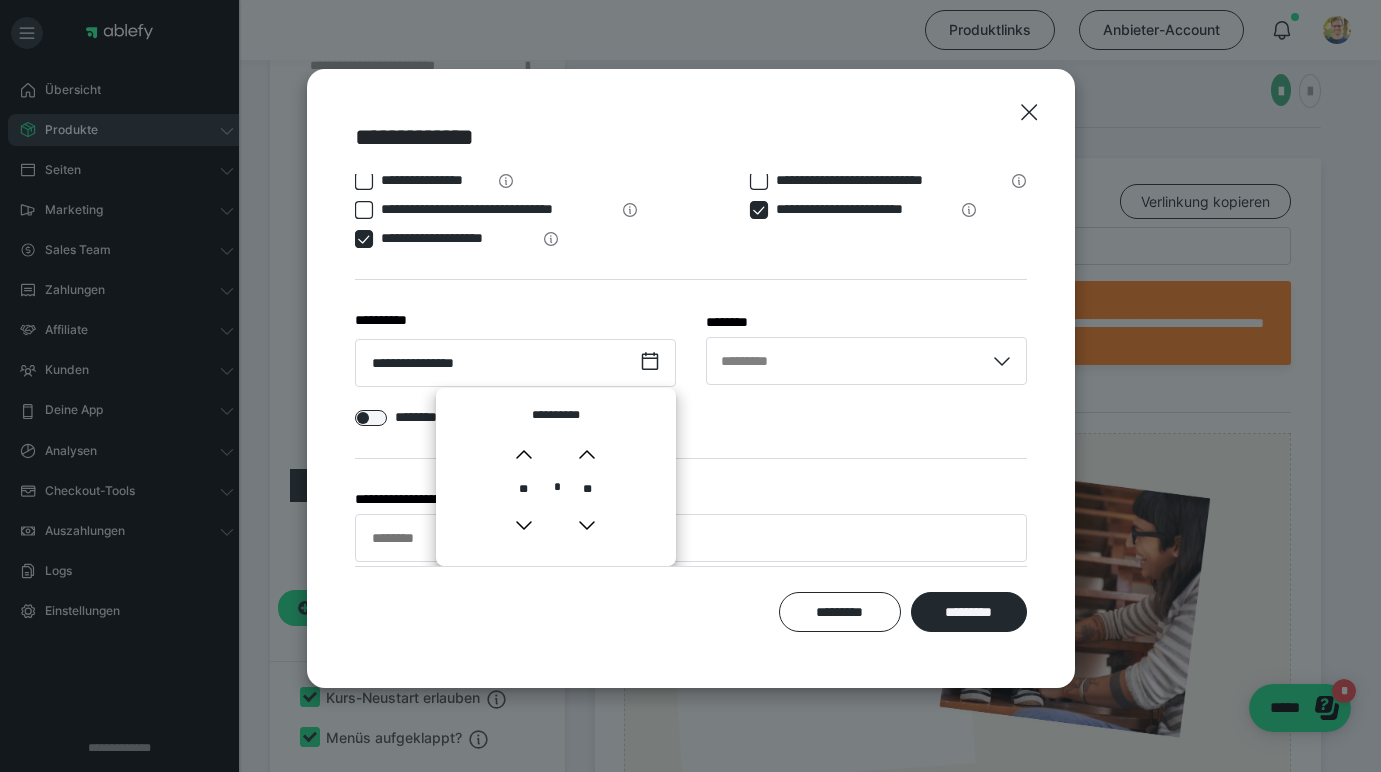 scroll, scrollTop: 2, scrollLeft: 0, axis: vertical 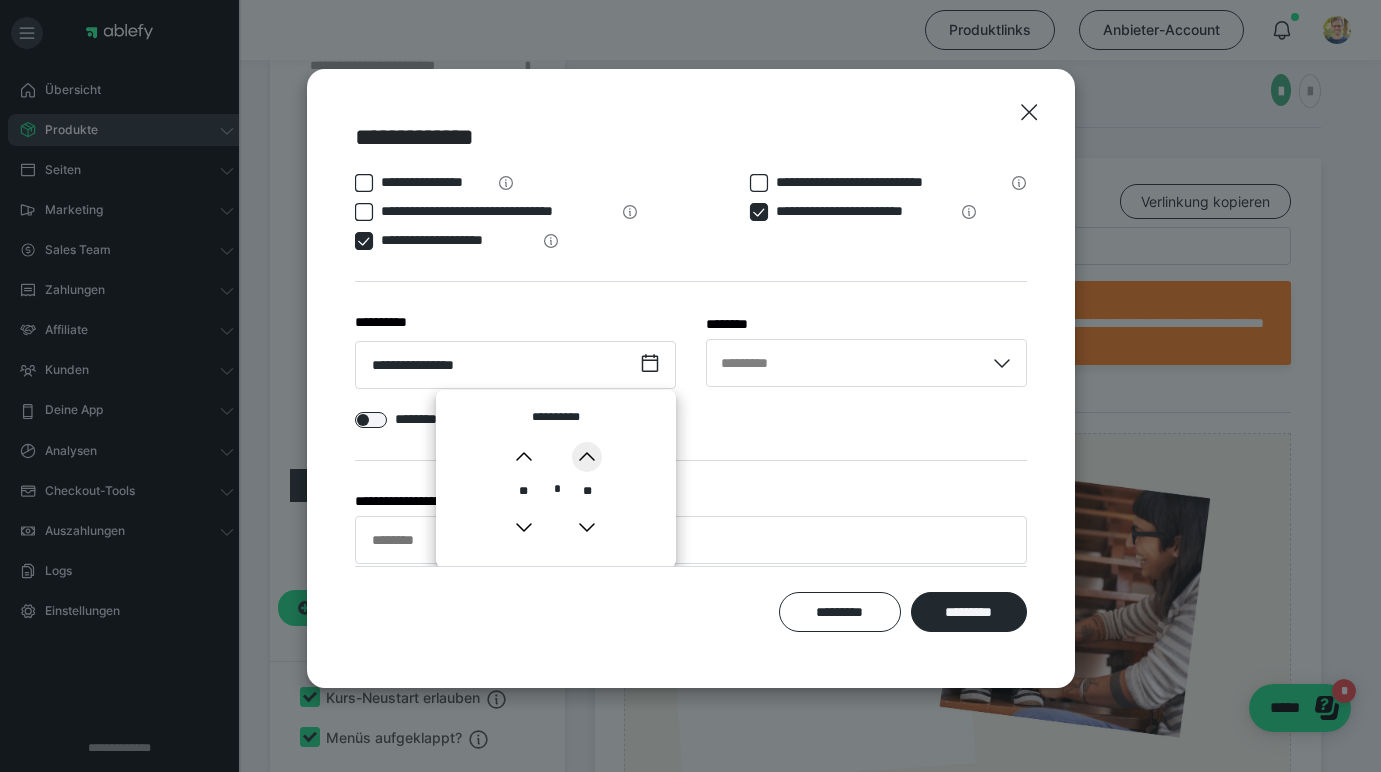 click on "*" at bounding box center [587, 457] 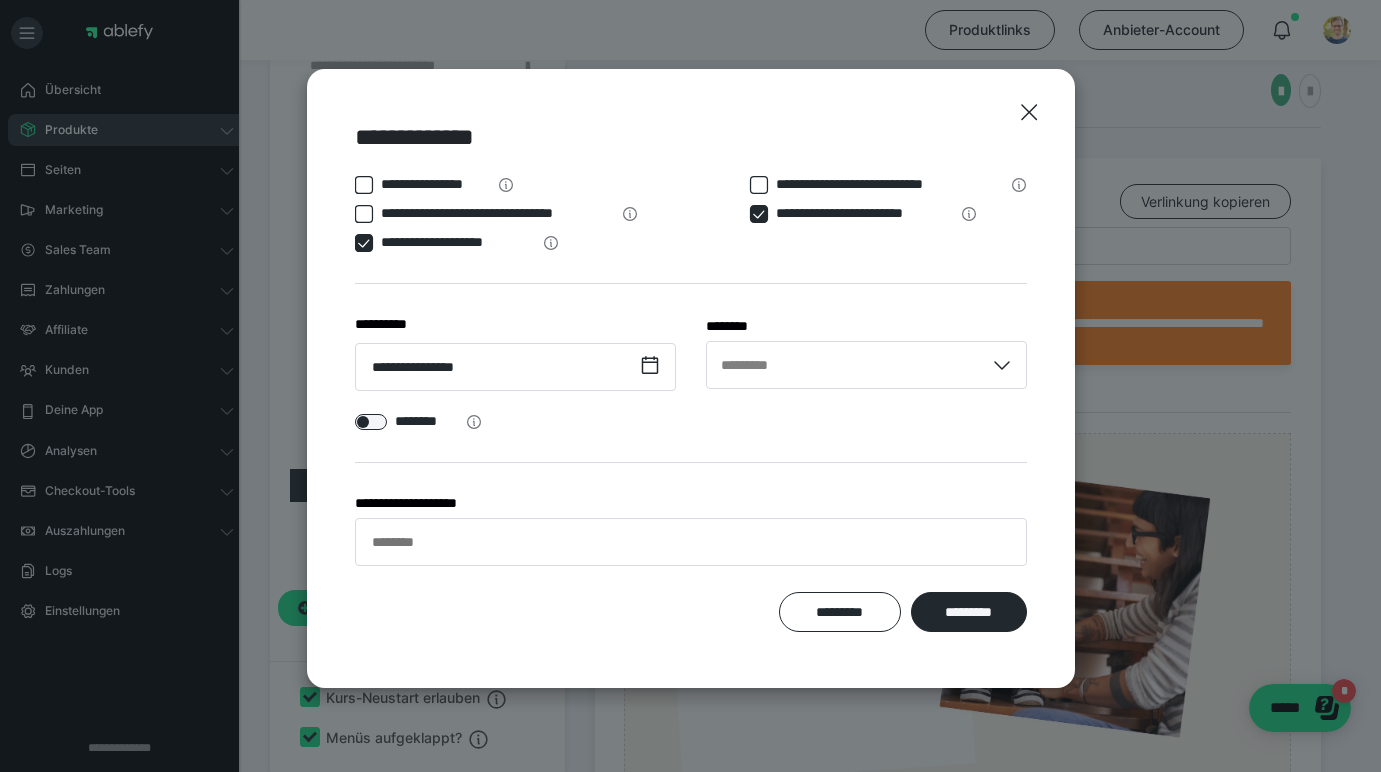 scroll, scrollTop: 0, scrollLeft: 0, axis: both 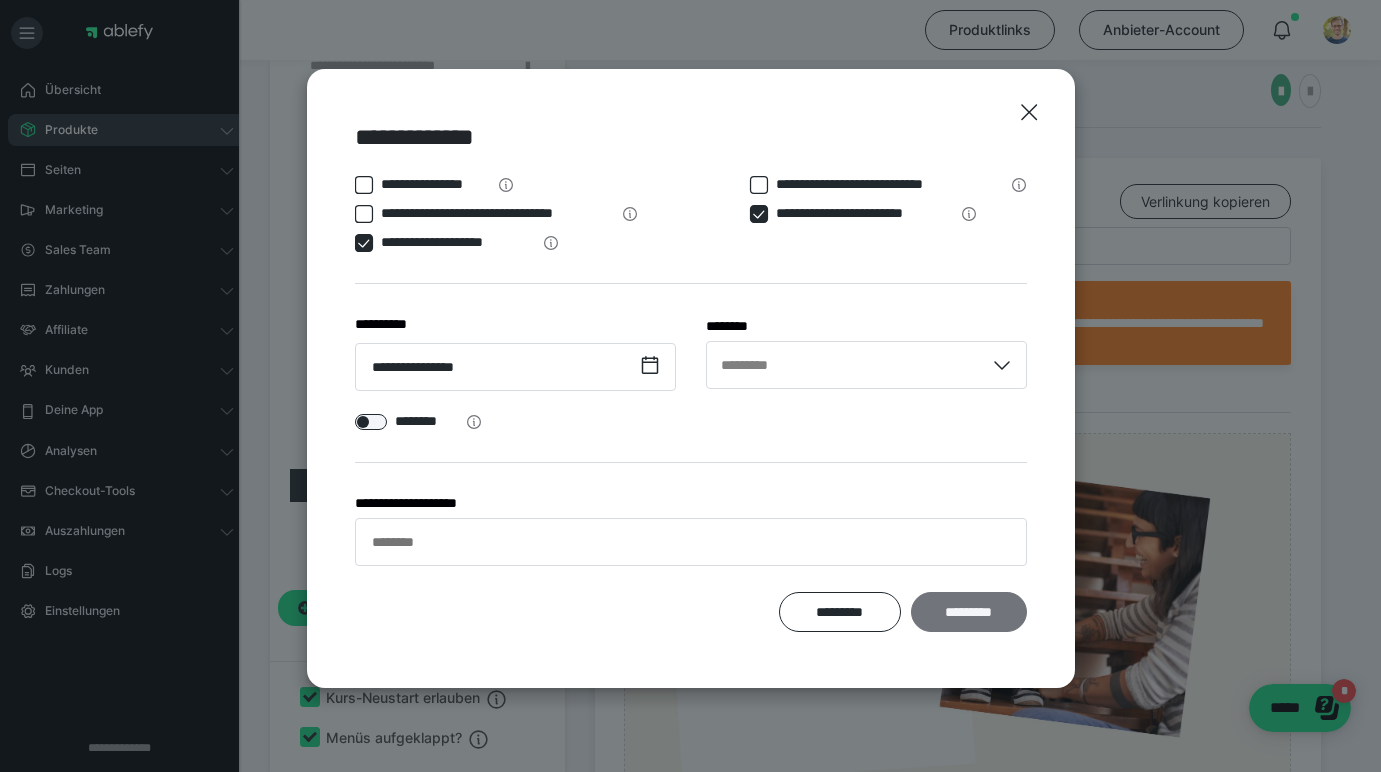 click on "*********" at bounding box center [969, 612] 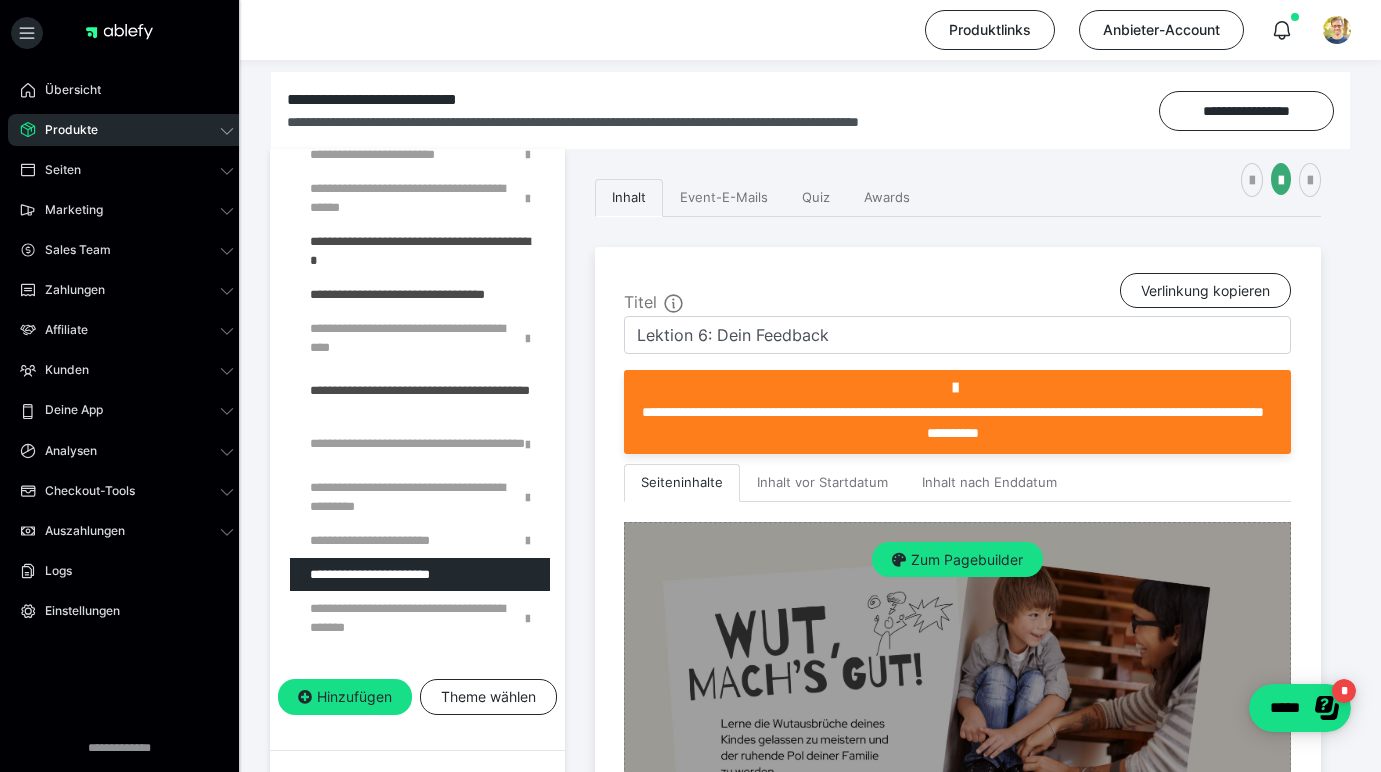 scroll, scrollTop: 103, scrollLeft: 0, axis: vertical 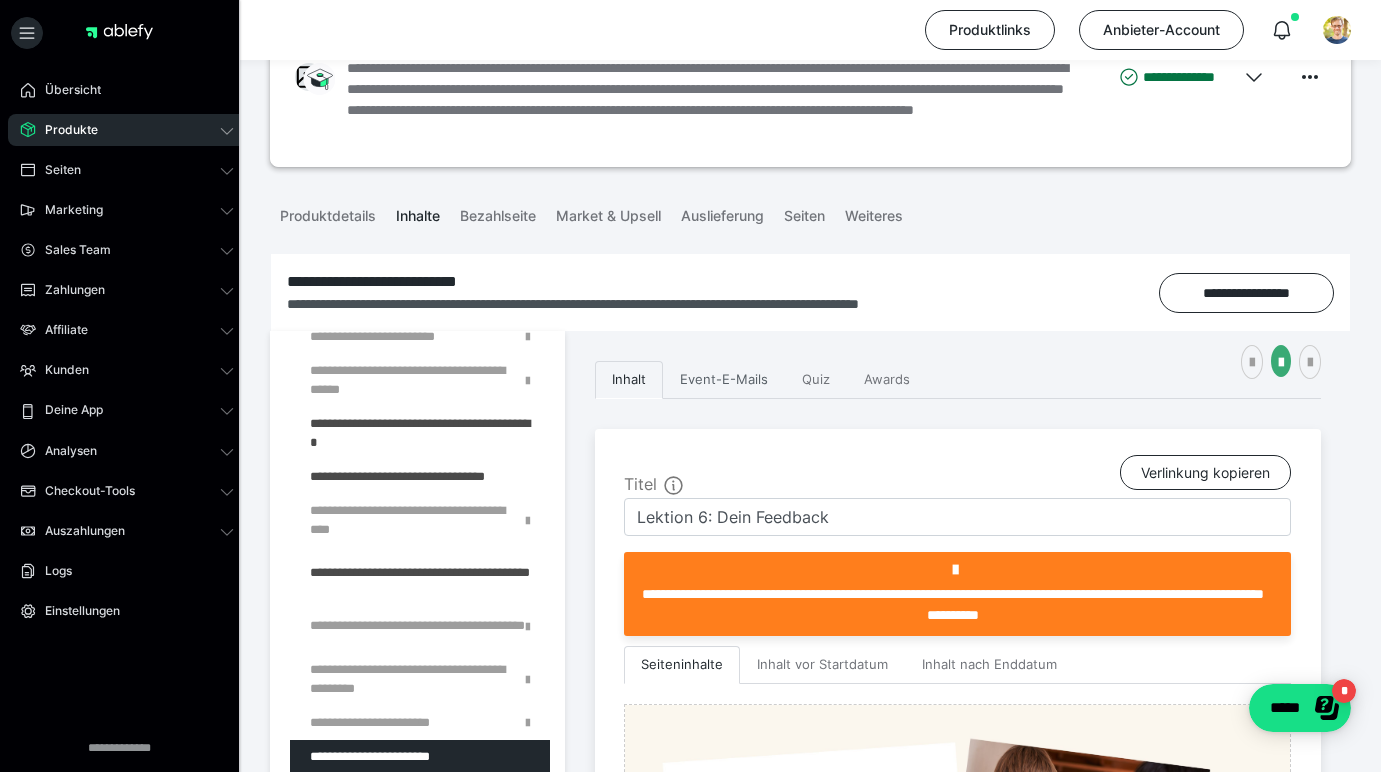 click on "Event-E-Mails" at bounding box center (724, 380) 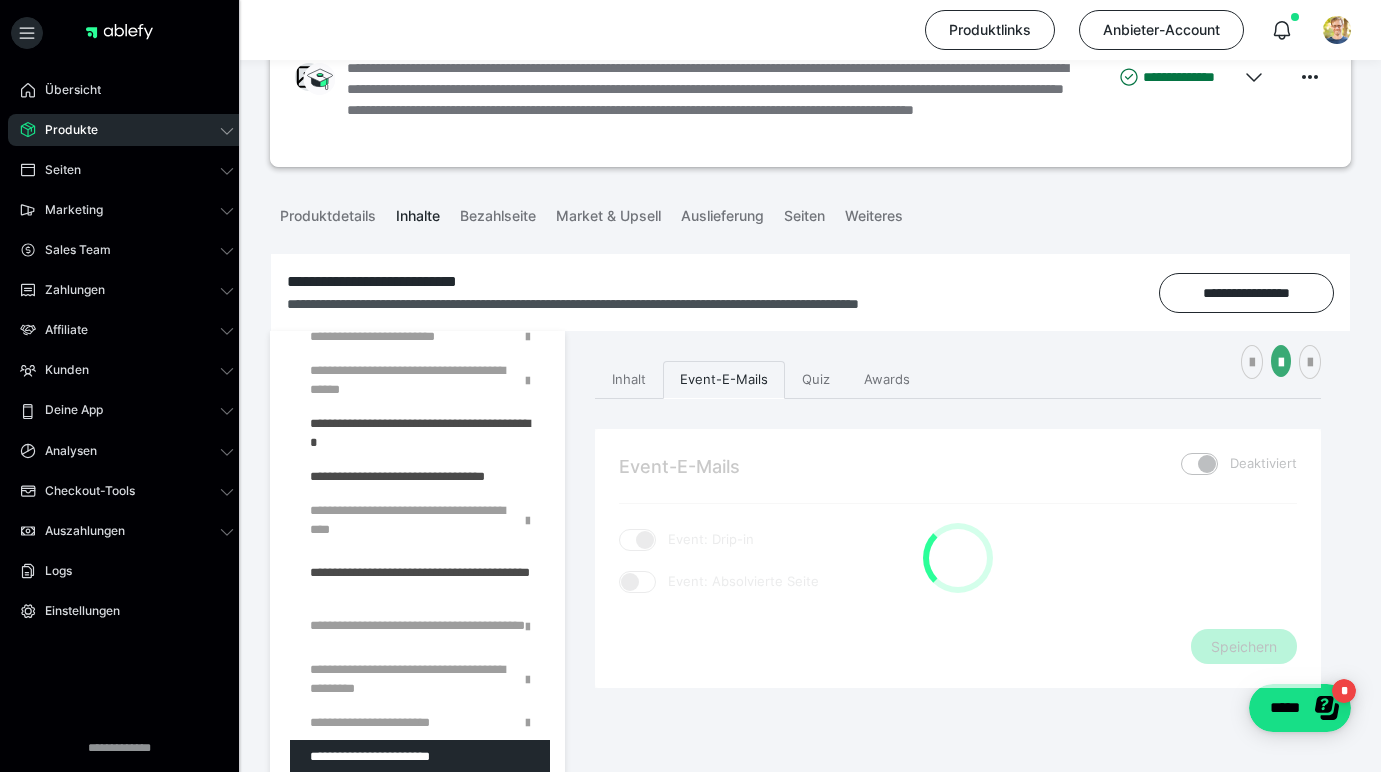 checkbox on "****" 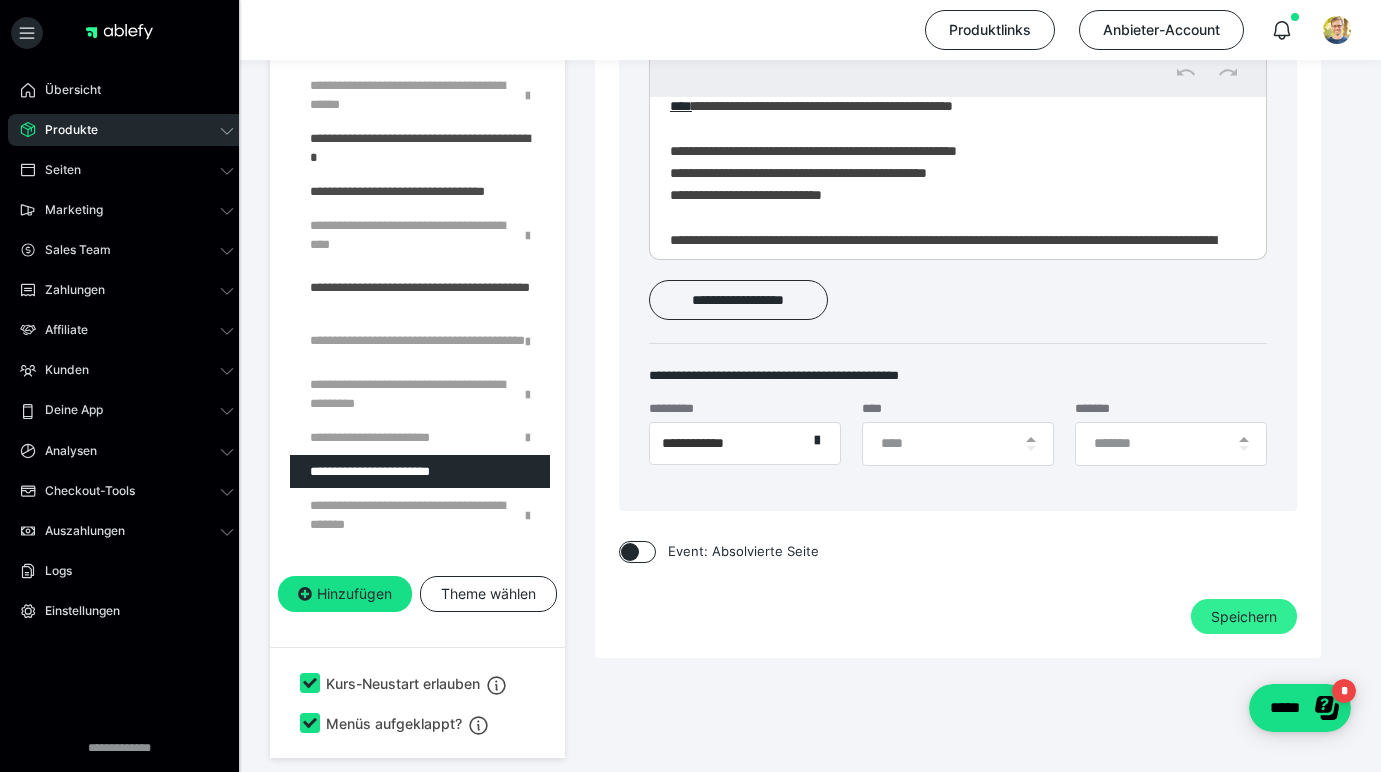 scroll, scrollTop: 1151, scrollLeft: 0, axis: vertical 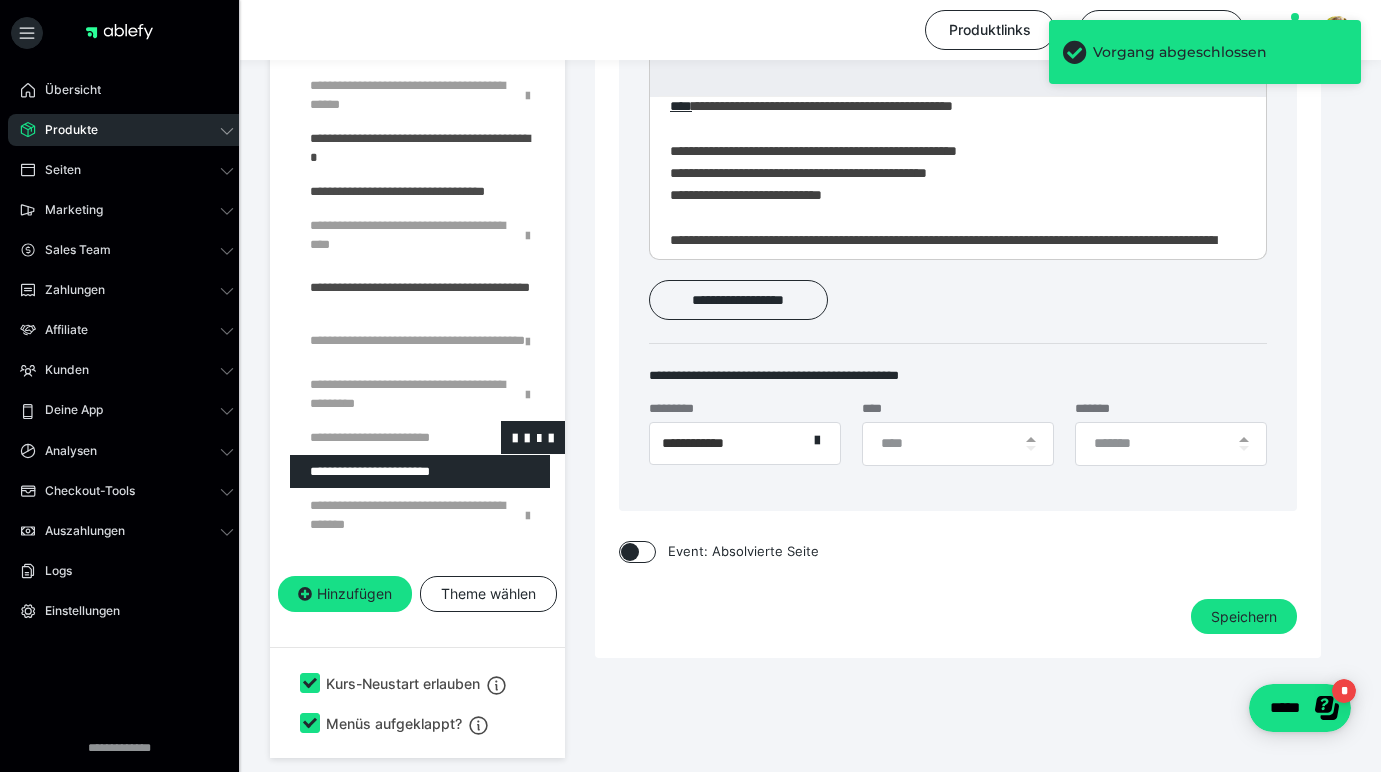click at bounding box center (375, 437) 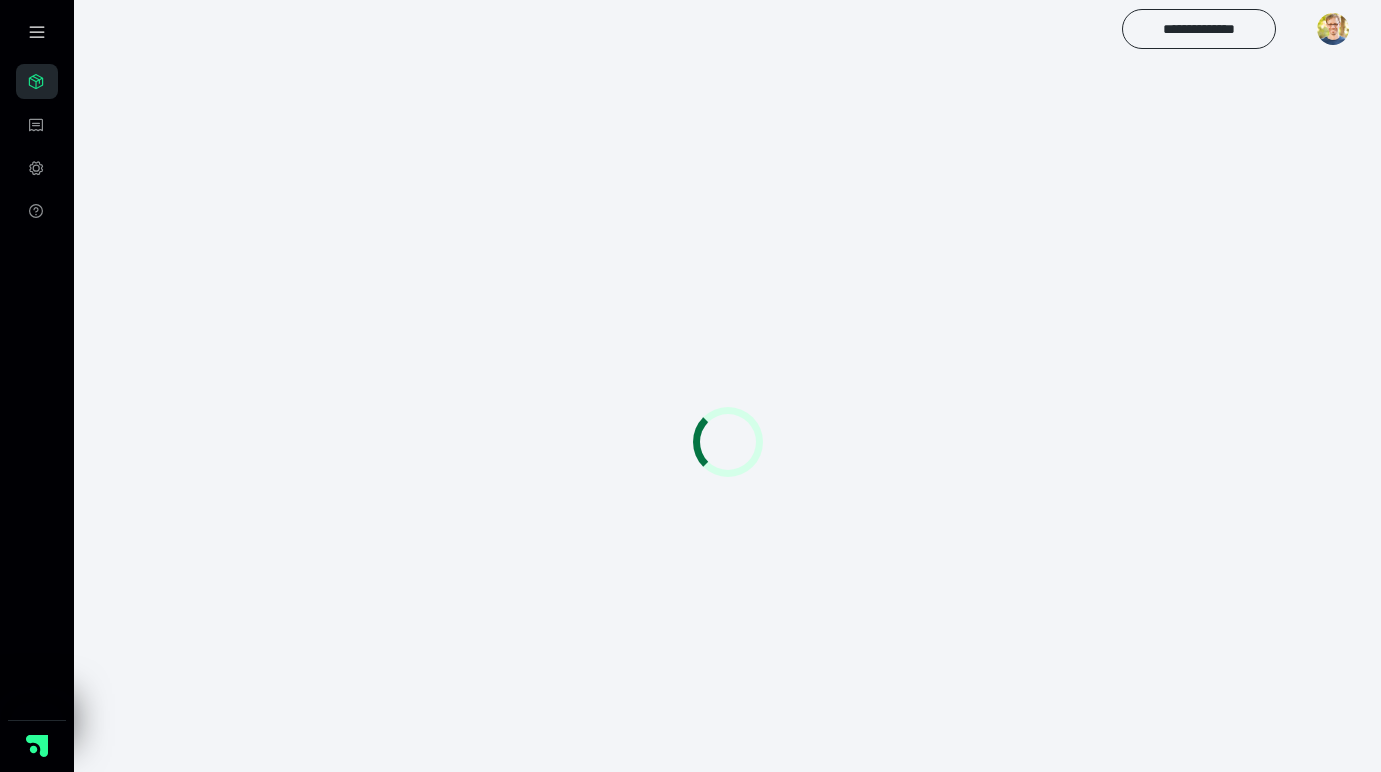 scroll, scrollTop: 0, scrollLeft: 0, axis: both 